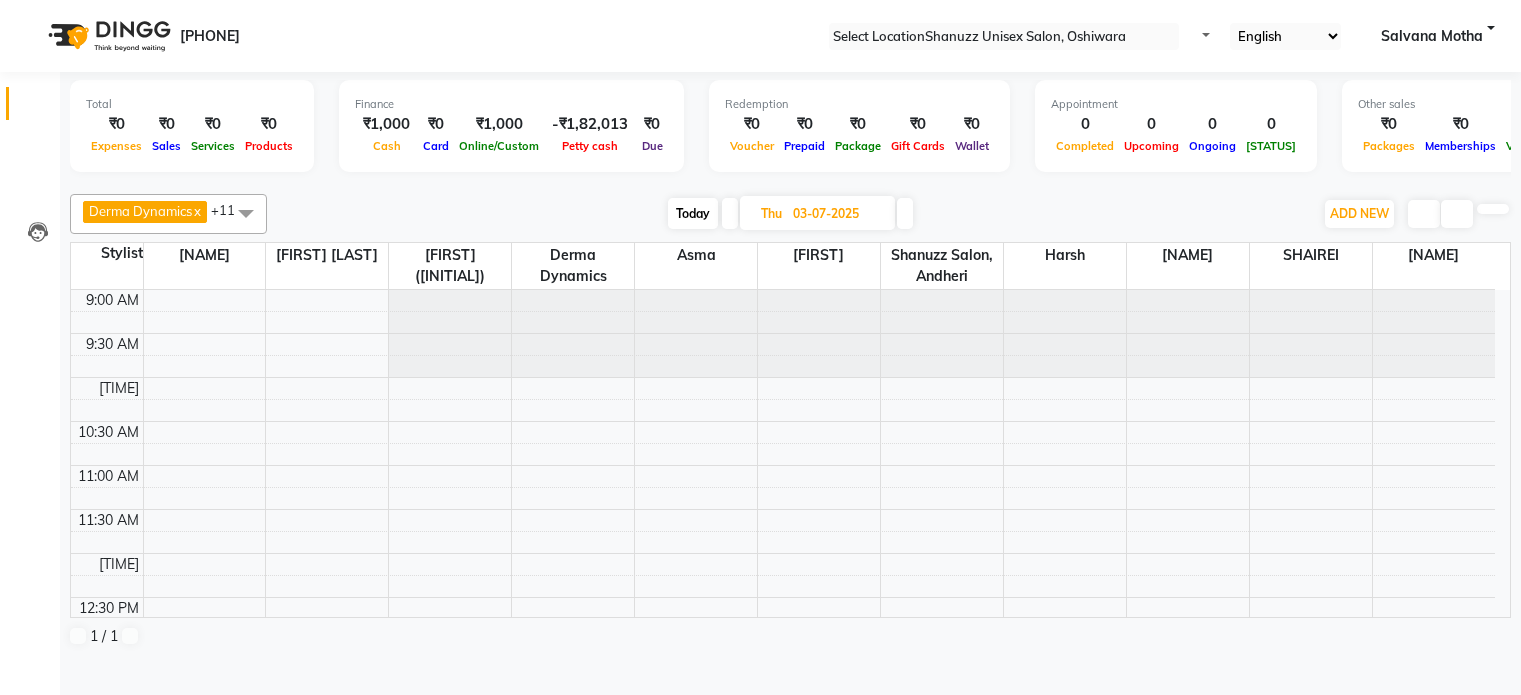 scroll, scrollTop: 0, scrollLeft: 0, axis: both 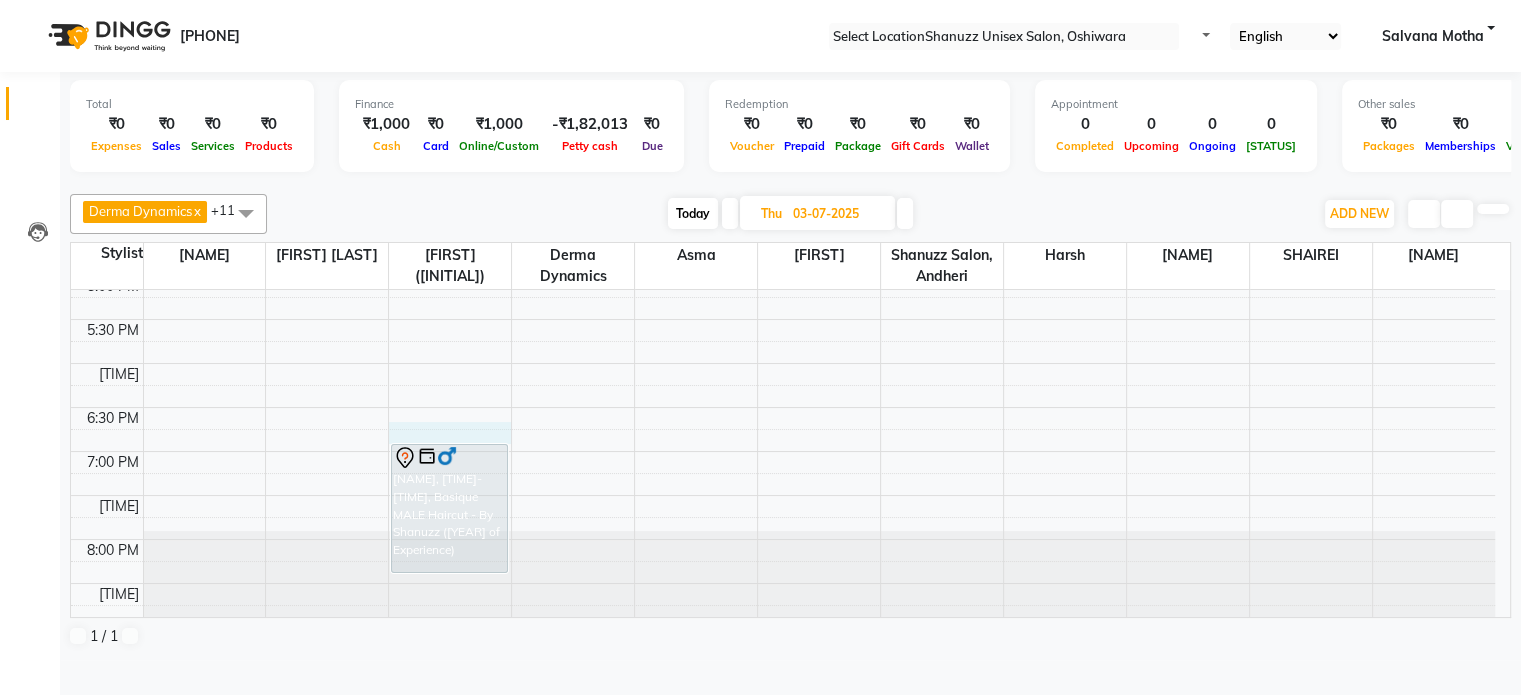 click on "9:00 AM 9:30 AM 10:00 AM 10:30 AM 11:00 AM 11:30 AM 12:00 PM 12:30 PM 1:00 PM 1:30 PM 2:00 PM 2:30 PM 3:00 PM 3:30 PM 4:00 PM 4:30 PM 5:00 PM 5:30 PM 6:00 PM 6:30 PM 7:00 PM 7:30 PM 8:00 PM 8:30 PM             HARSHDEEP SAINI, 01:30 PM-03:00 PM, Basique MALE Haircut - By Shanuzz (18+ Years of Experience)             saurabh sandip katkar, 07:00 PM-08:30 PM, Basique MALE Haircut - By Shanuzz (18+ Years of Experience)" at bounding box center [783, 99] 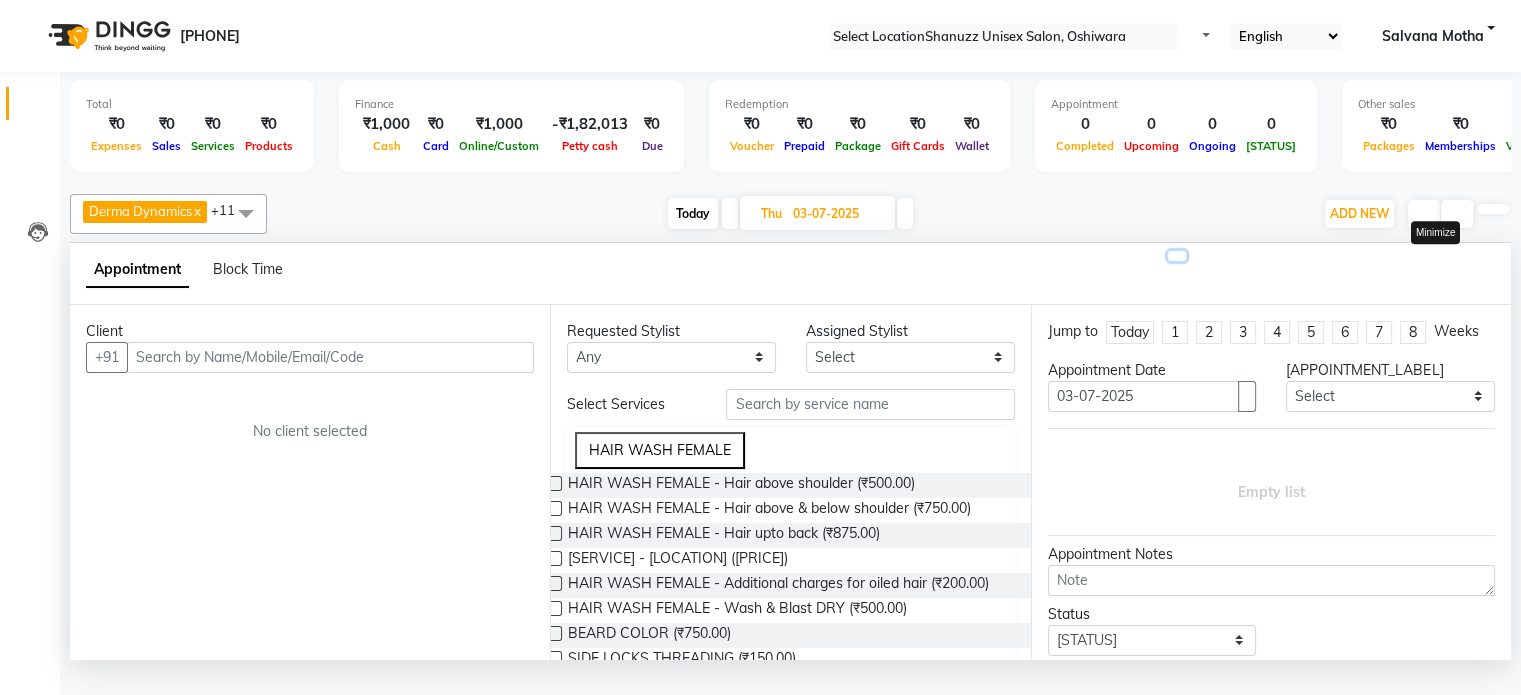 click at bounding box center [1177, 256] 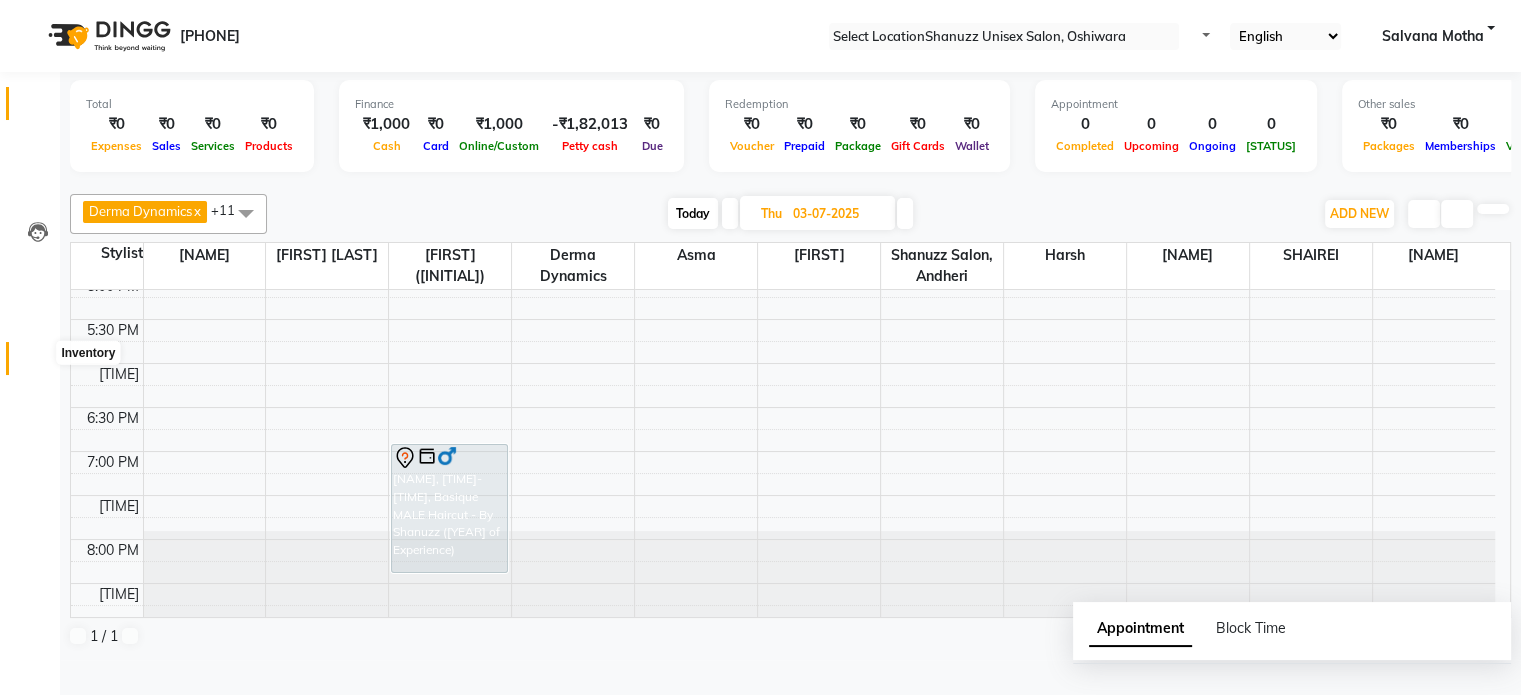 click at bounding box center (38, 363) 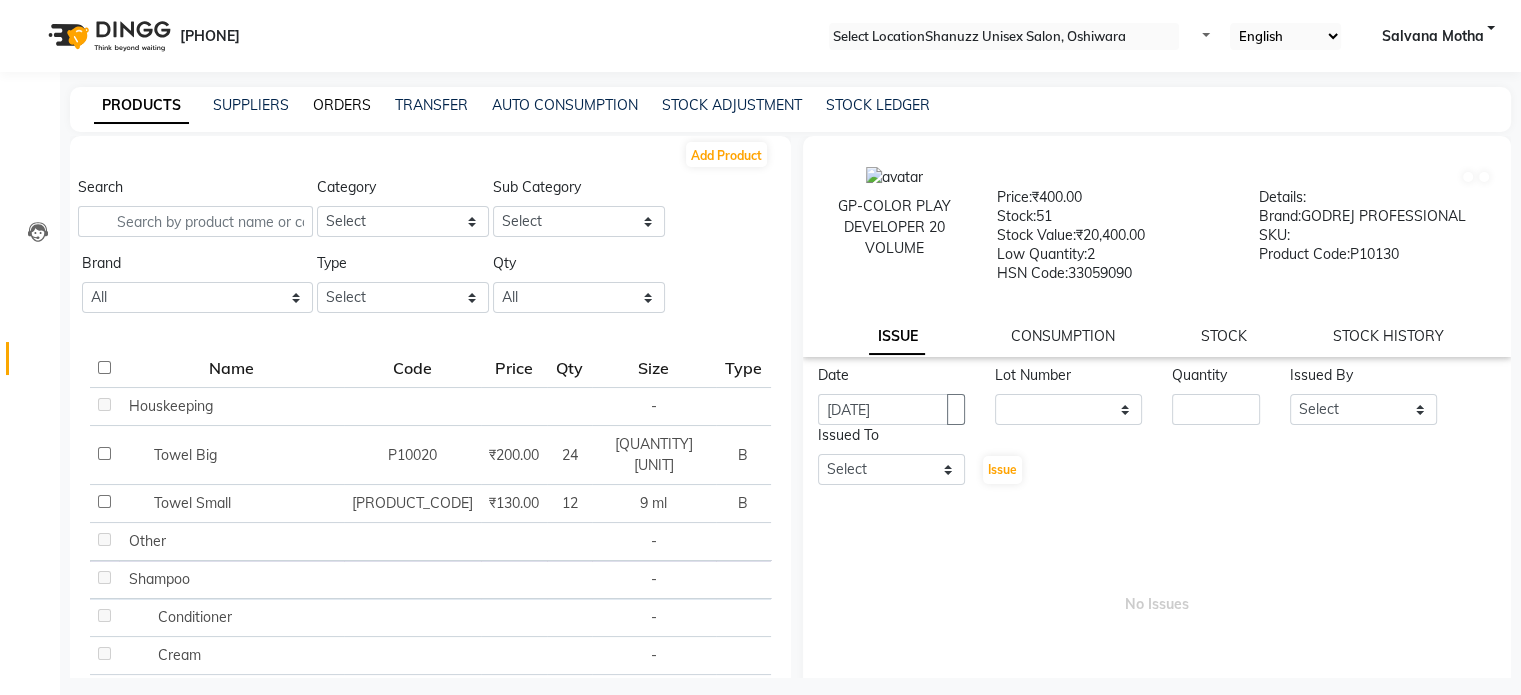 click on "ORDERS" at bounding box center [342, 105] 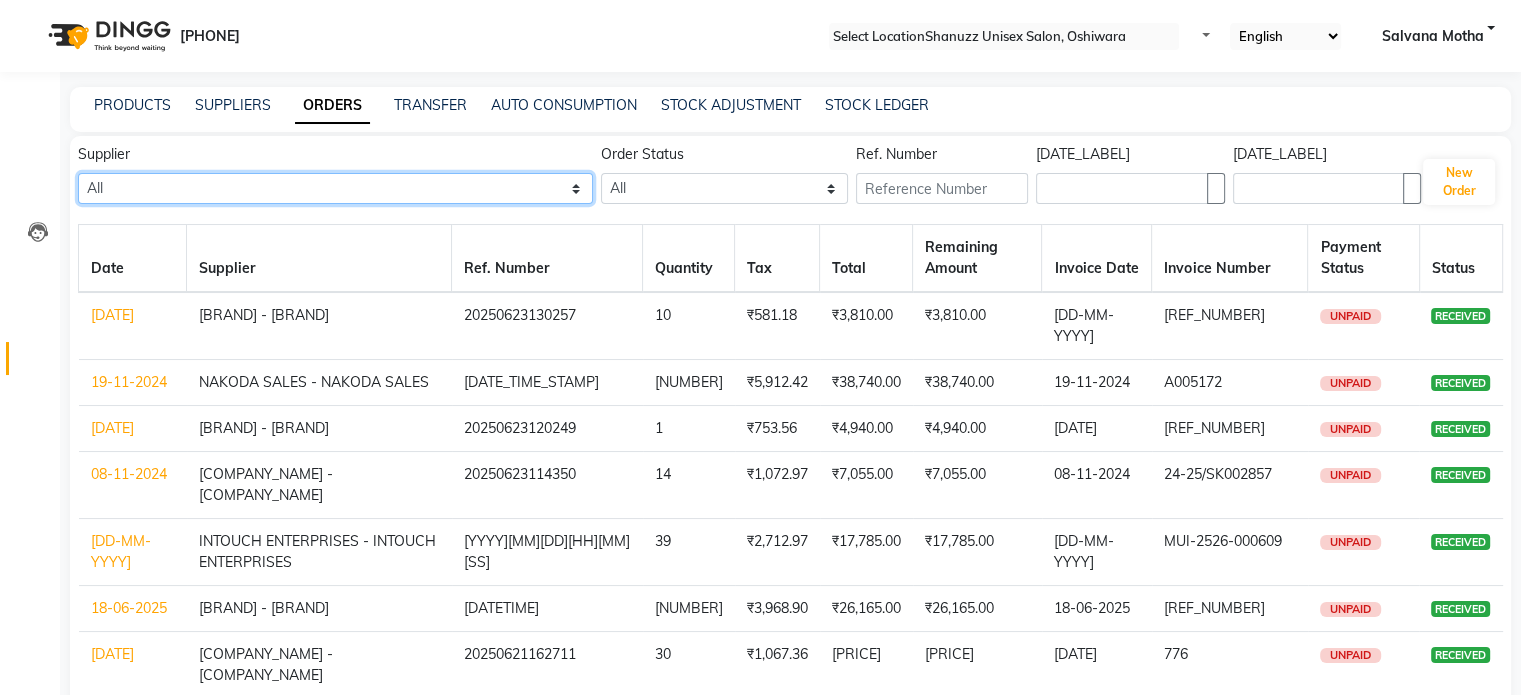 click on "[COMPANY_NAME] - [COMPANY_NAME] [COMPANY_NAME] - [COMPANY_NAME] [COMPANY_NAME] - [COMPANY_NAME] [COMPANY_NAME] - [COMPANY_NAME] [COMPANY_NAME] - [COMPANY_NAME] [COMPANY_NAME] - [COMPANY_NAME] [COMPANY_NAME] - [COMPANY_NAME] [COMPANY_NAME] - [COMPANY_NAME] [COMPANY_NAME] - [COMPANY_NAME] [COMPANY_NAME] - [COMPANY_NAME] [COMPANY_NAME] - [COMPANY_NAME] [COMPANY_NAME] - [COMPANY_NAME] [COMPANY_NAME] - [COMPANY_NAME] [COMPANY_NAME] - [COMPANY_NAME] [COMPANY_NAME] - [COMPANY_NAME] [COMPANY_NAME] - [COMPANY_NAME] [COMPANY_NAME] - [COMPANY_NAME] [COMPANY_NAME] - [COMPANY_NAME] [COMPANY_NAME] - [COMPANY_NAME] [COMPANY_NAME] - [COMPANY_NAME]" at bounding box center (335, 188) 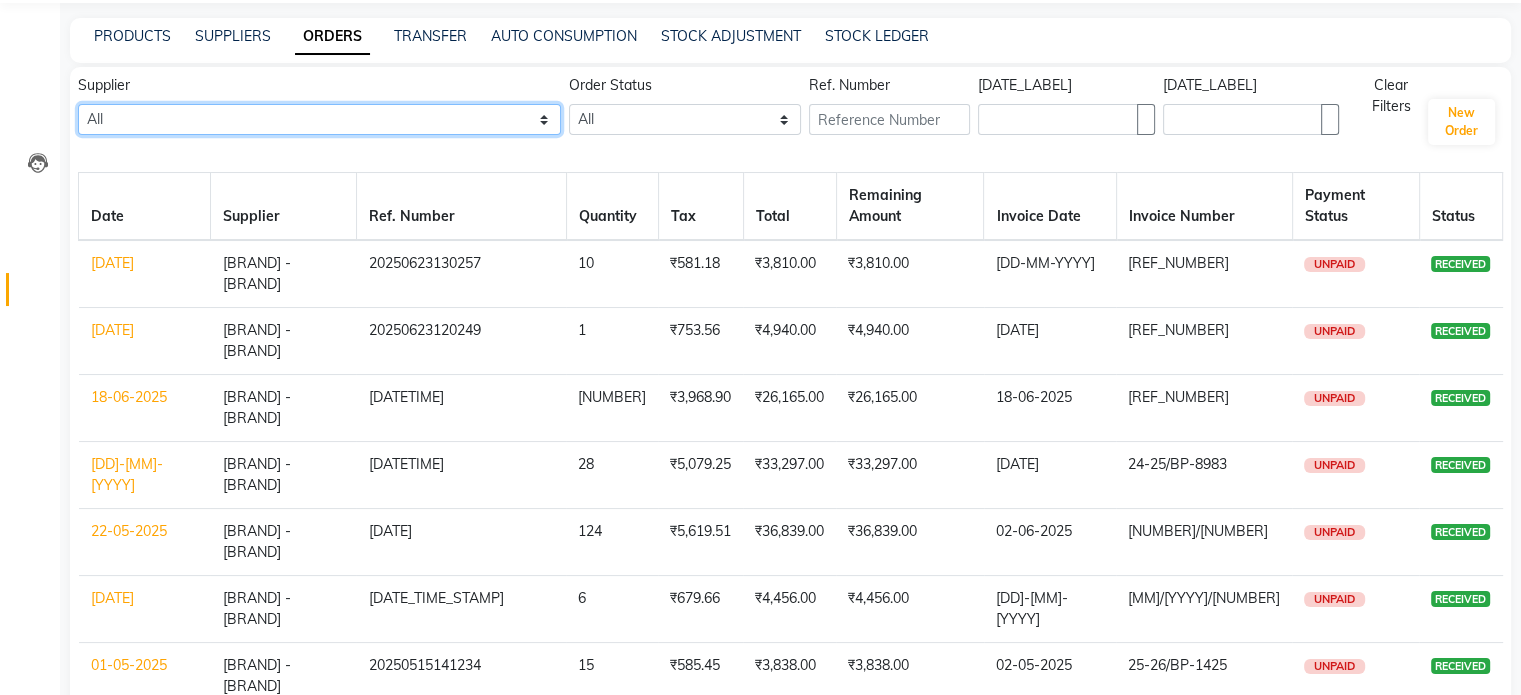 scroll, scrollTop: 133, scrollLeft: 0, axis: vertical 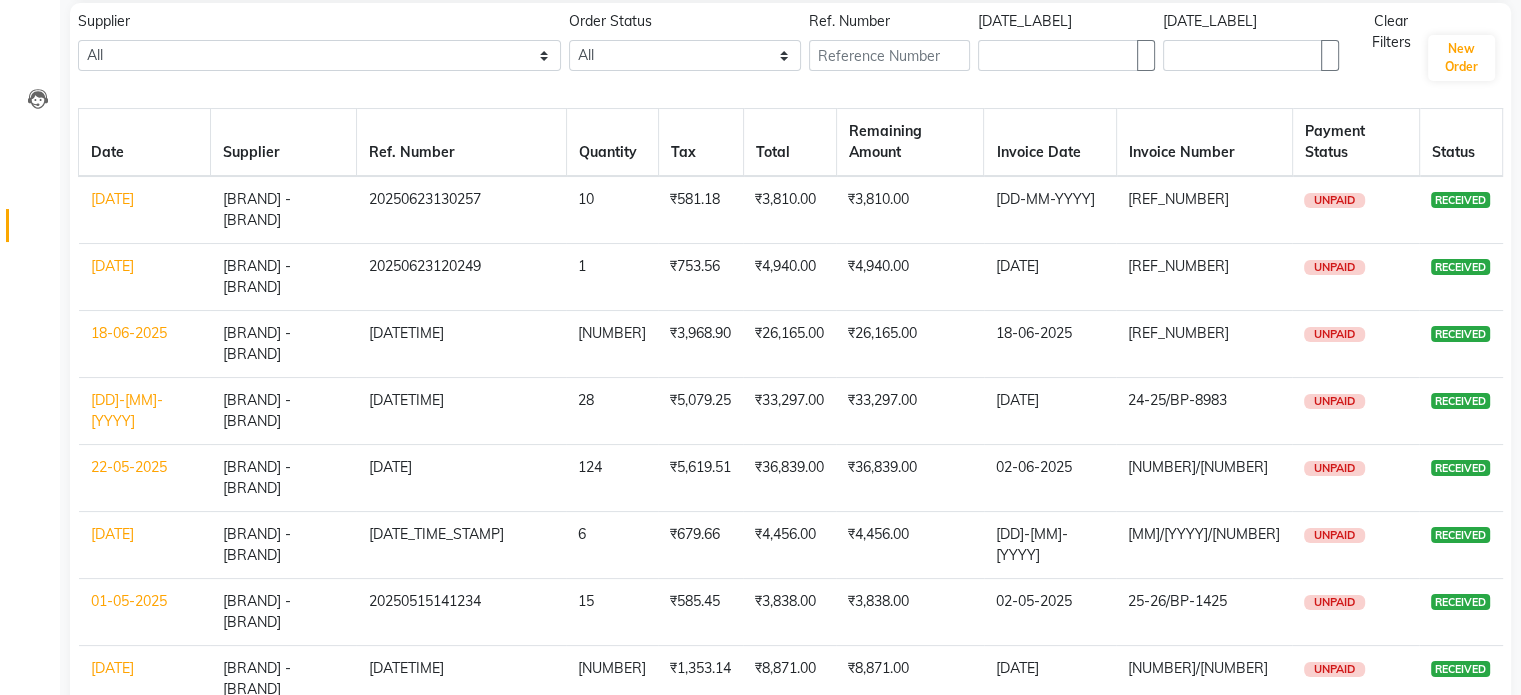 click on "Next" at bounding box center (163, 878) 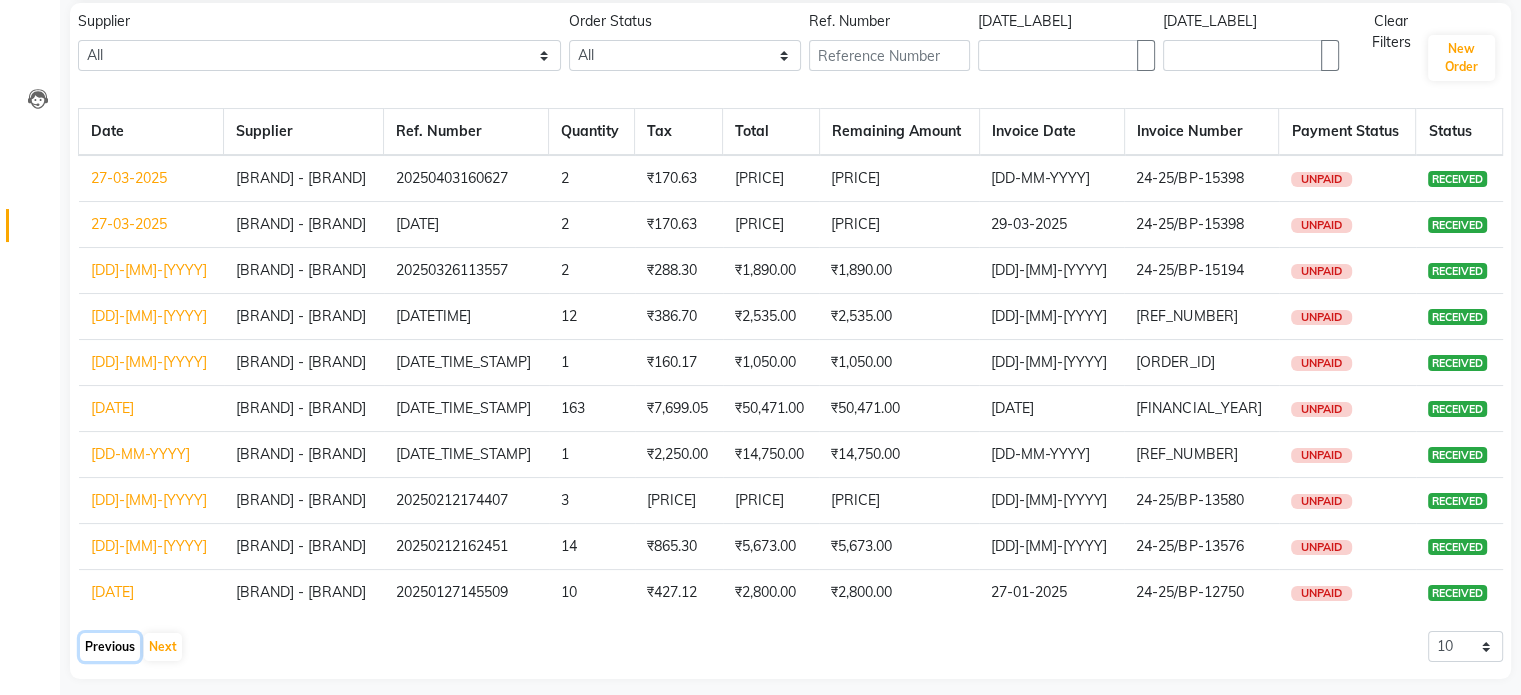 click on "Previous" at bounding box center [110, 647] 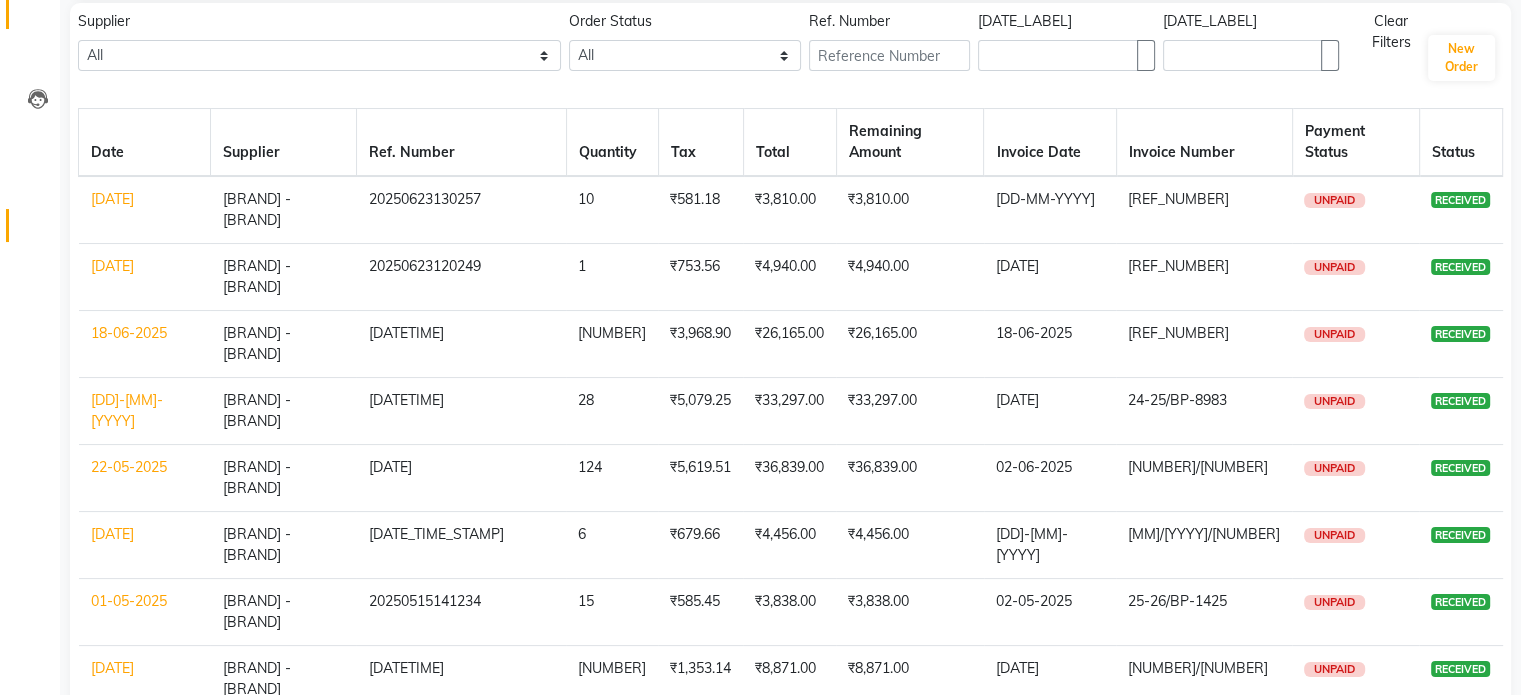 scroll, scrollTop: 0, scrollLeft: 0, axis: both 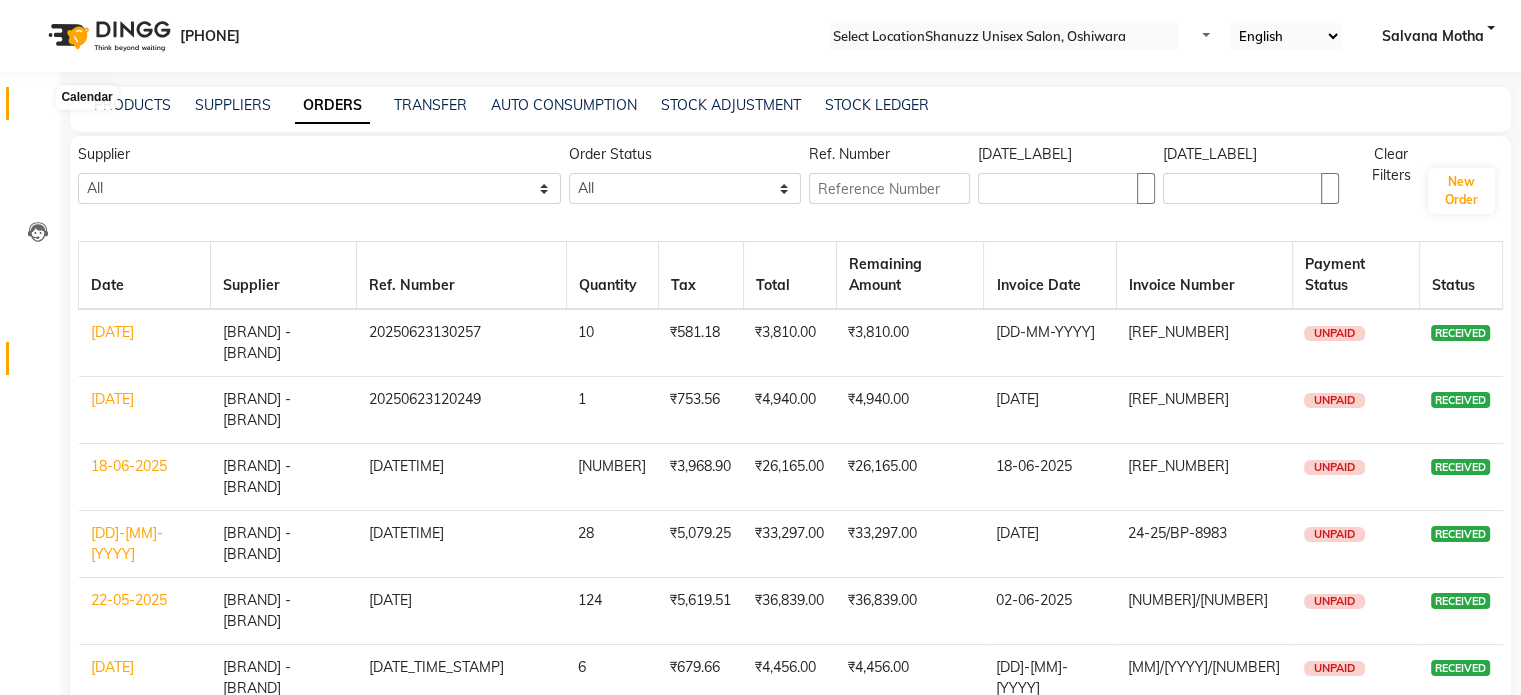 click at bounding box center (38, 108) 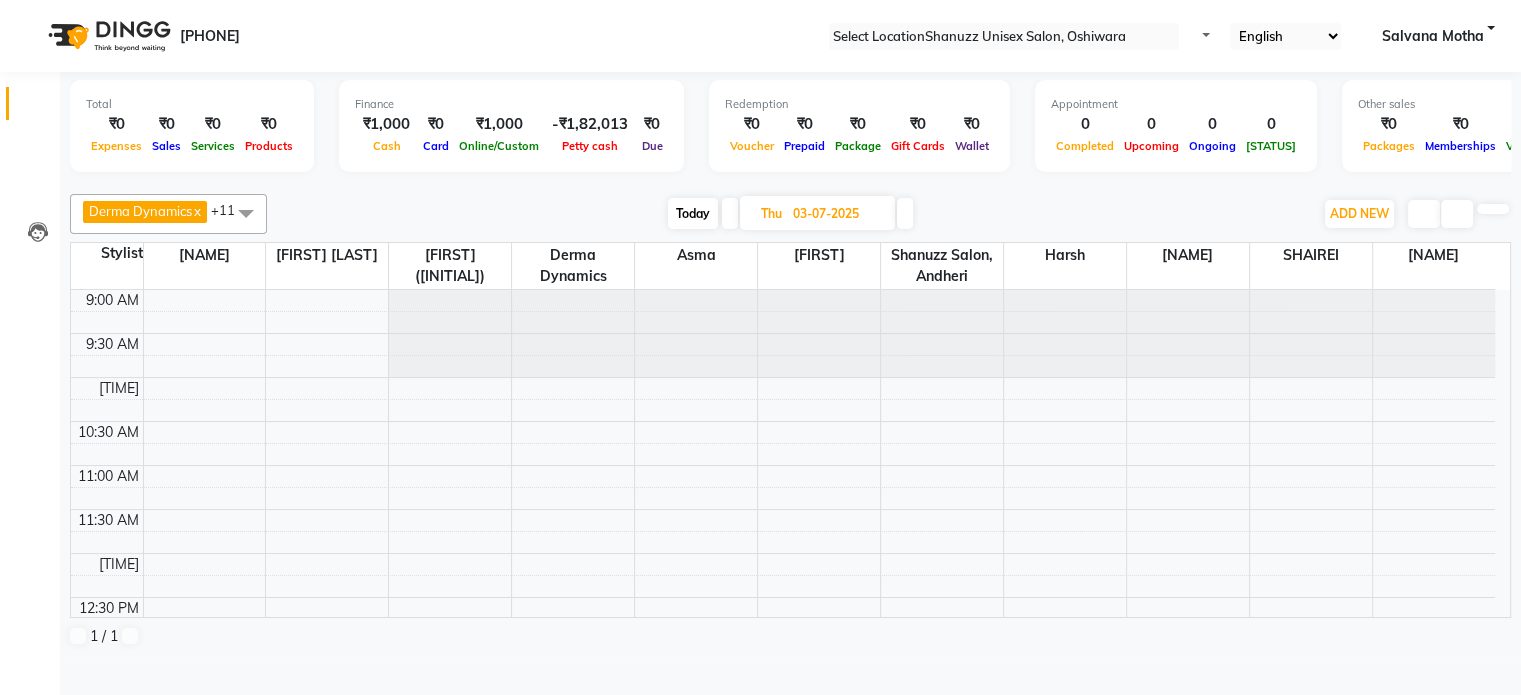 click at bounding box center [905, 213] 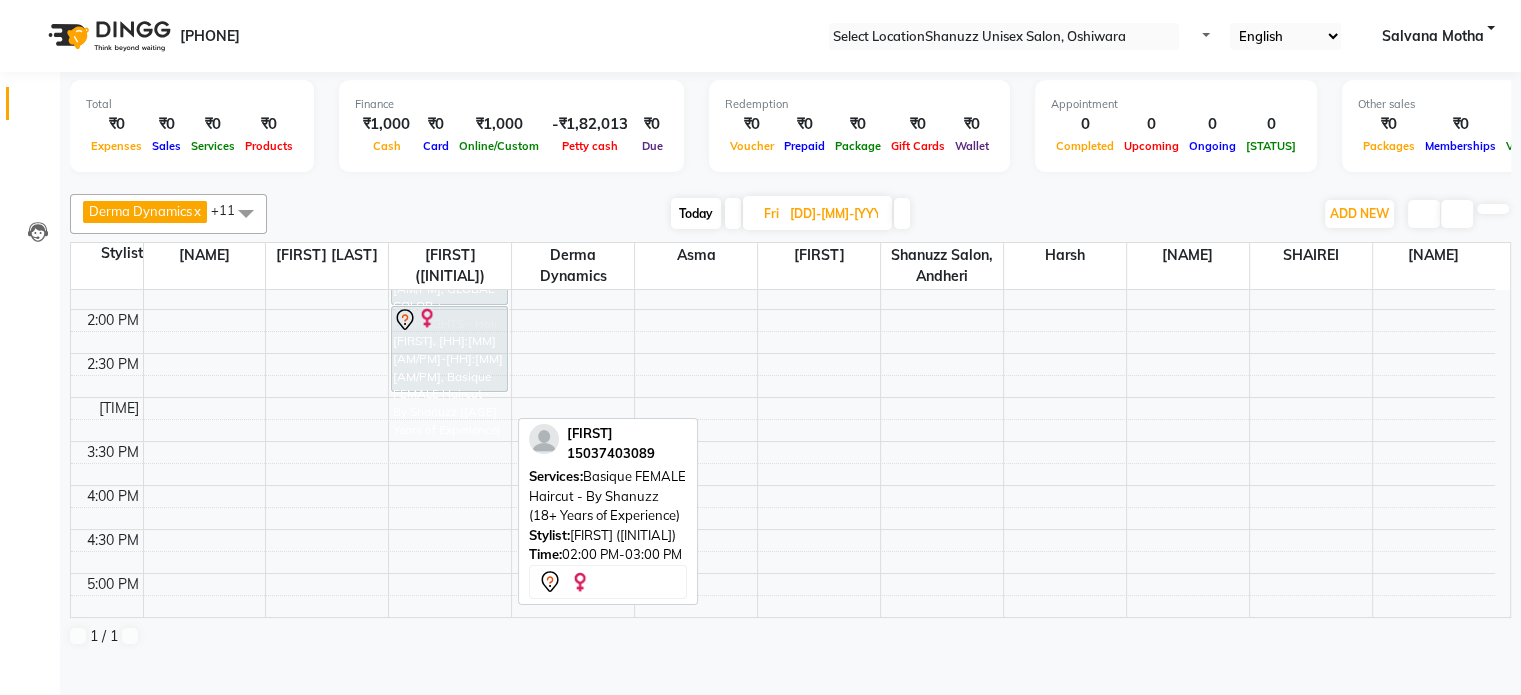 scroll, scrollTop: 424, scrollLeft: 0, axis: vertical 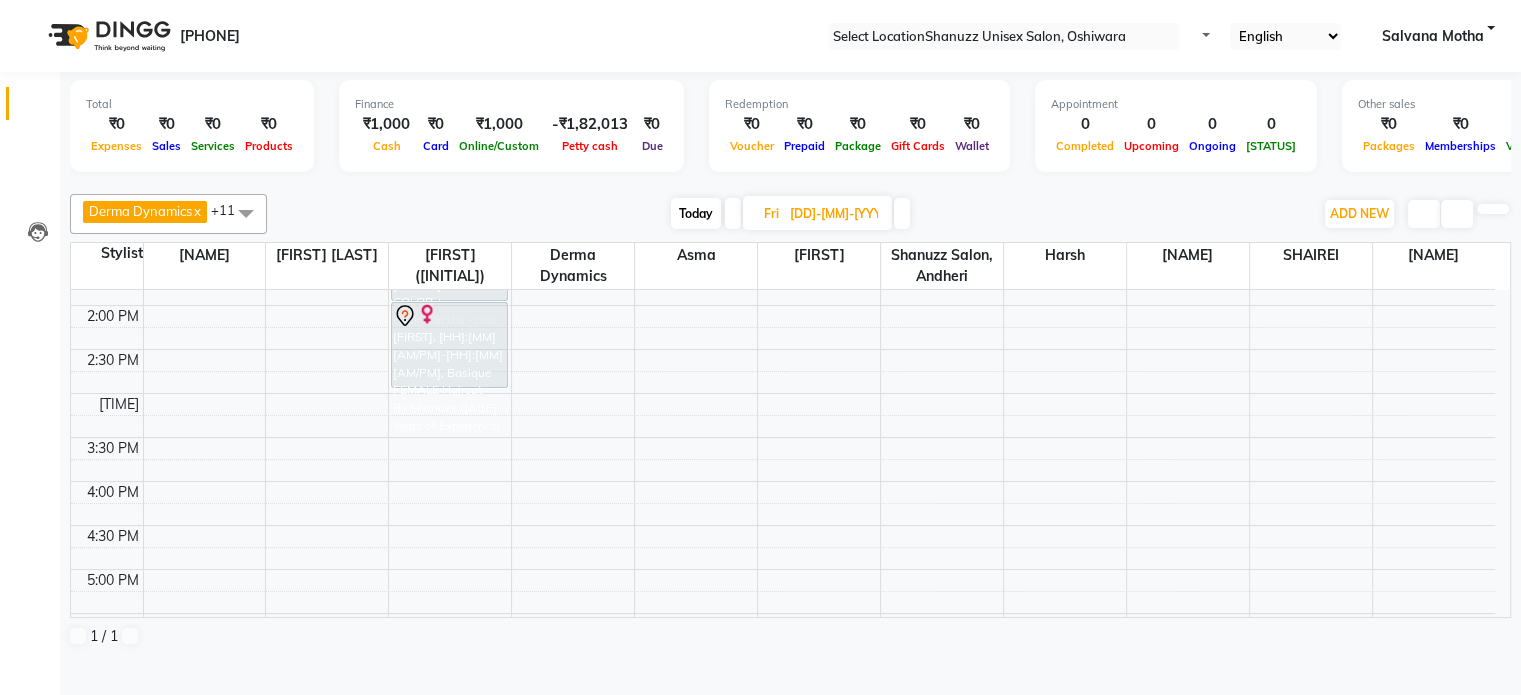 click on "Today" at bounding box center (696, 213) 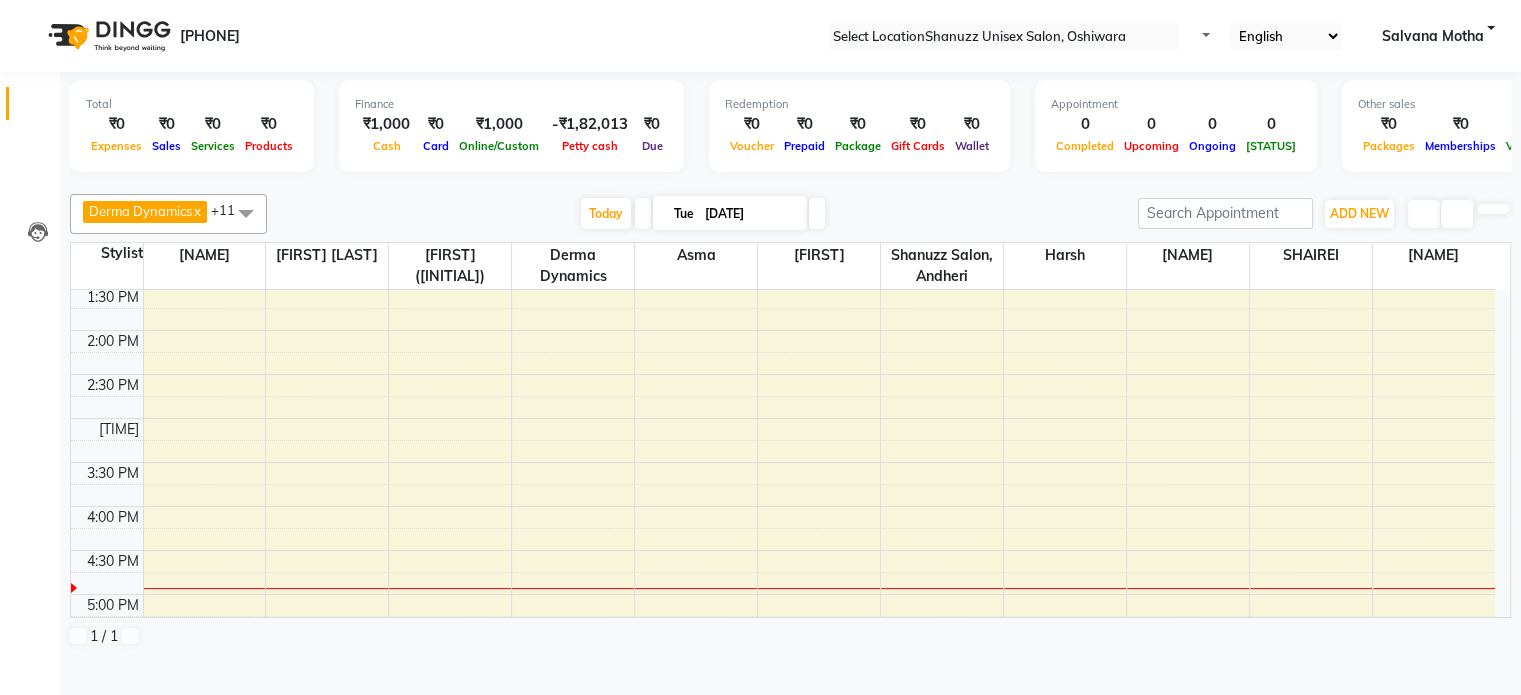 scroll, scrollTop: 408, scrollLeft: 0, axis: vertical 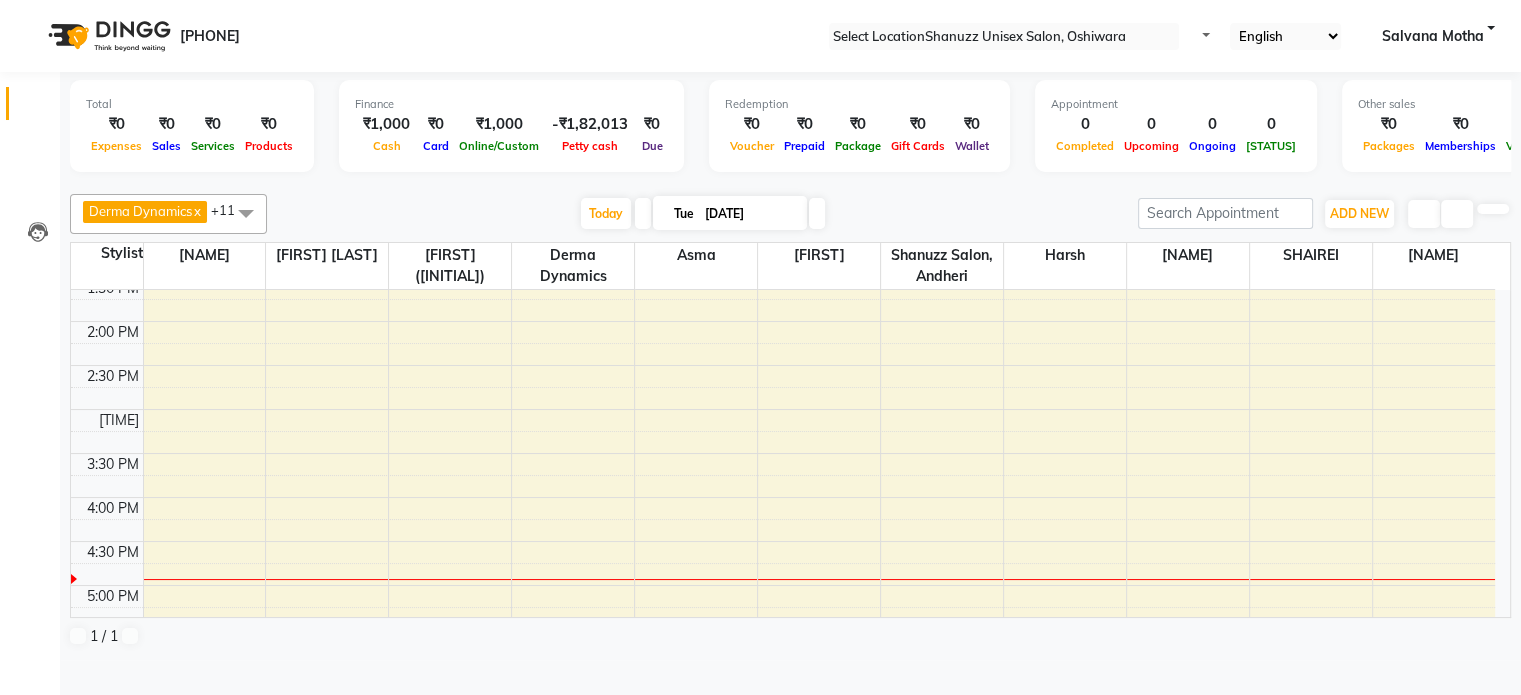 click at bounding box center (246, 213) 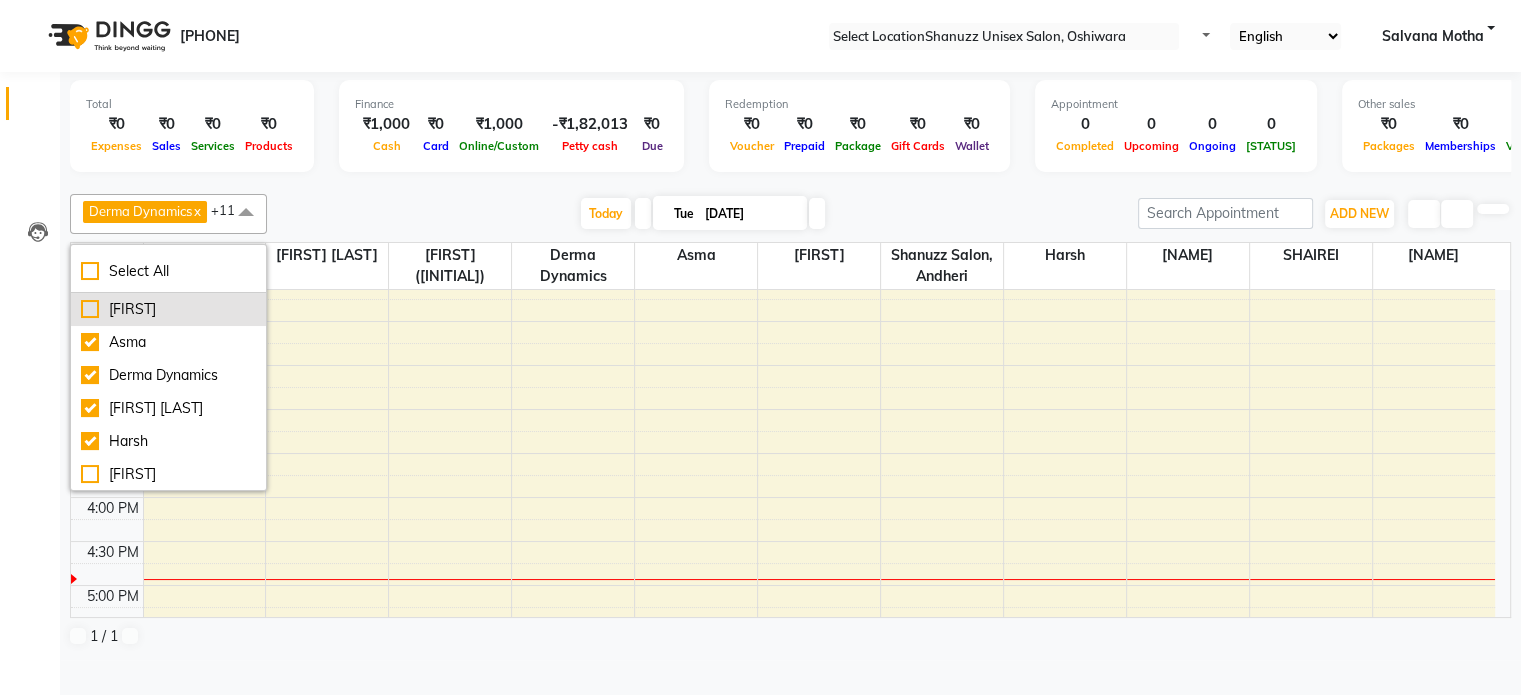 click on "[FIRST]" at bounding box center [168, 309] 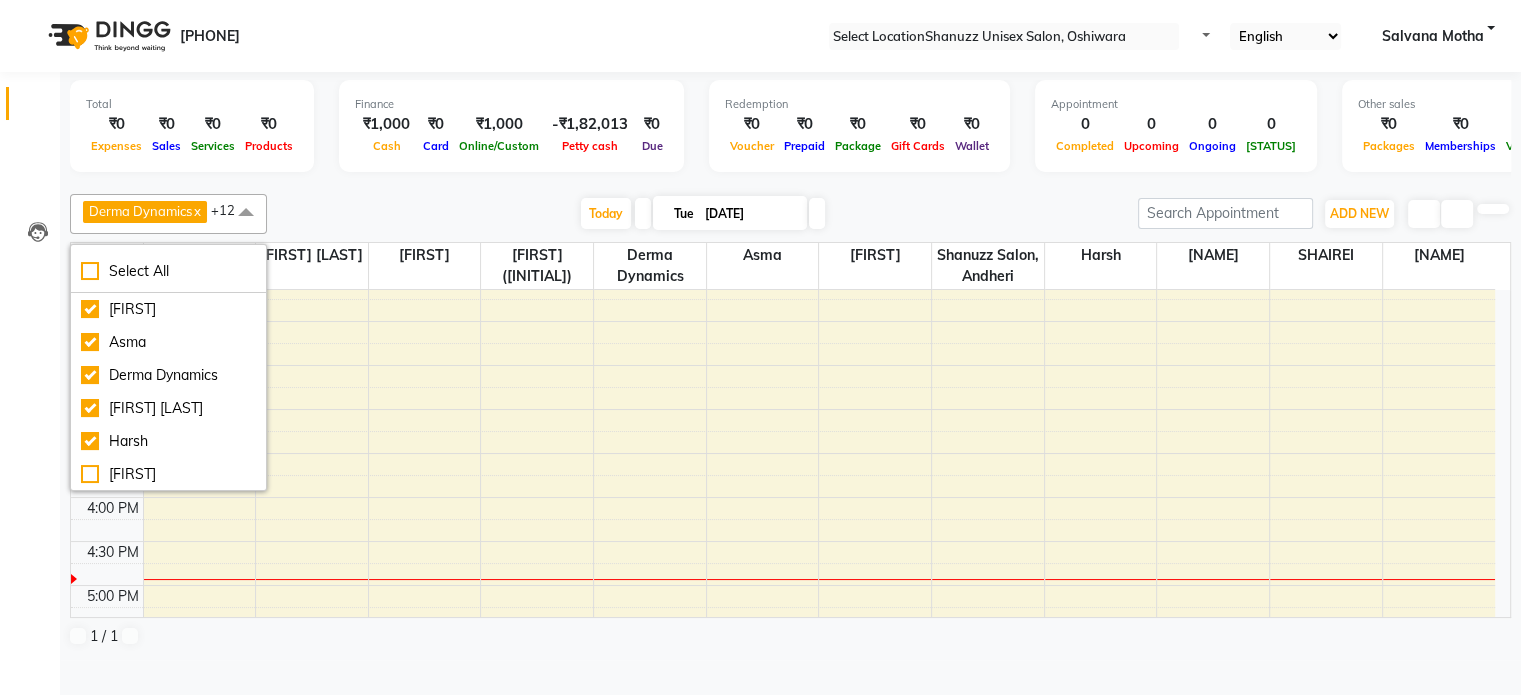click at bounding box center (790, 182) 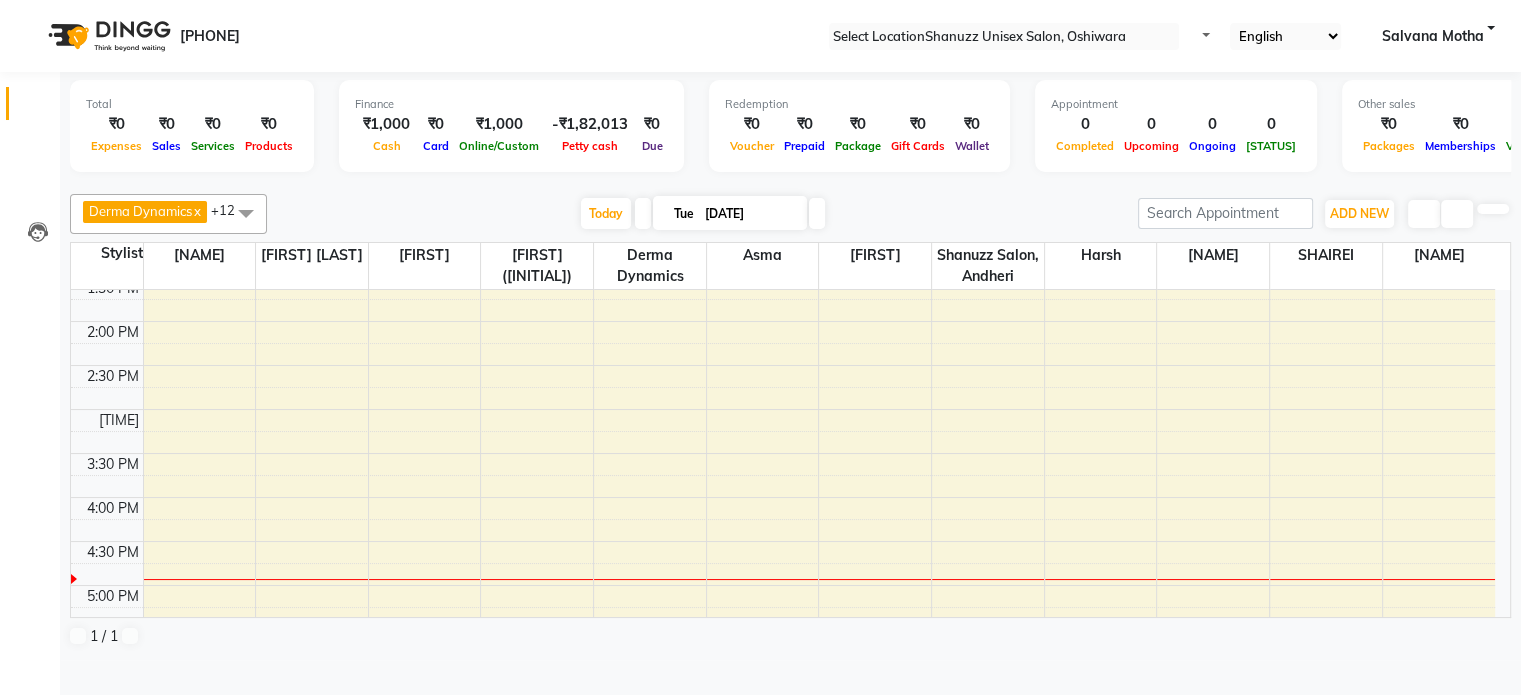 click on "9:00 AM 9:30 AM 10:00 AM 10:30 AM 11:00 AM 11:30 AM 12:00 PM 12:30 PM 1:00 PM 1:30 PM 2:00 PM 2:30 PM 3:00 PM 3:30 PM 4:00 PM 4:30 PM 5:00 PM 5:30 PM 6:00 PM 6:30 PM 7:00 PM 7:30 PM 8:00 PM 8:30 PM" at bounding box center [783, 409] 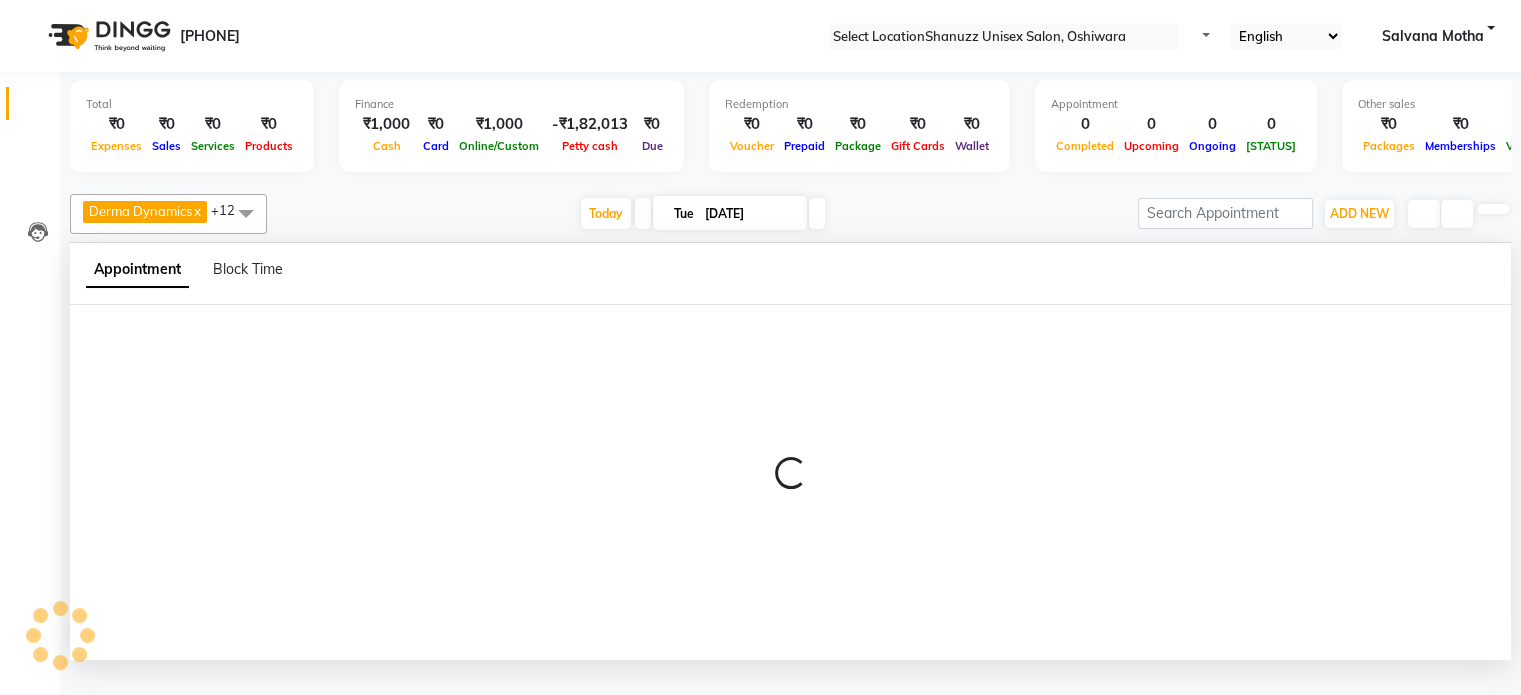 scroll, scrollTop: 0, scrollLeft: 0, axis: both 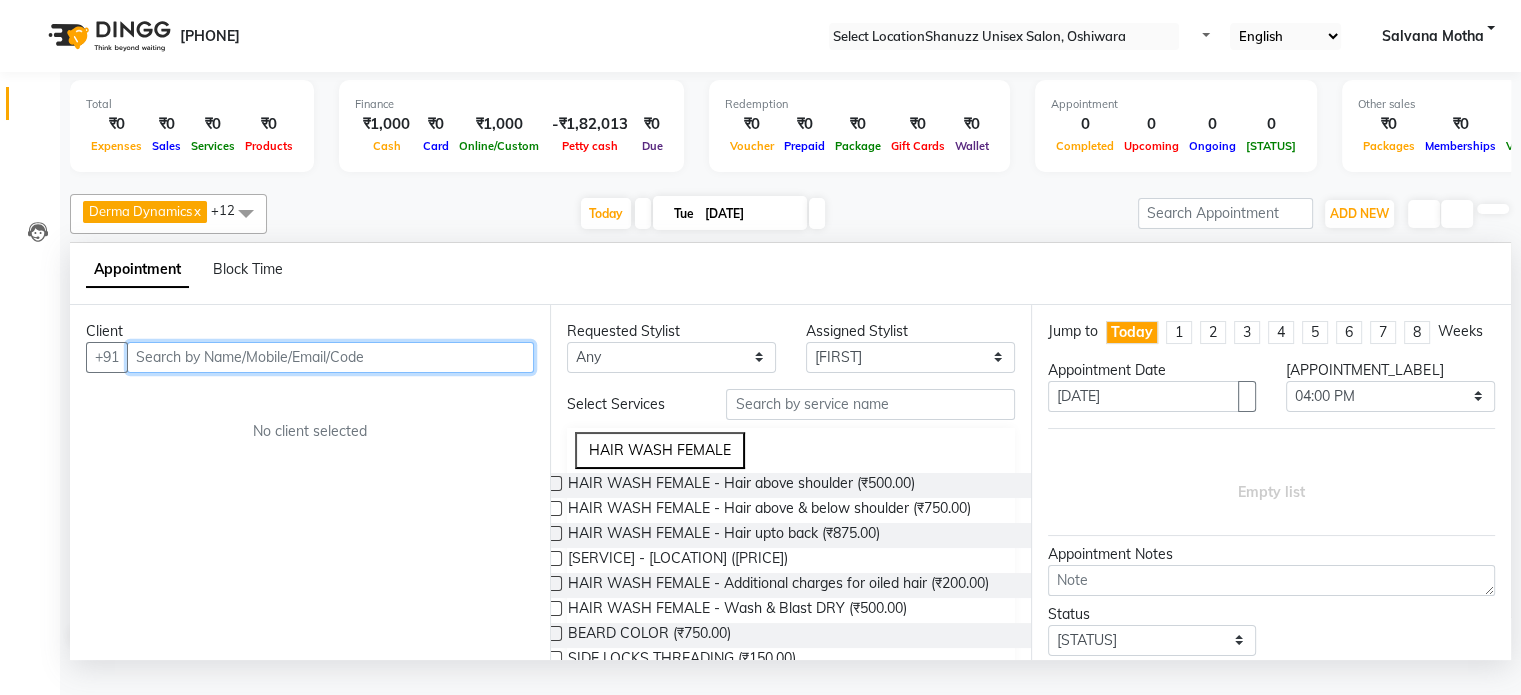 click at bounding box center [330, 357] 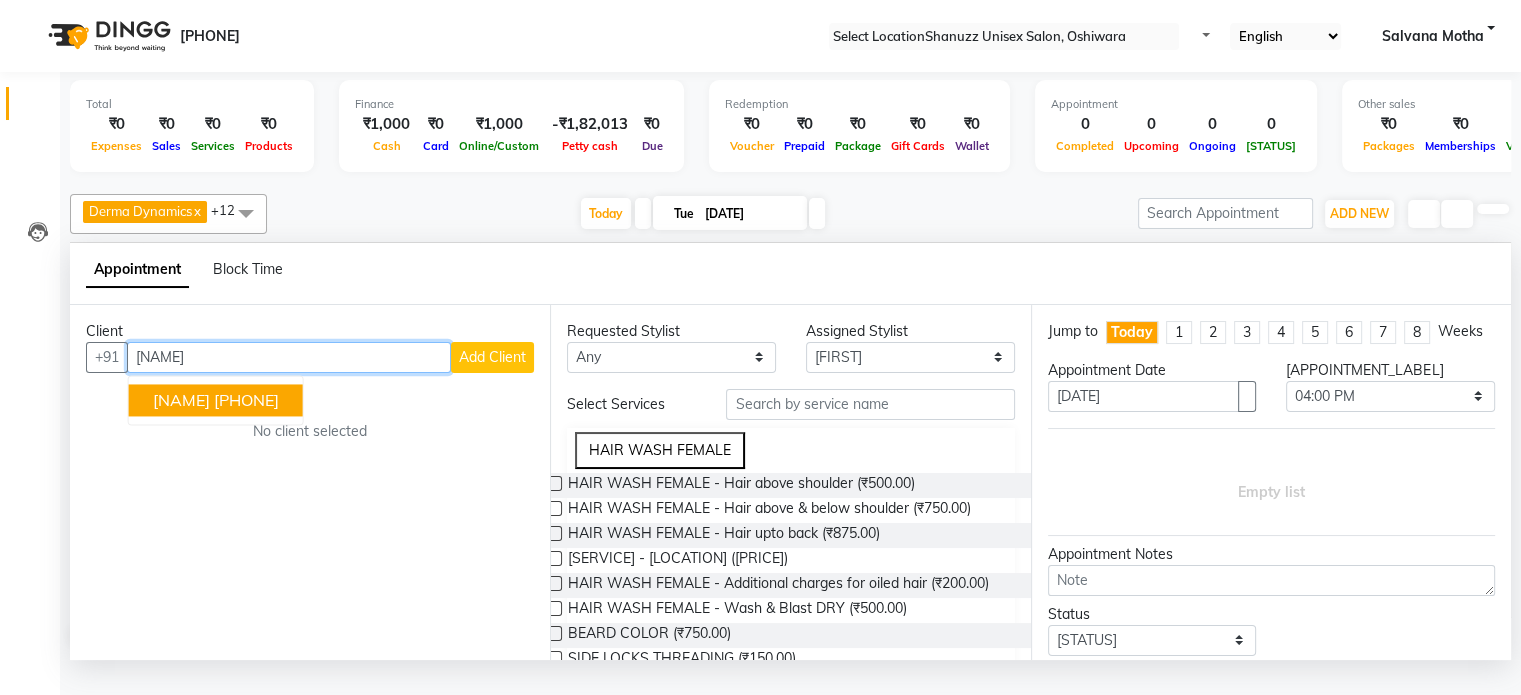 click on "[NAME]" at bounding box center (181, 400) 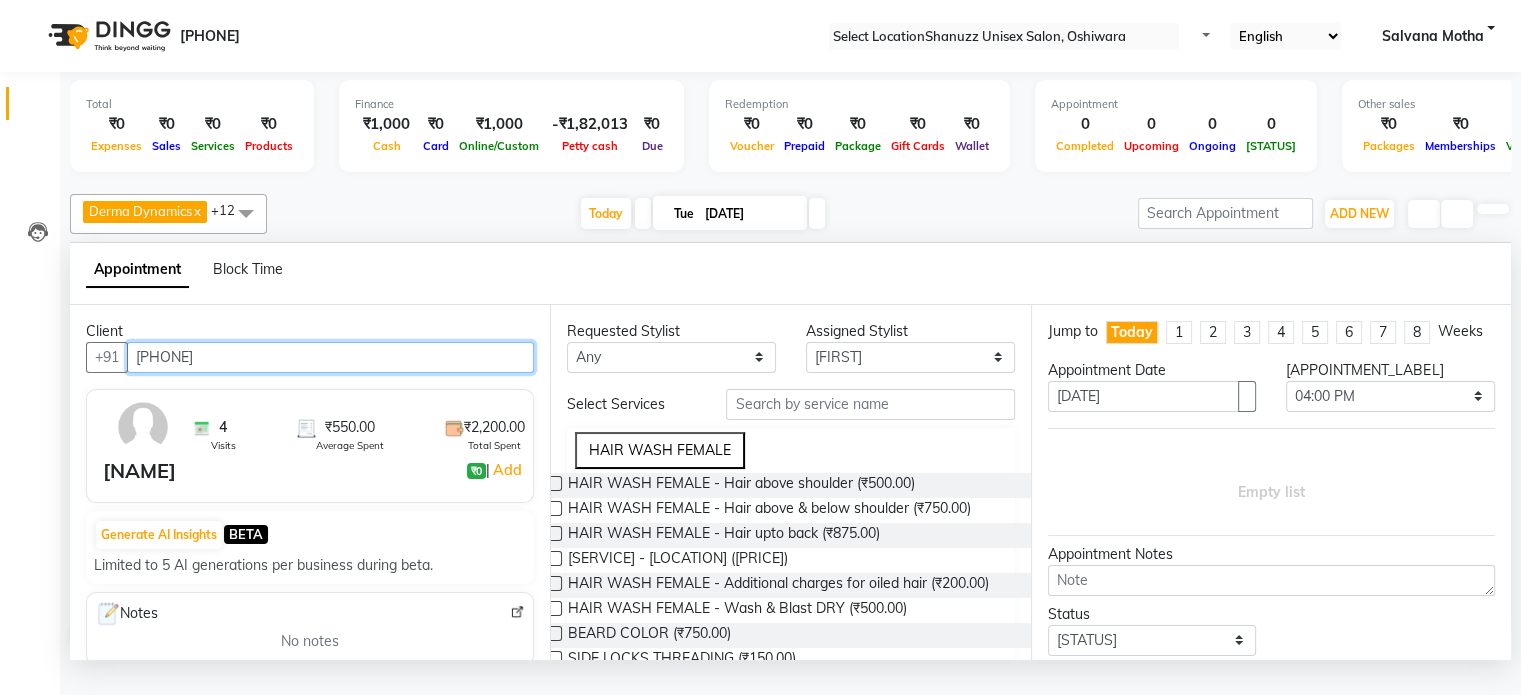 type on "[PHONE]" 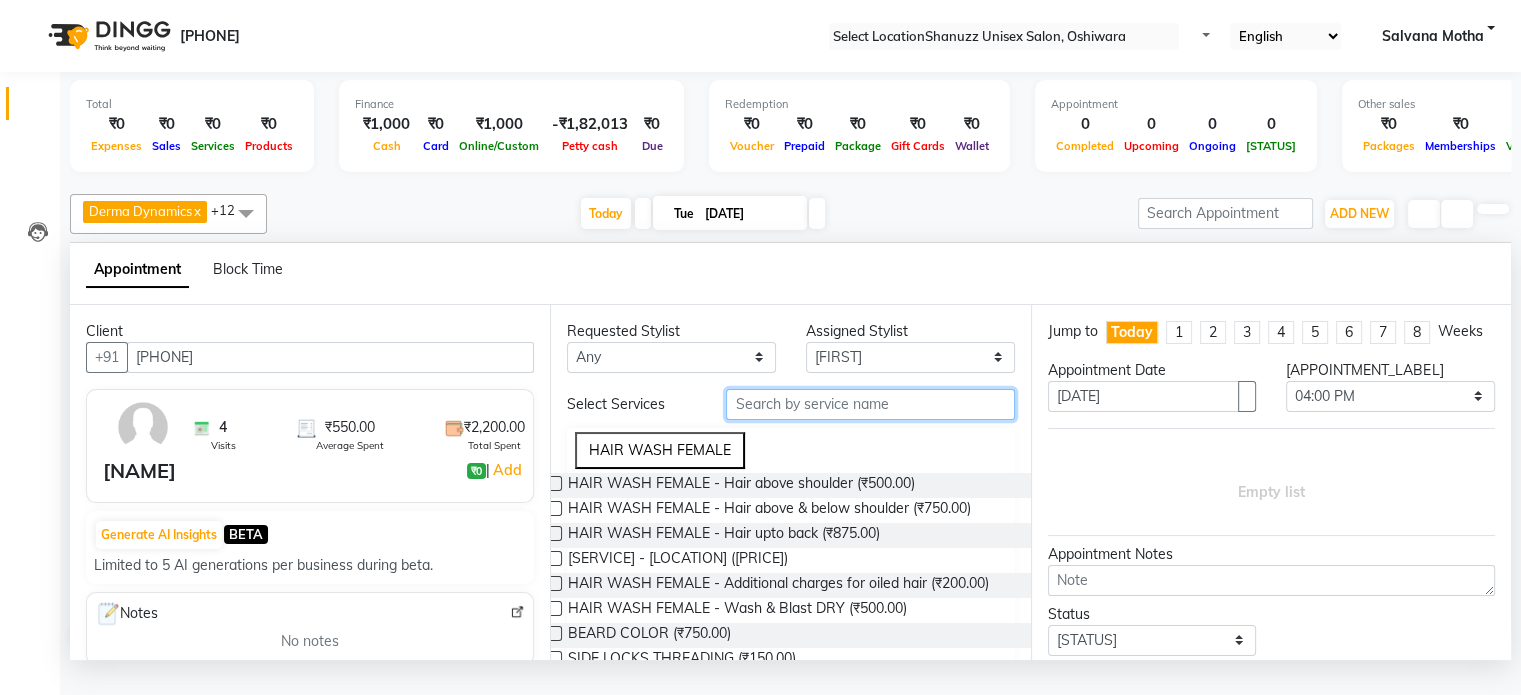 click at bounding box center (870, 404) 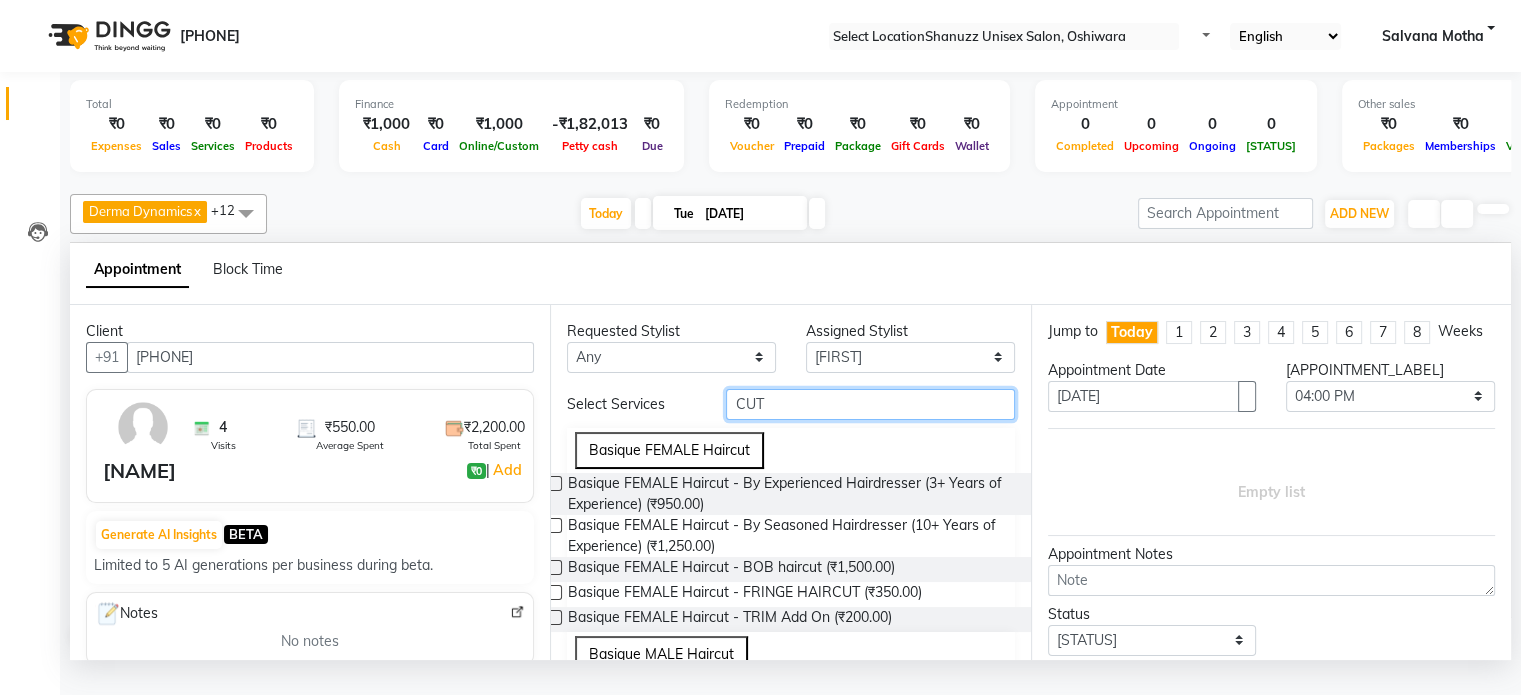 scroll, scrollTop: 106, scrollLeft: 0, axis: vertical 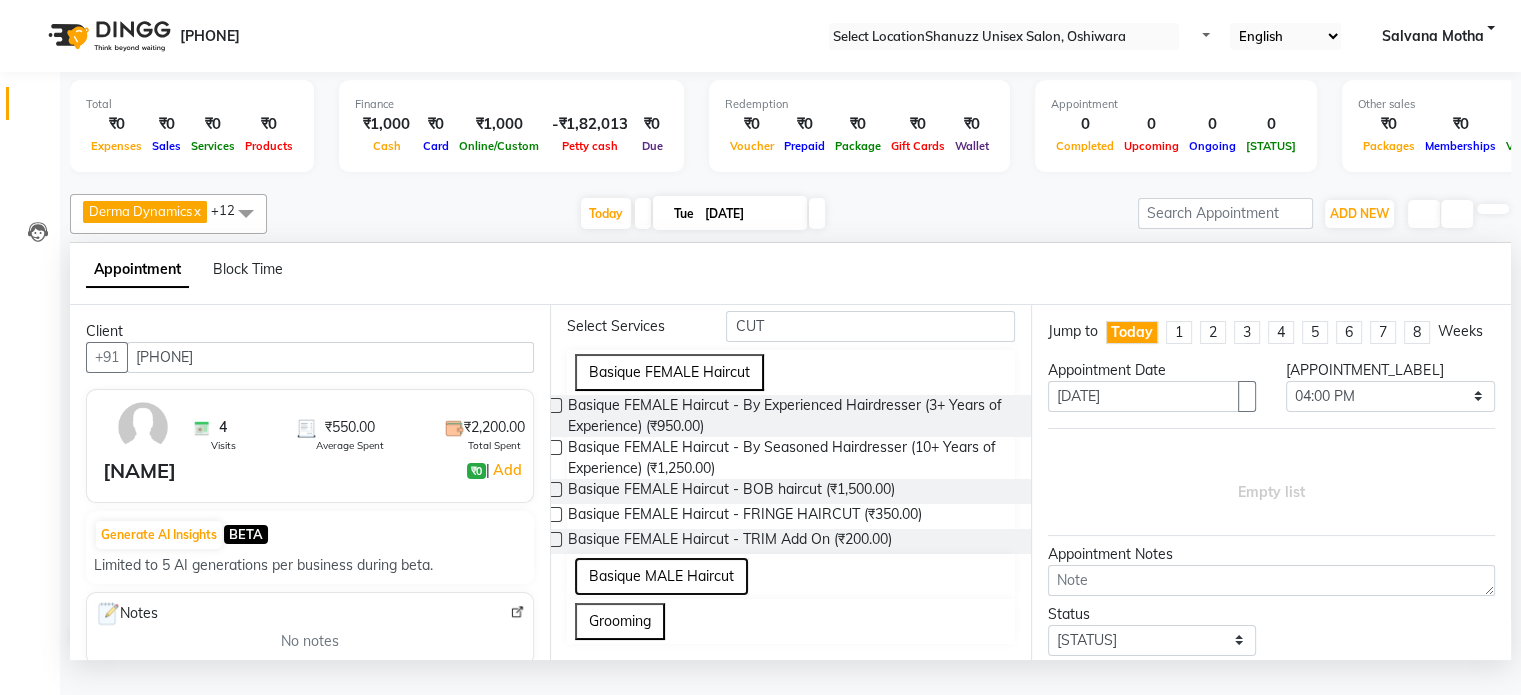 click on "Basique MALE Haircut" at bounding box center (661, 576) 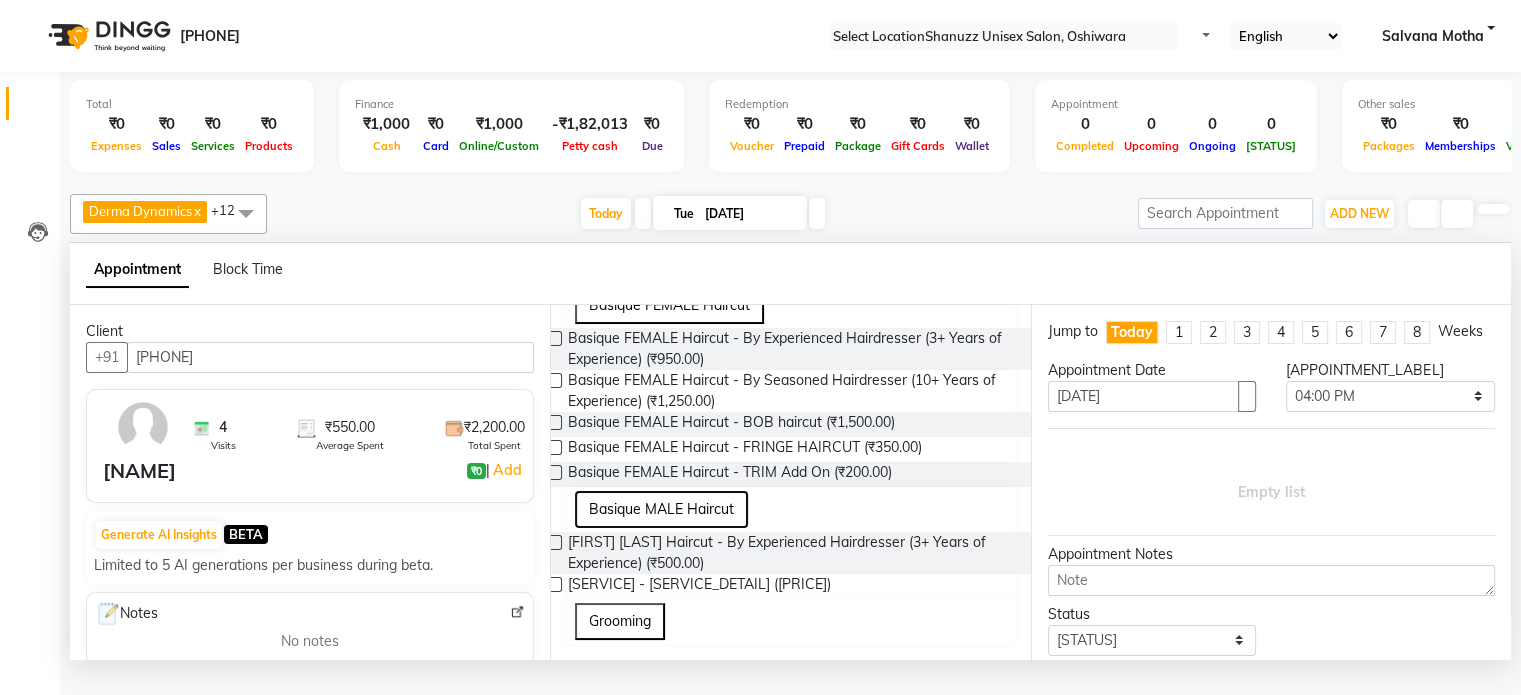 scroll, scrollTop: 0, scrollLeft: 0, axis: both 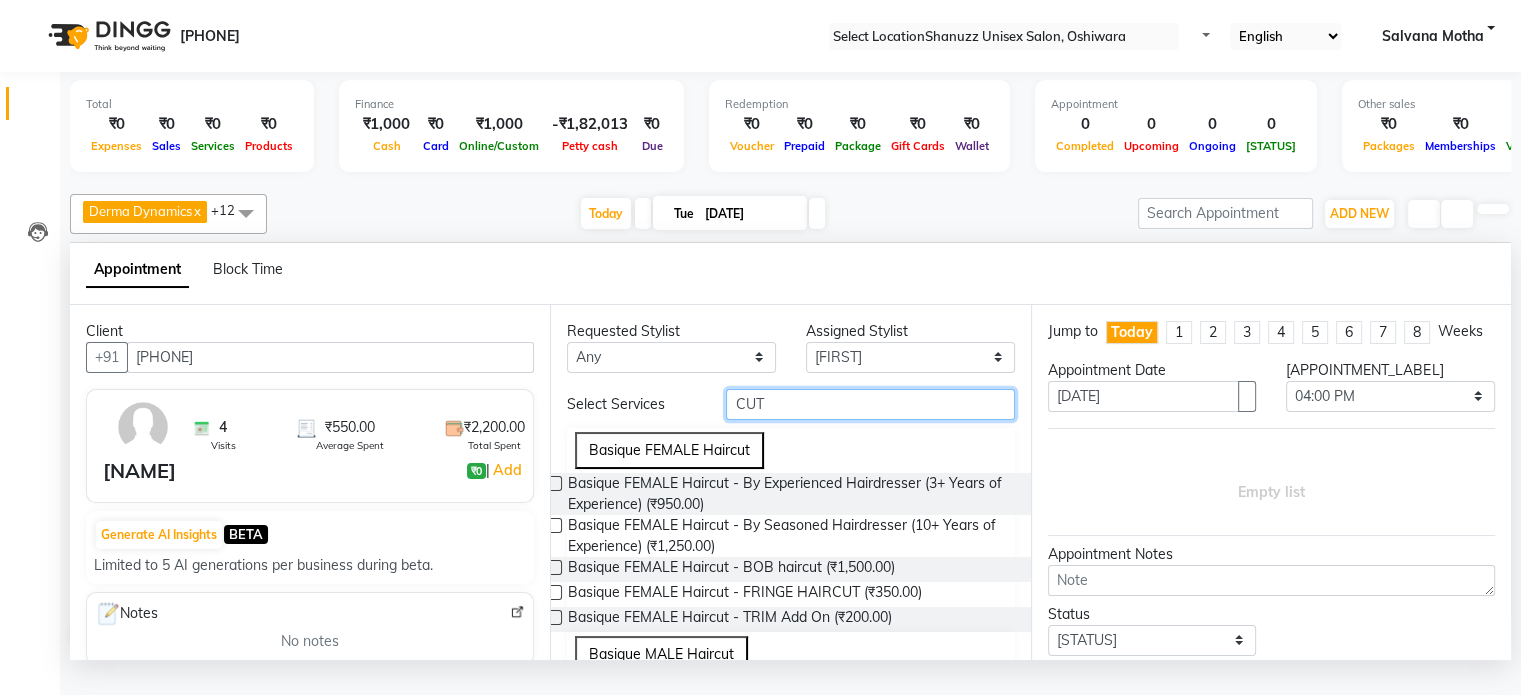 click on "CUT" at bounding box center (870, 404) 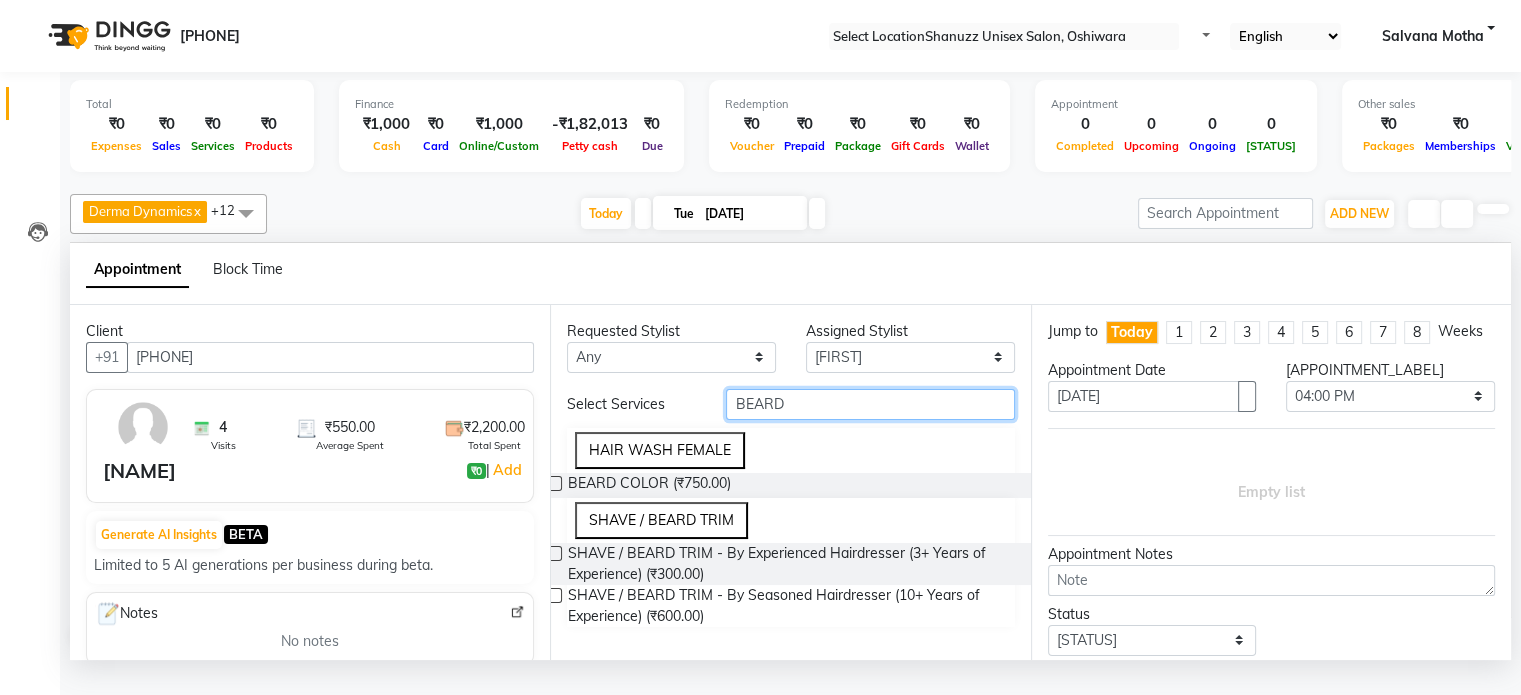 type on "BEARD" 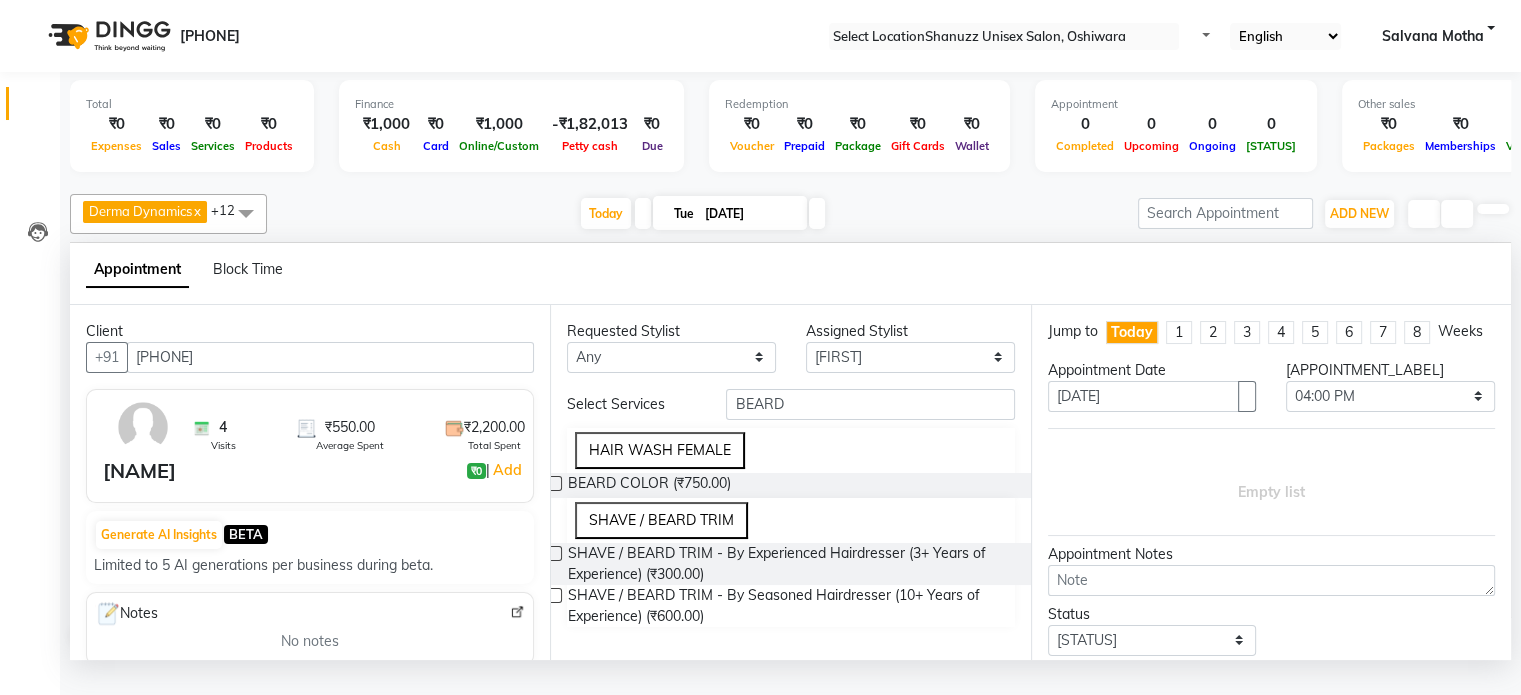 click on "SHAVE / BEARD TRIM - By Experienced Hairdresser (3+ Years of Experience) (₹300.00)" at bounding box center [790, 564] 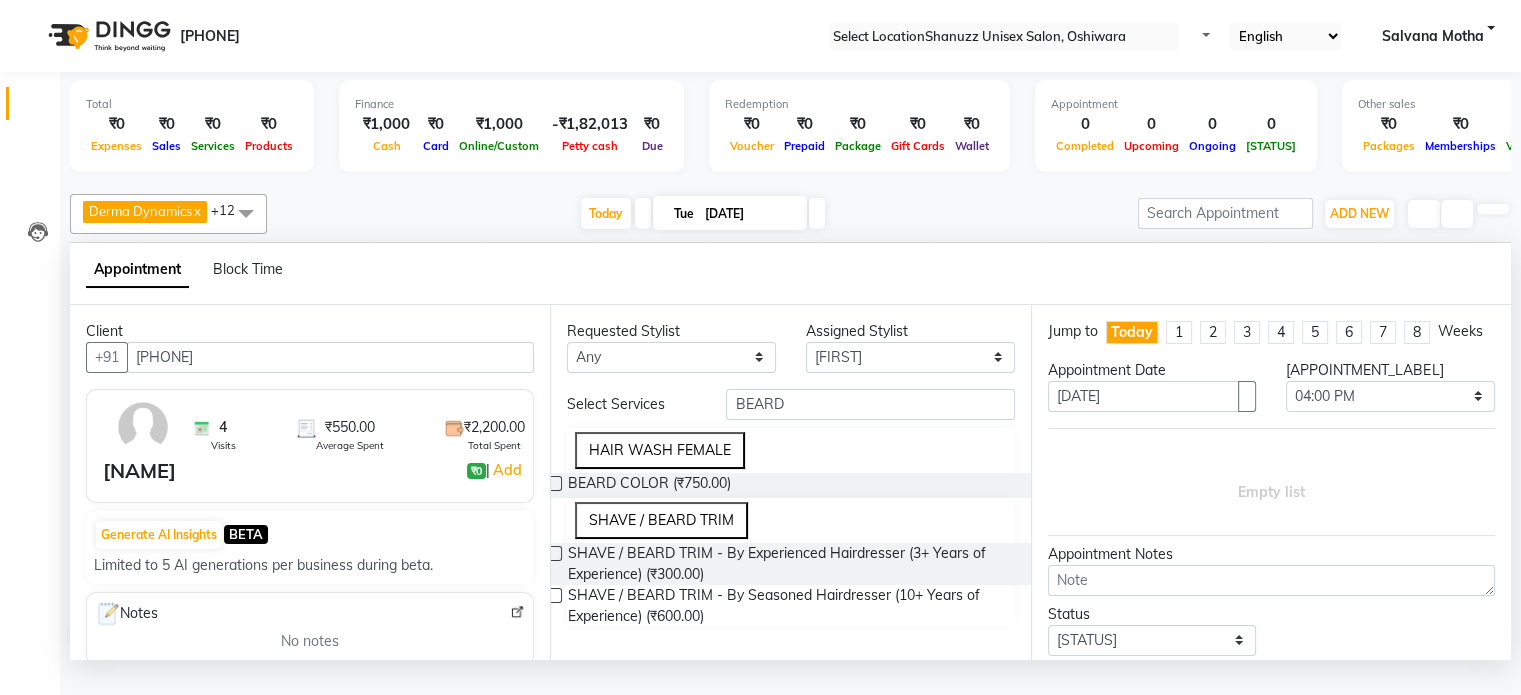 click at bounding box center (554, 553) 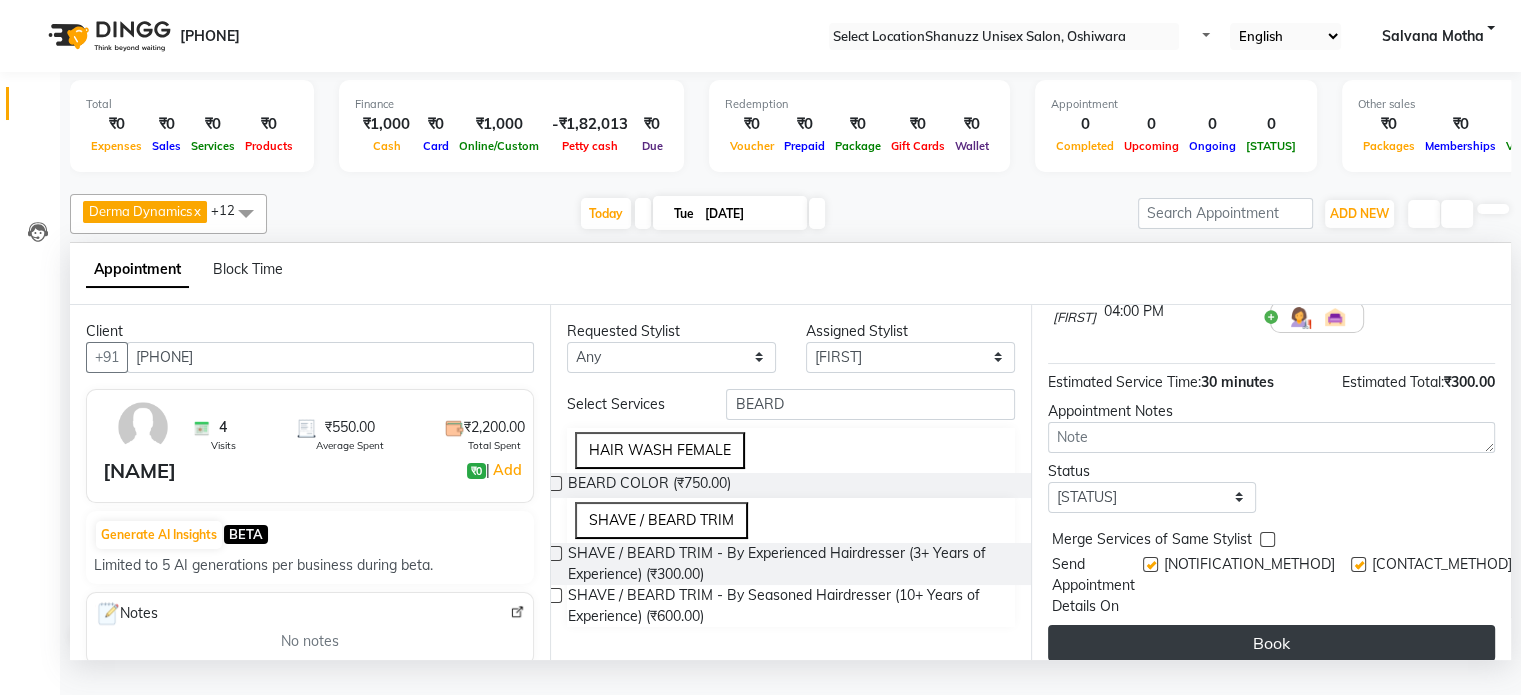 scroll, scrollTop: 190, scrollLeft: 0, axis: vertical 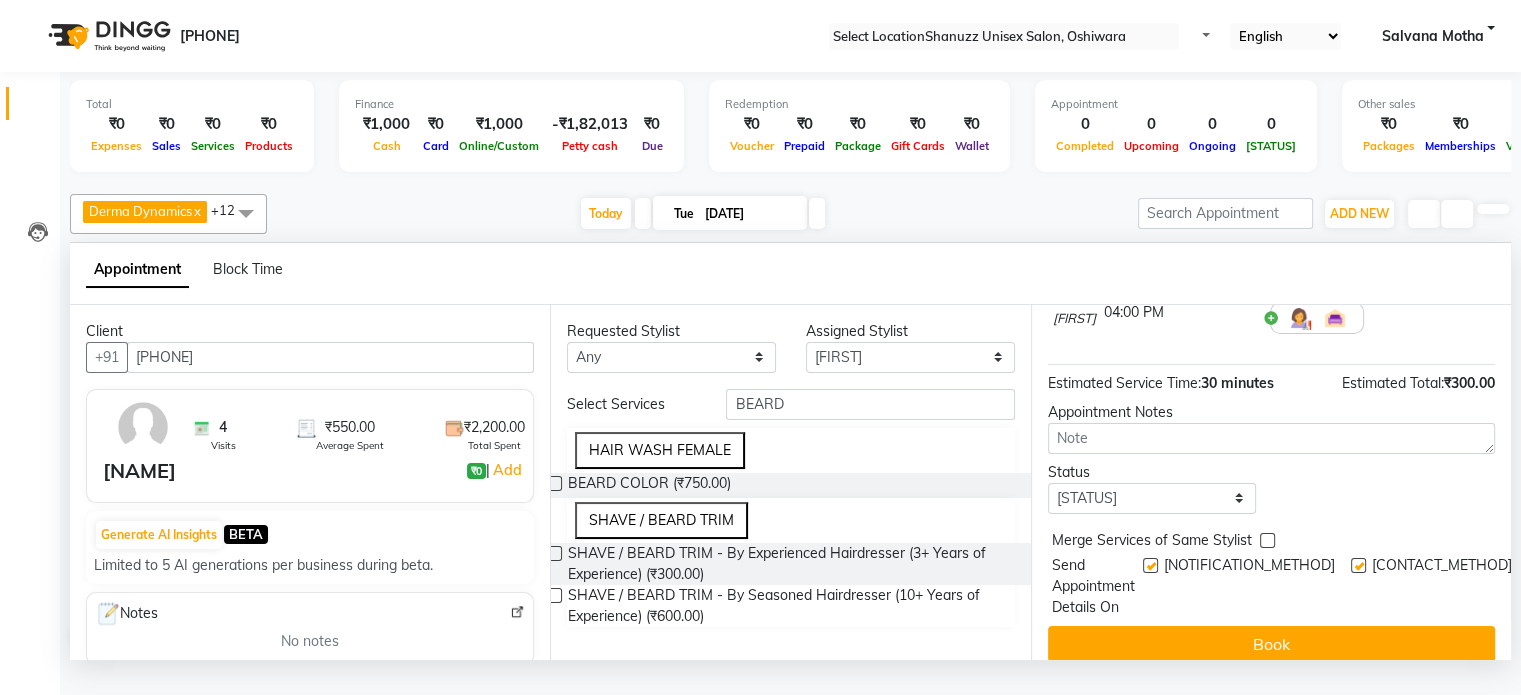 click at bounding box center [1150, 565] 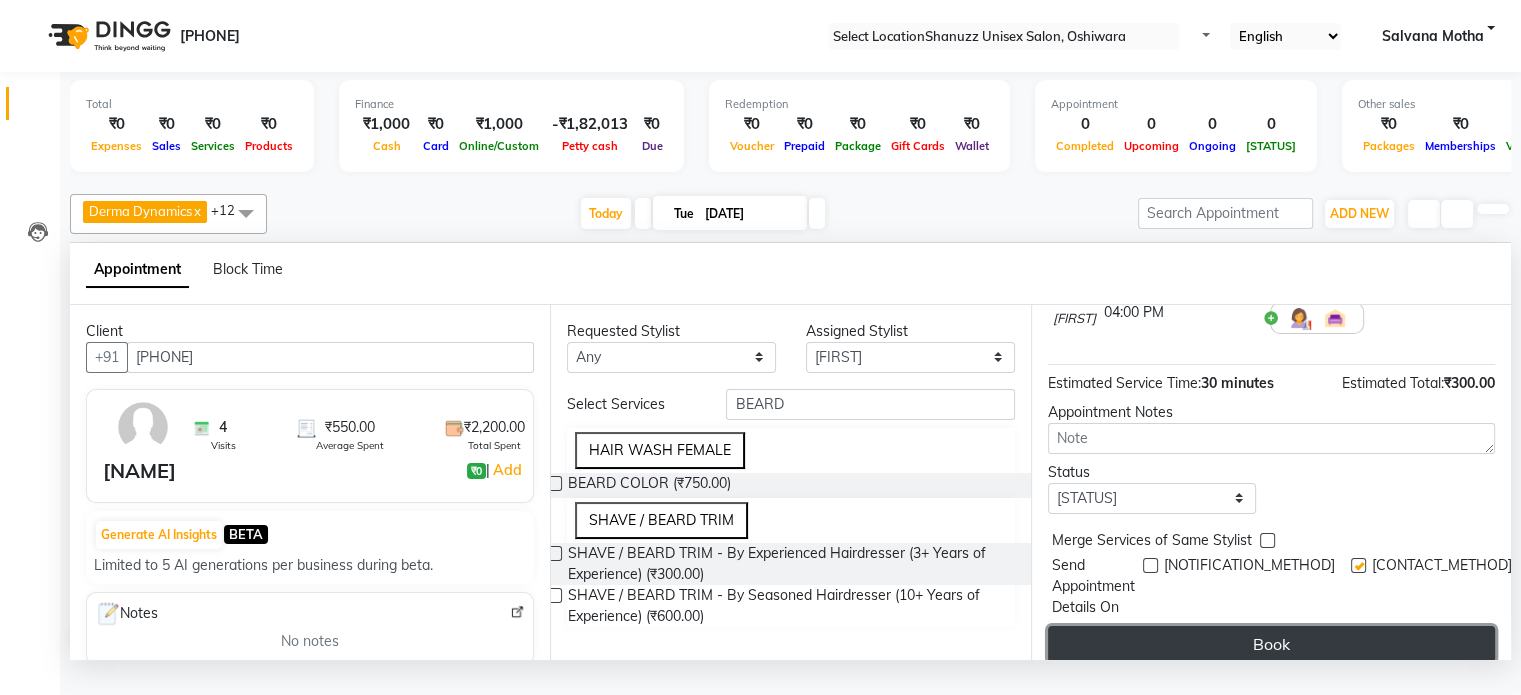 click on "Book" at bounding box center (1271, 644) 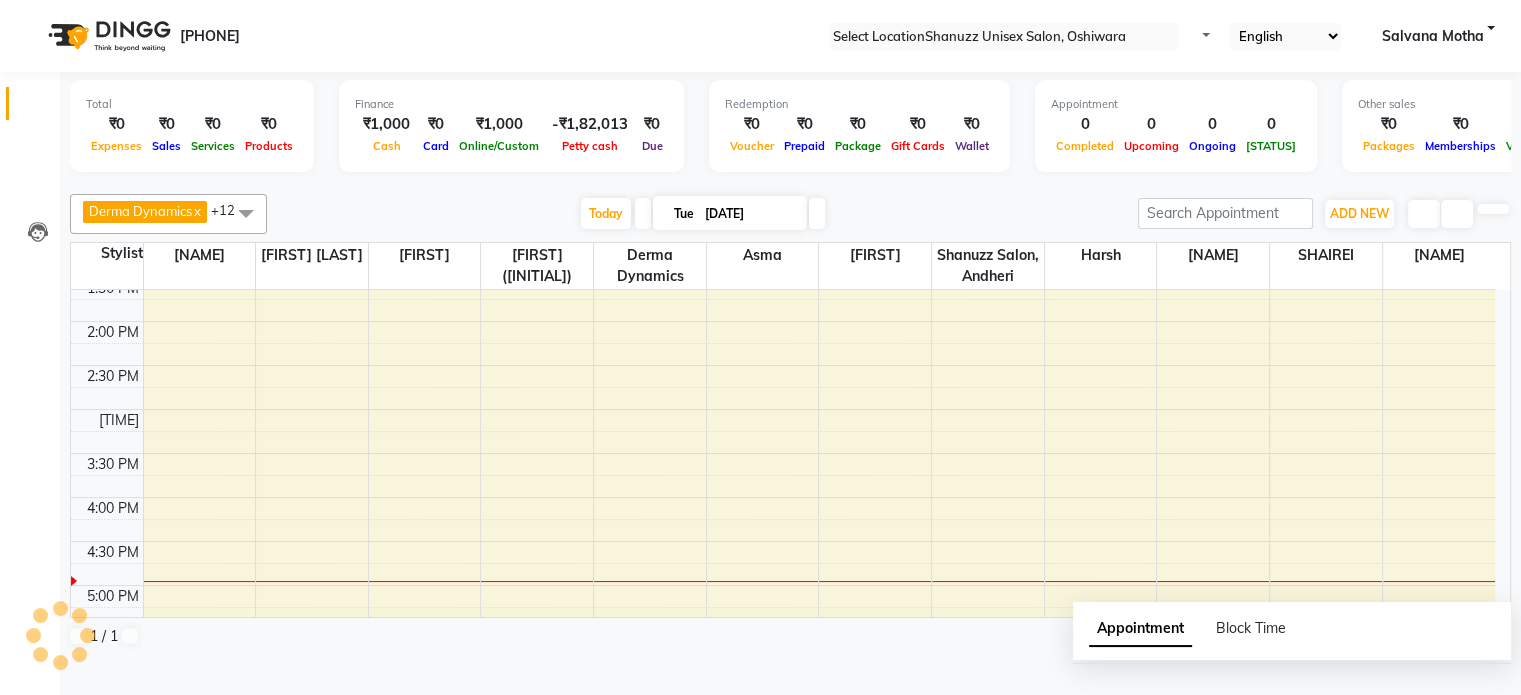 scroll, scrollTop: 0, scrollLeft: 0, axis: both 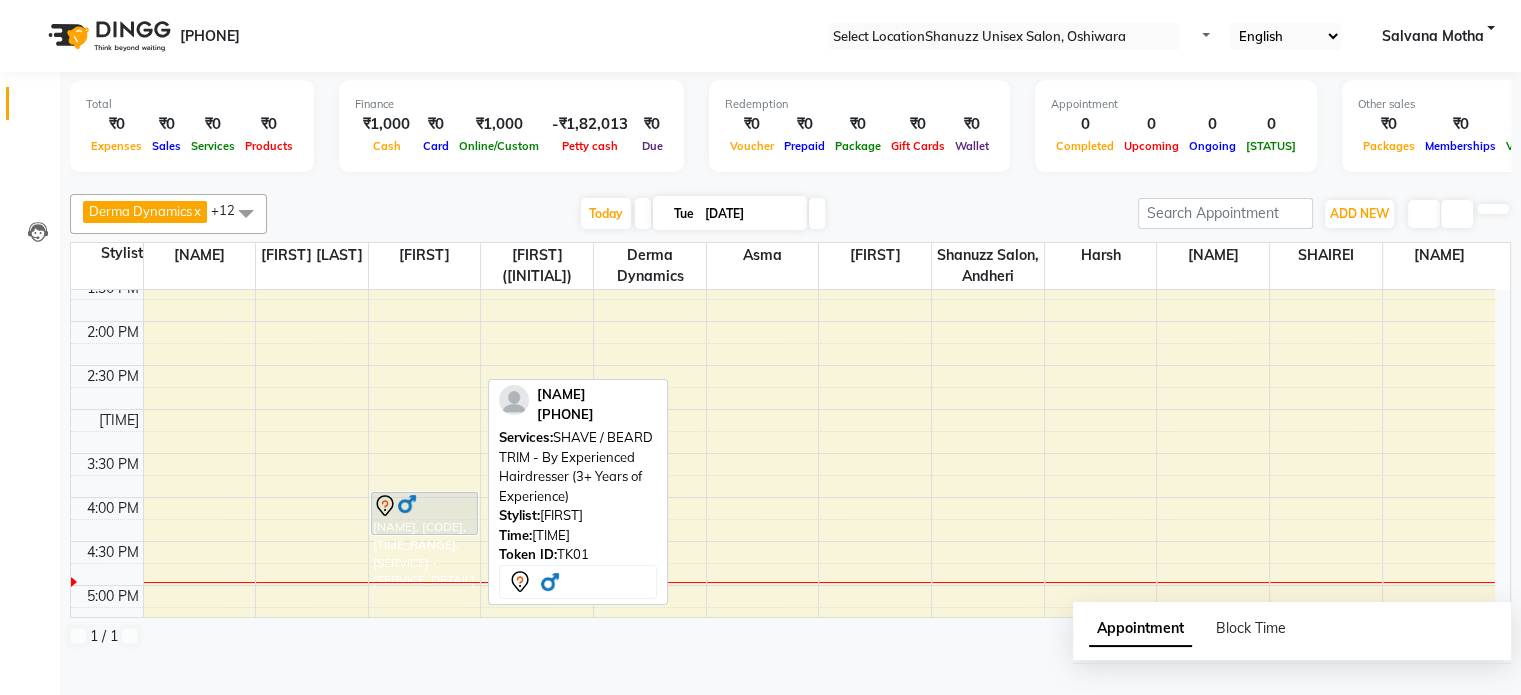 click on "[NAME], [CODE], [TIME_RANGE], [SERVICE] - [SERVICE_DETAIL]" at bounding box center [424, 513] 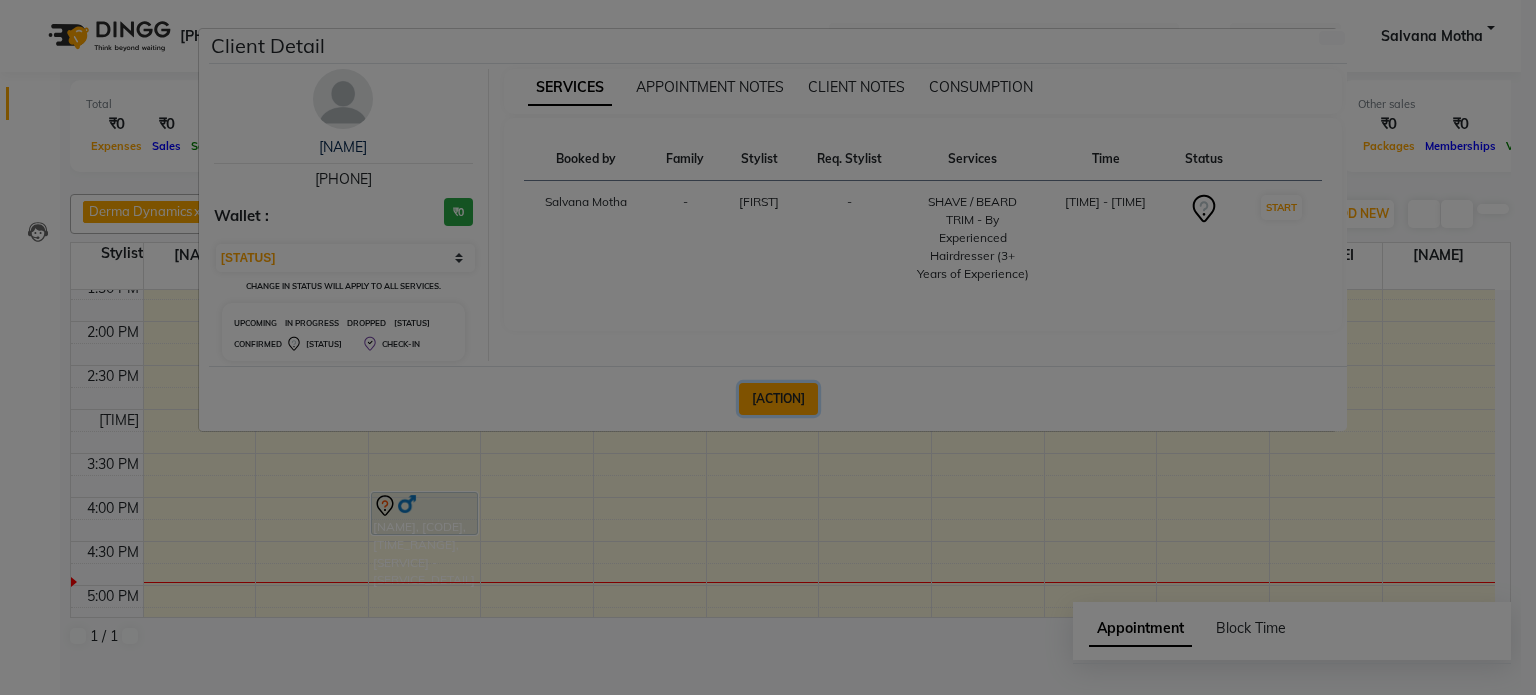 click on "[ACTION]" at bounding box center (778, 399) 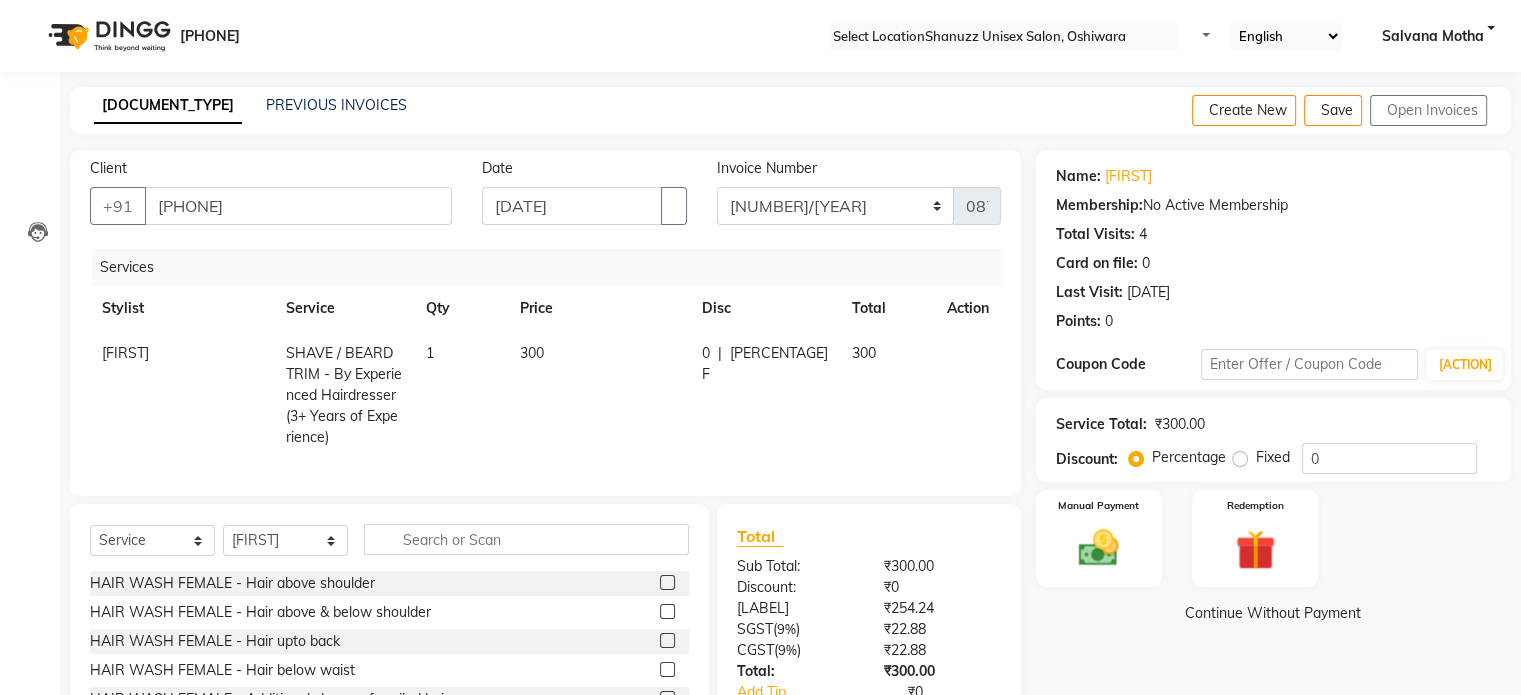scroll, scrollTop: 128, scrollLeft: 0, axis: vertical 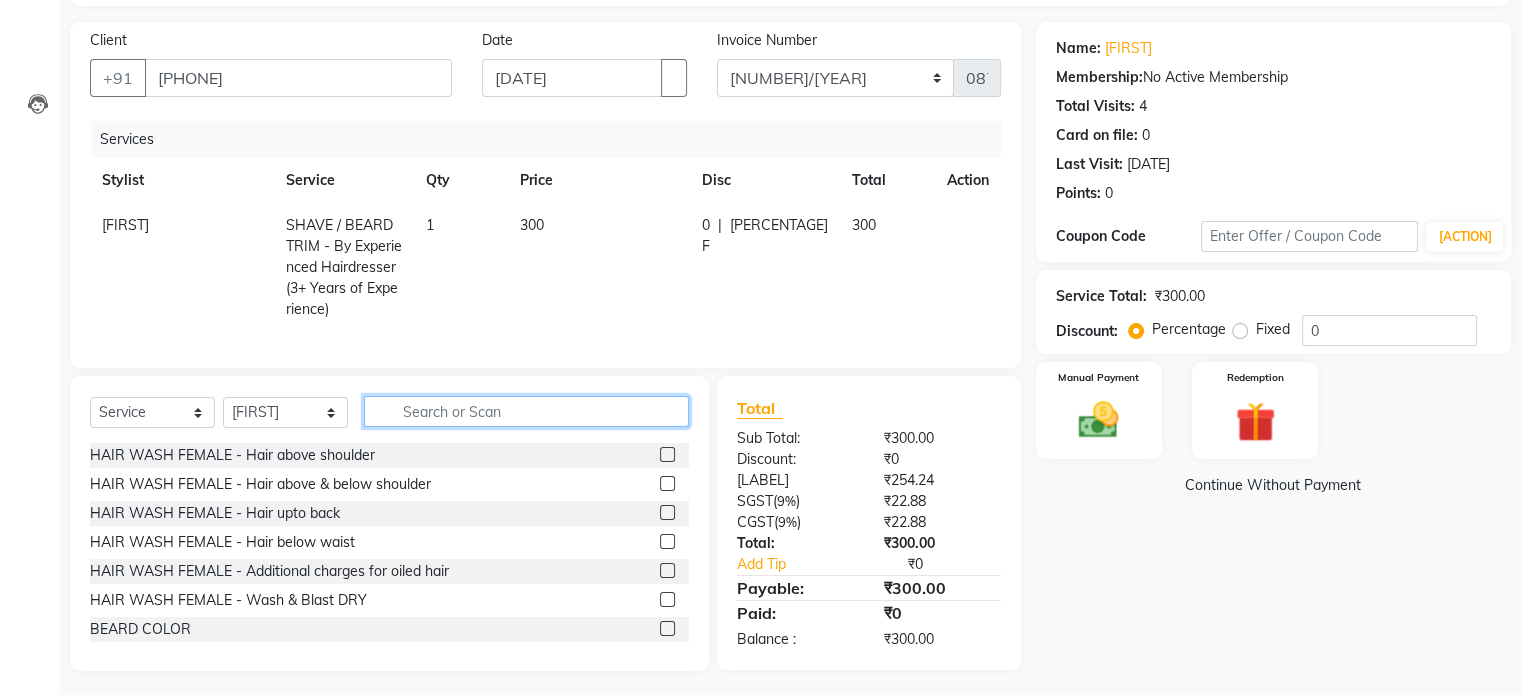 click at bounding box center (526, 411) 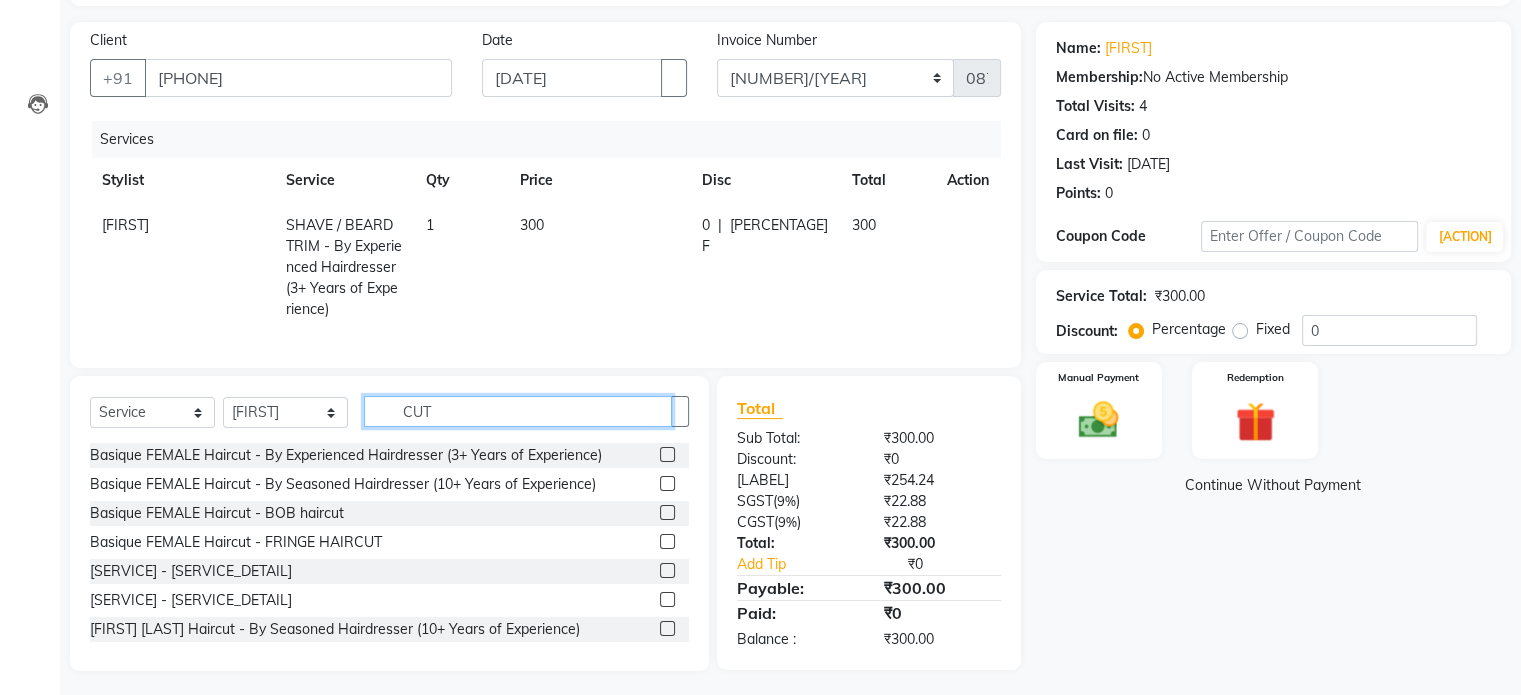 type on "CUT" 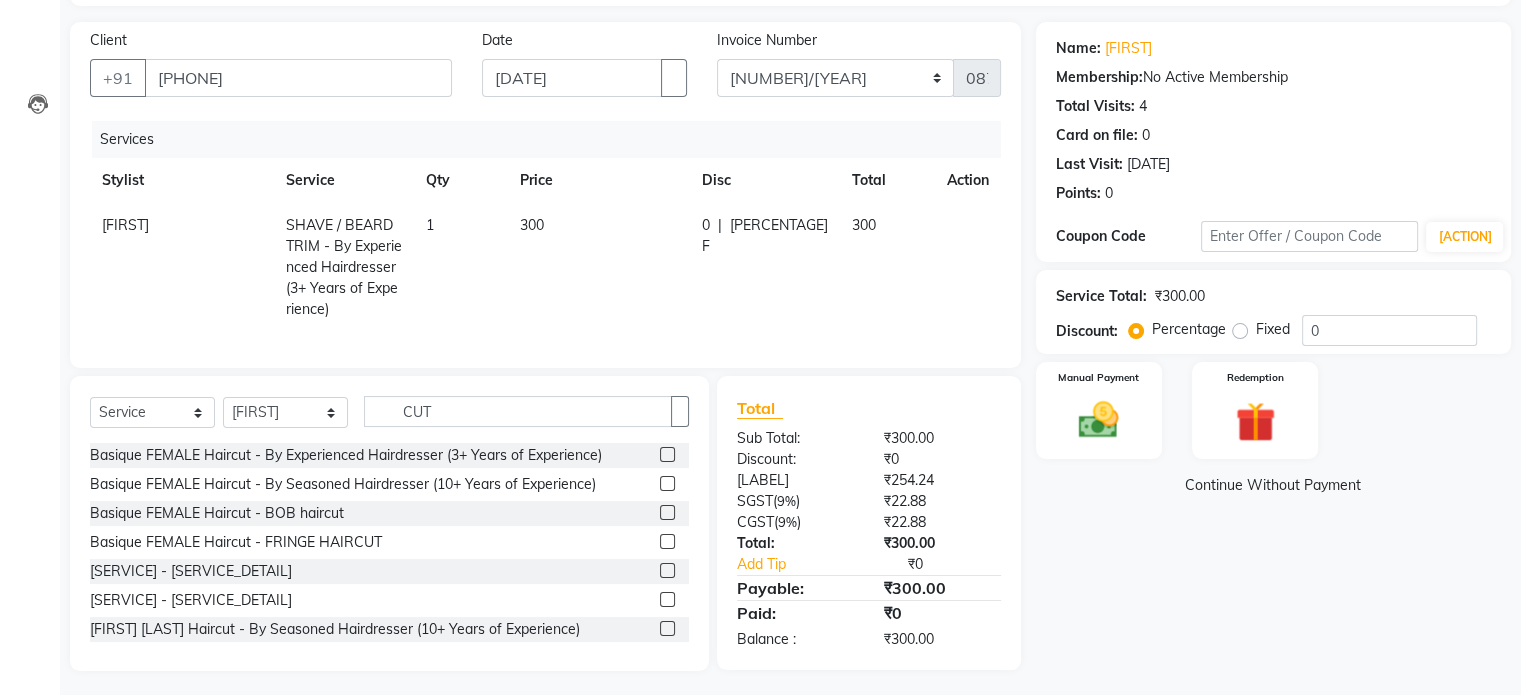 click at bounding box center (667, 599) 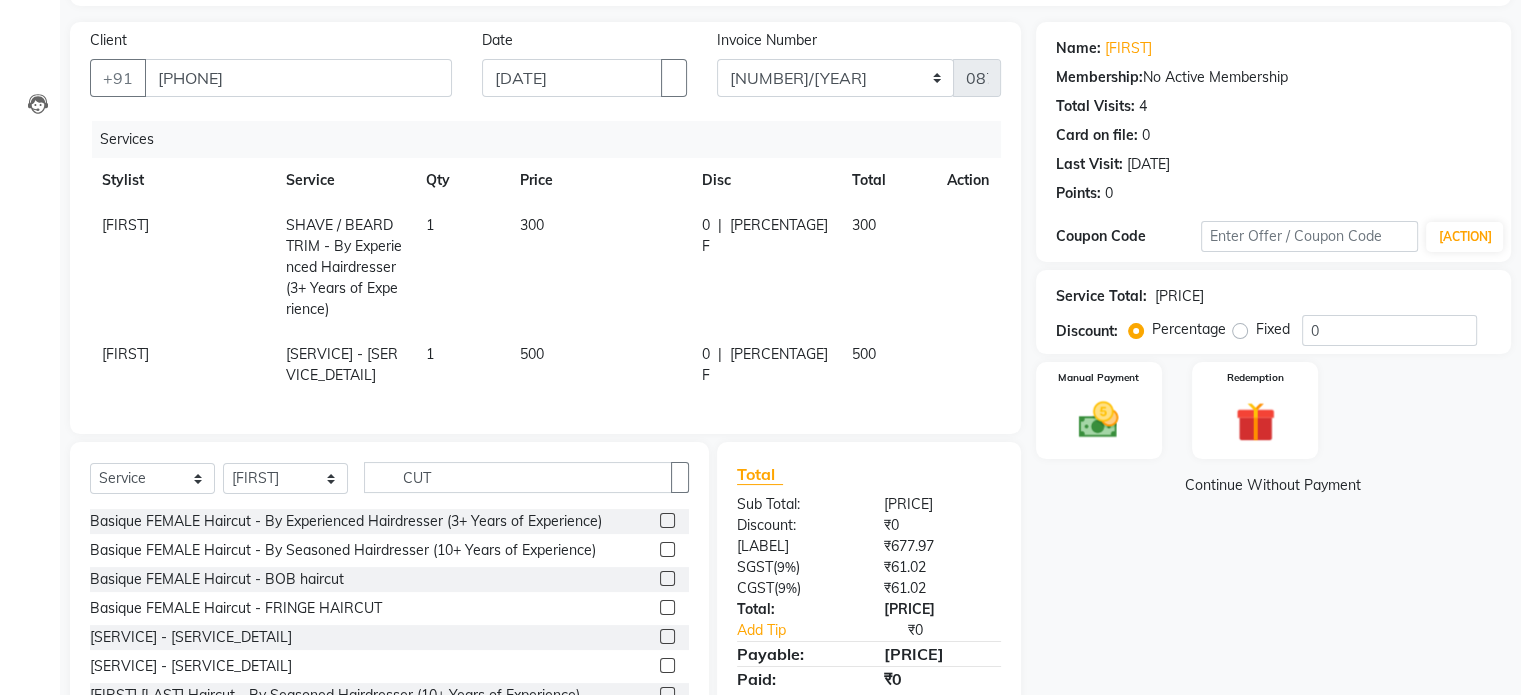 scroll, scrollTop: 277, scrollLeft: 0, axis: vertical 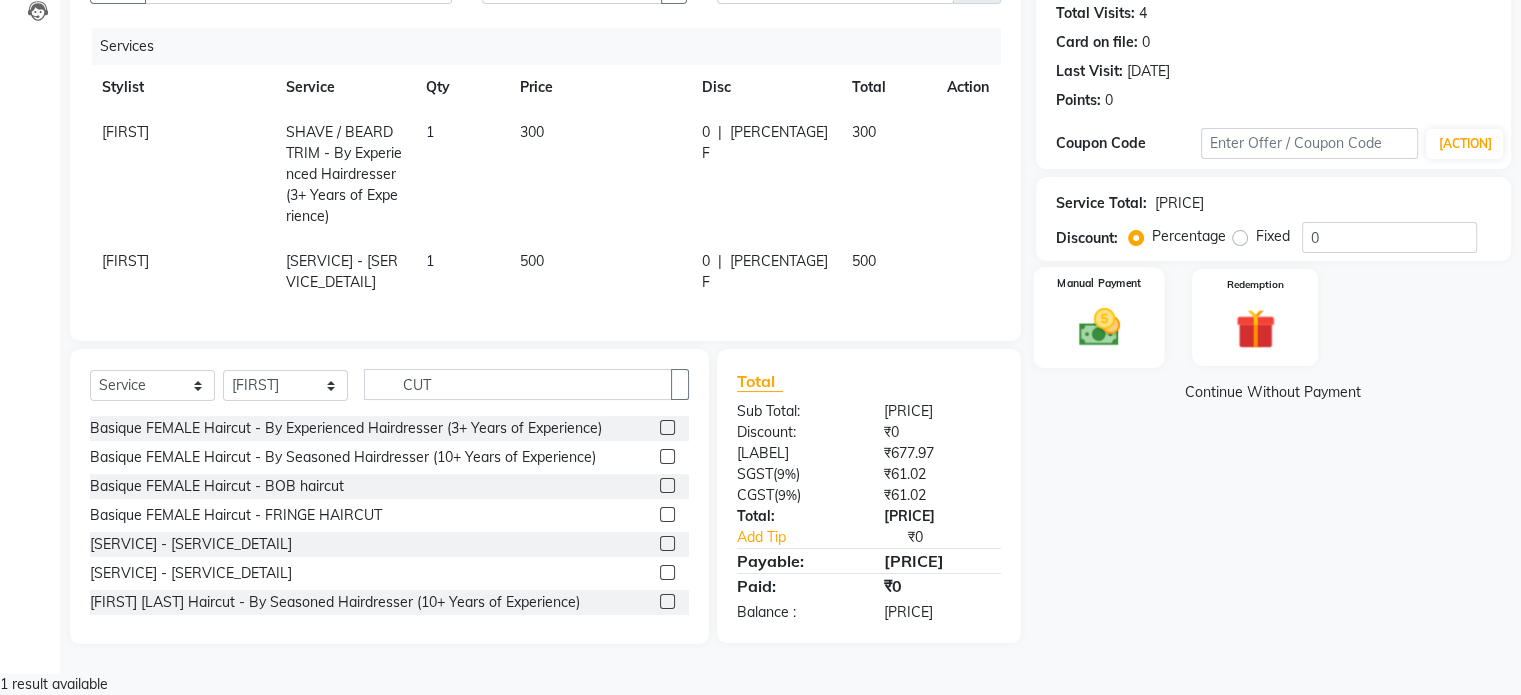 click at bounding box center (1098, 327) 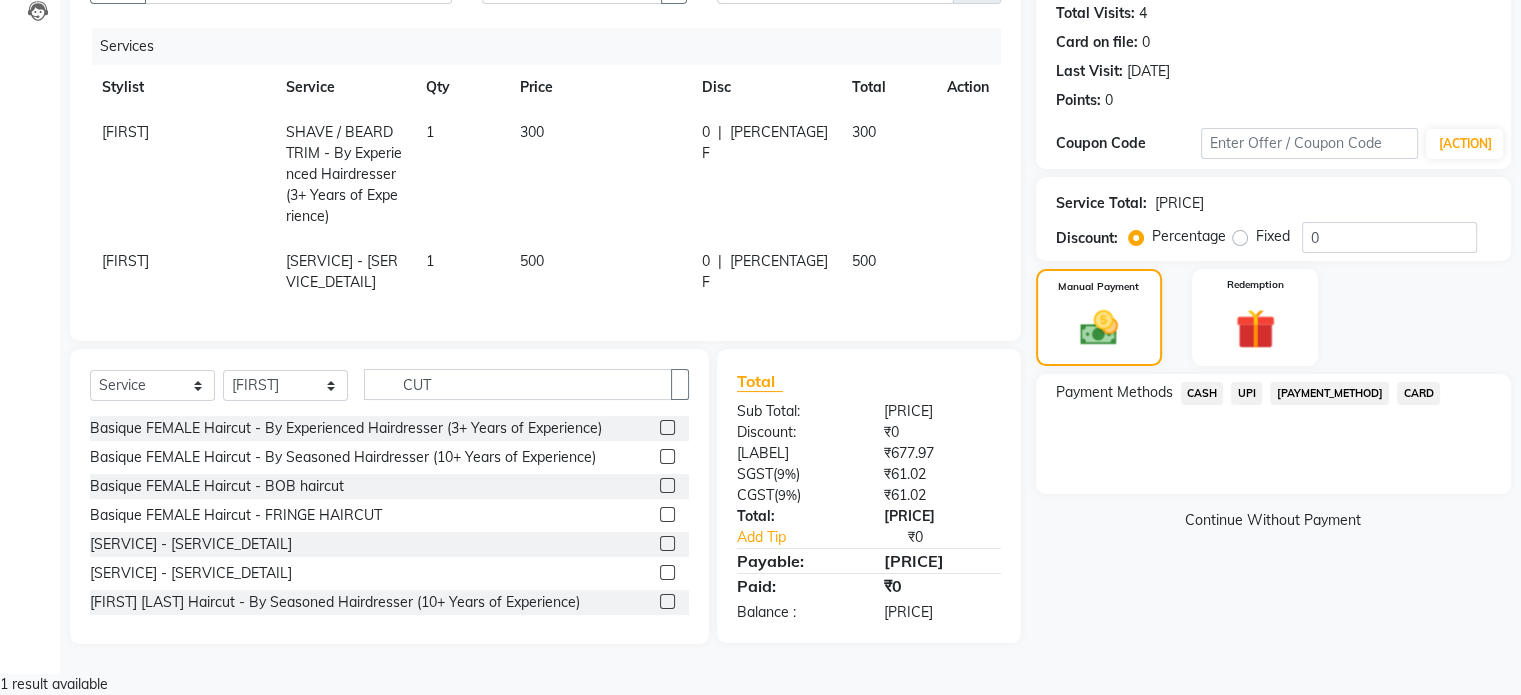 click on "UPI" at bounding box center [1202, 393] 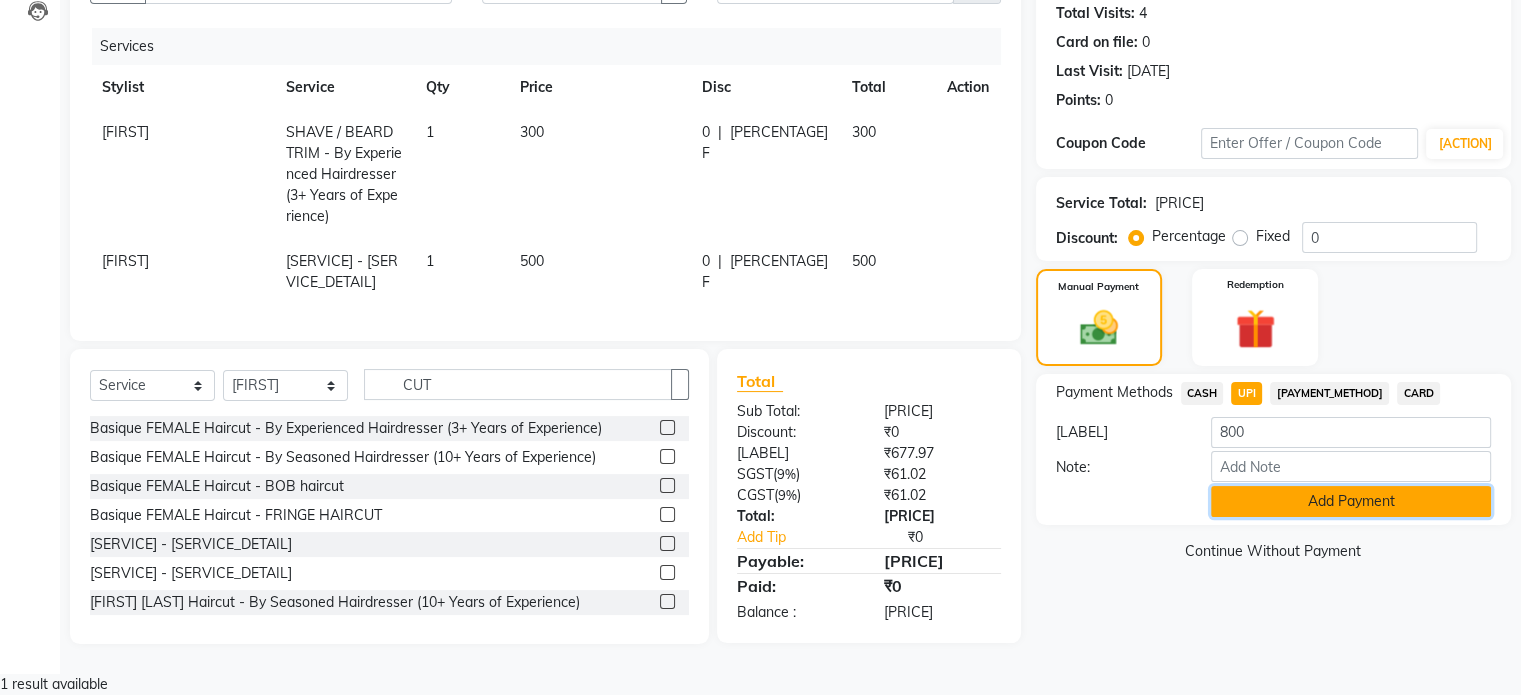 click on "Add Payment" at bounding box center [1351, 501] 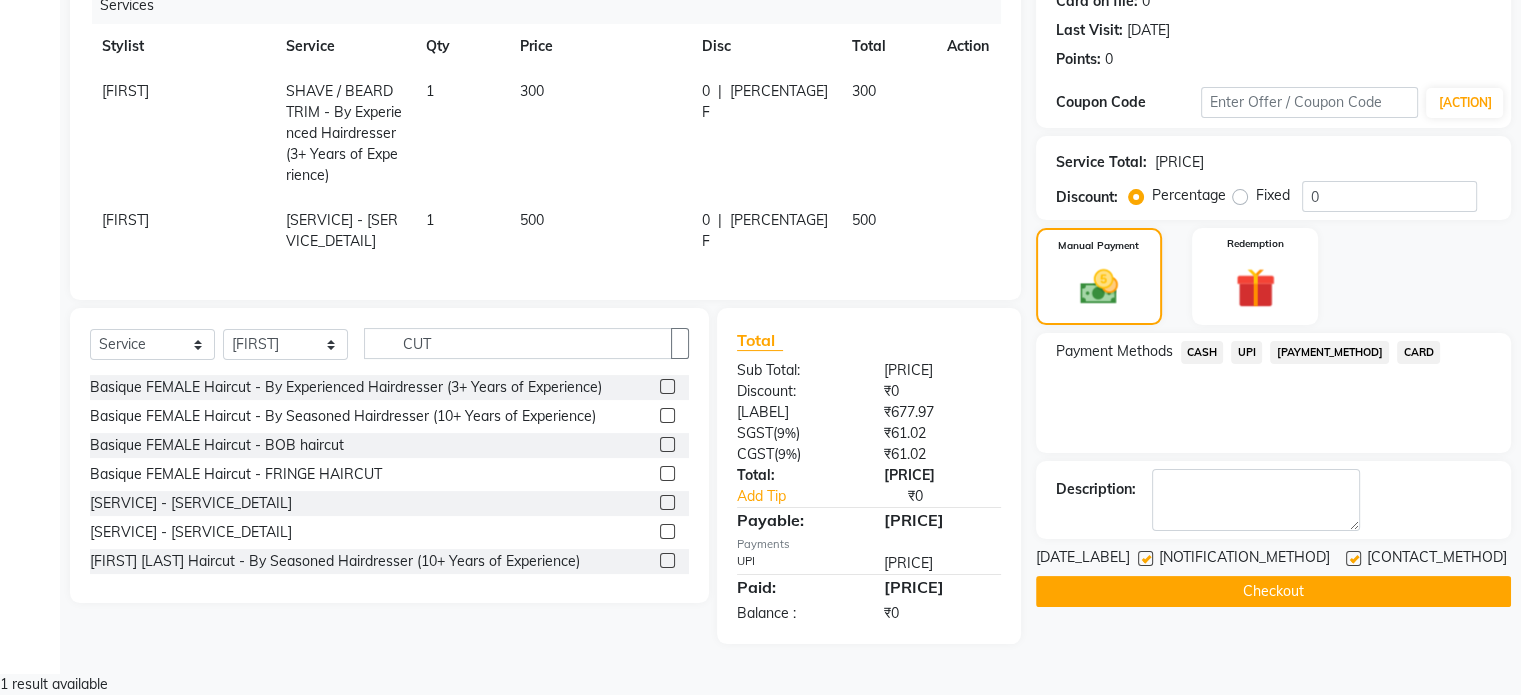 click at bounding box center (1145, 558) 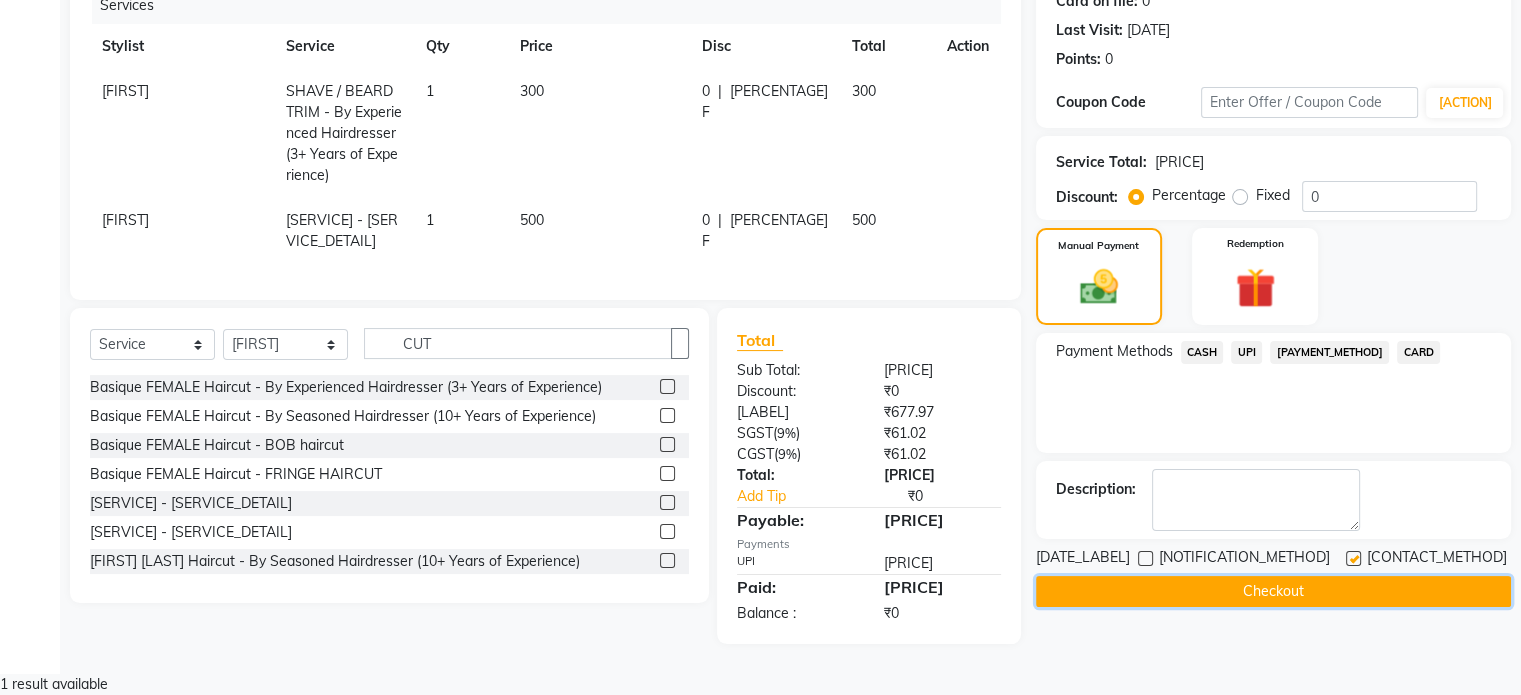 click on "Checkout" at bounding box center [1273, 591] 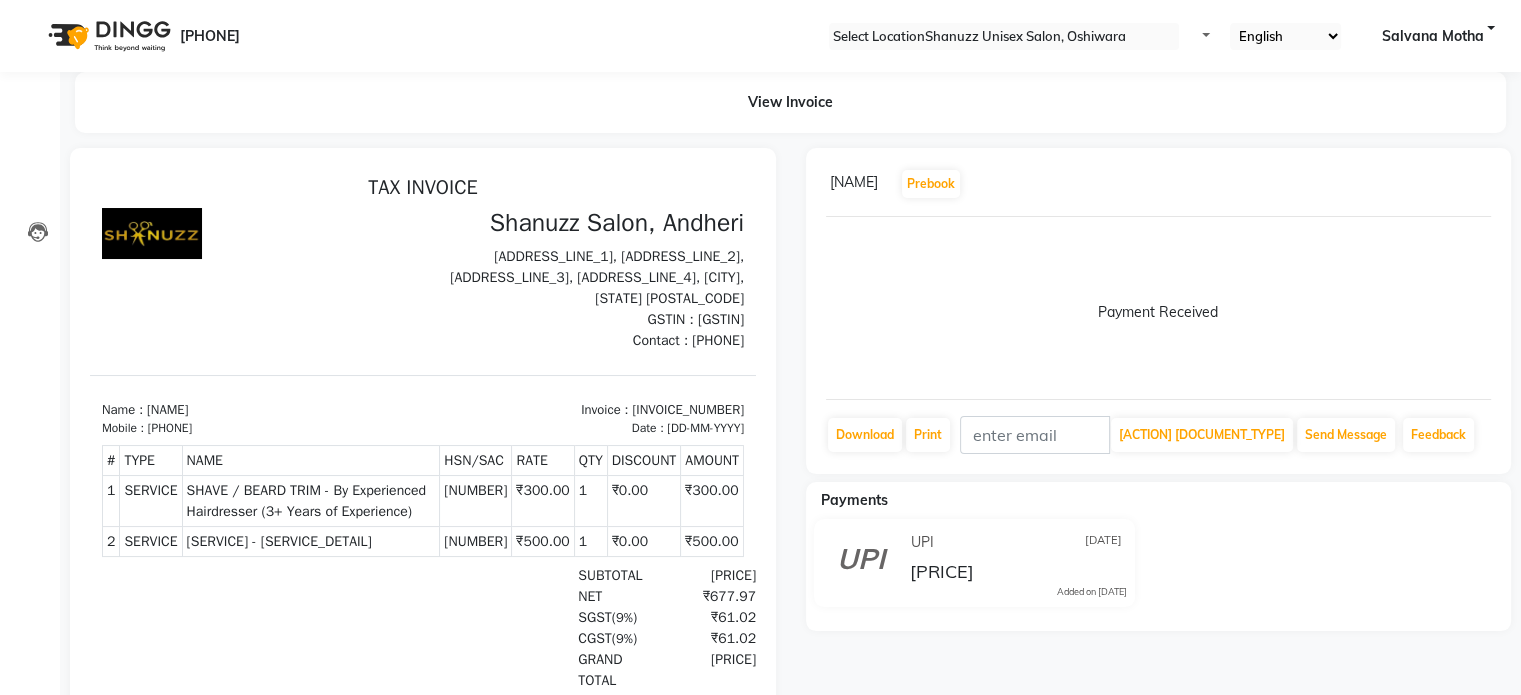 scroll, scrollTop: 0, scrollLeft: 0, axis: both 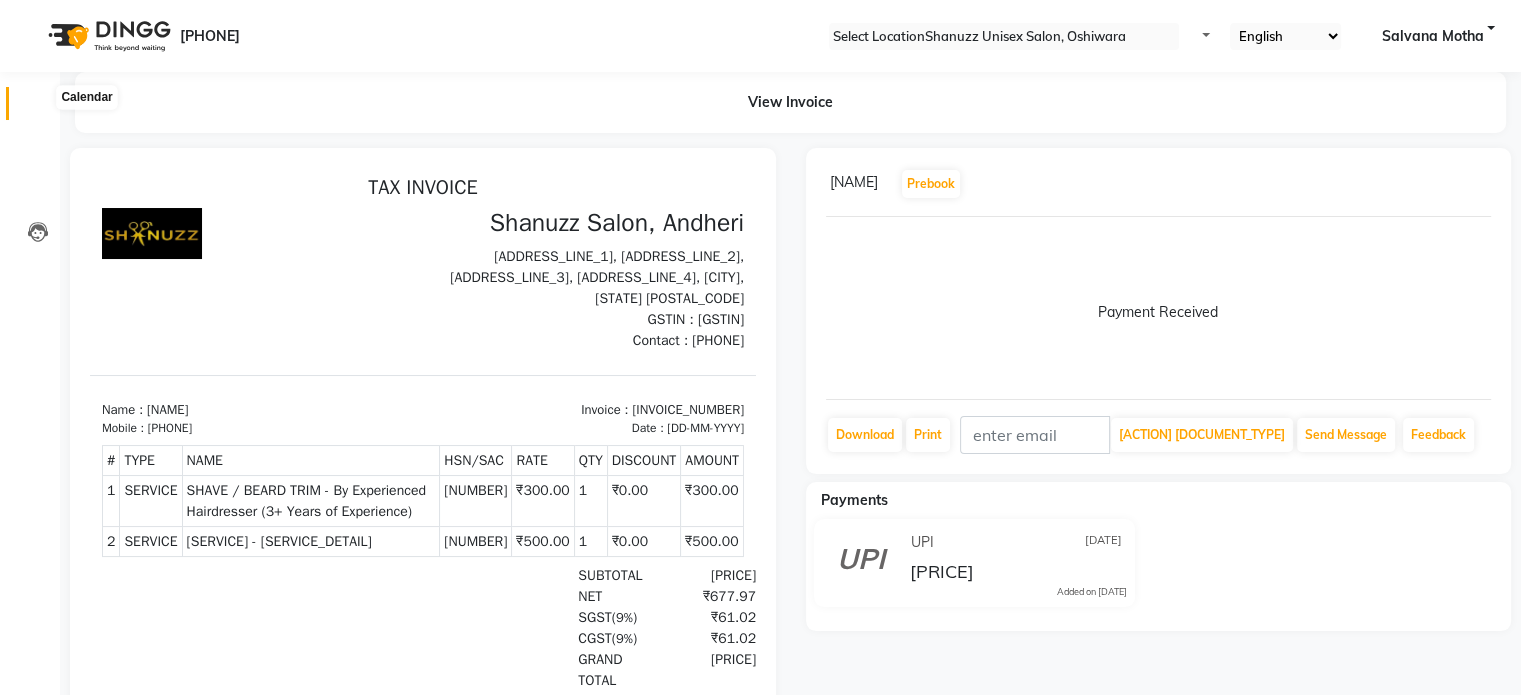 click at bounding box center [38, 108] 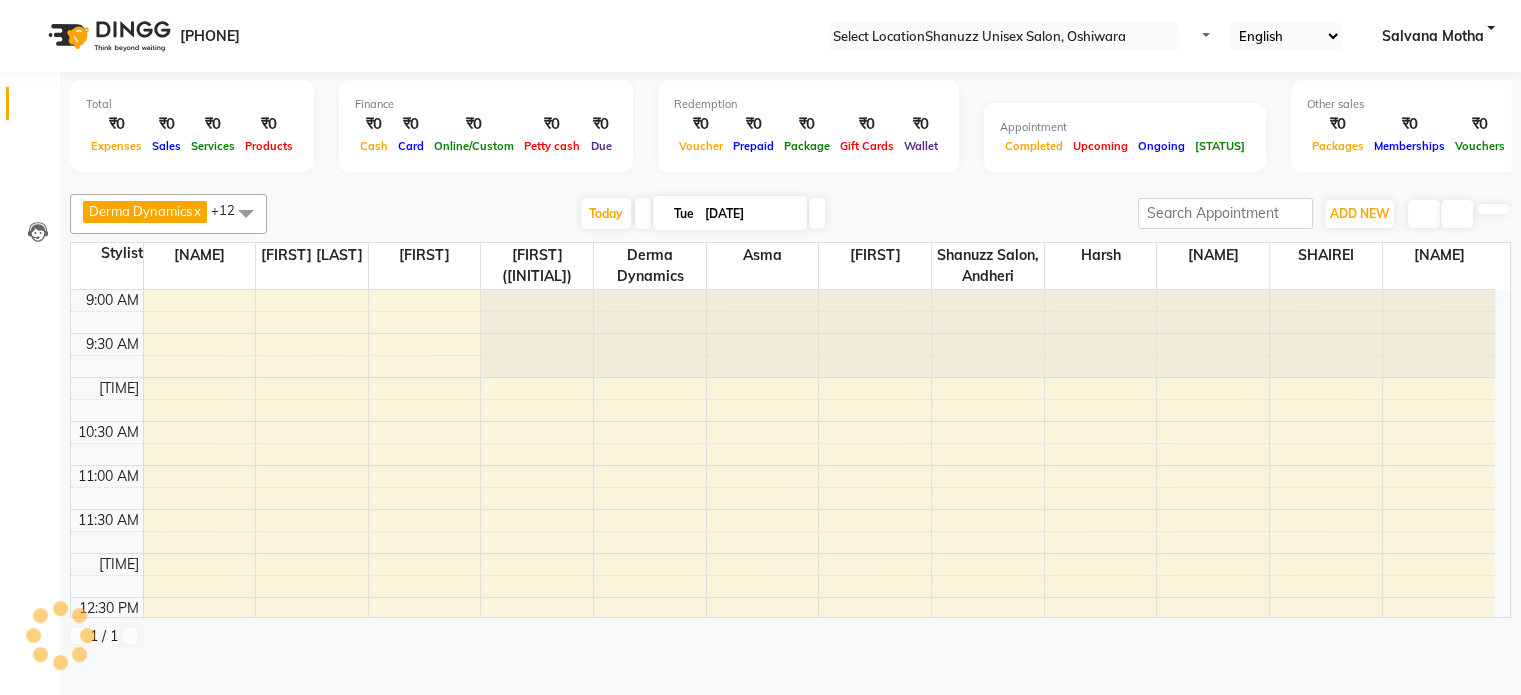 scroll, scrollTop: 0, scrollLeft: 0, axis: both 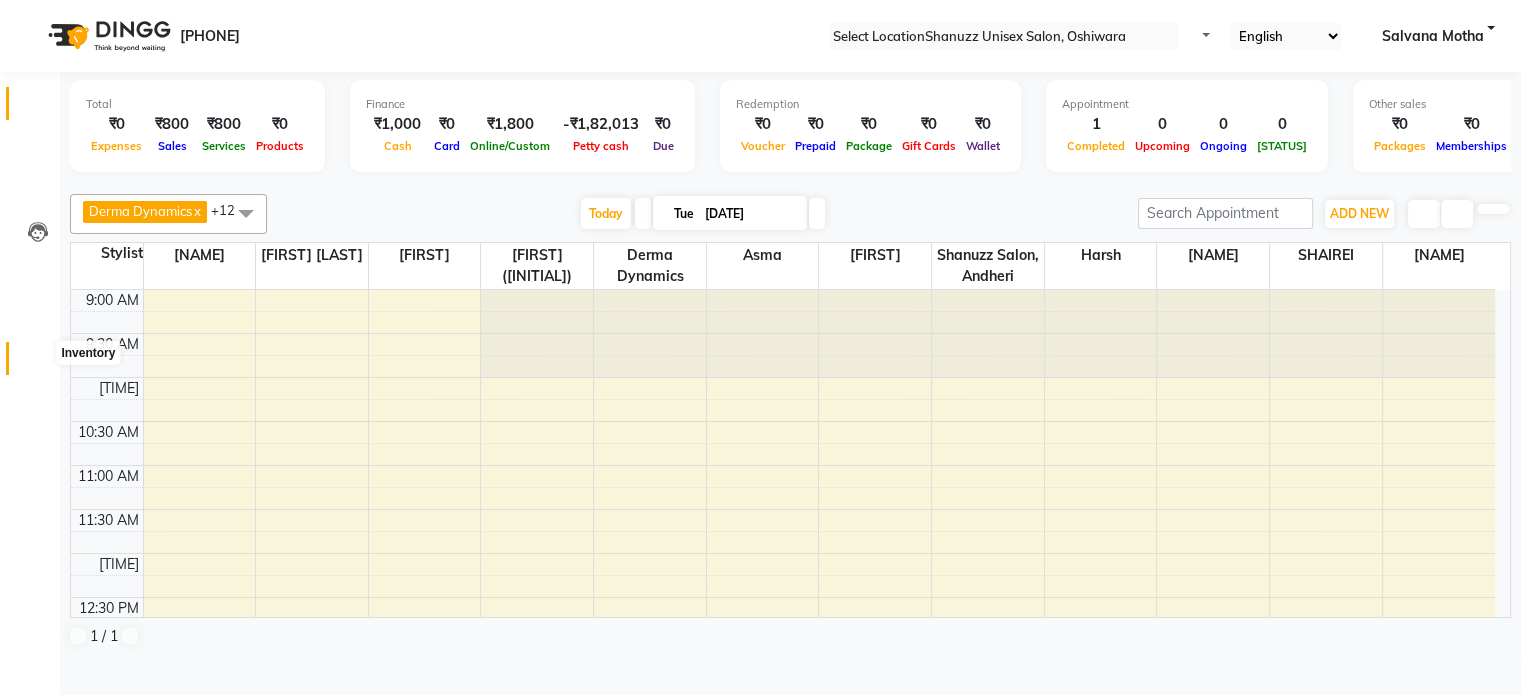 click at bounding box center (38, 363) 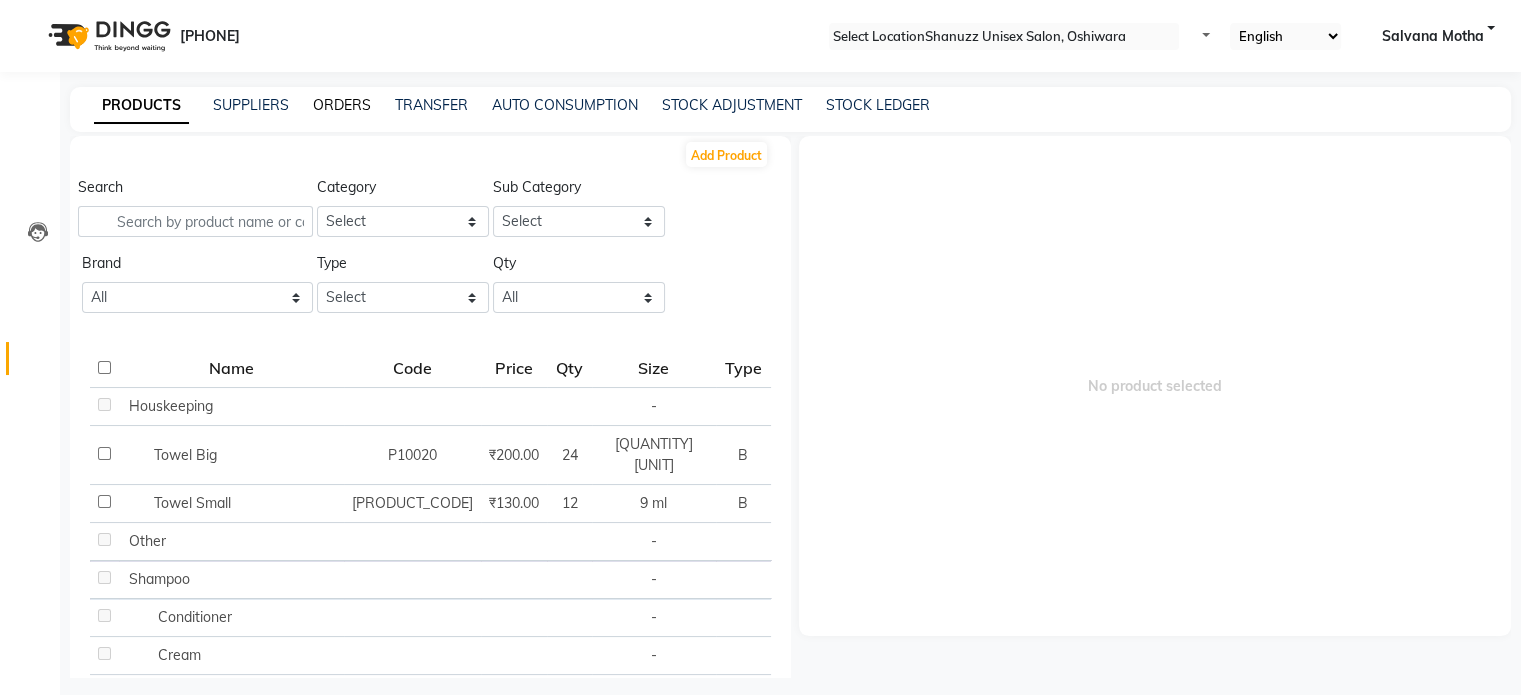 click on "ORDERS" at bounding box center (342, 105) 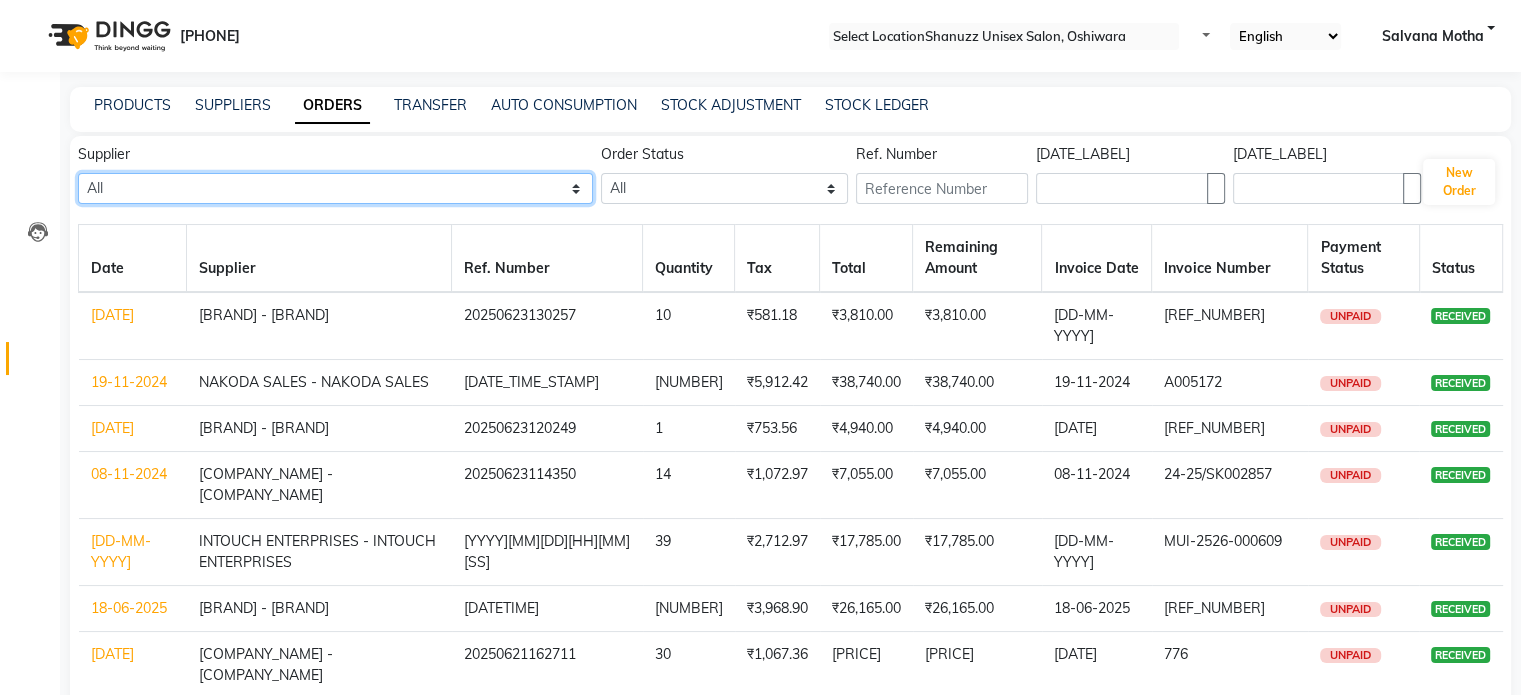 click on "[COMPANY_NAME] - [COMPANY_NAME] [COMPANY_NAME] - [COMPANY_NAME] [COMPANY_NAME] - [COMPANY_NAME] [COMPANY_NAME] - [COMPANY_NAME] [COMPANY_NAME] - [COMPANY_NAME] [COMPANY_NAME] - [COMPANY_NAME] [COMPANY_NAME] - [COMPANY_NAME] [COMPANY_NAME] - [COMPANY_NAME] [COMPANY_NAME] - [COMPANY_NAME] [COMPANY_NAME] - [COMPANY_NAME] [COMPANY_NAME] - [COMPANY_NAME] [COMPANY_NAME] - [COMPANY_NAME] [COMPANY_NAME] - [COMPANY_NAME] [COMPANY_NAME] - [COMPANY_NAME] [COMPANY_NAME] - [COMPANY_NAME] [COMPANY_NAME] - [COMPANY_NAME] [COMPANY_NAME] - [COMPANY_NAME] [COMPANY_NAME] - [COMPANY_NAME] [COMPANY_NAME] - [COMPANY_NAME] [COMPANY_NAME] - [COMPANY_NAME]" at bounding box center (335, 188) 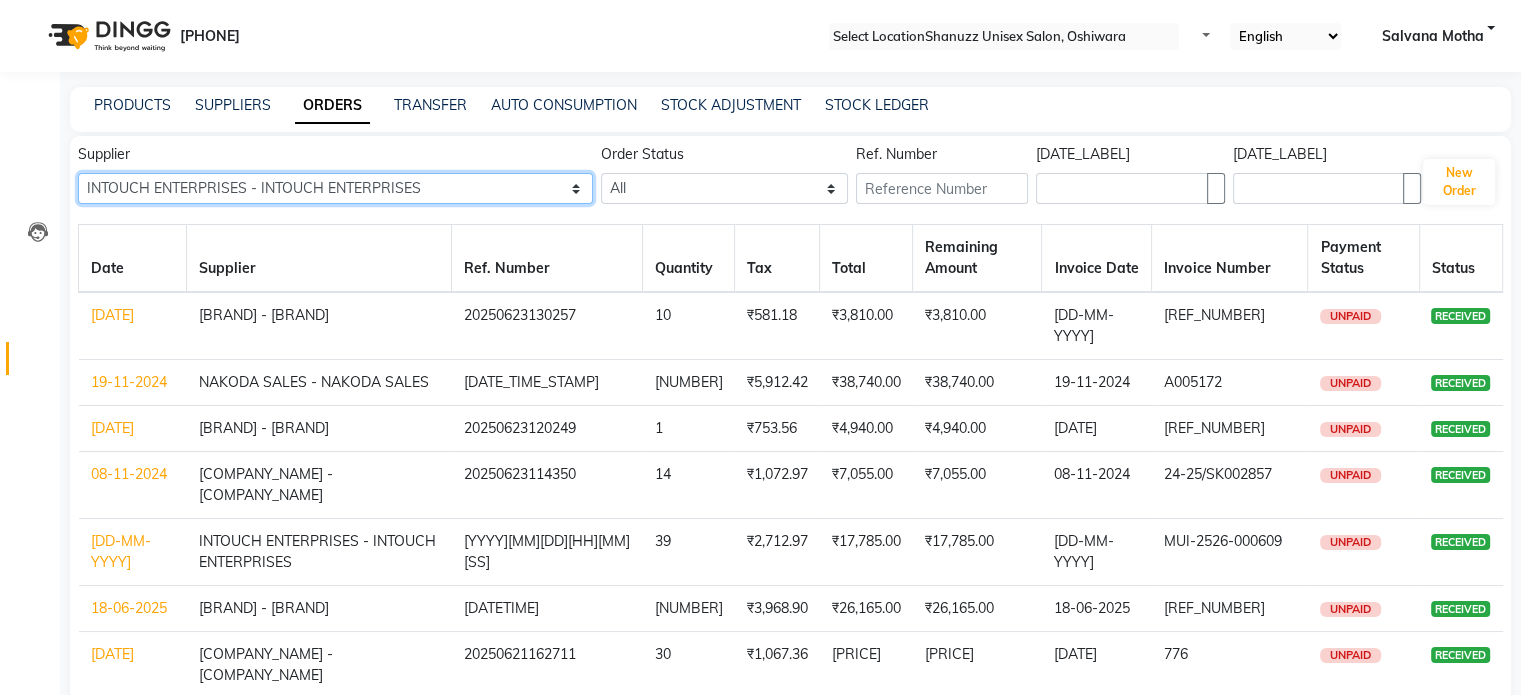 click on "[COMPANY_NAME] - [COMPANY_NAME] [COMPANY_NAME] - [COMPANY_NAME] [COMPANY_NAME] - [COMPANY_NAME] [COMPANY_NAME] - [COMPANY_NAME] [COMPANY_NAME] - [COMPANY_NAME] [COMPANY_NAME] - [COMPANY_NAME] [COMPANY_NAME] - [COMPANY_NAME] [COMPANY_NAME] - [COMPANY_NAME] [COMPANY_NAME] - [COMPANY_NAME] [COMPANY_NAME] - [COMPANY_NAME] [COMPANY_NAME] - [COMPANY_NAME] [COMPANY_NAME] - [COMPANY_NAME] [COMPANY_NAME] - [COMPANY_NAME] [COMPANY_NAME] - [COMPANY_NAME] [COMPANY_NAME] - [COMPANY_NAME] [COMPANY_NAME] - [COMPANY_NAME] [COMPANY_NAME] - [COMPANY_NAME] [COMPANY_NAME] - [COMPANY_NAME] [COMPANY_NAME] - [COMPANY_NAME] [COMPANY_NAME] - [COMPANY_NAME]" at bounding box center (335, 188) 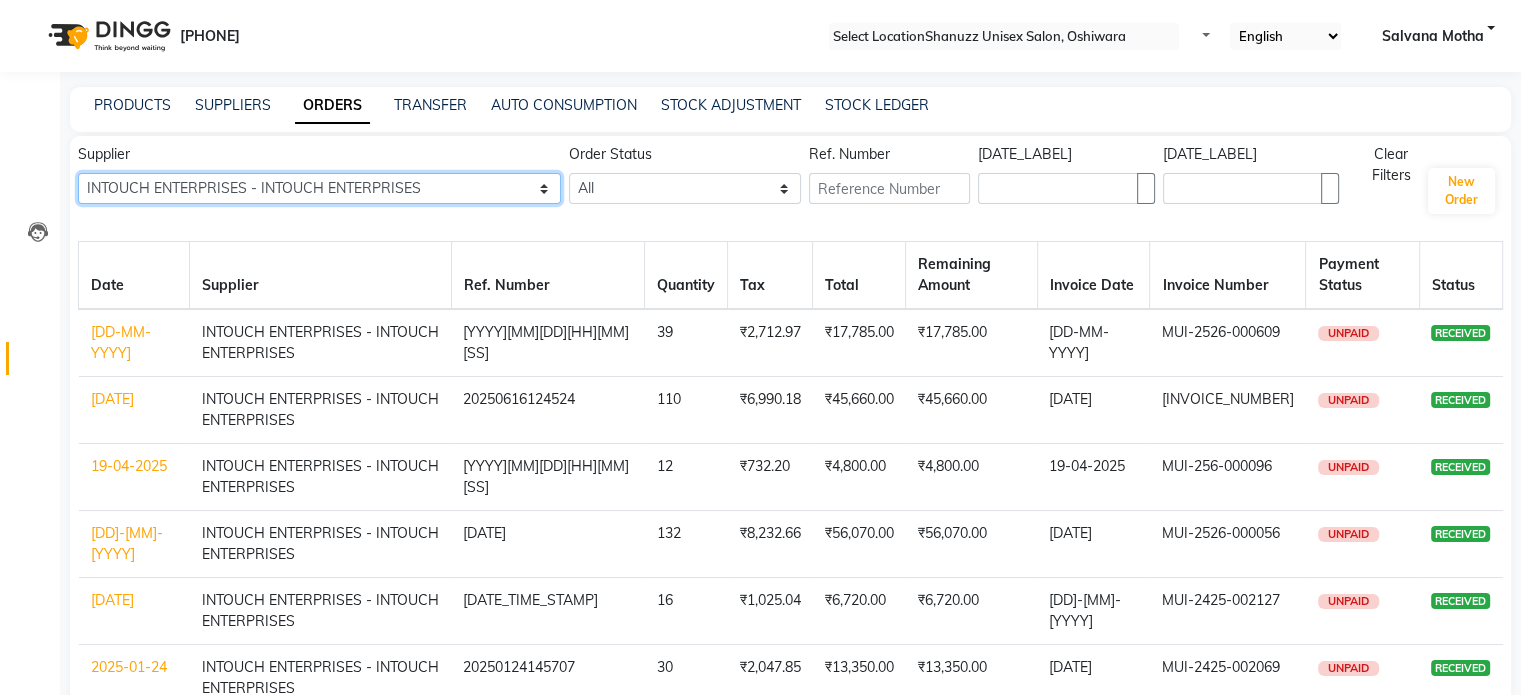 scroll, scrollTop: 164, scrollLeft: 0, axis: vertical 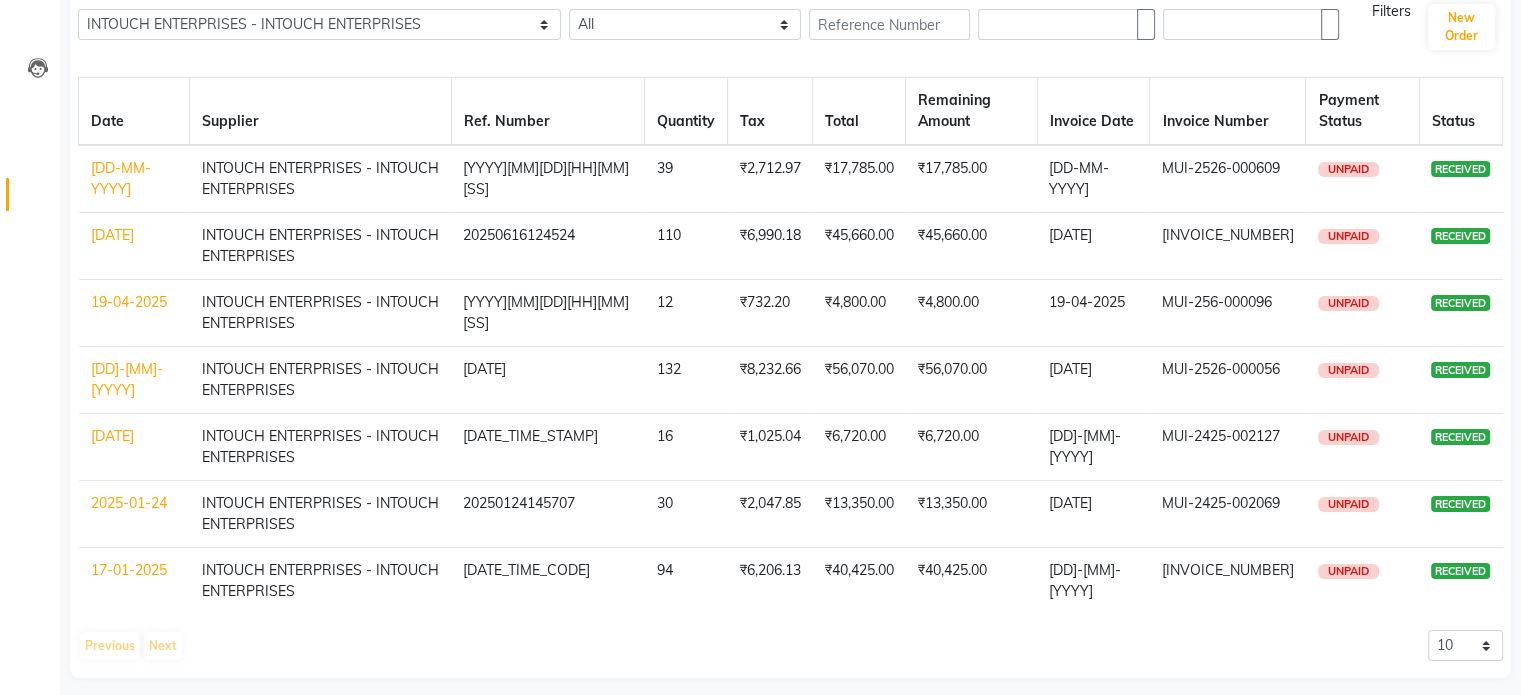 click on "[DATE]" at bounding box center [134, 179] 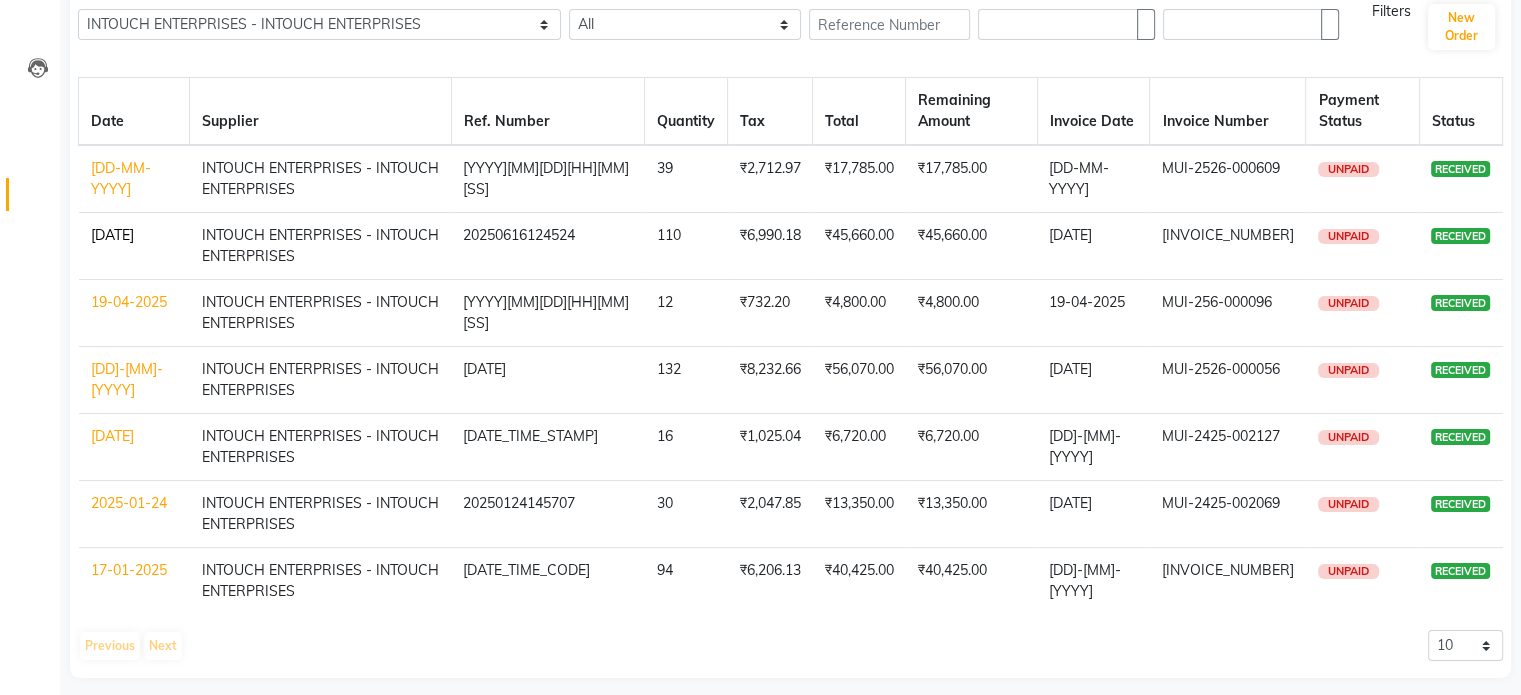 click on "[DATE]" at bounding box center (112, 235) 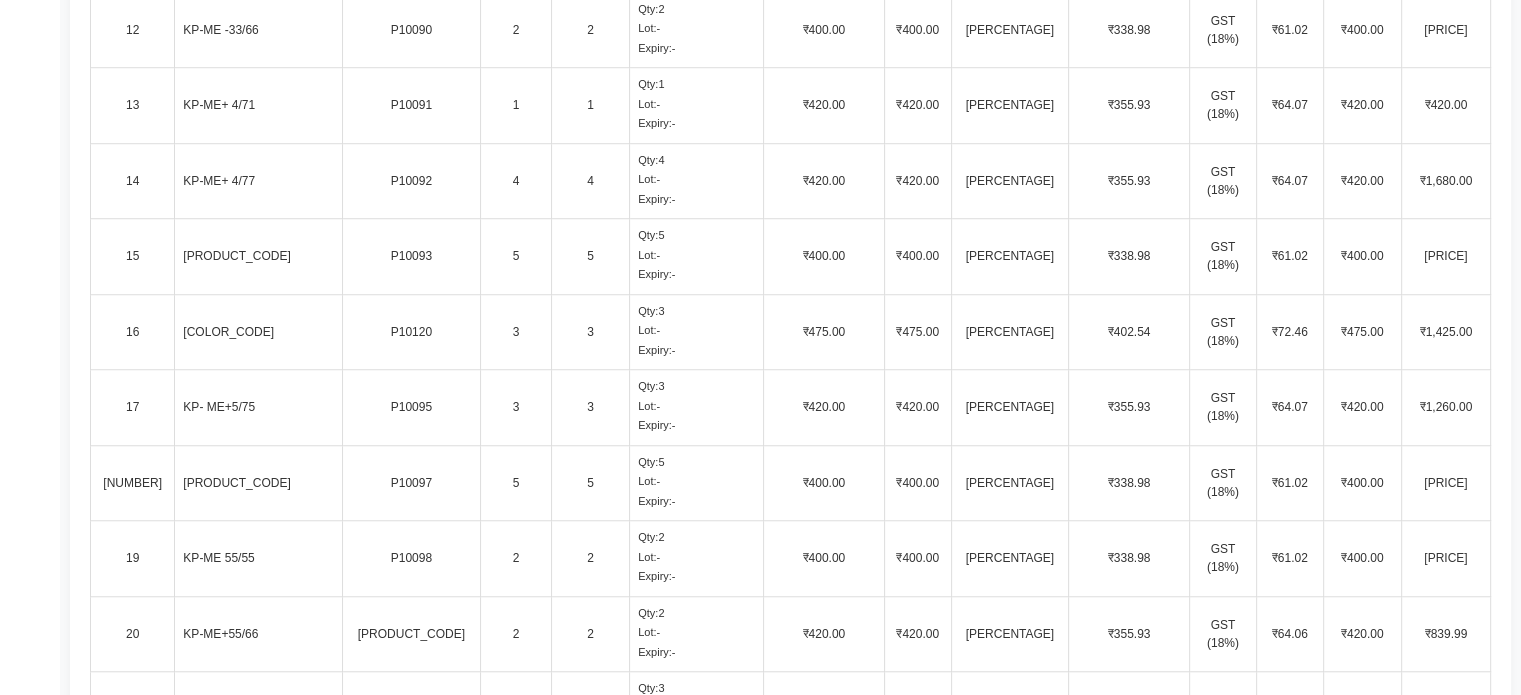 scroll, scrollTop: 0, scrollLeft: 0, axis: both 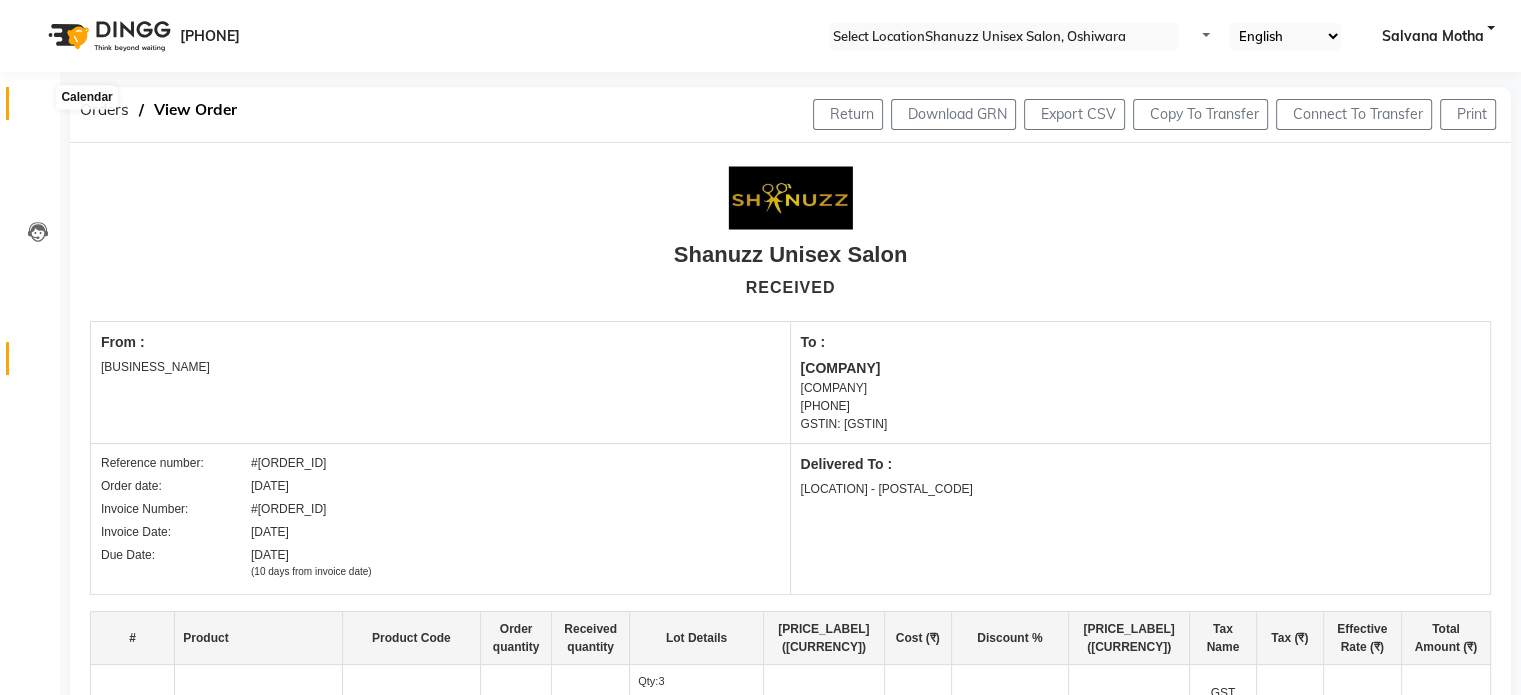 click at bounding box center [38, 108] 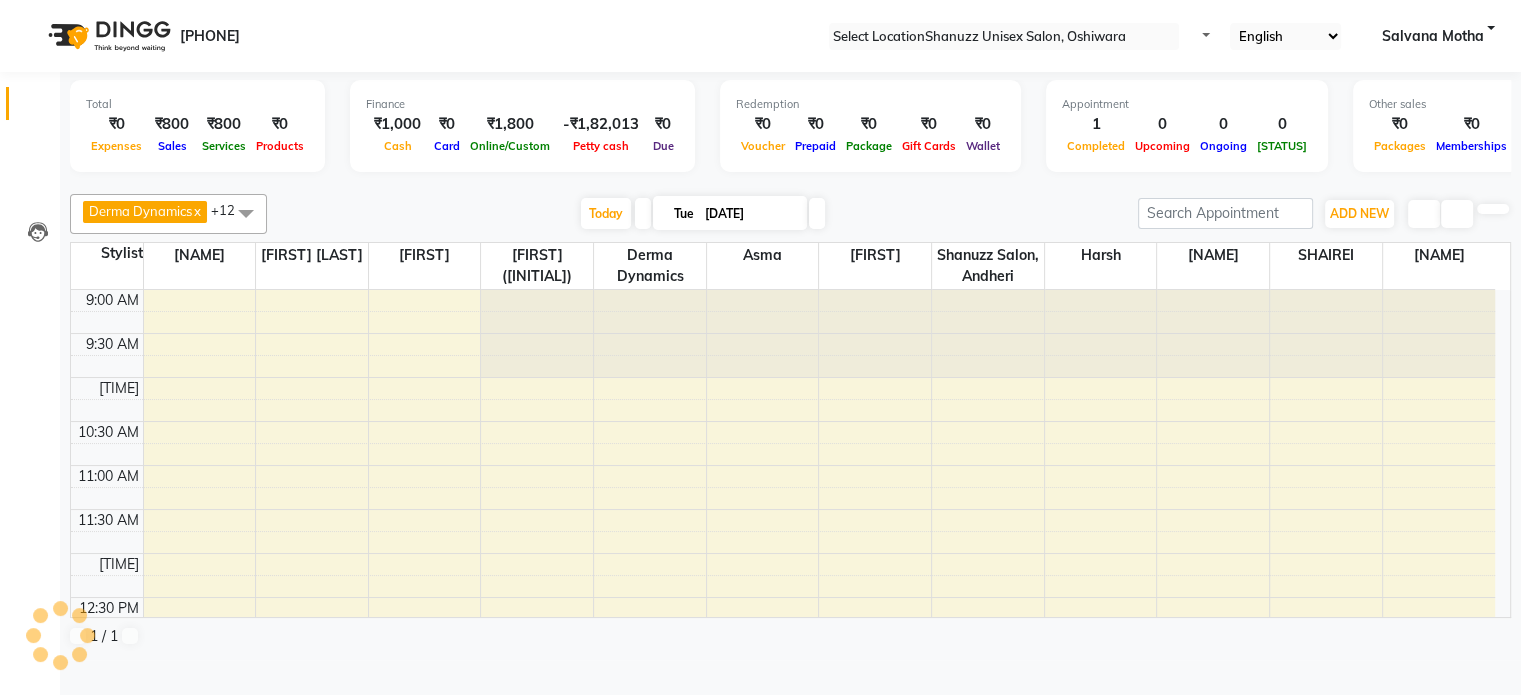 scroll, scrollTop: 680, scrollLeft: 0, axis: vertical 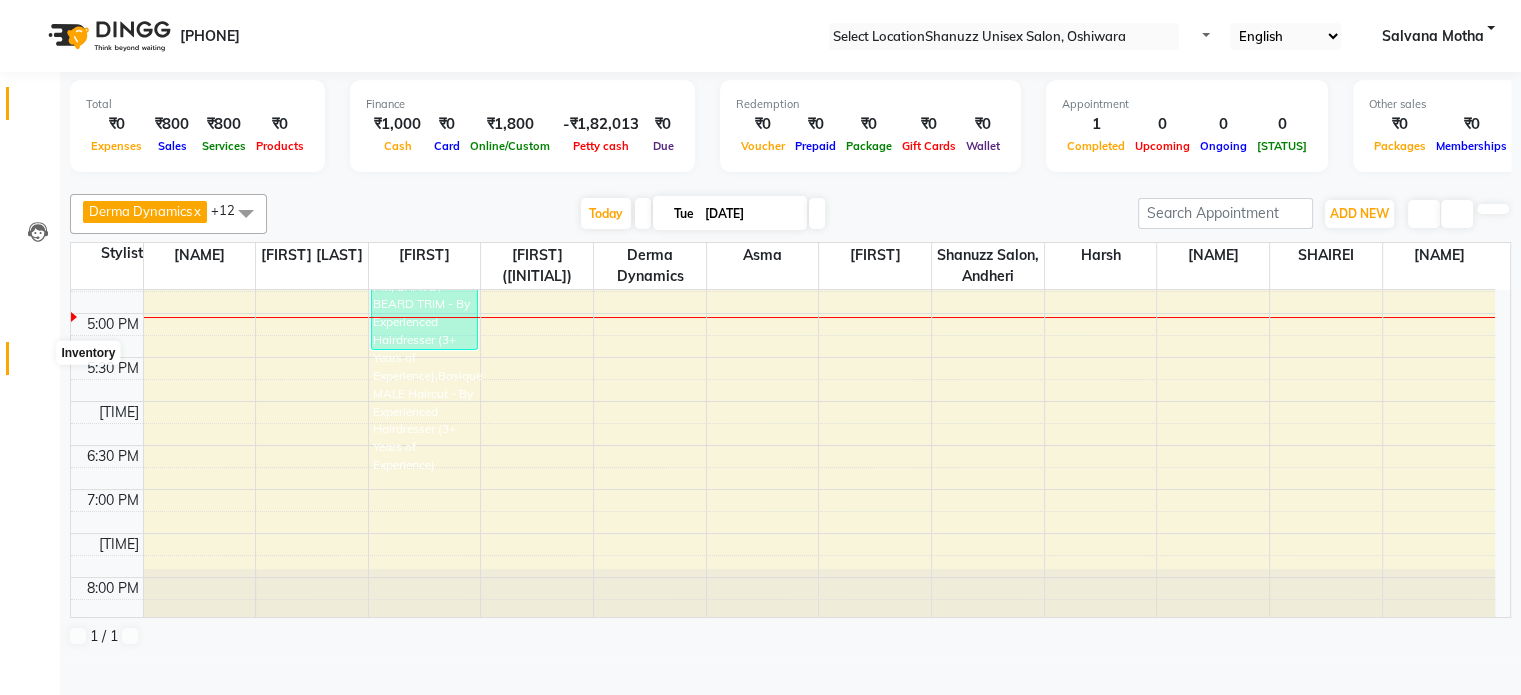 click at bounding box center [38, 363] 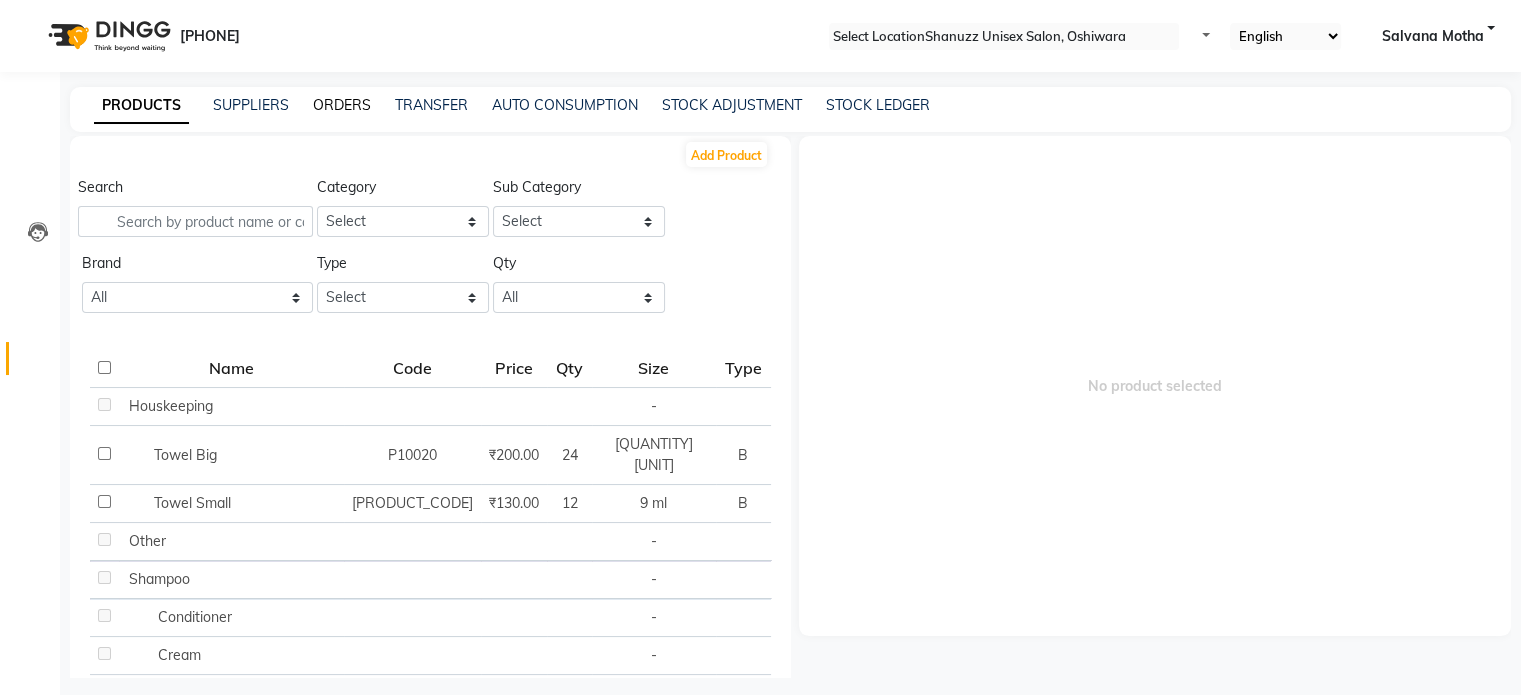 click on "ORDERS" at bounding box center (342, 105) 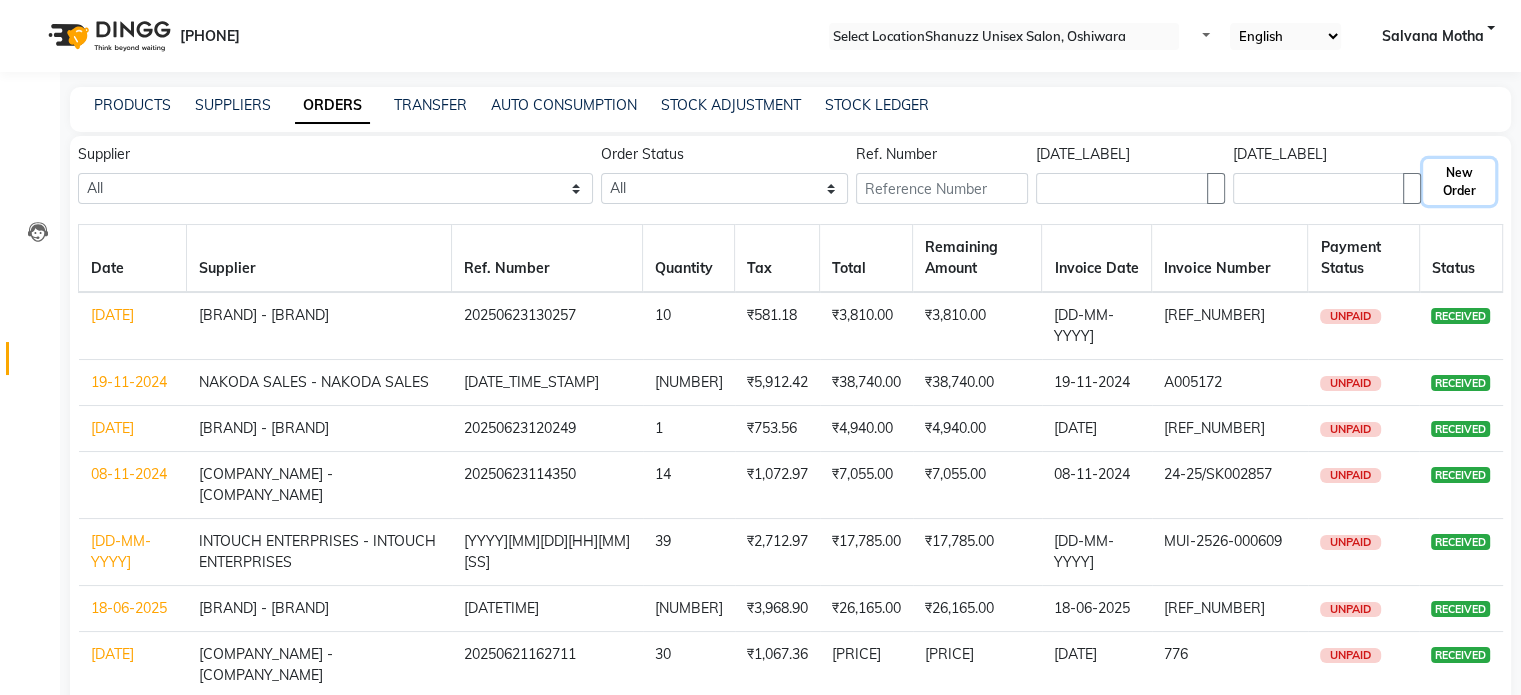 click on "New Order" at bounding box center [1459, 182] 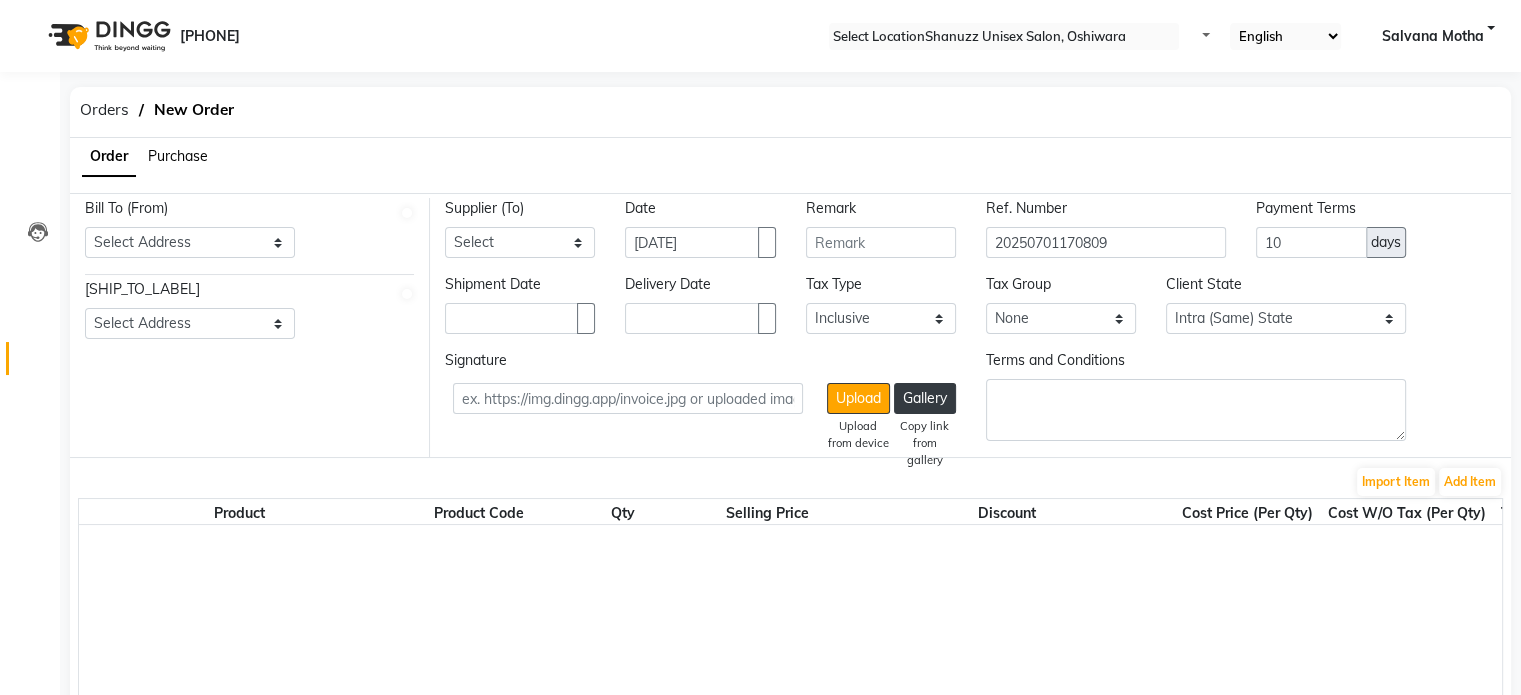 click on "Purchase" at bounding box center [109, 156] 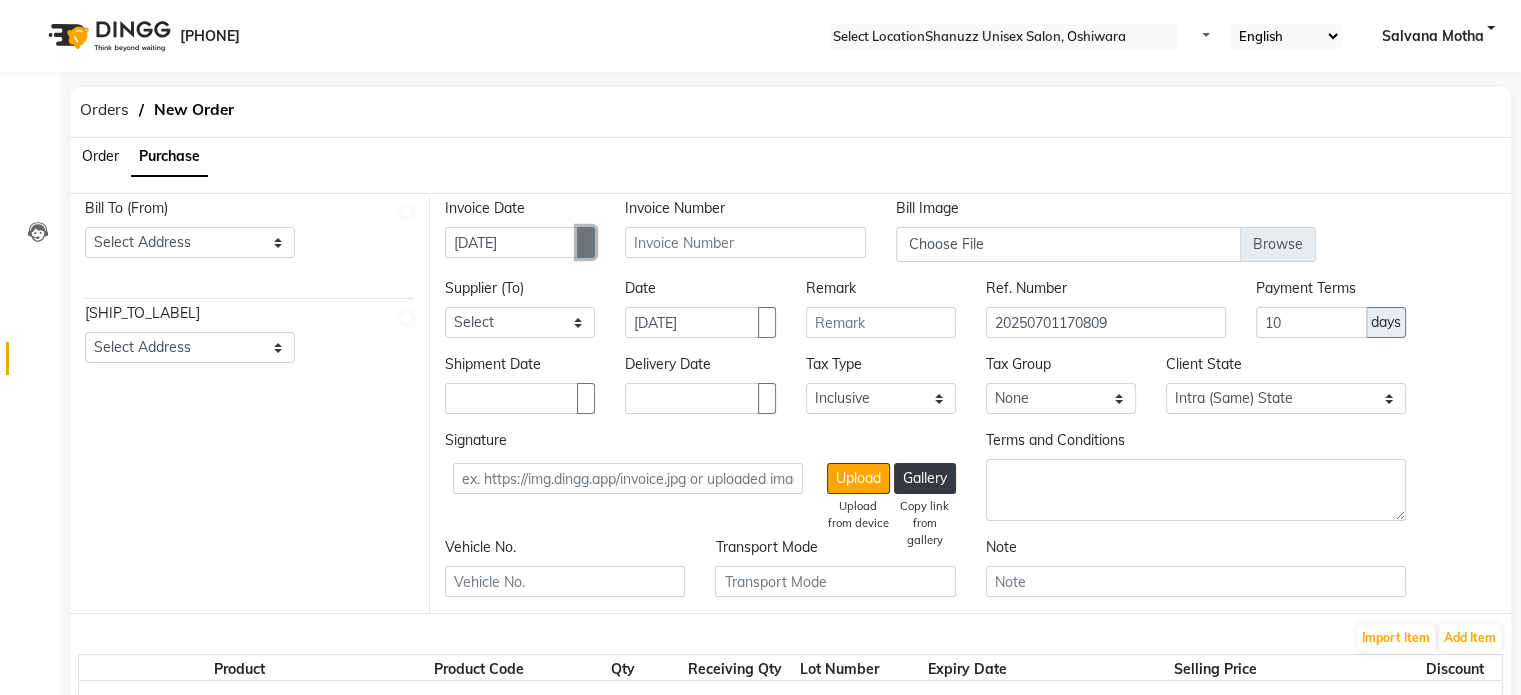 click at bounding box center [586, 243] 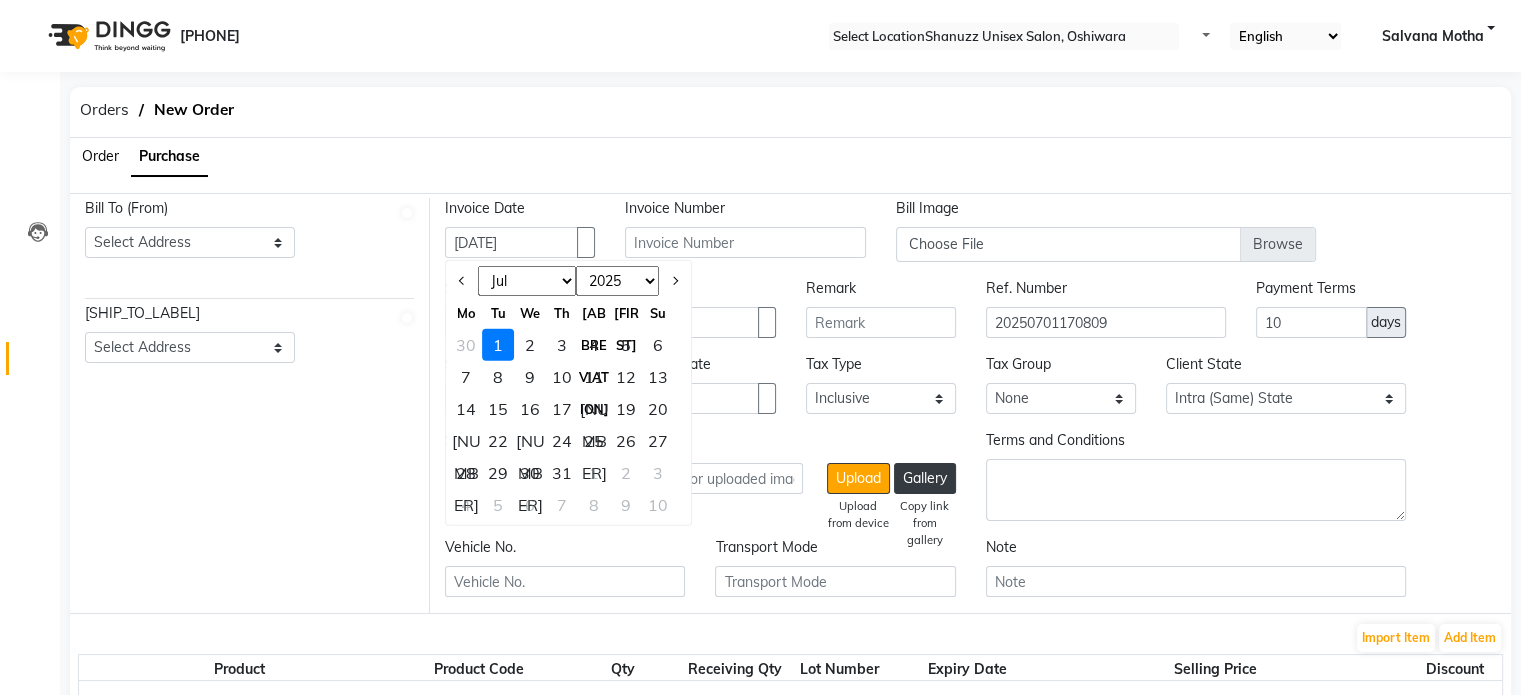click on "Jan Feb Mar Apr May Jun Jul Aug Sep Oct Nov Dec" at bounding box center [527, 281] 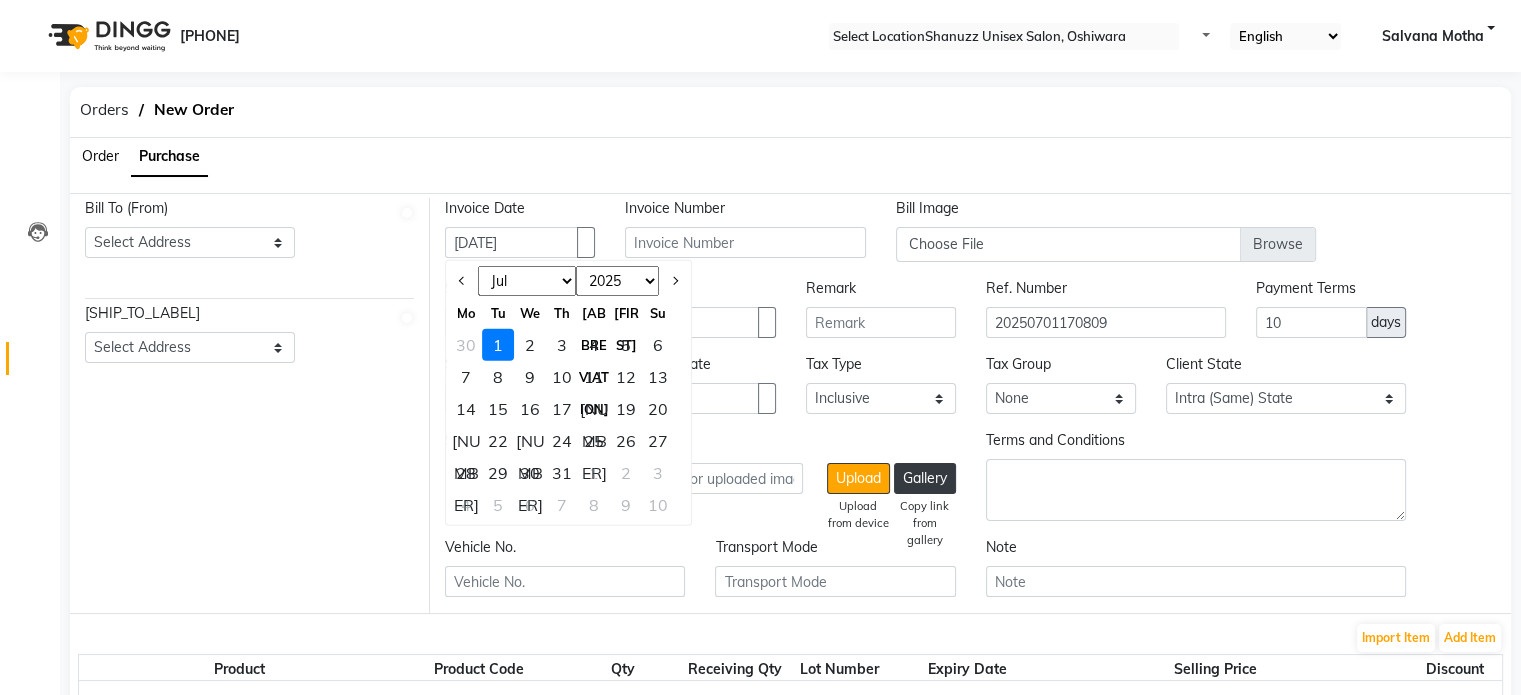 select on "10" 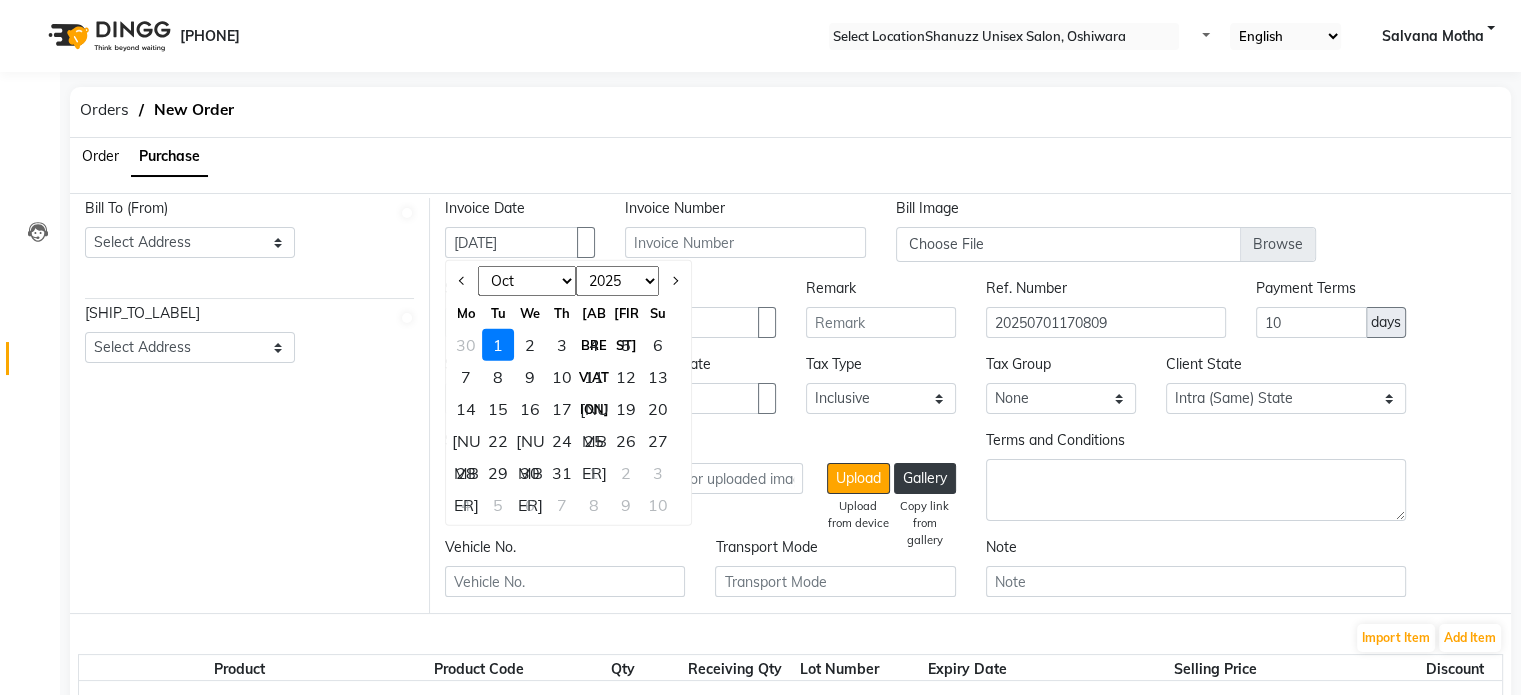 click on "Jan Feb Mar Apr May Jun Jul Aug Sep Oct Nov Dec" at bounding box center [527, 281] 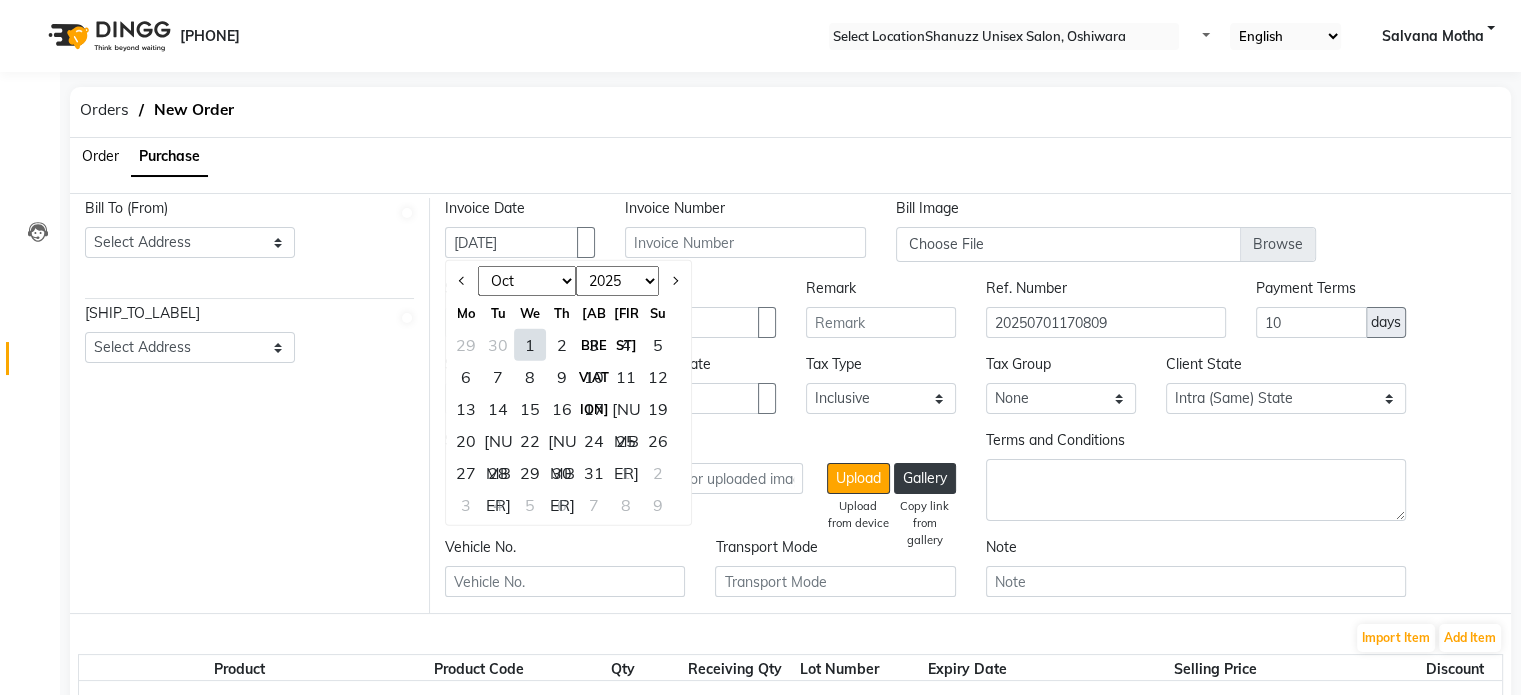 click on "24" at bounding box center [594, 441] 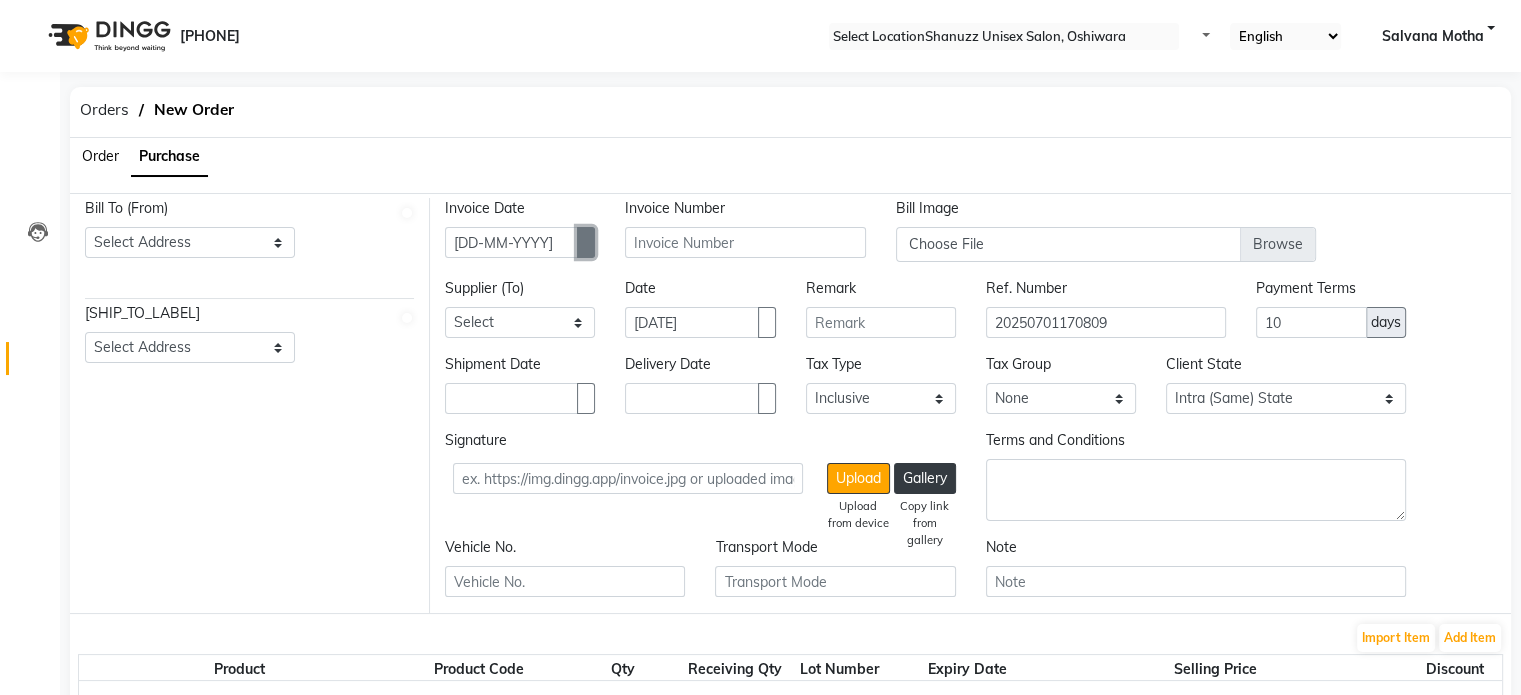 click at bounding box center [586, 242] 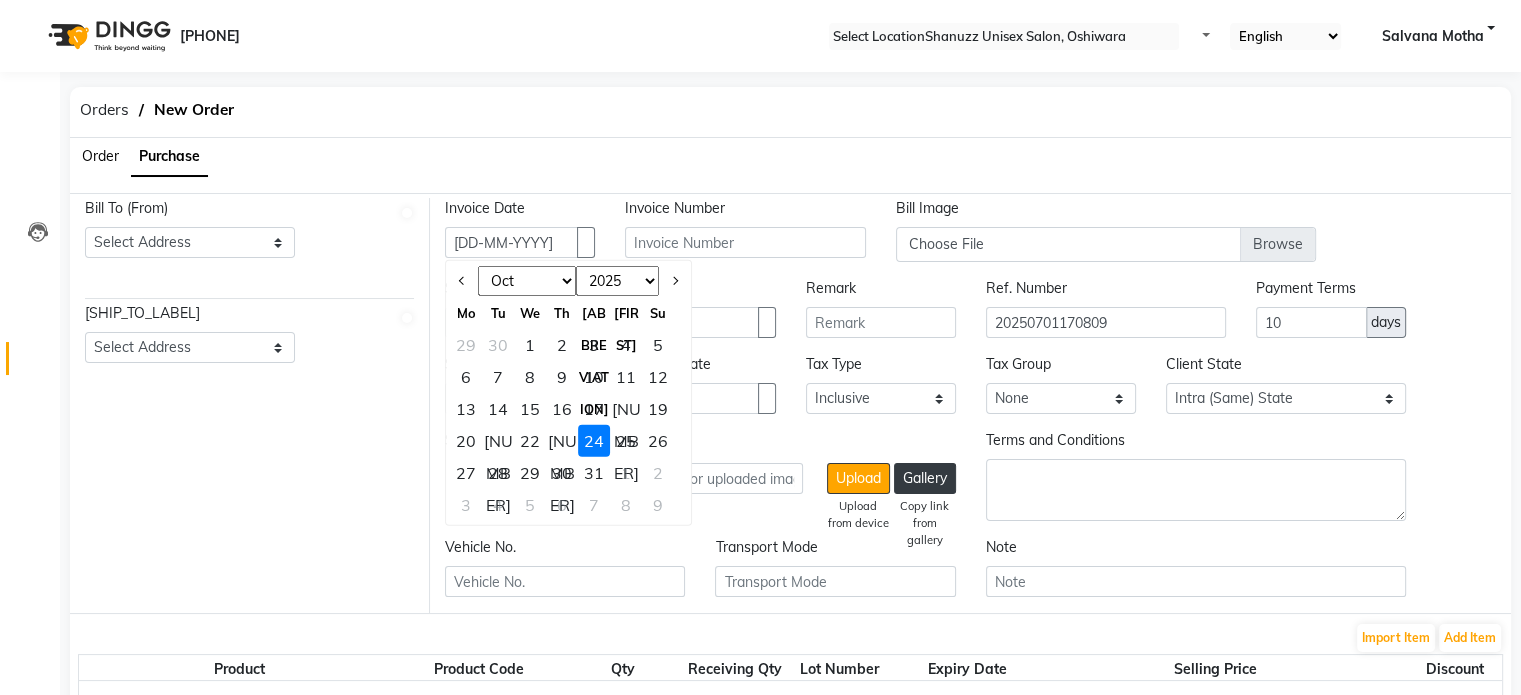 click on "2015 2016 2017 2018 2019 2020 2021 2022 2023 2024 2025 2026 2027 2028 2029 2030 2031 2032 2033 2034 2035" at bounding box center (617, 281) 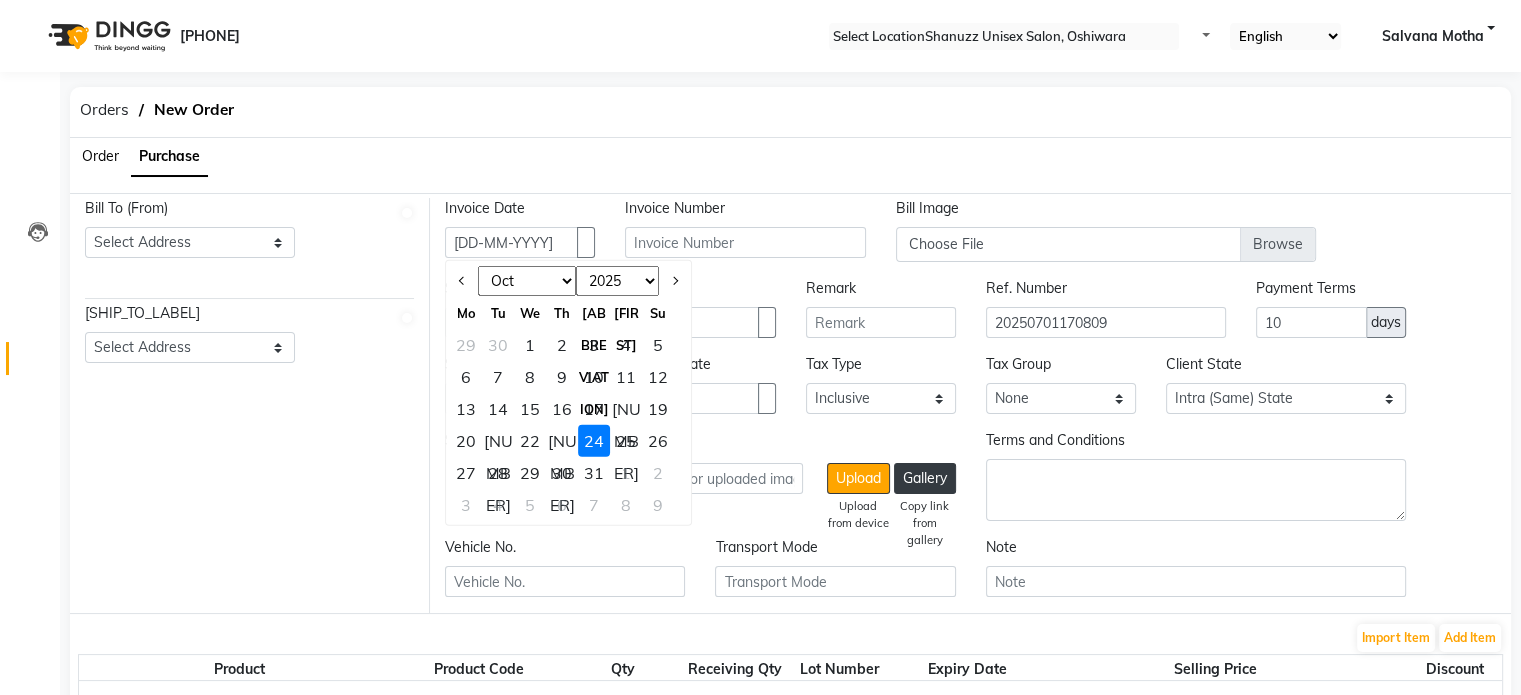 select on "[YYYY]" 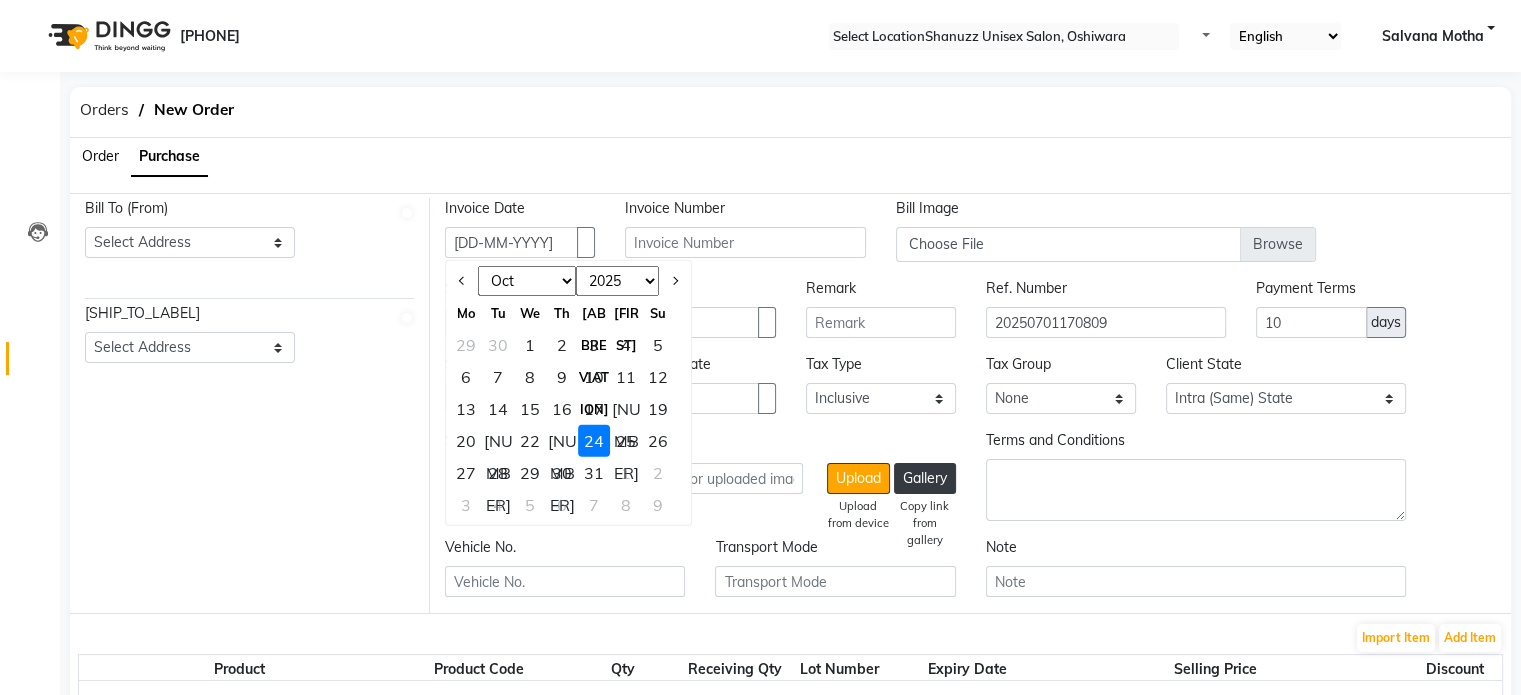 click on "2015 2016 2017 2018 2019 2020 2021 2022 2023 2024 2025 2026 2027 2028 2029 2030 2031 2032 2033 2034 2035" at bounding box center [617, 281] 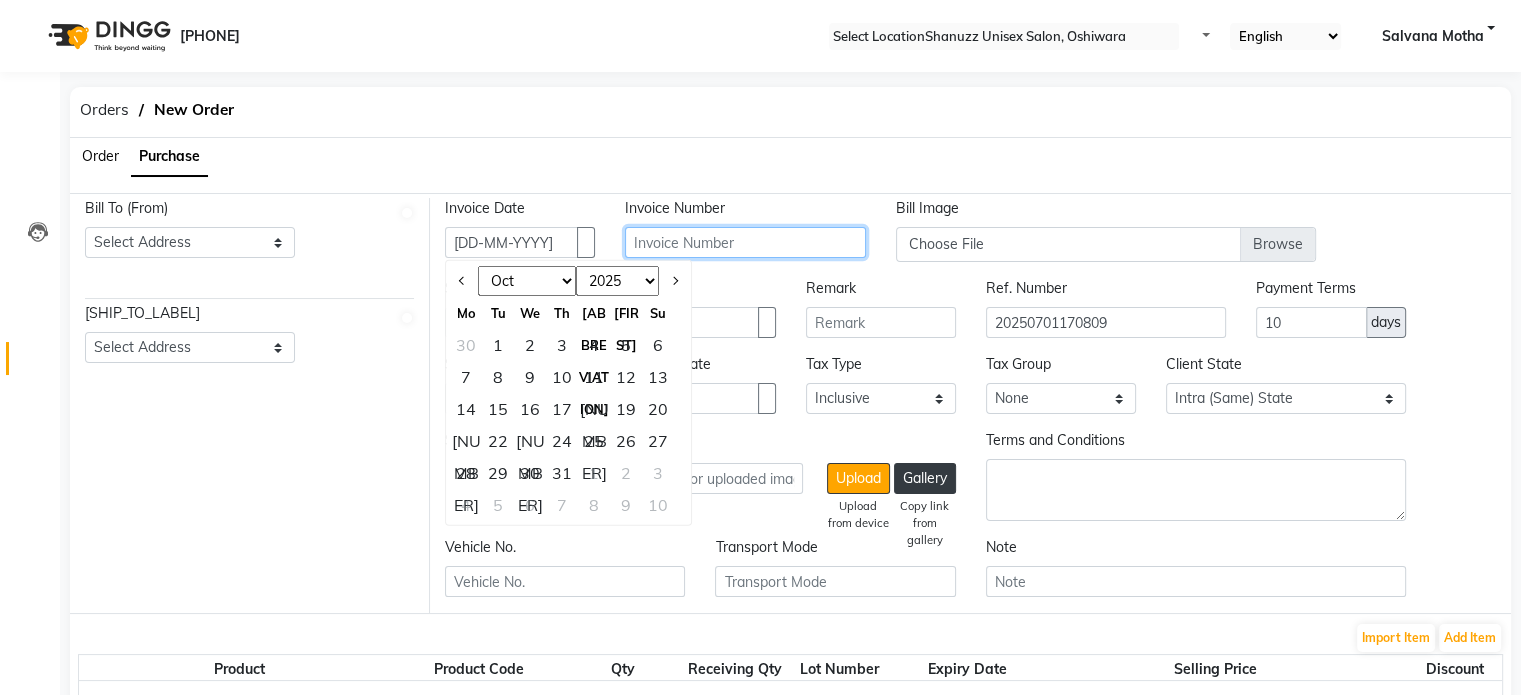 click at bounding box center (745, 242) 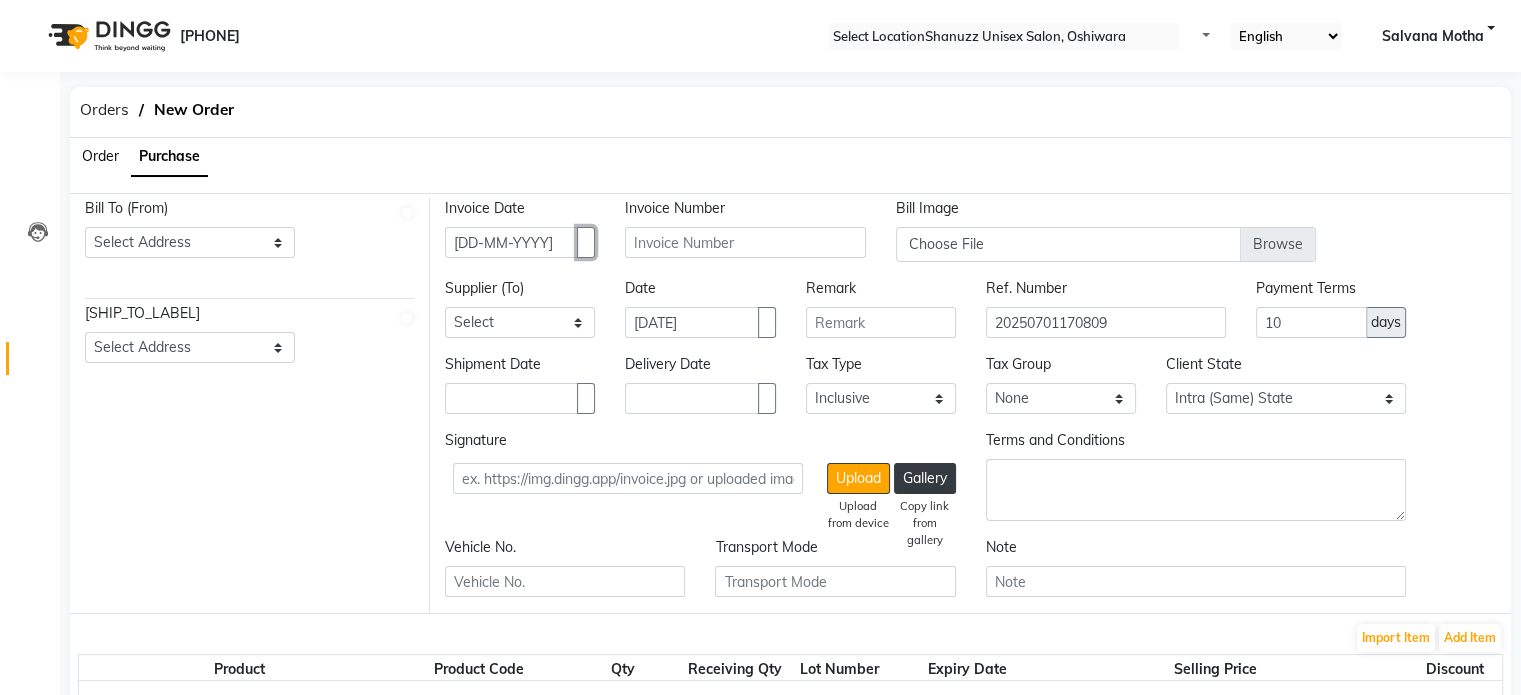 type 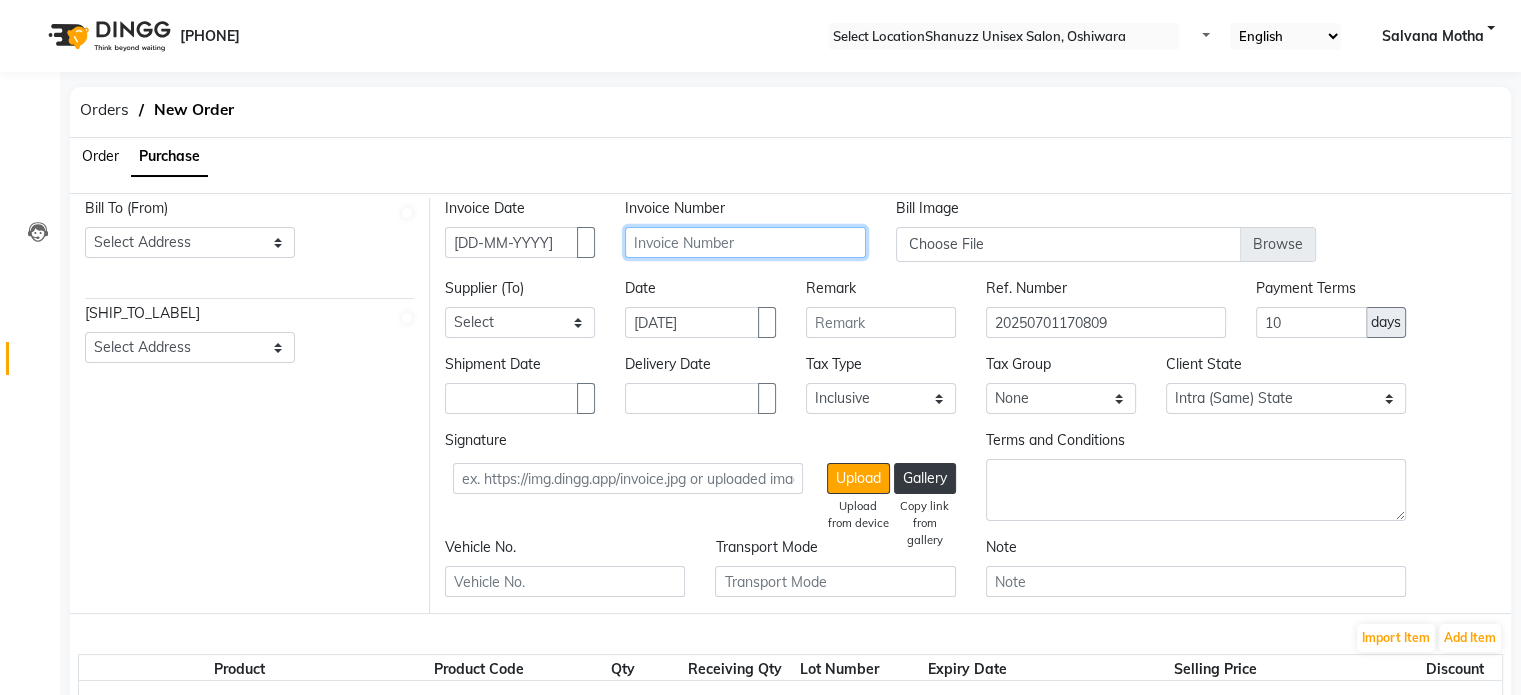 click at bounding box center [745, 242] 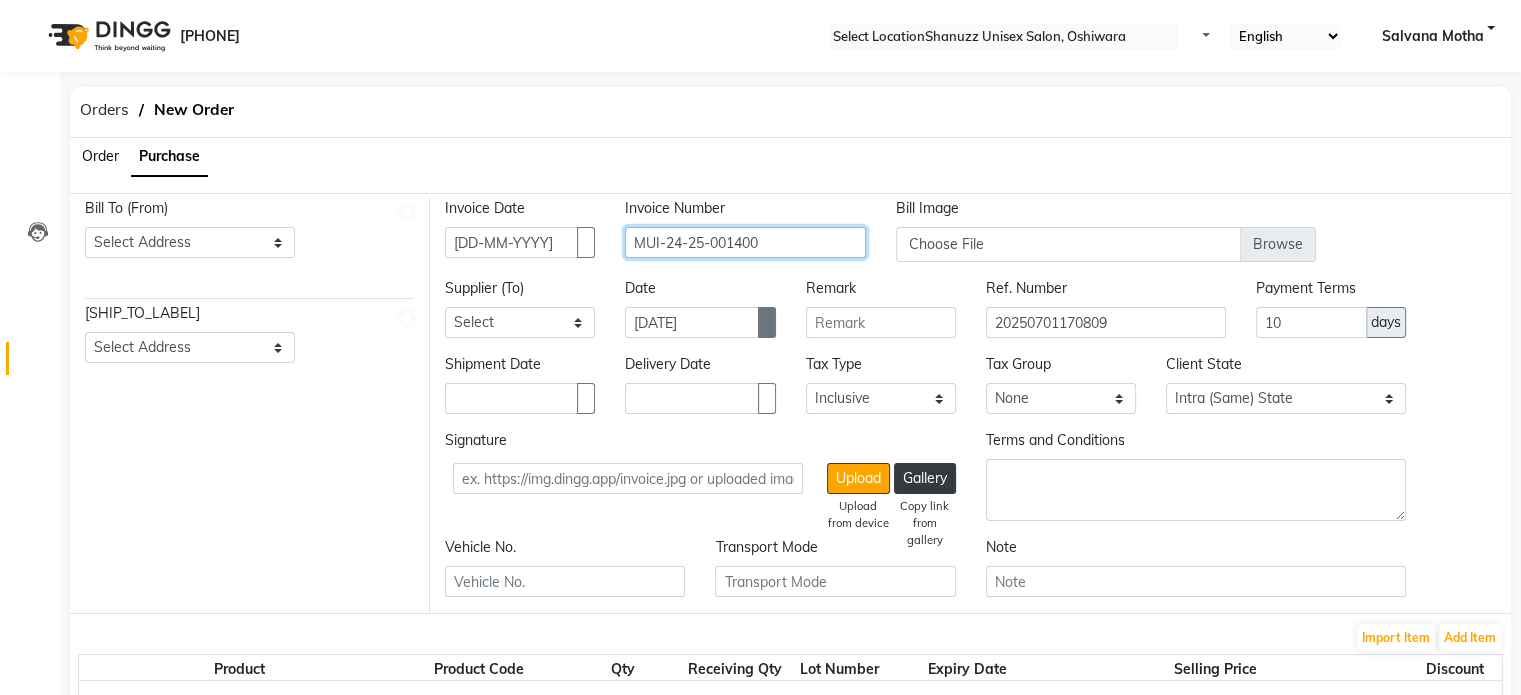 type on "MUI-24-25-001400" 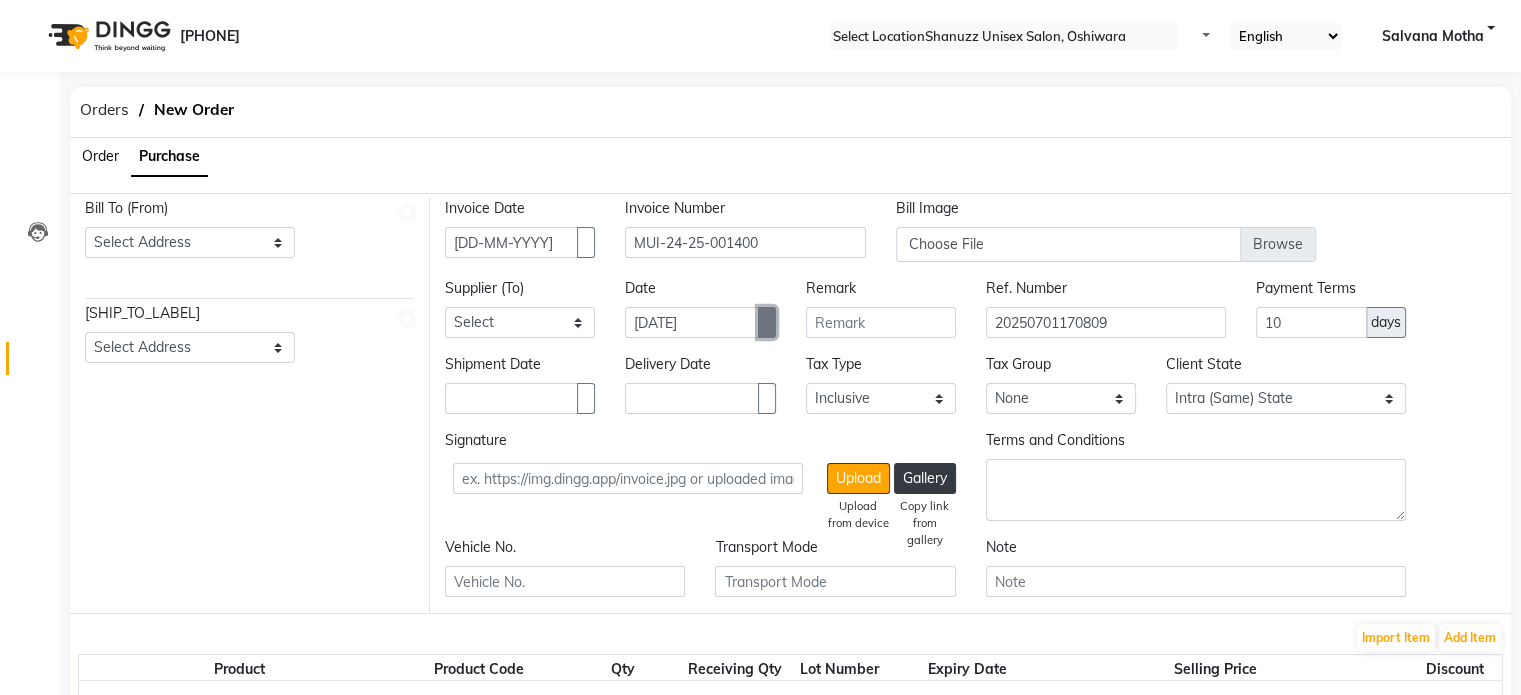 click at bounding box center [586, 242] 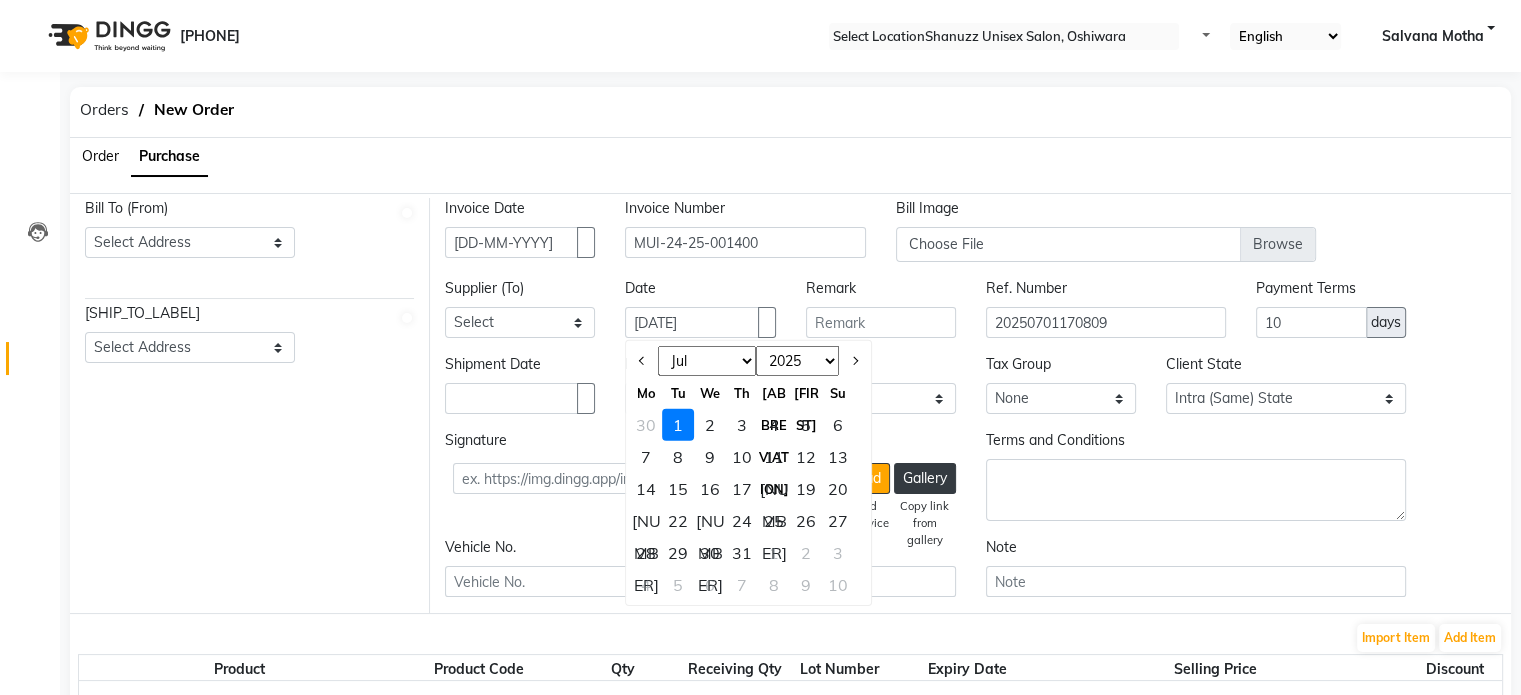 click on "Jan Feb Mar Apr May Jun Jul Aug Sep Oct Nov Dec" at bounding box center [707, 361] 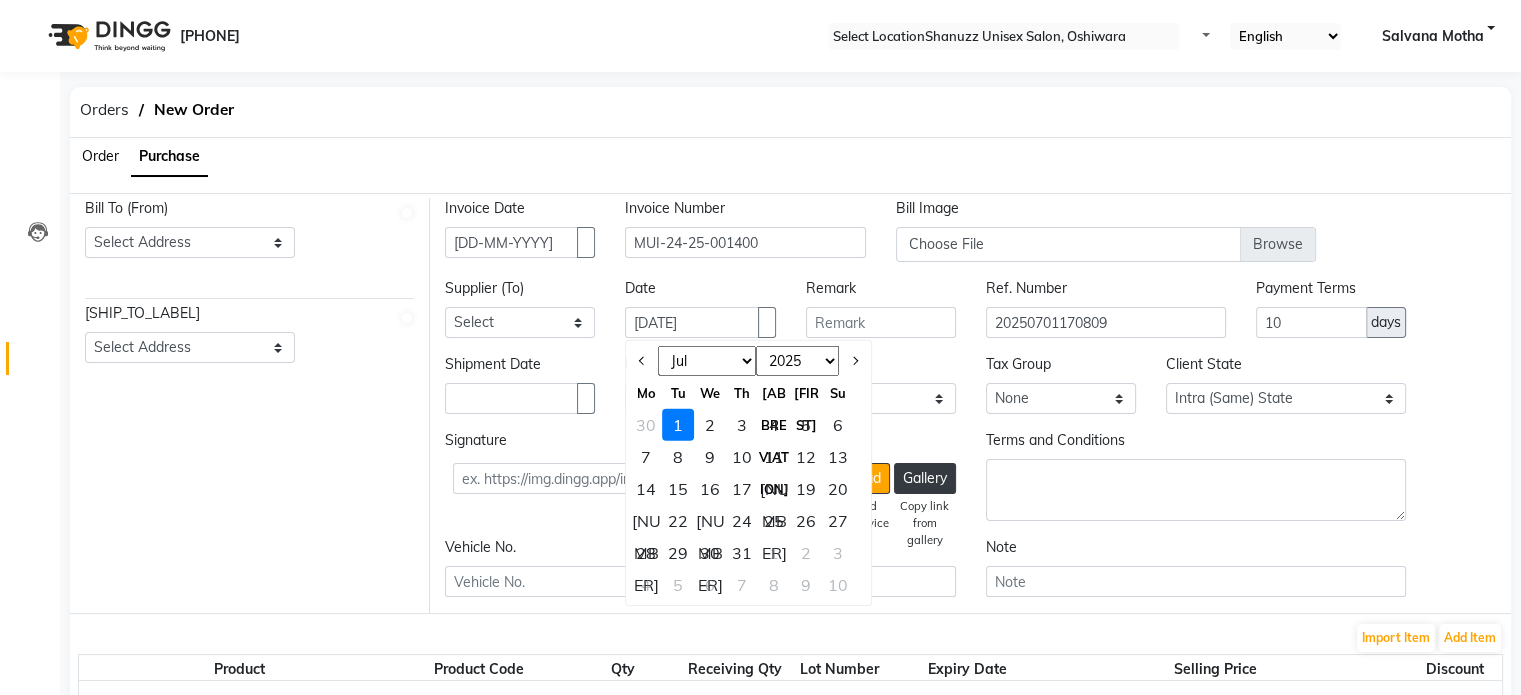 select on "10" 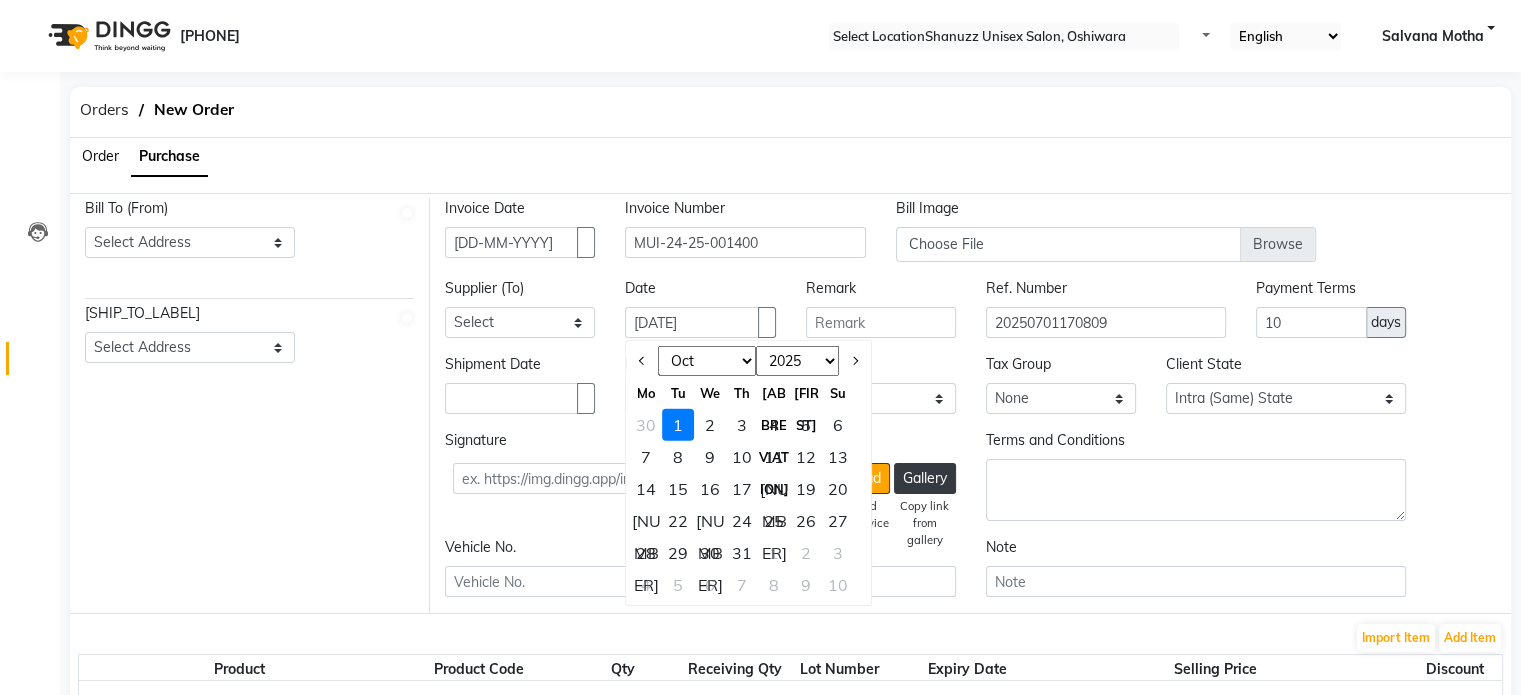 click on "Jan Feb Mar Apr May Jun Jul Aug Sep Oct Nov Dec" at bounding box center (707, 361) 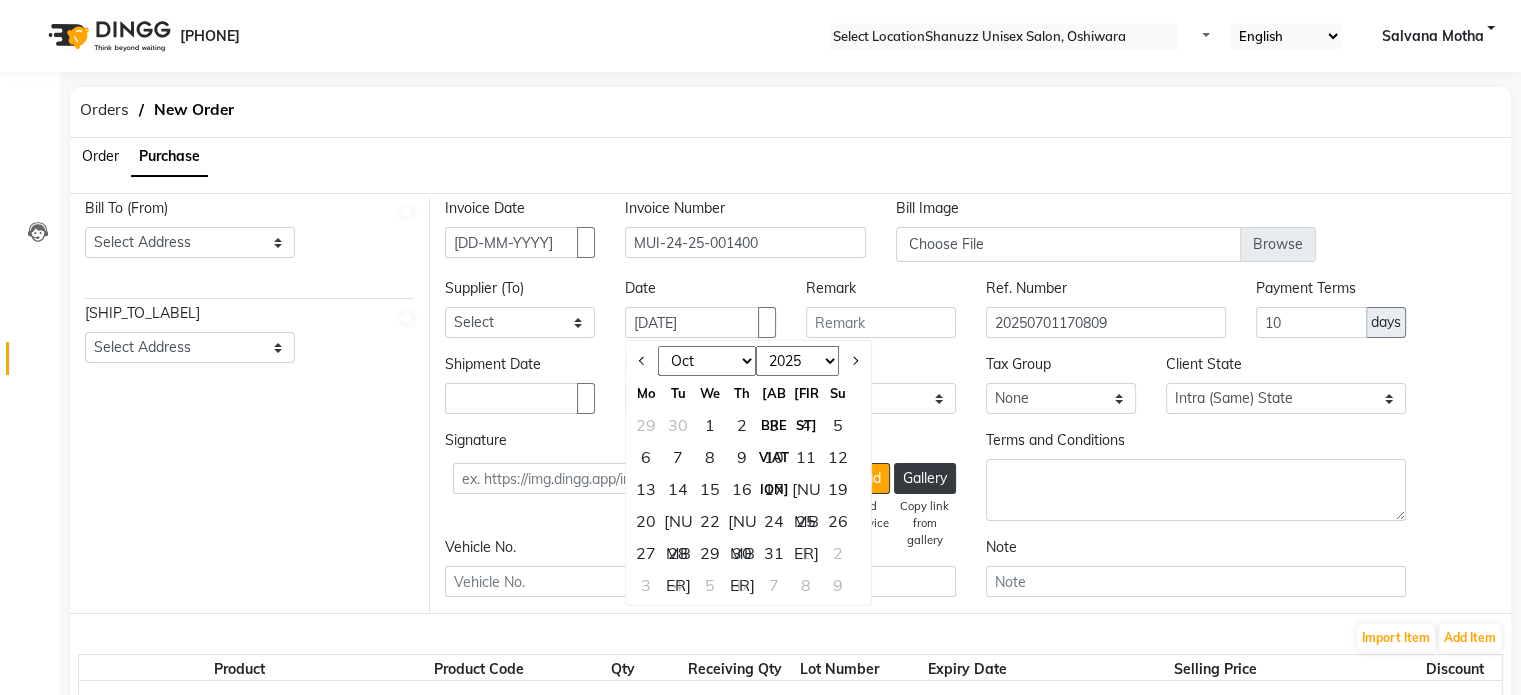click on "2015 2016 2017 2018 2019 2020 2021 2022 2023 2024 2025 2026 2027 2028 2029 2030 2031 2032 2033 2034 2035" at bounding box center (797, 361) 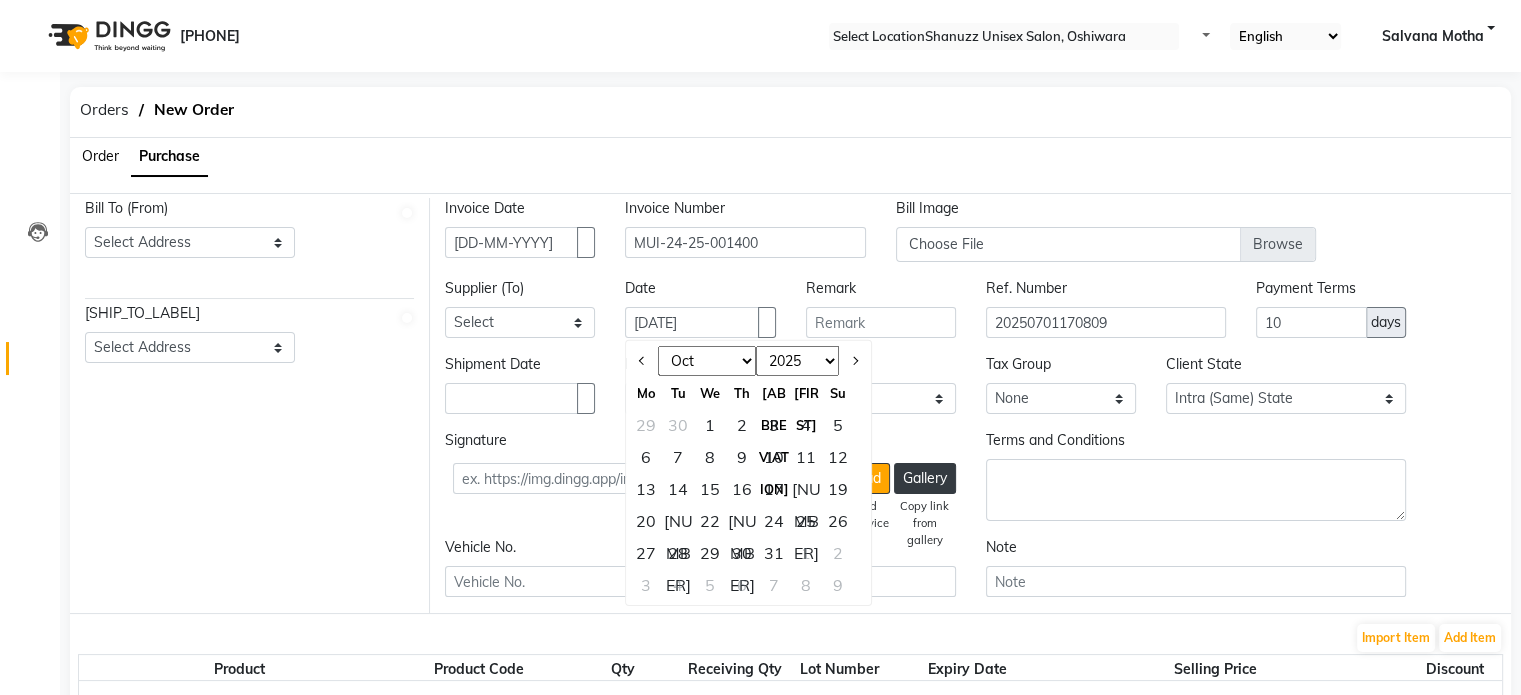 select on "[YYYY]" 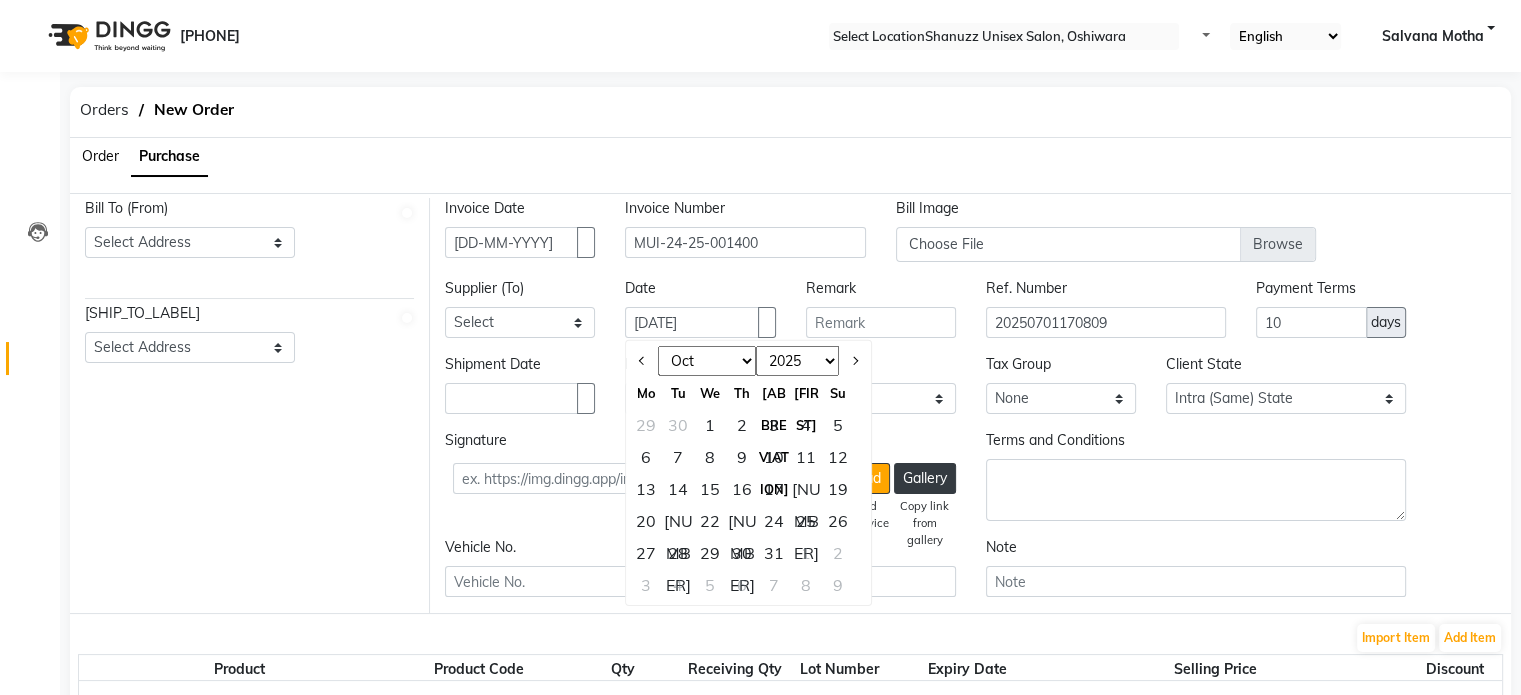 click on "2015 2016 2017 2018 2019 2020 2021 2022 2023 2024 2025 2026 2027 2028 2029 2030 2031 2032 2033 2034 2035" at bounding box center [797, 361] 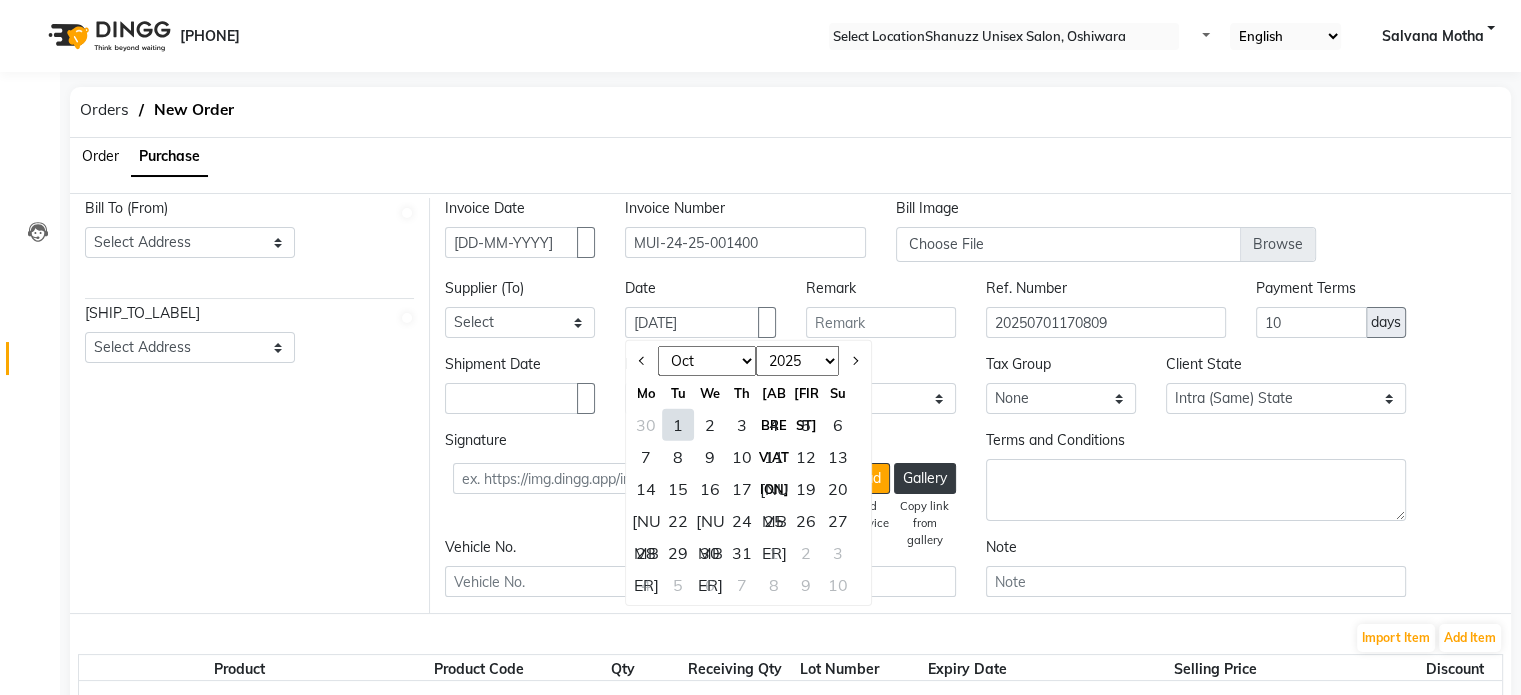 click on "24" at bounding box center (742, 521) 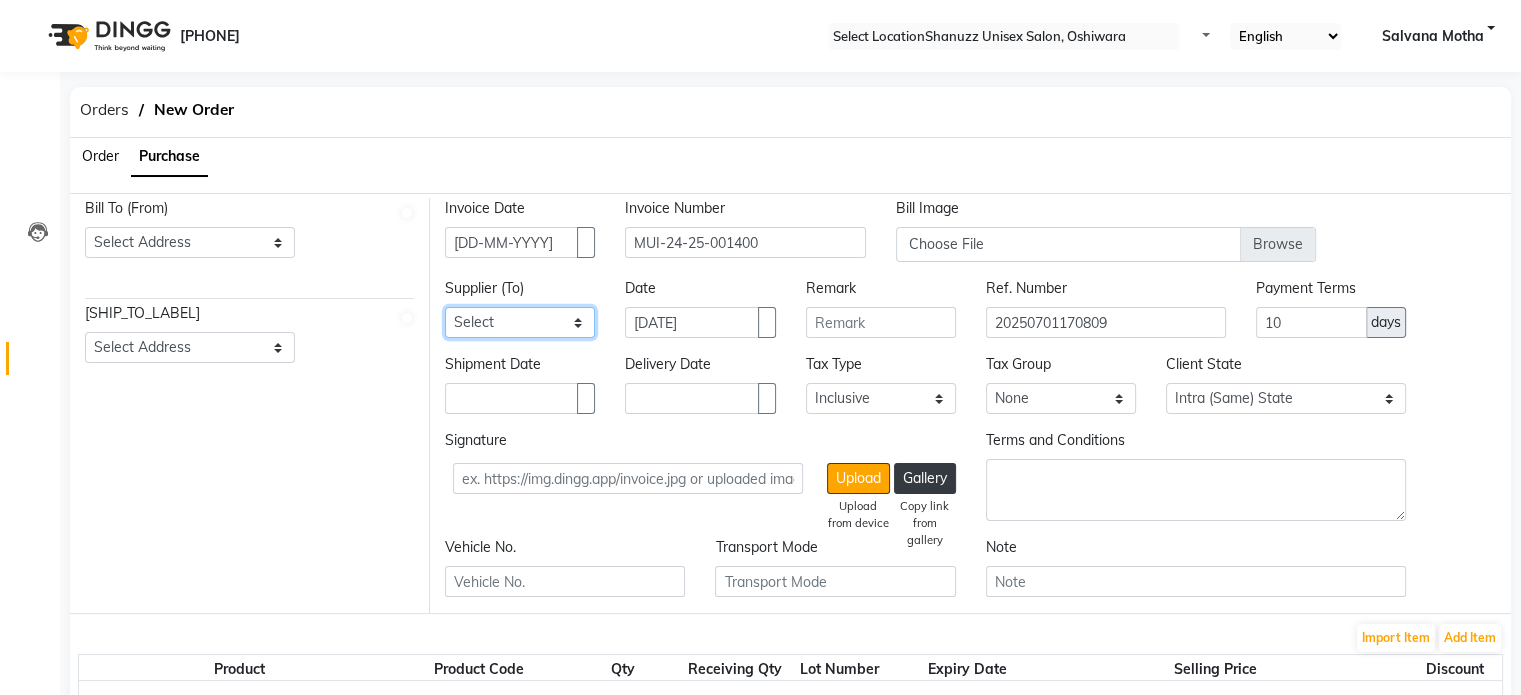 click on "Select Evibloom Private Limited - EVIBLOOM PRIVATE LIMITED NAKODA TRADEPPOINT LLP BEAUTY PALACE - BEAUTY PALACE DHAANVI BEAUTY - DHAANVI BEAUTY  INTOUCH ENTERPRISES - INTOUCH ENTERPRISES MOKSH ENTERPRISE - MOKSH ENTERPRISE NAKODA SALES - NAKODA SALES OSP - OSP HEALTHCARE MUSKAAN MARKETING - MUSKAAN MARKETING EVERGREEN  - EVERGREEN WE THINK COSMETICS LLP - WE THINK COSMETICS LLP B&B ENTERPRISES - B&B ENTERPRISES DAWNTECH ELECTRONICS - DAWNTECH ELECTRONICS PRIVATE LIMITED  SALON CENTER - SALON CENTER NAKODA MARKETING - NAKODA  MARKETING GREY TRENDY PROFESSIONAL  KCS MARKETING SERVICES - KCS MARKETING SERVICES UNIVERSAL MARKETING IMPEX - UNIVERSAL MARKETING IMPEX ZUBIN DISTRIBUTORS - ZUBIN DISTRIBUTORS BEAUTY PLANET TURQUOISE WELLNESS OM SHANTI CORPORATION  - OM SHANTI CORPORATION" at bounding box center [520, 322] 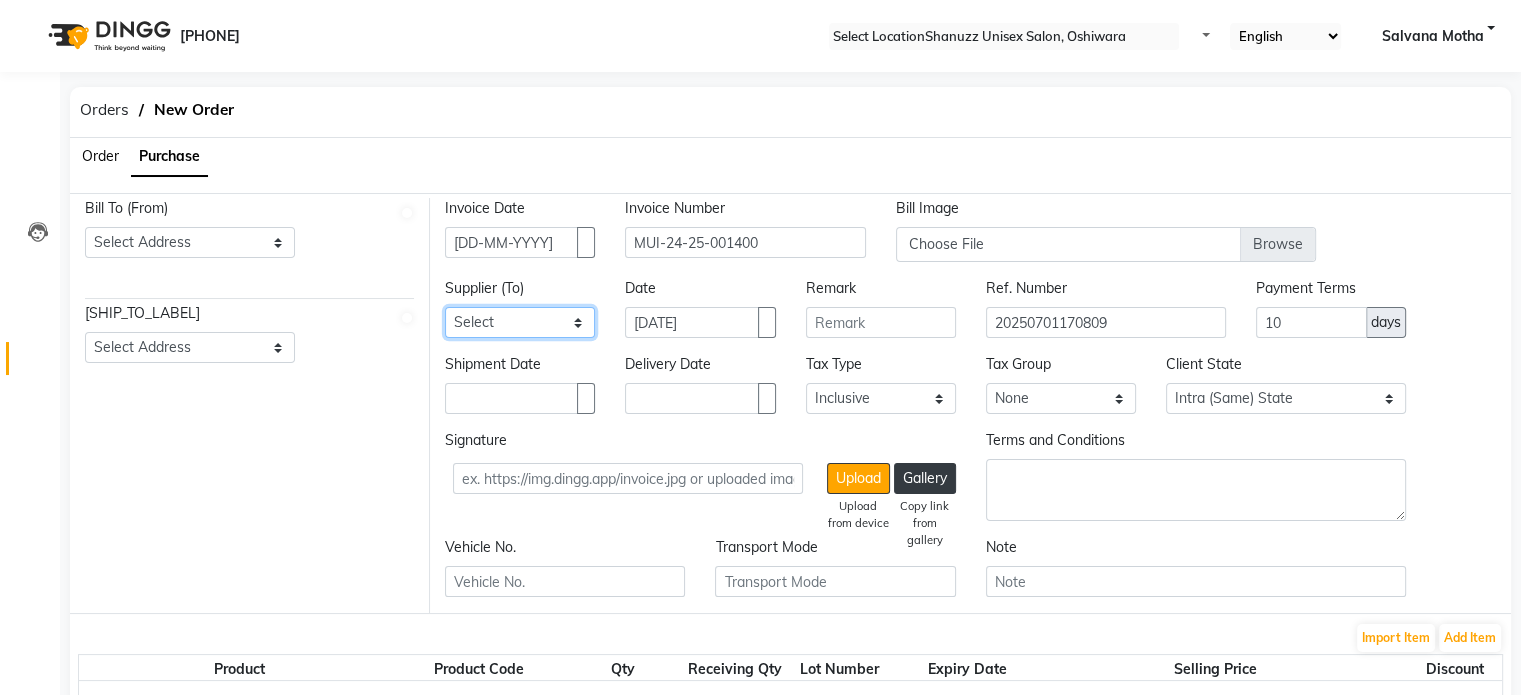select on "3404" 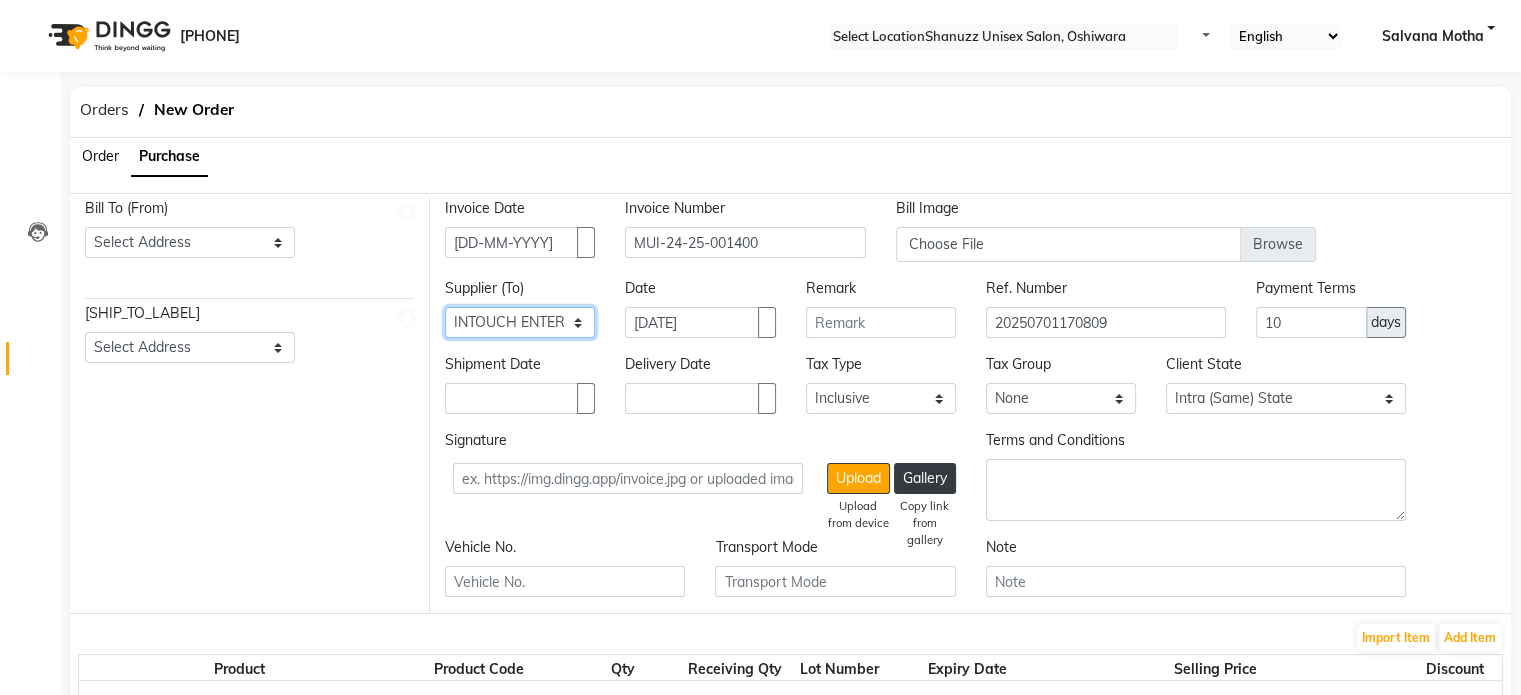 click on "Select Evibloom Private Limited - EVIBLOOM PRIVATE LIMITED NAKODA TRADEPPOINT LLP BEAUTY PALACE - BEAUTY PALACE DHAANVI BEAUTY - DHAANVI BEAUTY  INTOUCH ENTERPRISES - INTOUCH ENTERPRISES MOKSH ENTERPRISE - MOKSH ENTERPRISE NAKODA SALES - NAKODA SALES OSP - OSP HEALTHCARE MUSKAAN MARKETING - MUSKAAN MARKETING EVERGREEN  - EVERGREEN WE THINK COSMETICS LLP - WE THINK COSMETICS LLP B&B ENTERPRISES - B&B ENTERPRISES DAWNTECH ELECTRONICS - DAWNTECH ELECTRONICS PRIVATE LIMITED  SALON CENTER - SALON CENTER NAKODA MARKETING - NAKODA  MARKETING GREY TRENDY PROFESSIONAL  KCS MARKETING SERVICES - KCS MARKETING SERVICES UNIVERSAL MARKETING IMPEX - UNIVERSAL MARKETING IMPEX ZUBIN DISTRIBUTORS - ZUBIN DISTRIBUTORS BEAUTY PLANET TURQUOISE WELLNESS OM SHANTI CORPORATION  - OM SHANTI CORPORATION" at bounding box center [520, 322] 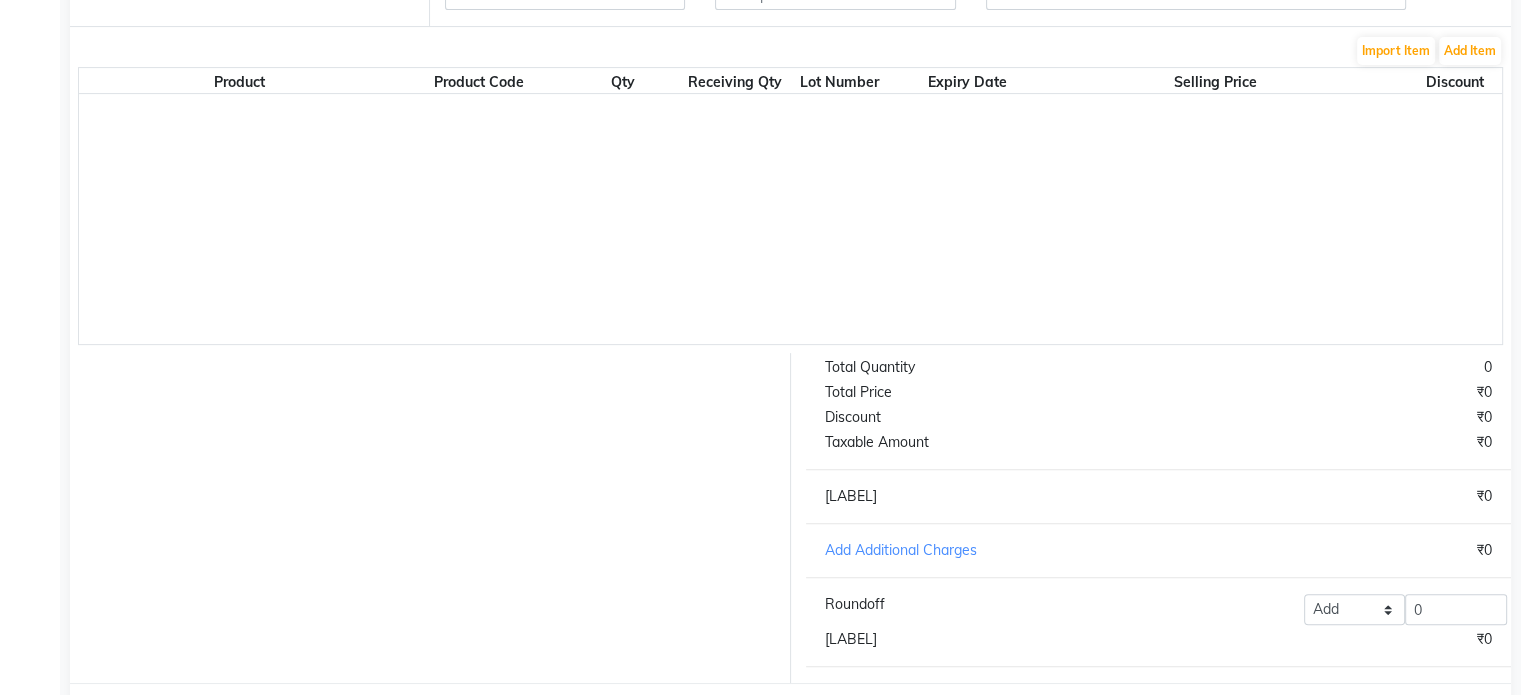 scroll, scrollTop: 336, scrollLeft: 0, axis: vertical 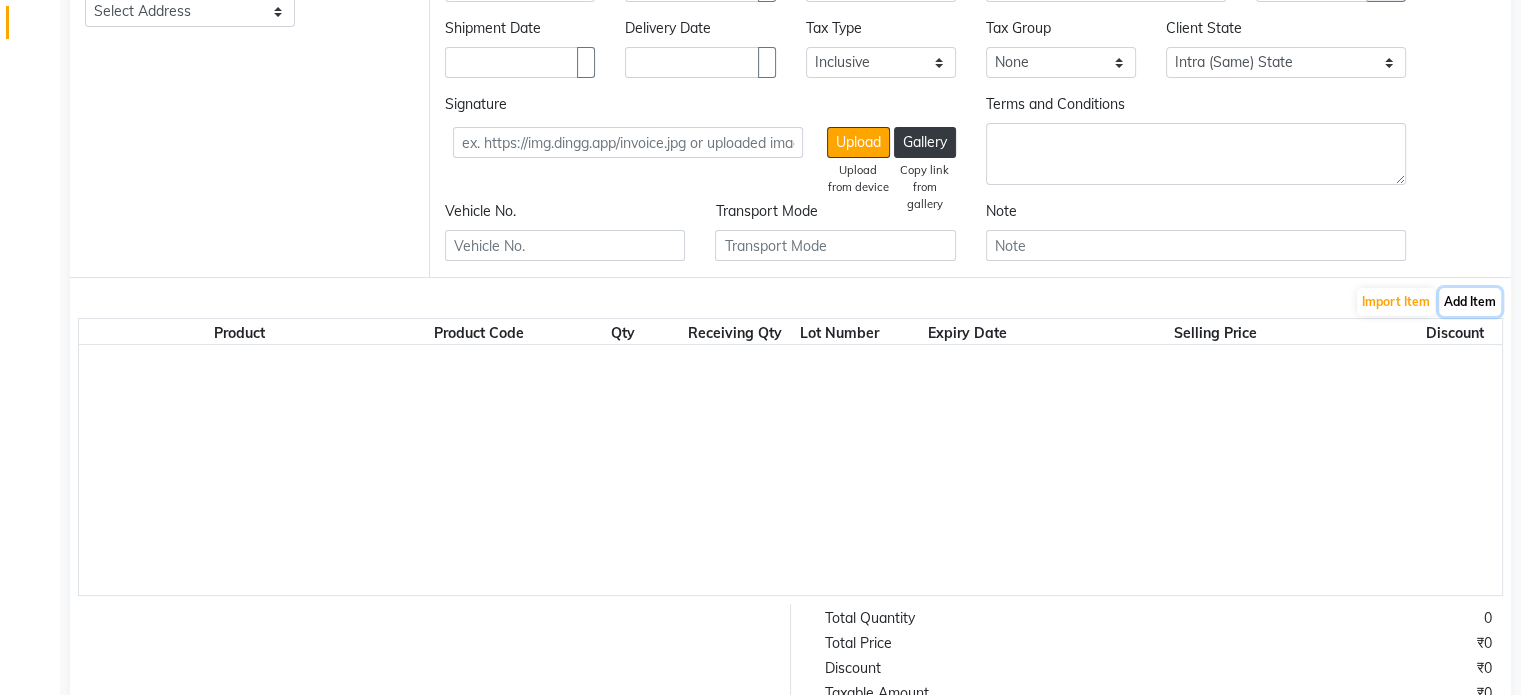 click on "Add Item" at bounding box center [1470, 302] 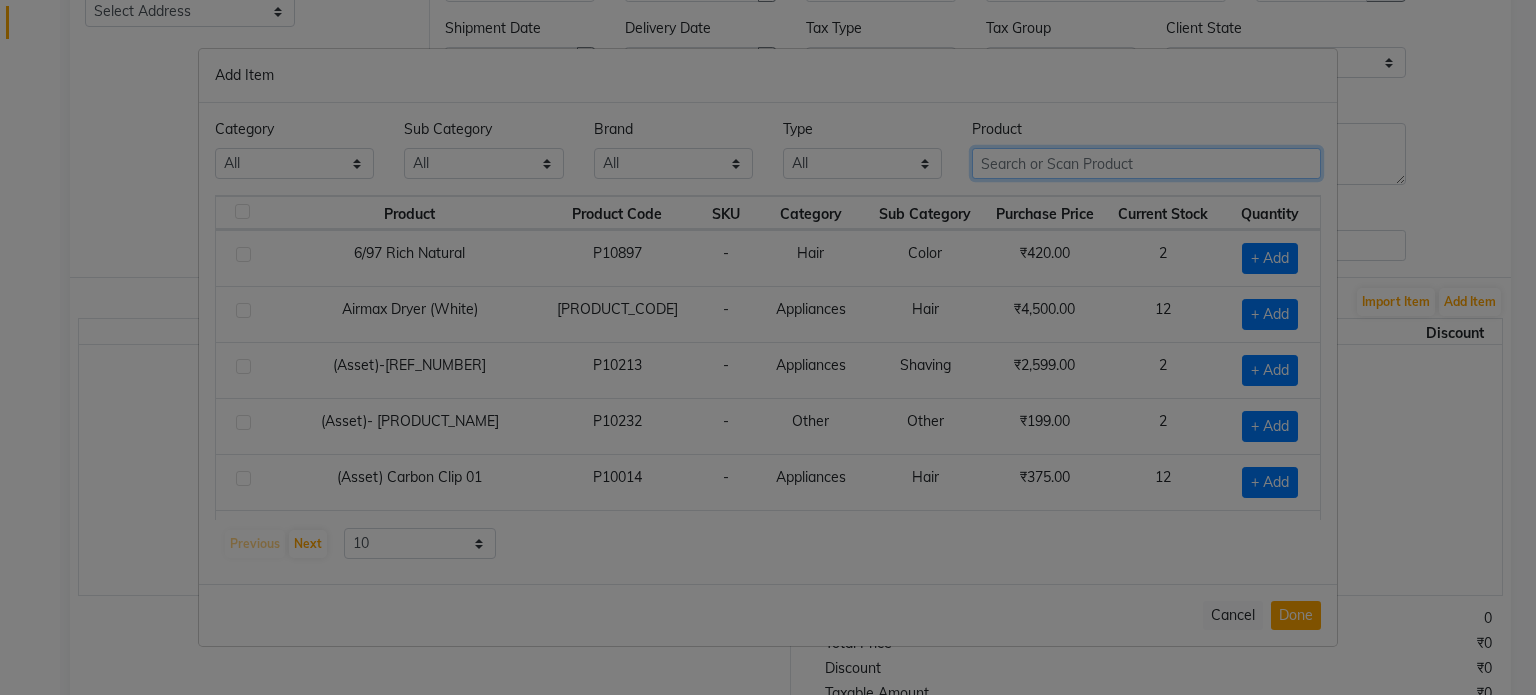 click at bounding box center [1146, 163] 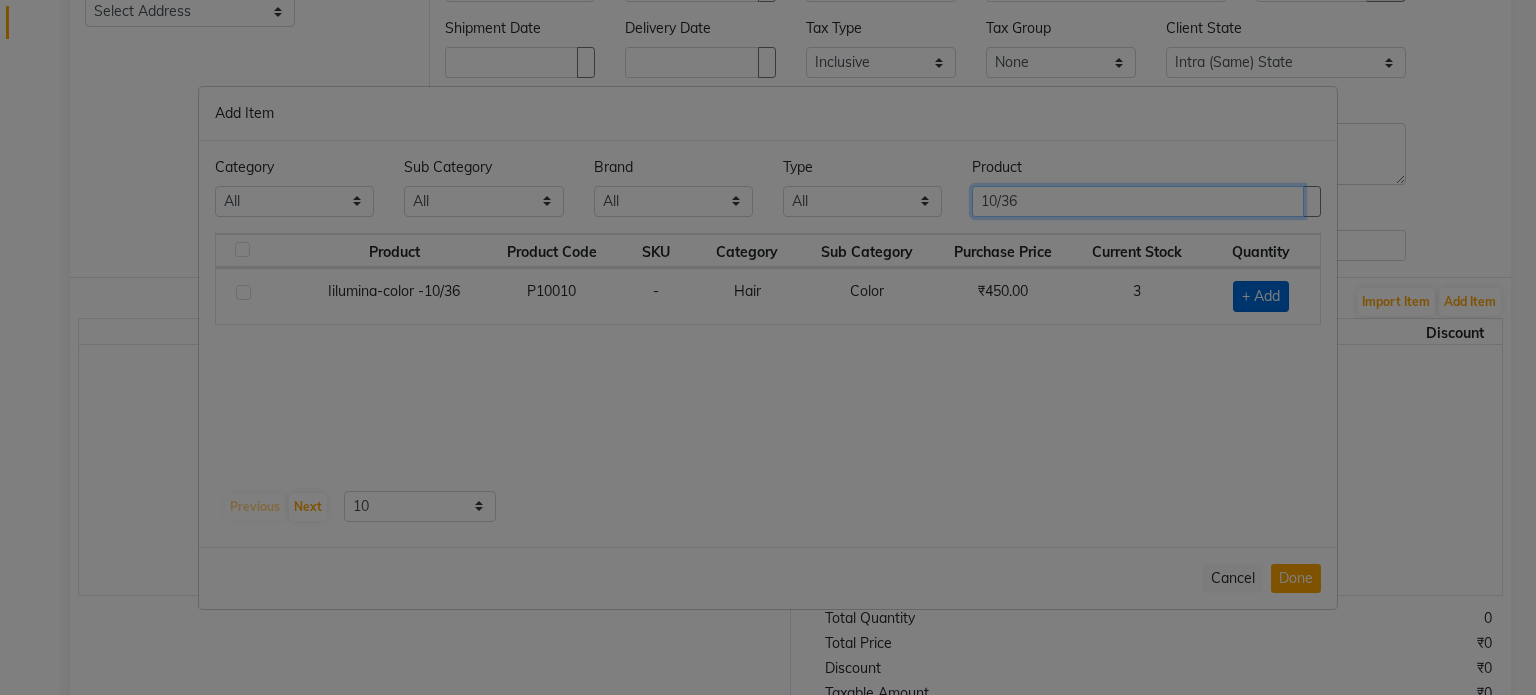 type on "10/36" 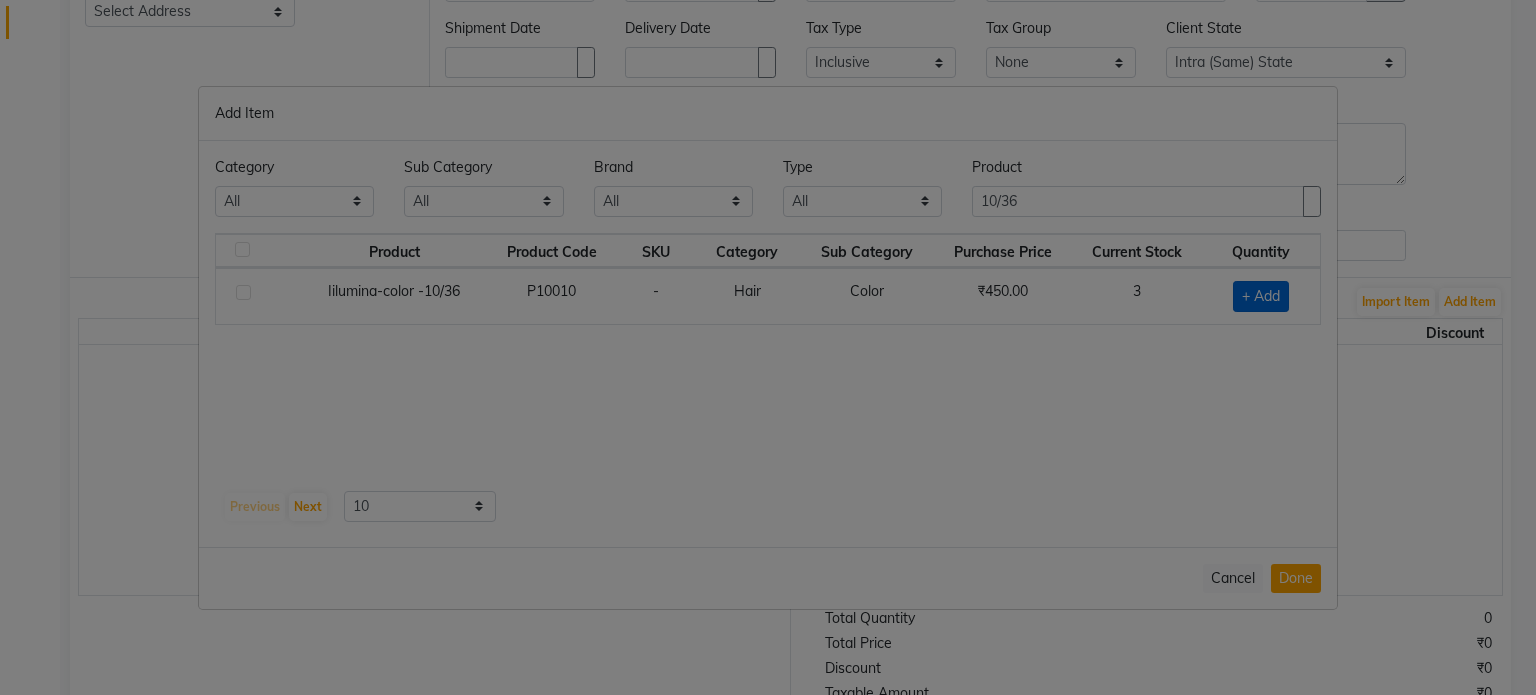 click on "+ Add" at bounding box center [1261, 296] 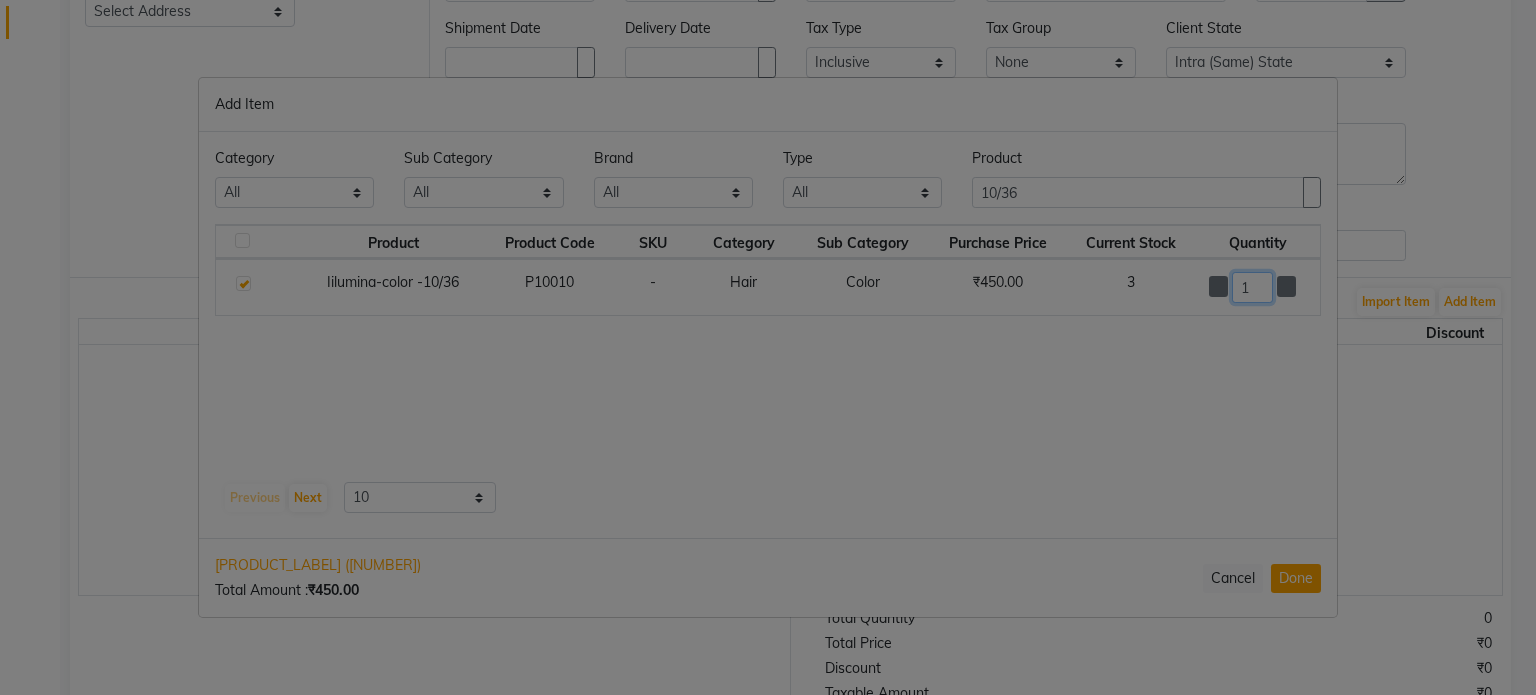 click on "1" at bounding box center [1252, 287] 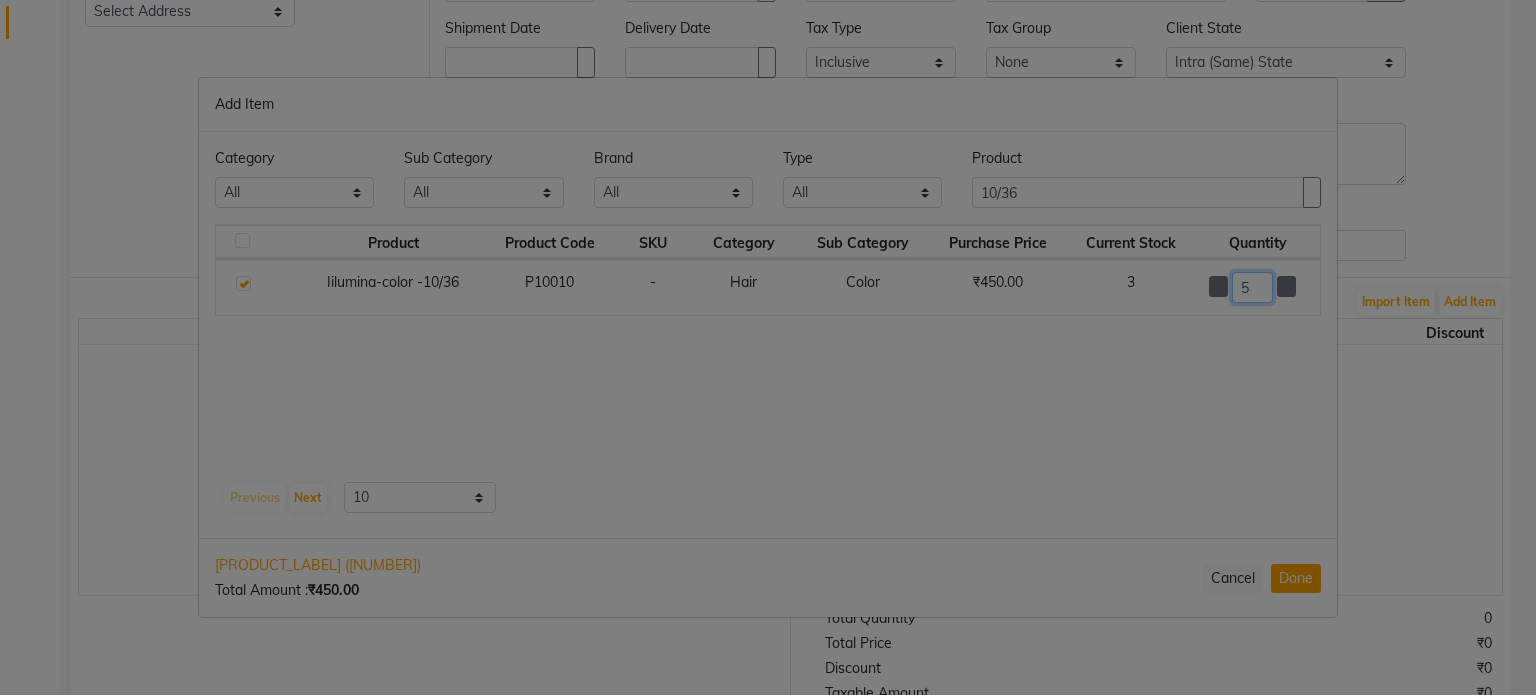 type on "5" 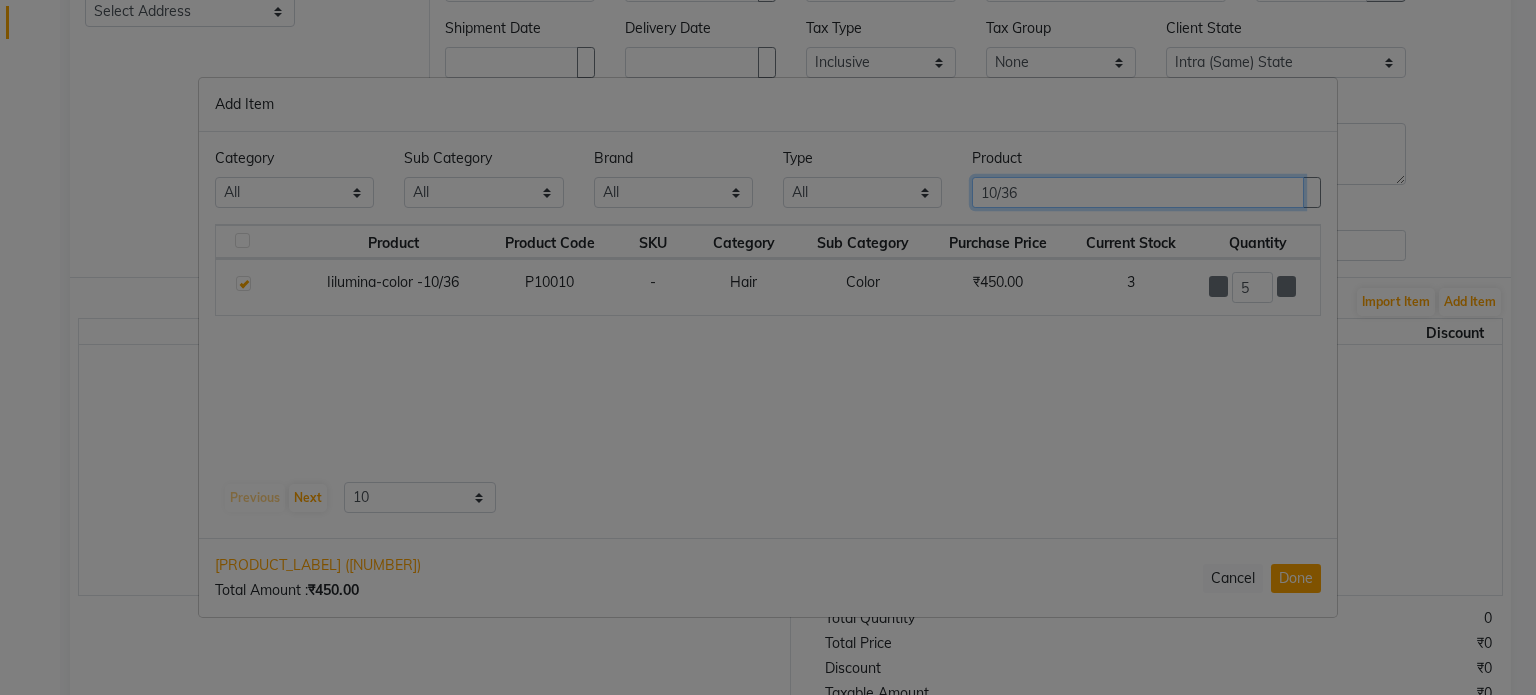 click on "10/36" at bounding box center [1138, 192] 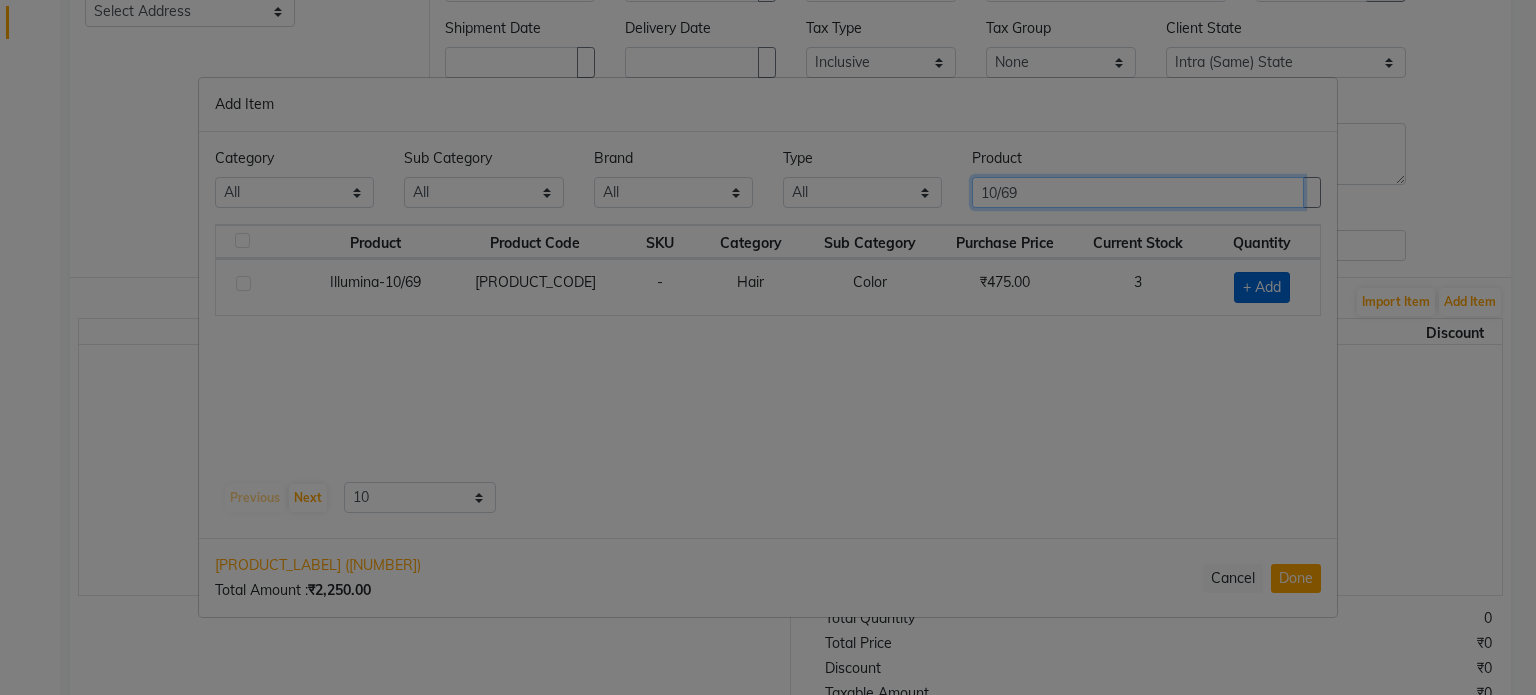 type on "10/69" 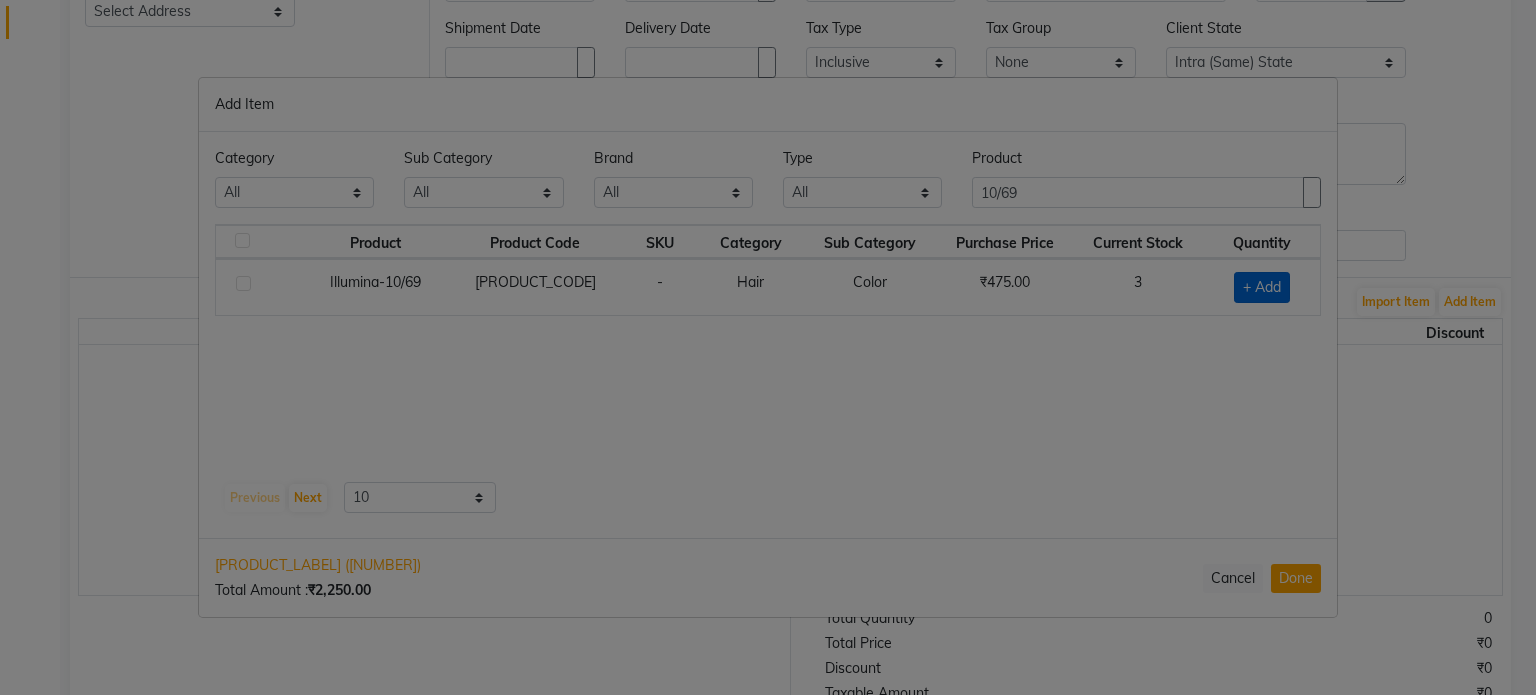 click on "+ Add" at bounding box center (1262, 287) 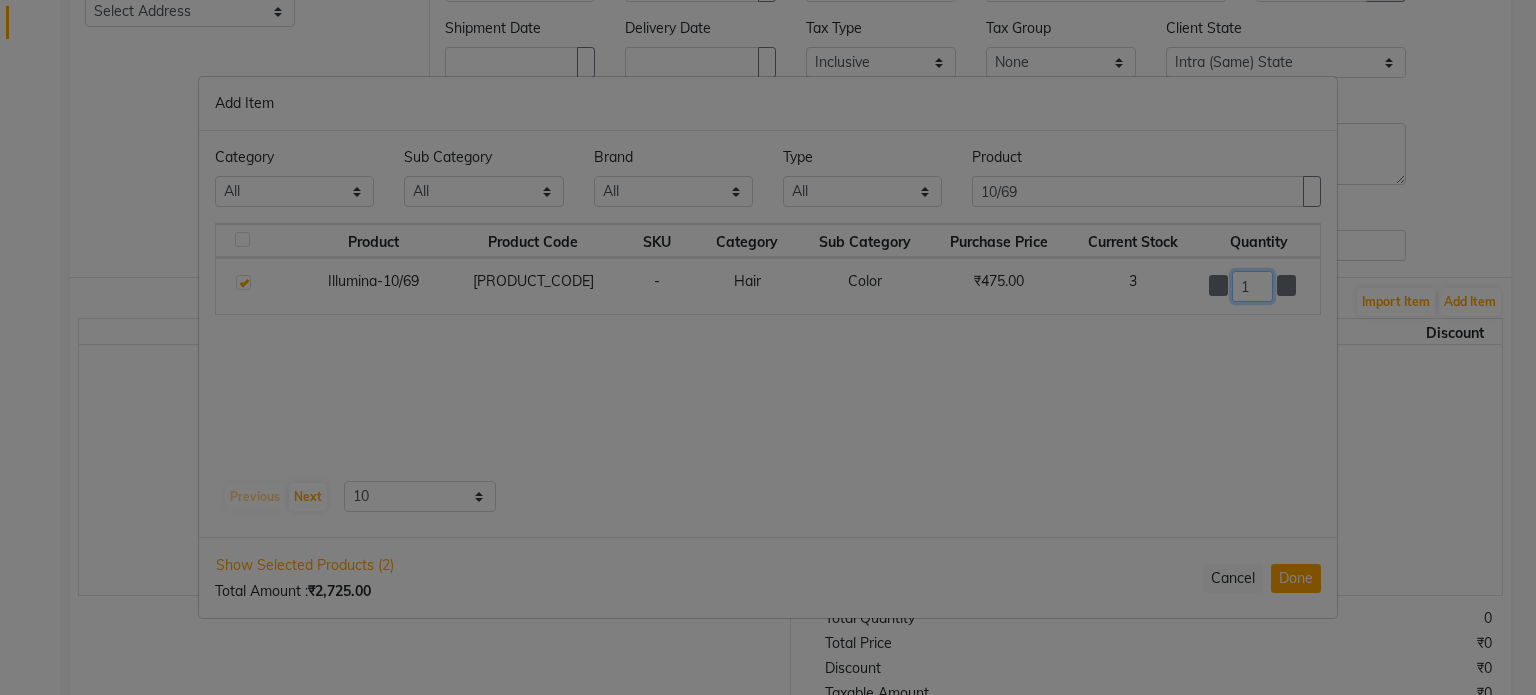 click on "1" at bounding box center (1252, 286) 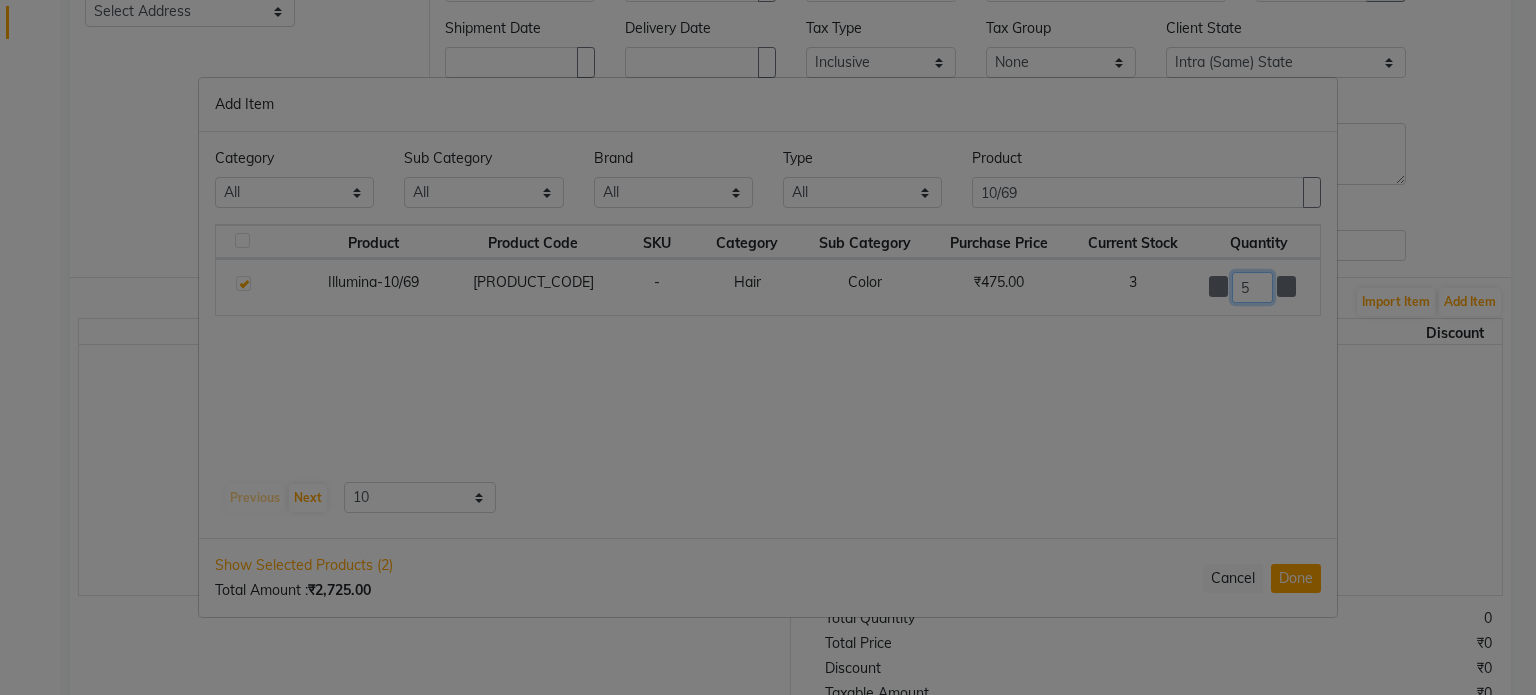 type on "5" 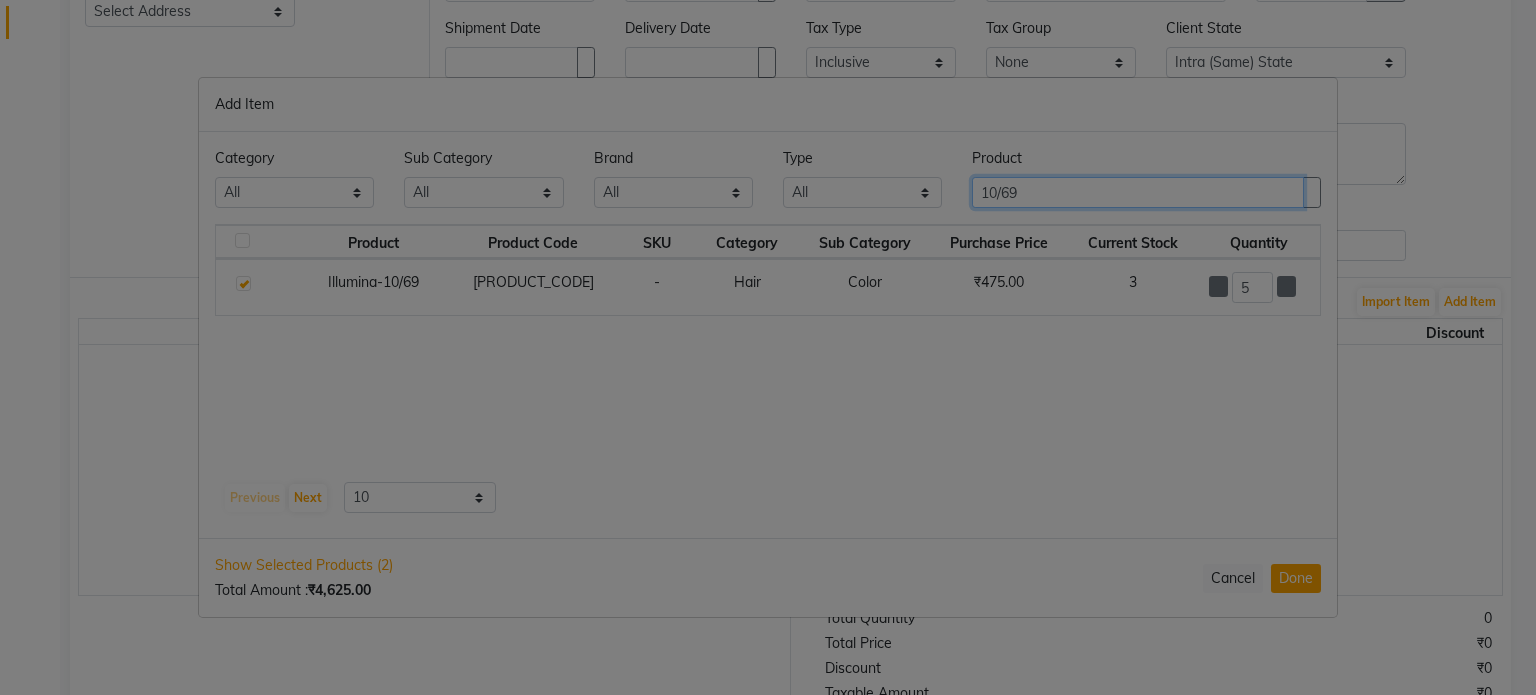 click on "10/69" at bounding box center (1138, 192) 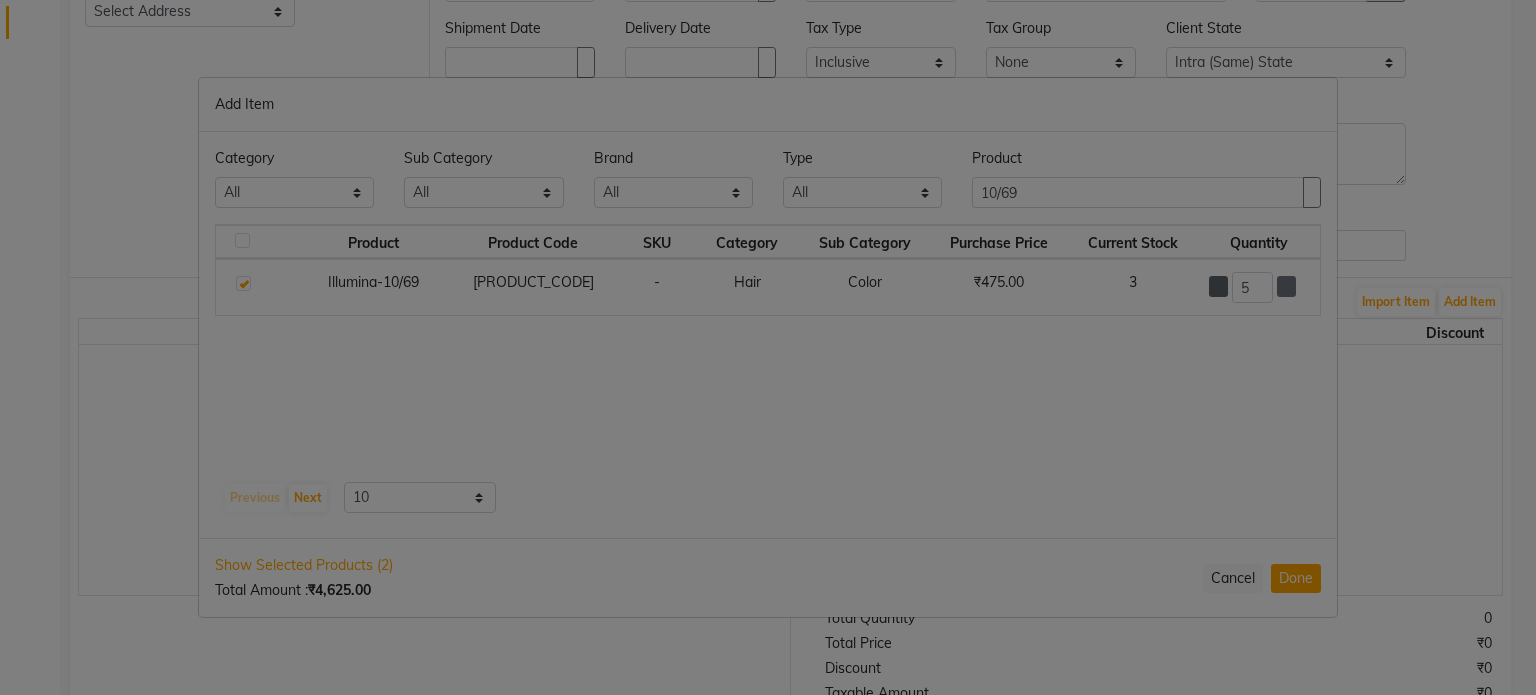 click at bounding box center [1219, 286] 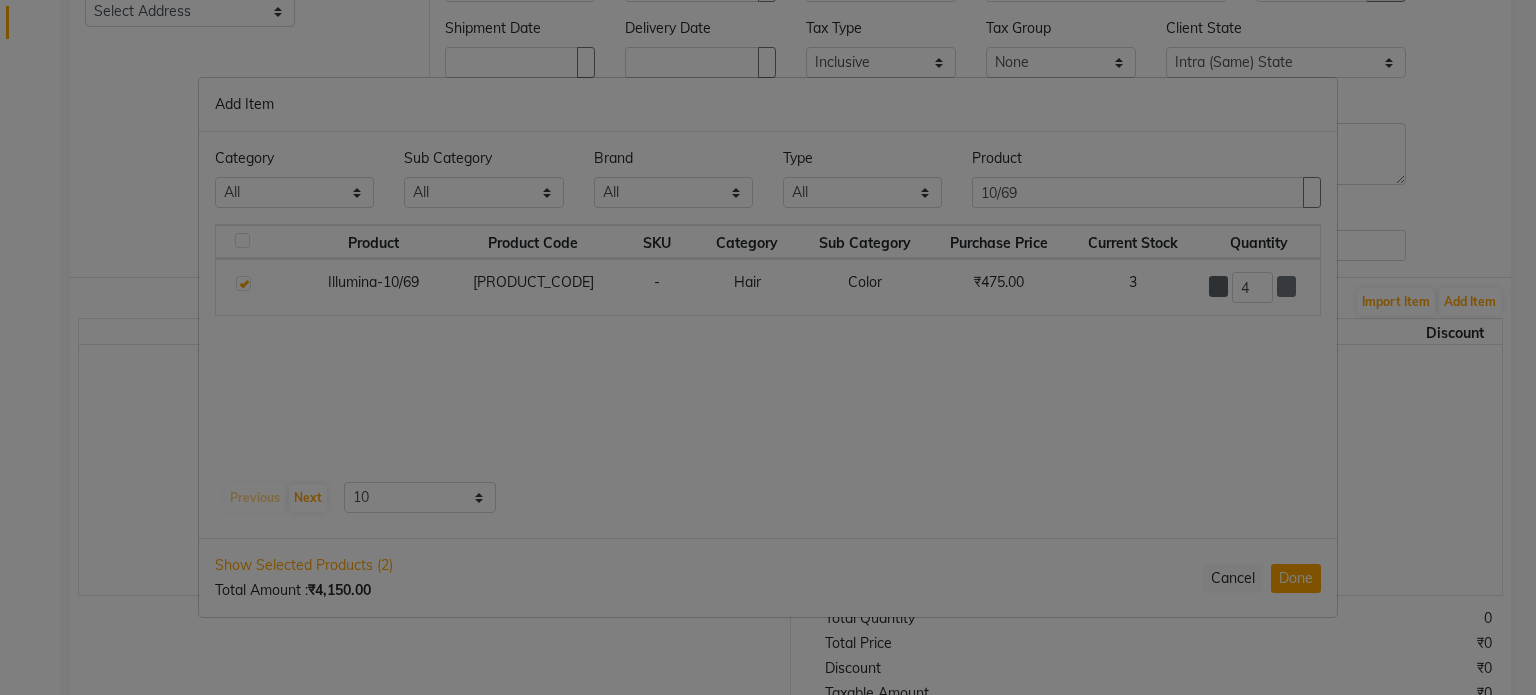 click at bounding box center [1219, 286] 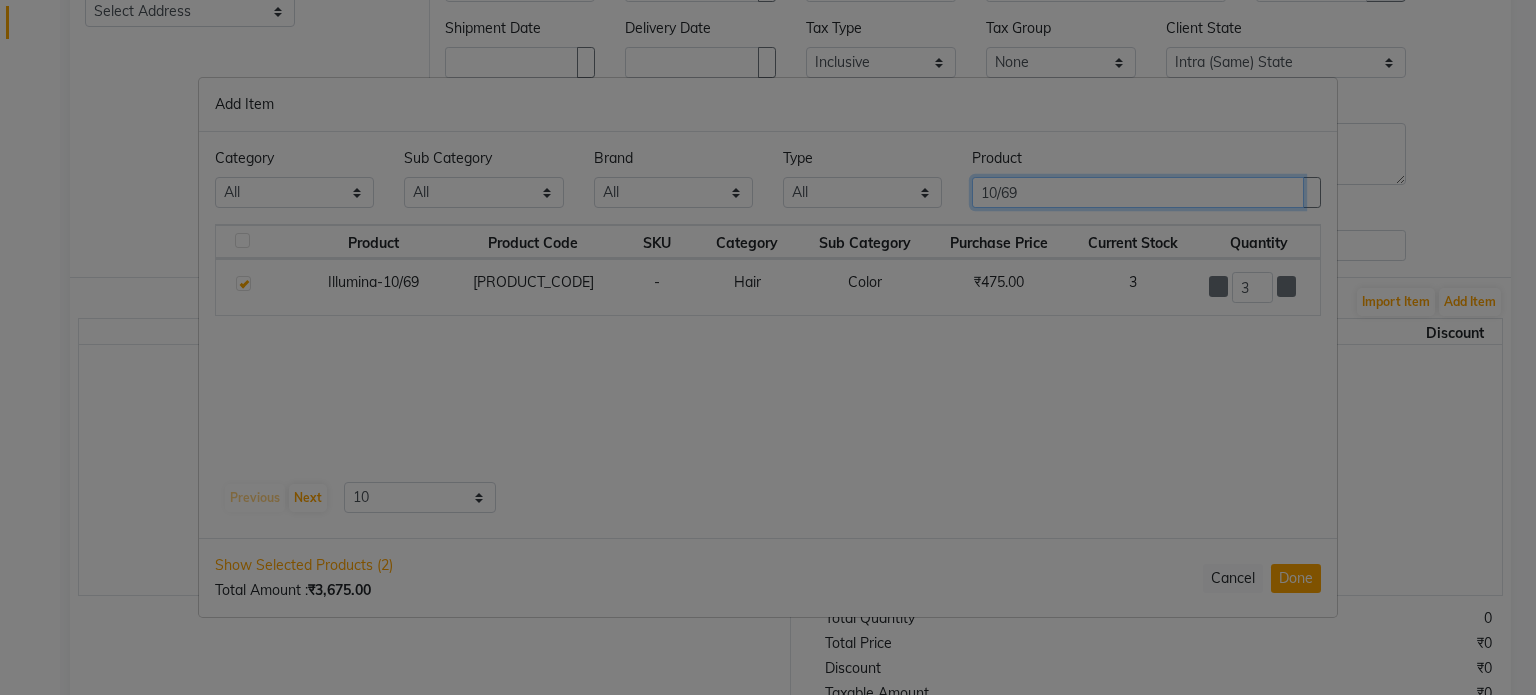 click on "10/69" at bounding box center (1138, 192) 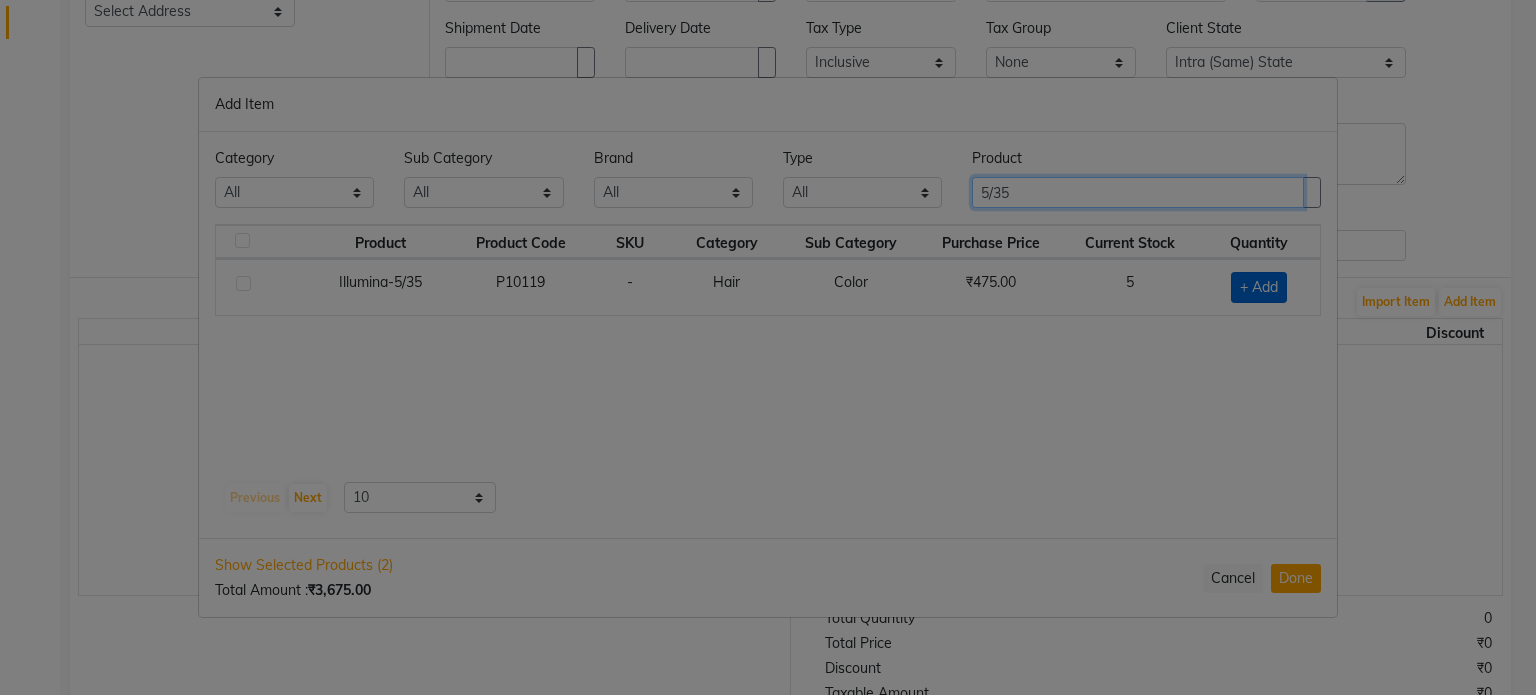 type on "5/35" 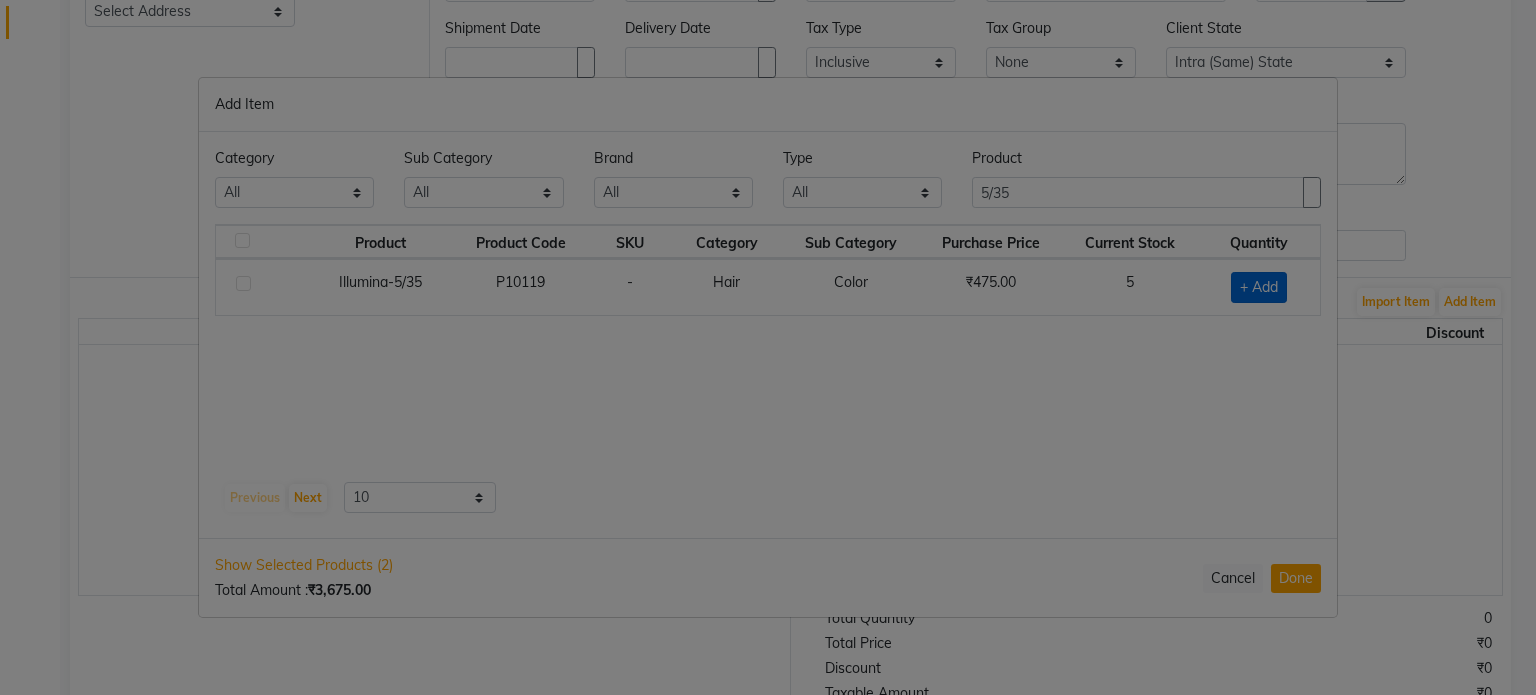 click on "+ Add" at bounding box center [1259, 287] 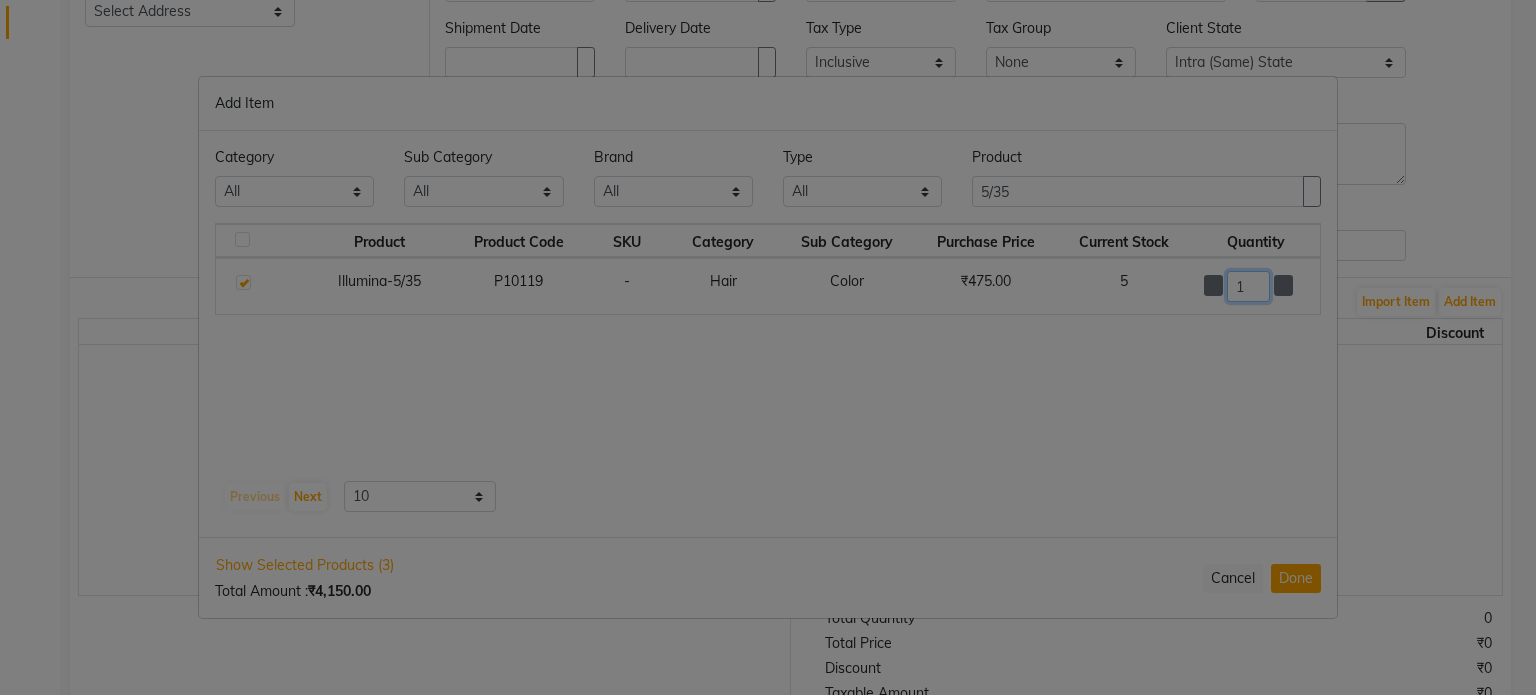 click on "1" at bounding box center [1248, 286] 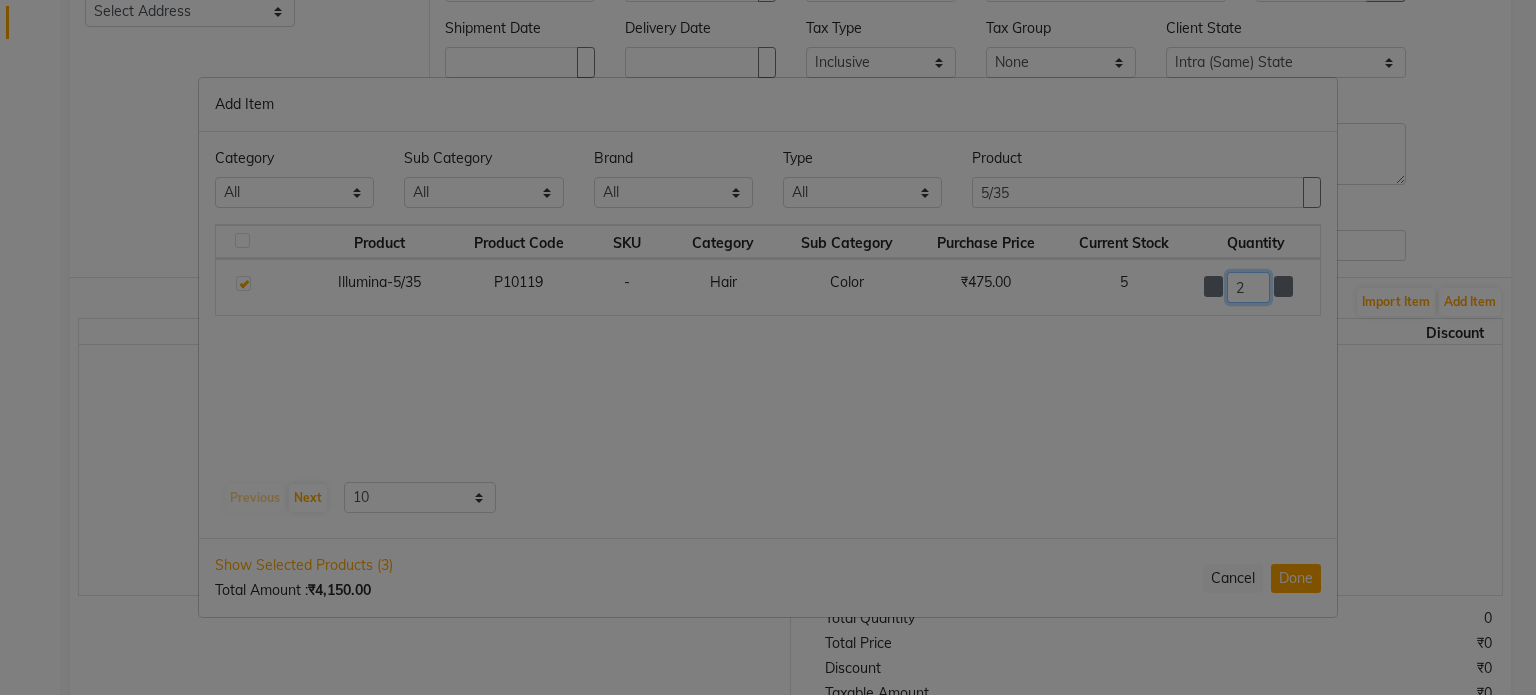 type on "2" 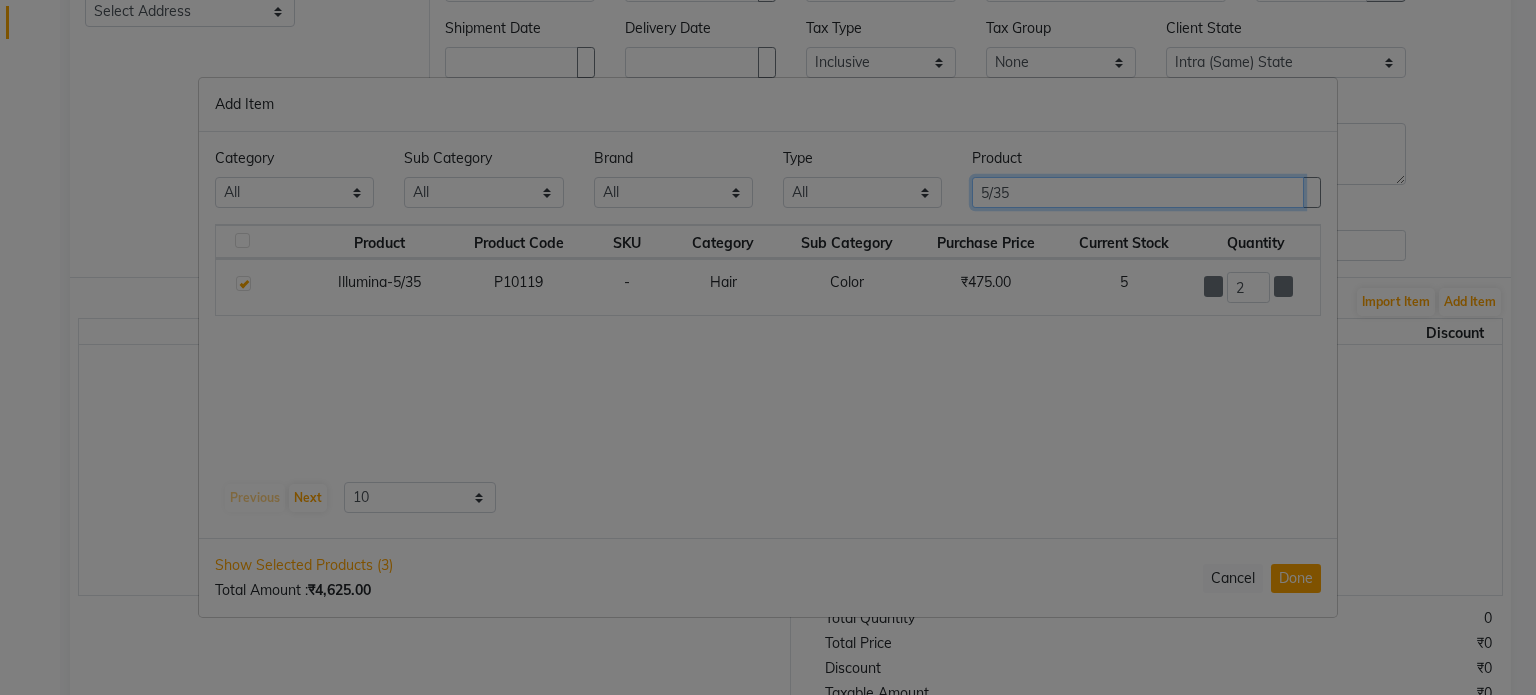click on "5/35" at bounding box center (1138, 192) 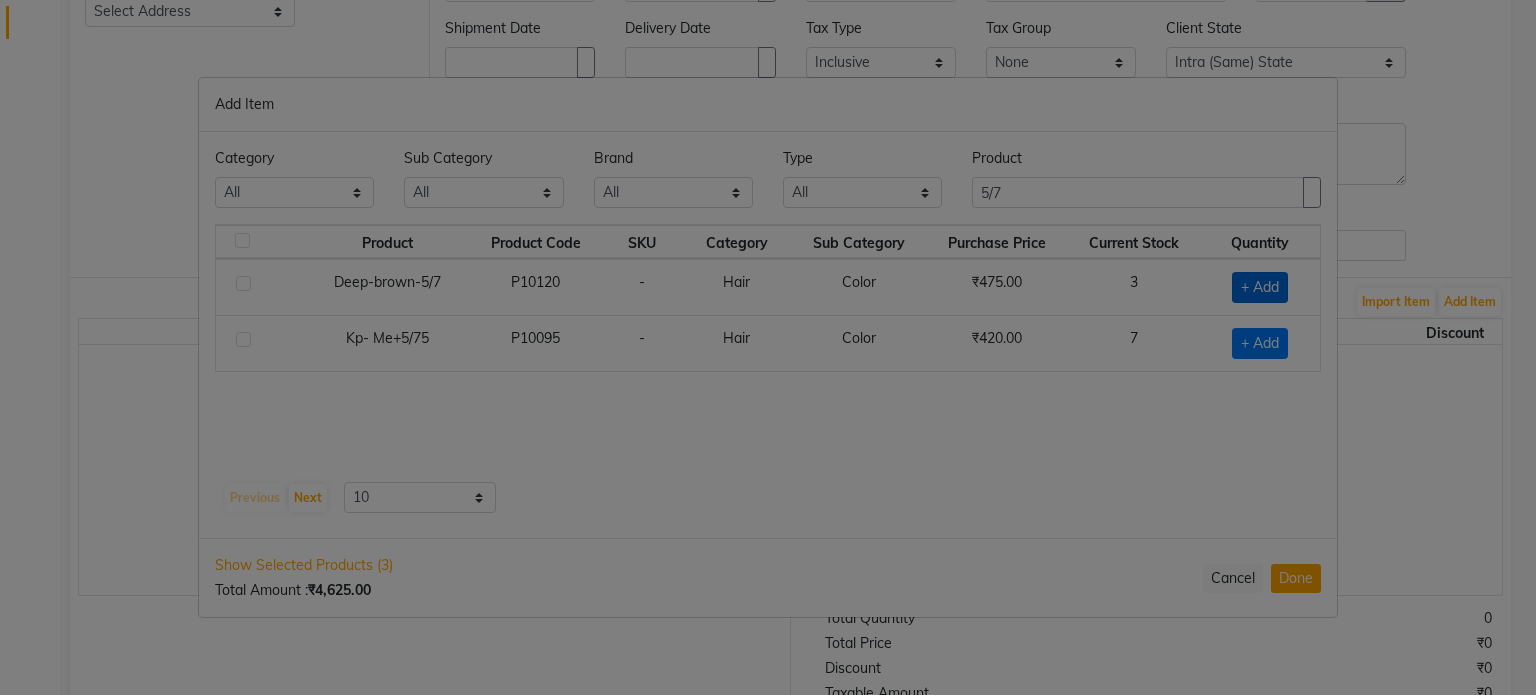 click on "+ Add" at bounding box center (1260, 287) 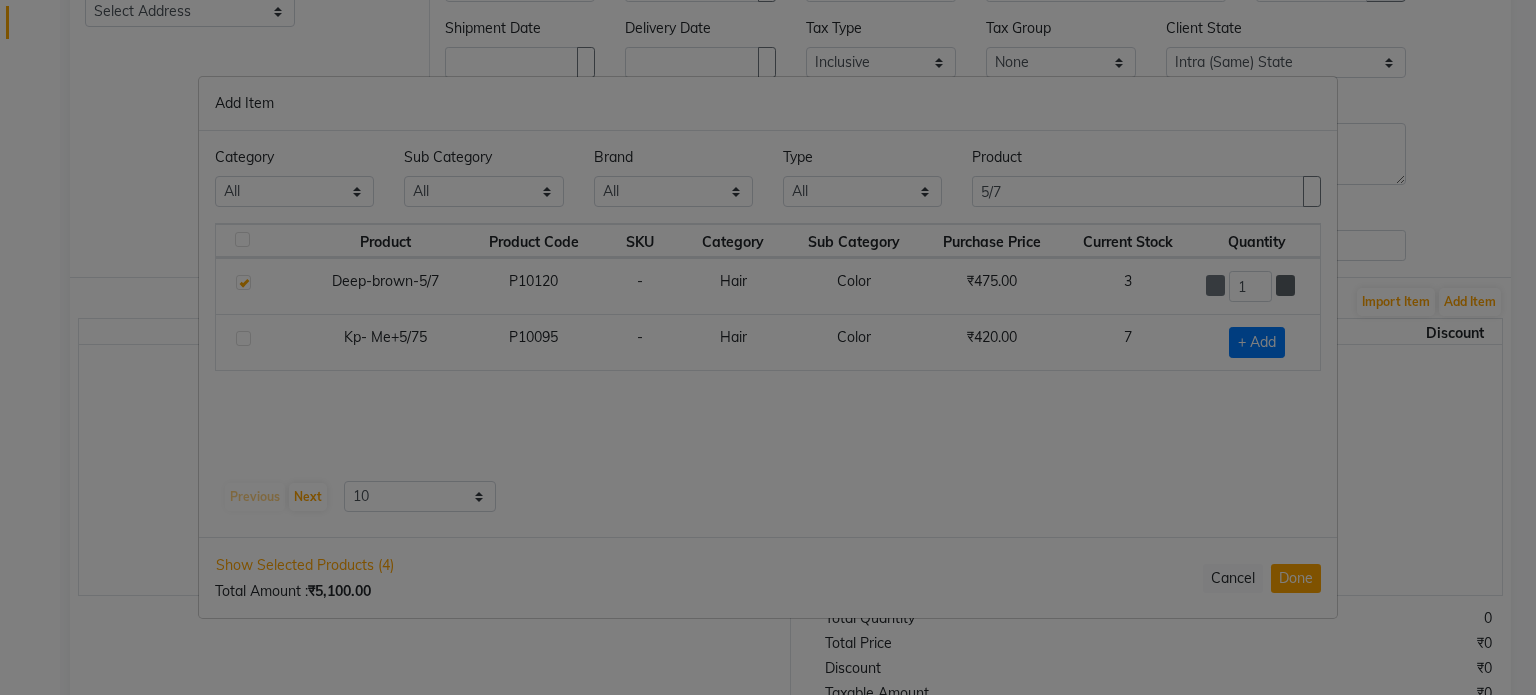 click at bounding box center (1285, 285) 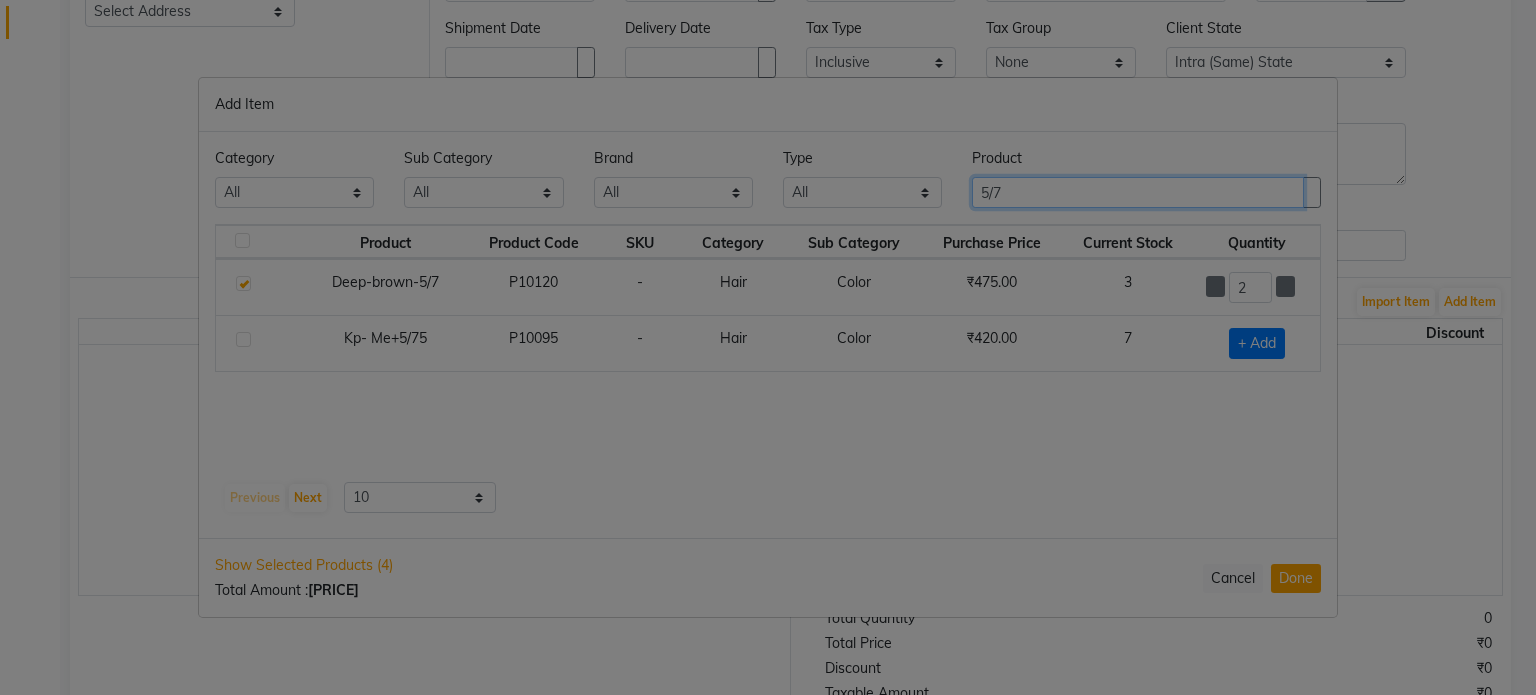click on "5/7" at bounding box center [1138, 192] 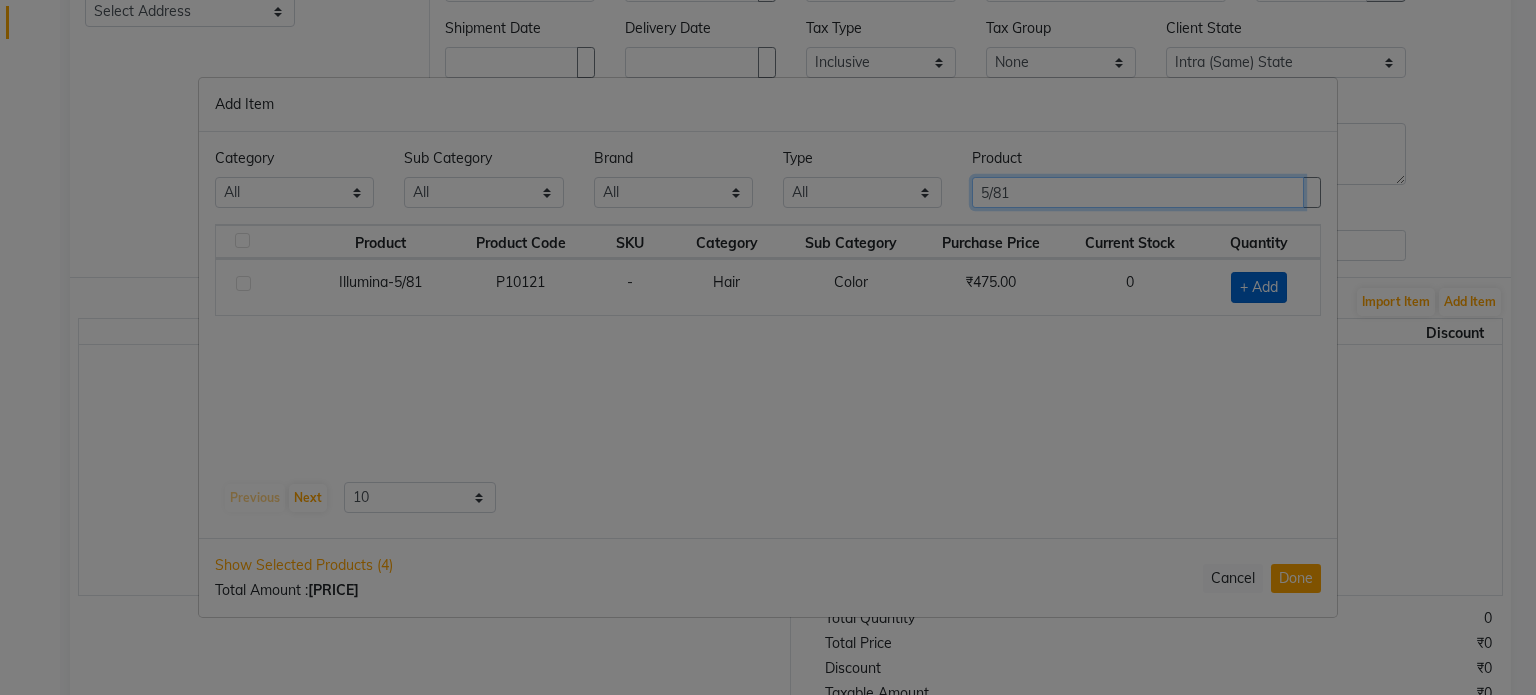 type on "5/81" 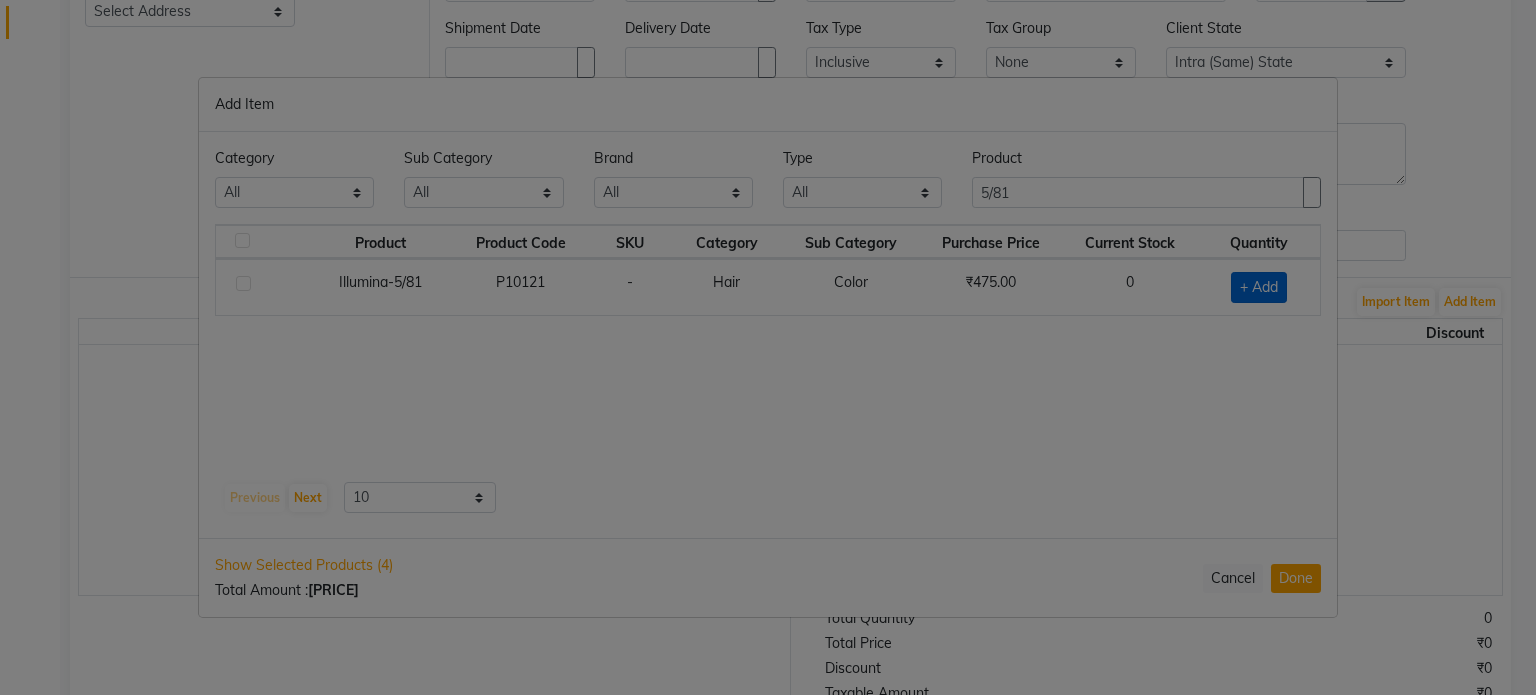 click on "+ Add" at bounding box center [1259, 287] 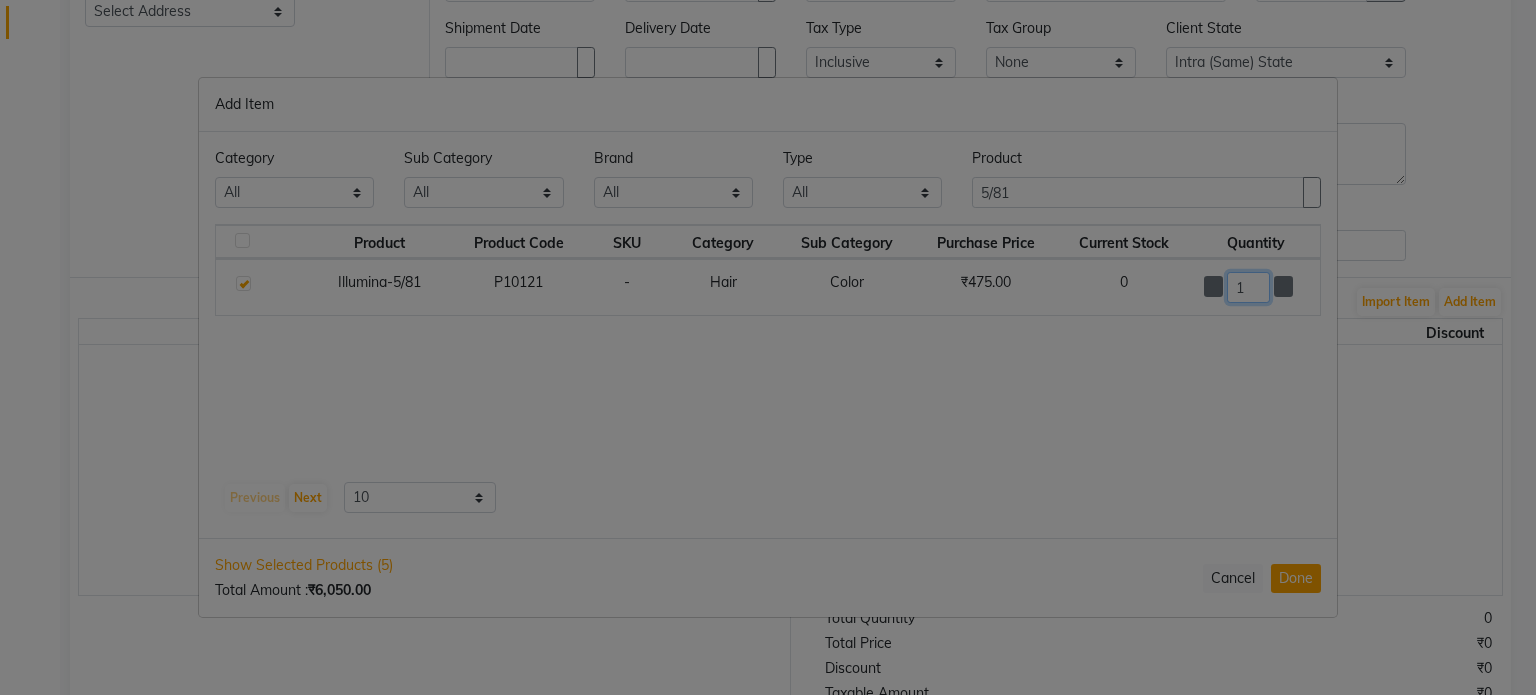 click on "1" at bounding box center [1248, 287] 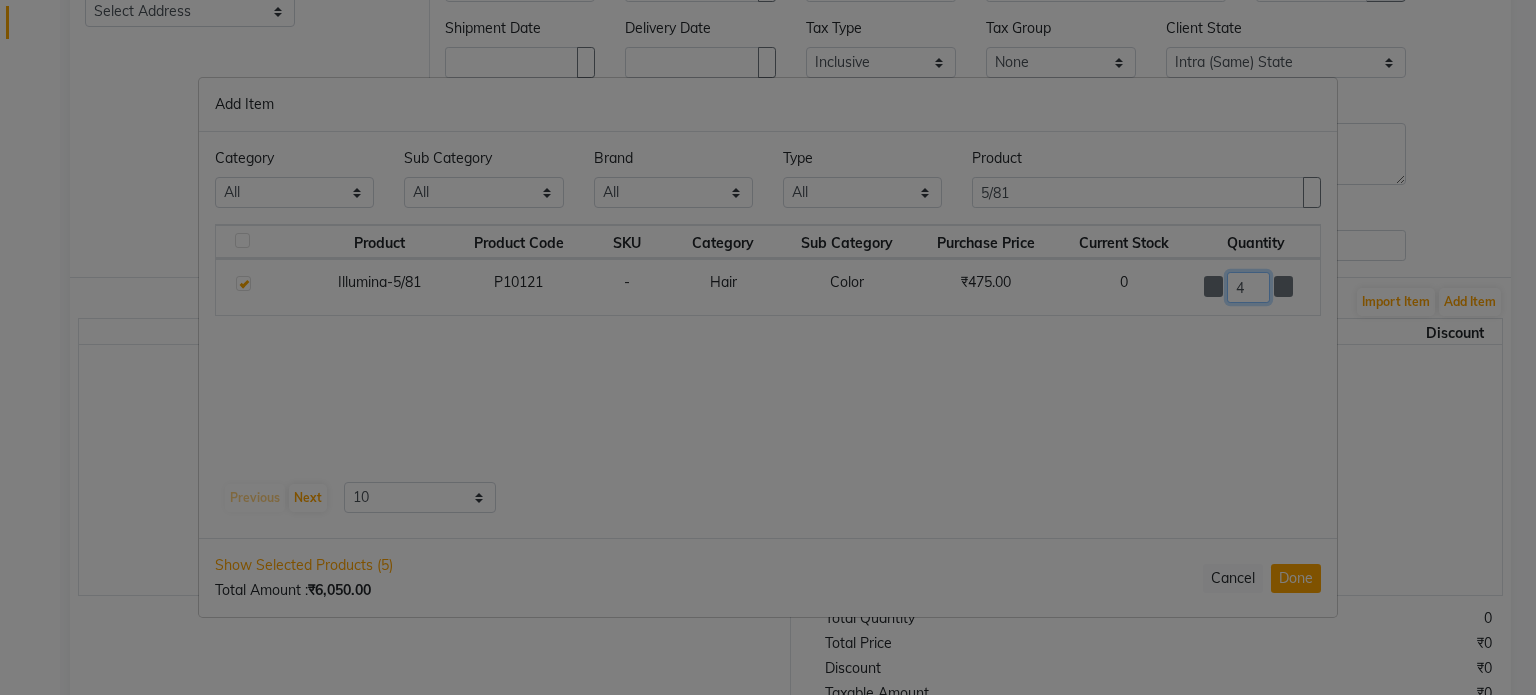 type on "4" 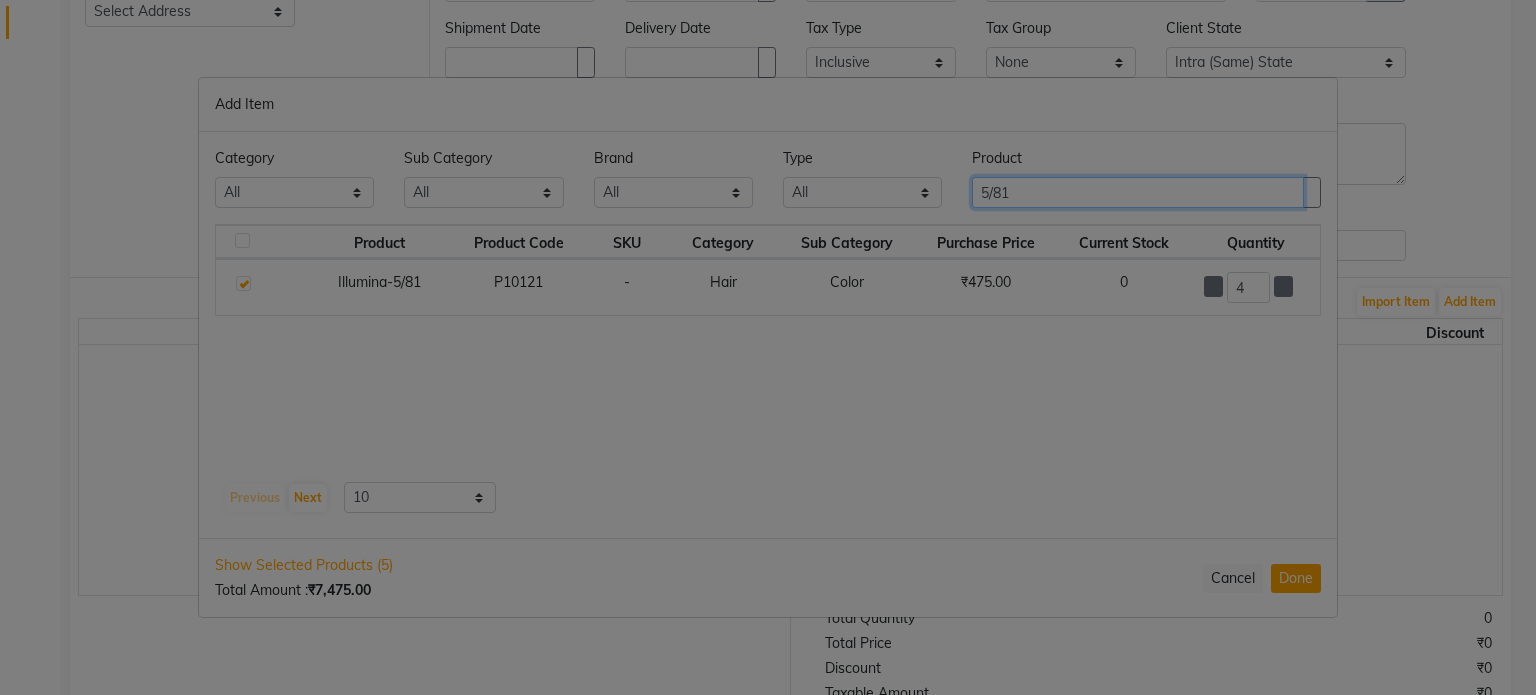 click on "5/81" at bounding box center (1138, 192) 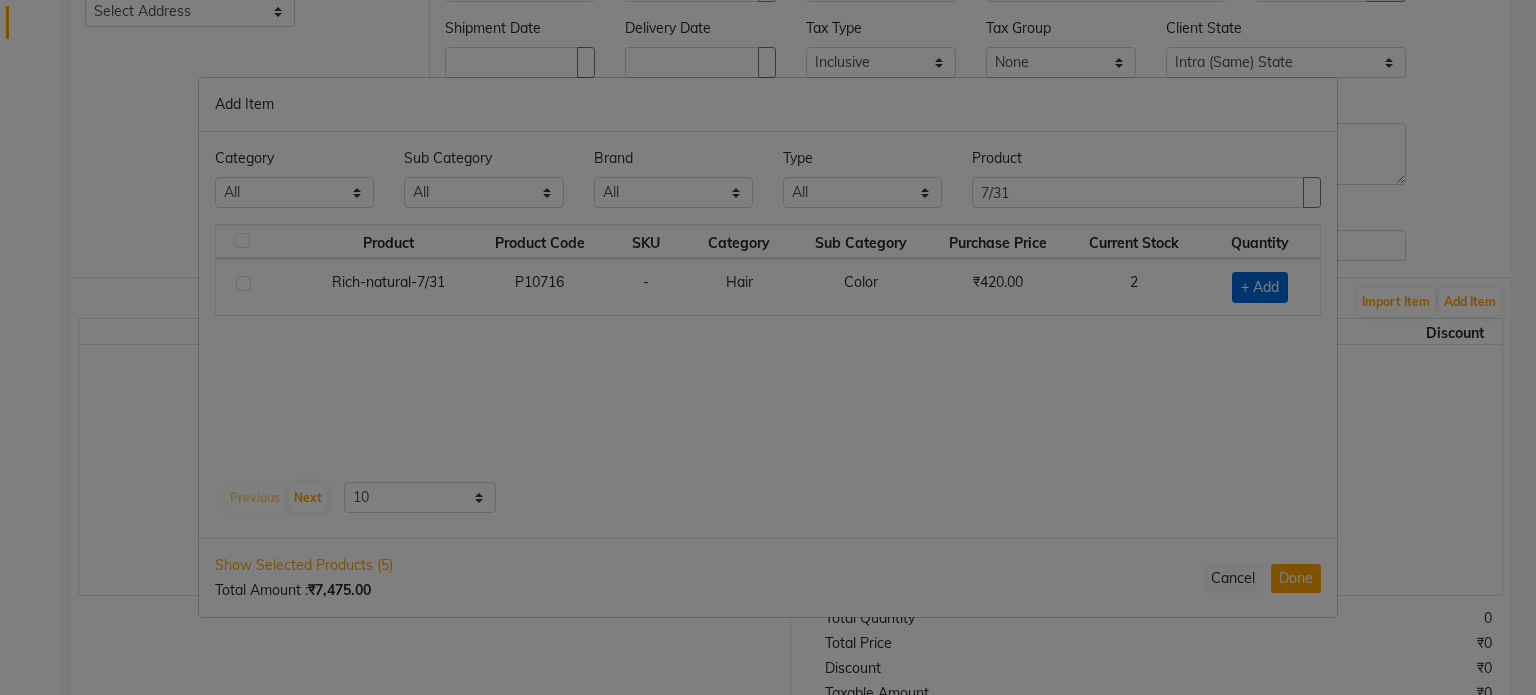 click on "+ Add" at bounding box center (1260, 287) 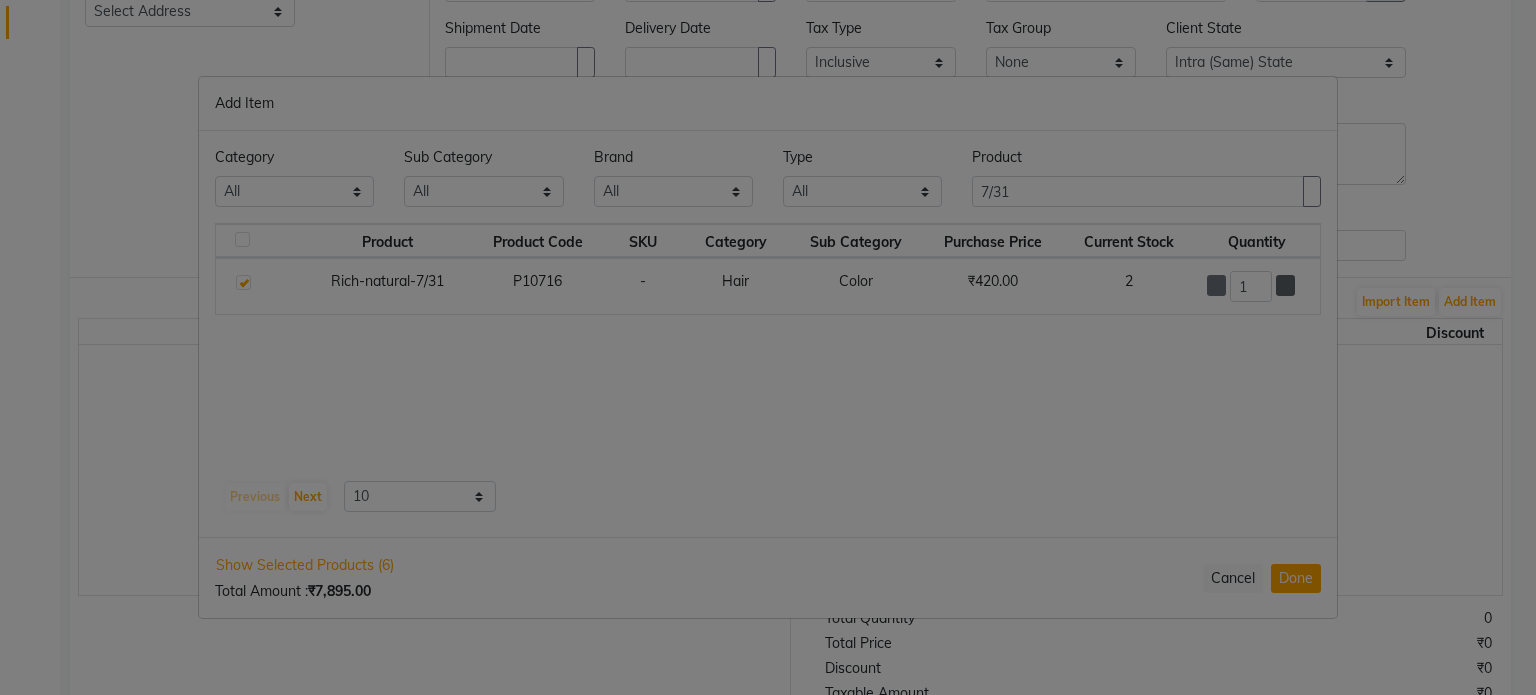 click at bounding box center [1285, 285] 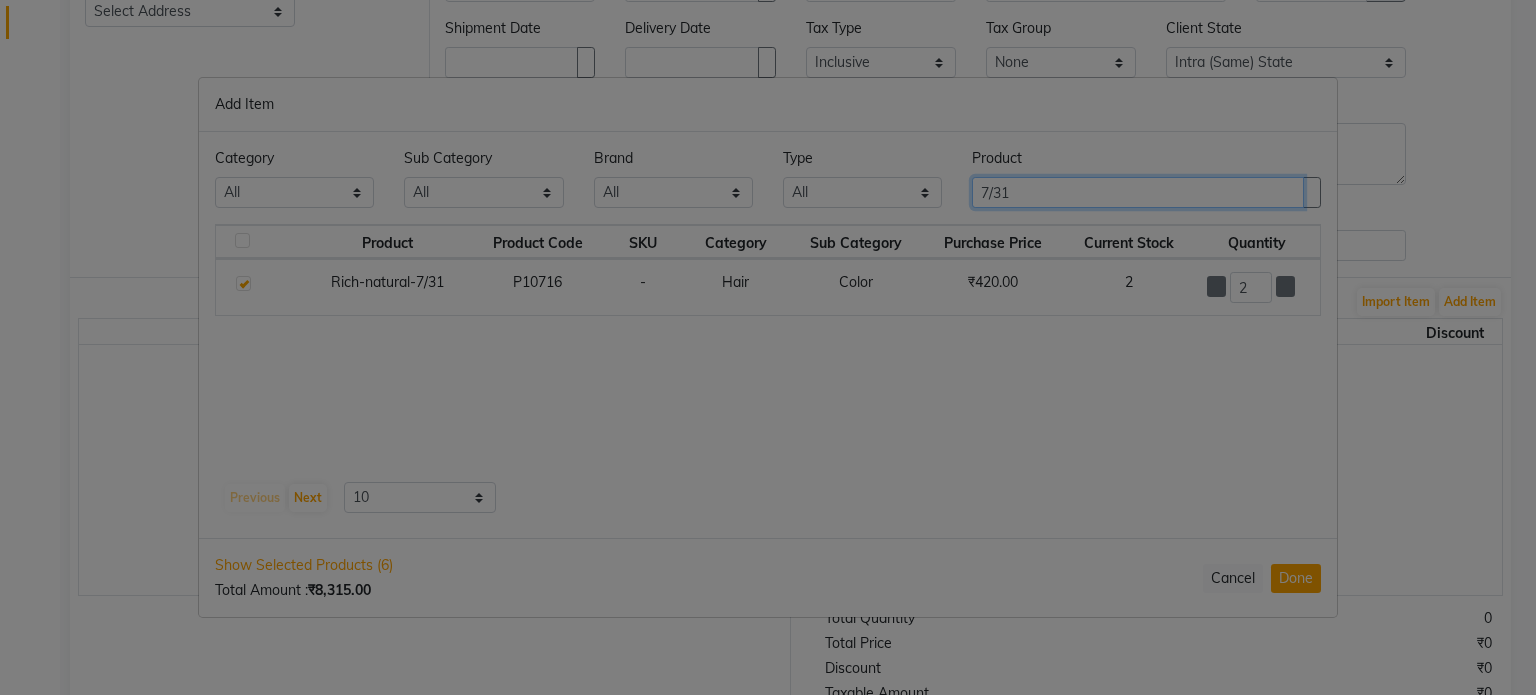 click on "7/31" at bounding box center [1138, 192] 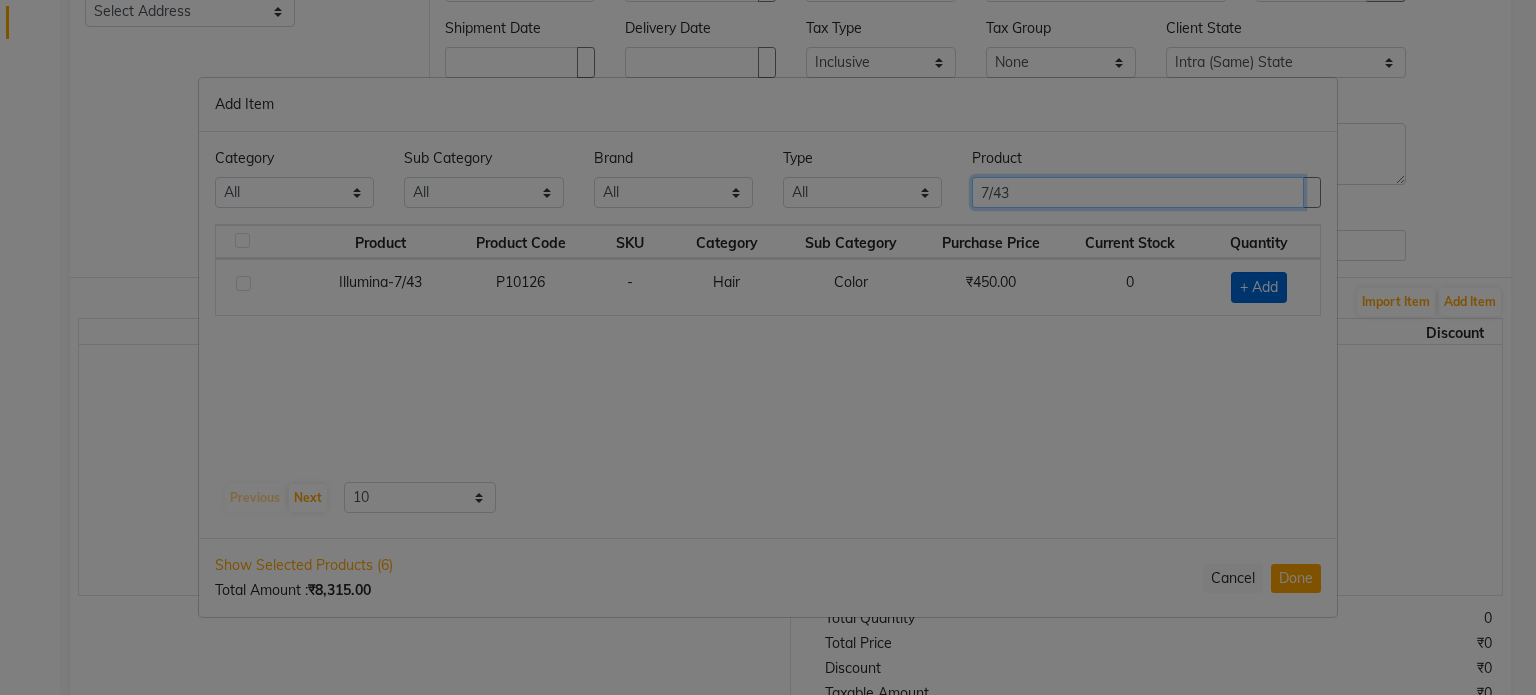 type on "7/43" 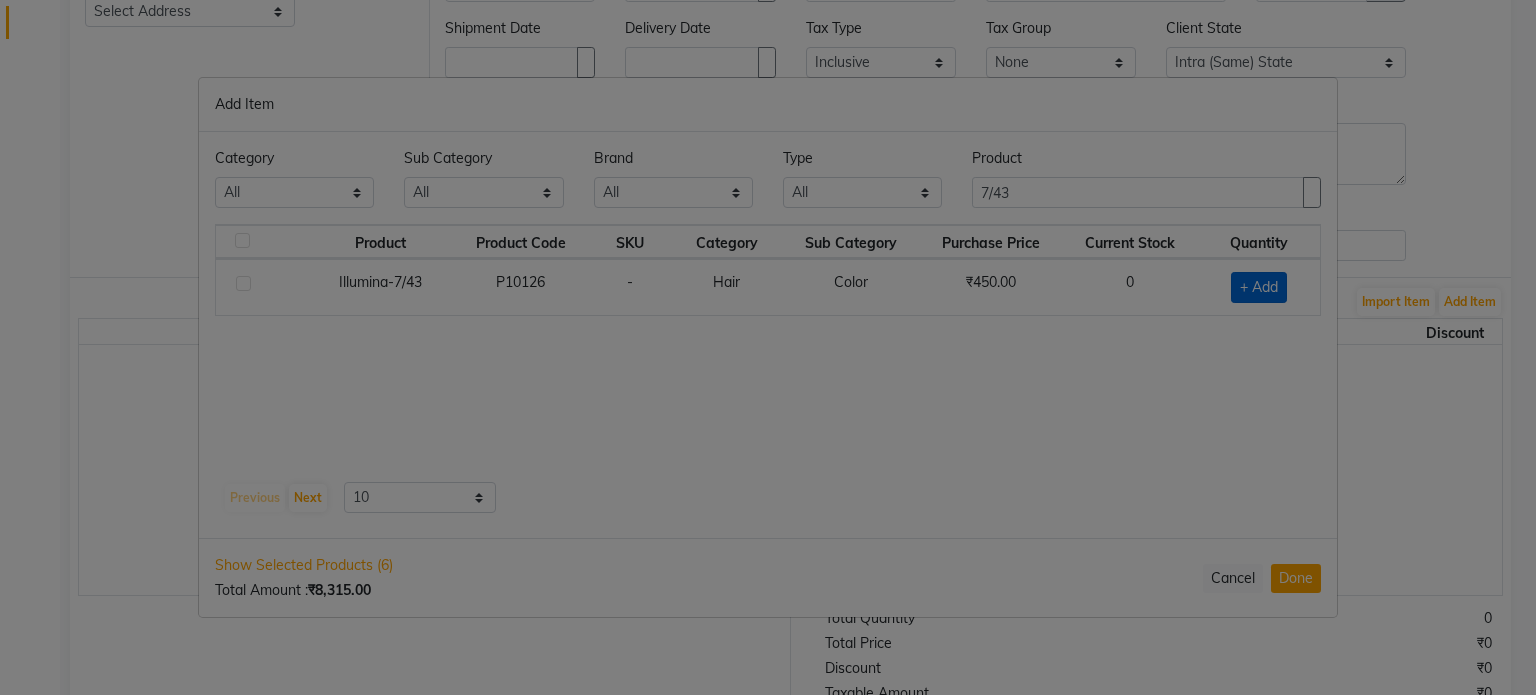 click on "+ Add" at bounding box center [1259, 287] 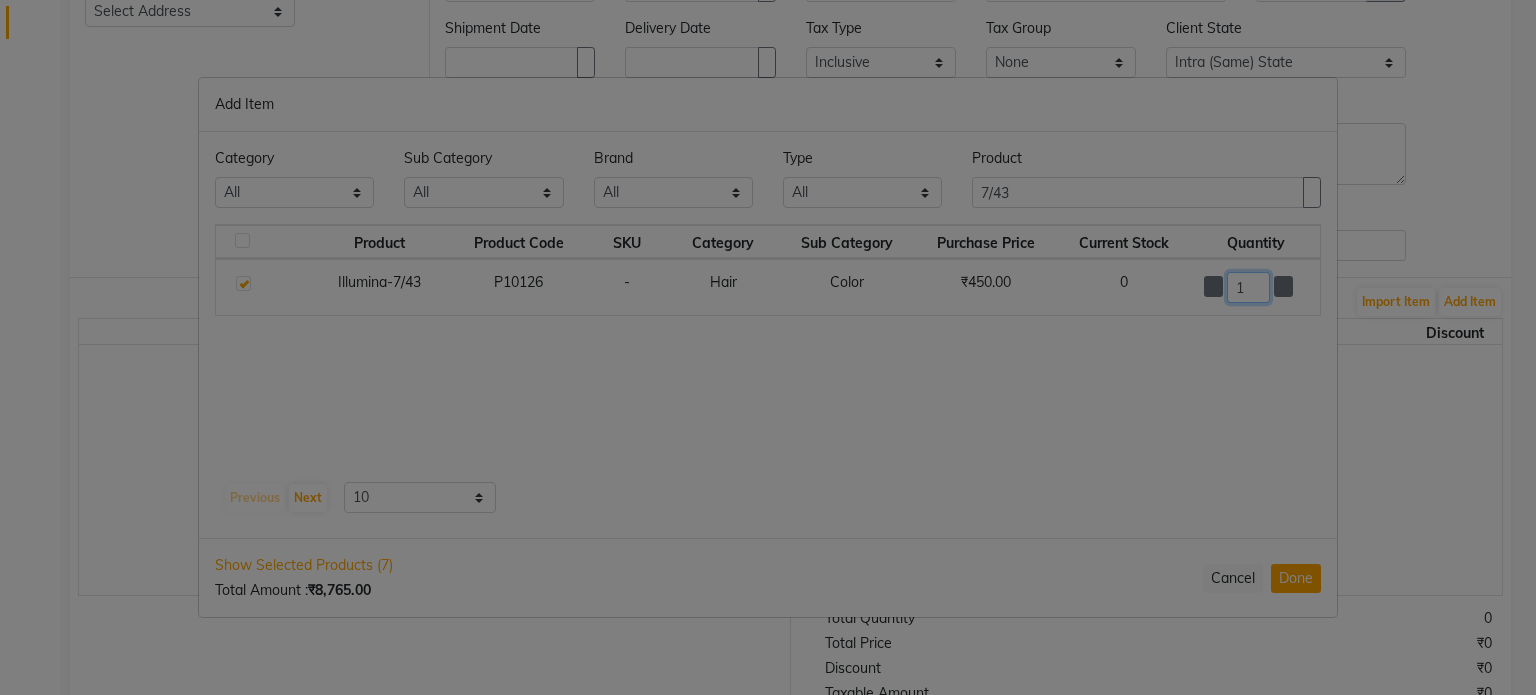 click on "1" at bounding box center [1248, 287] 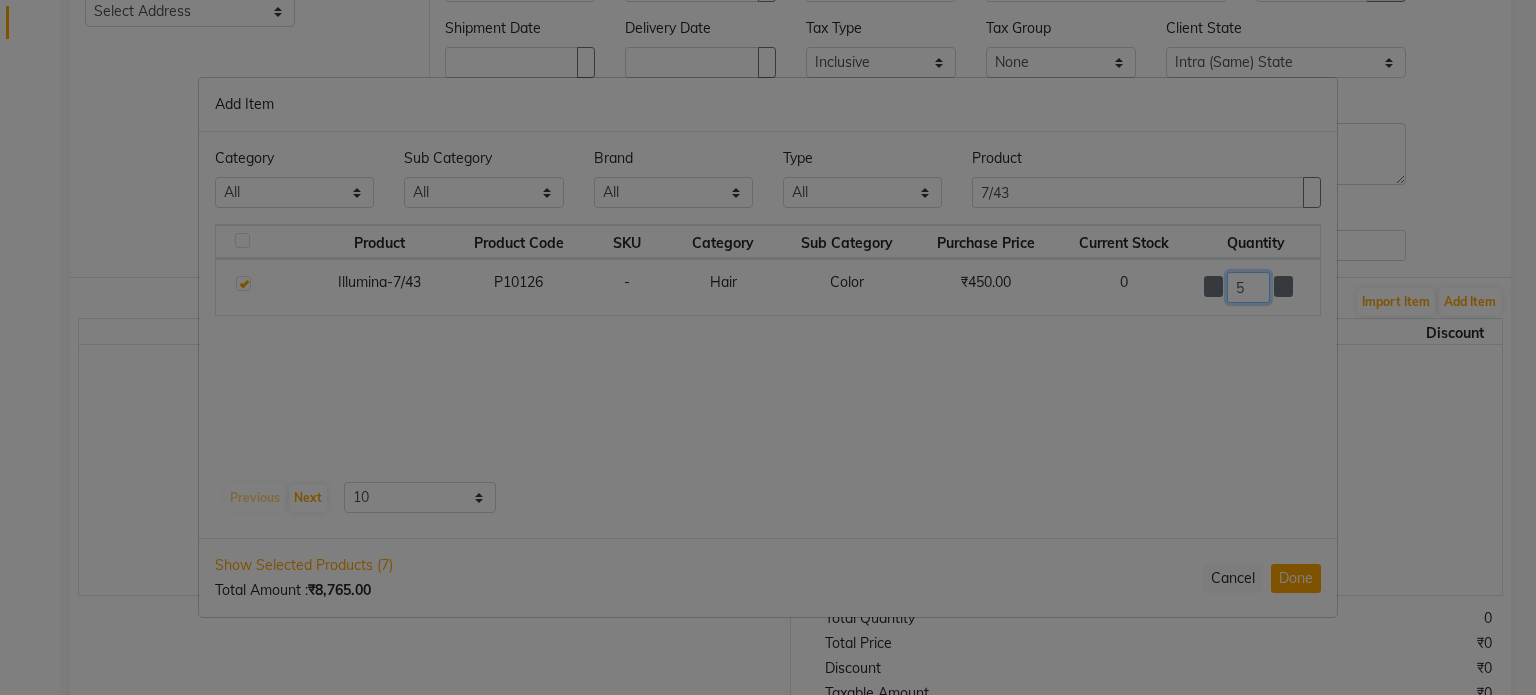type on "5" 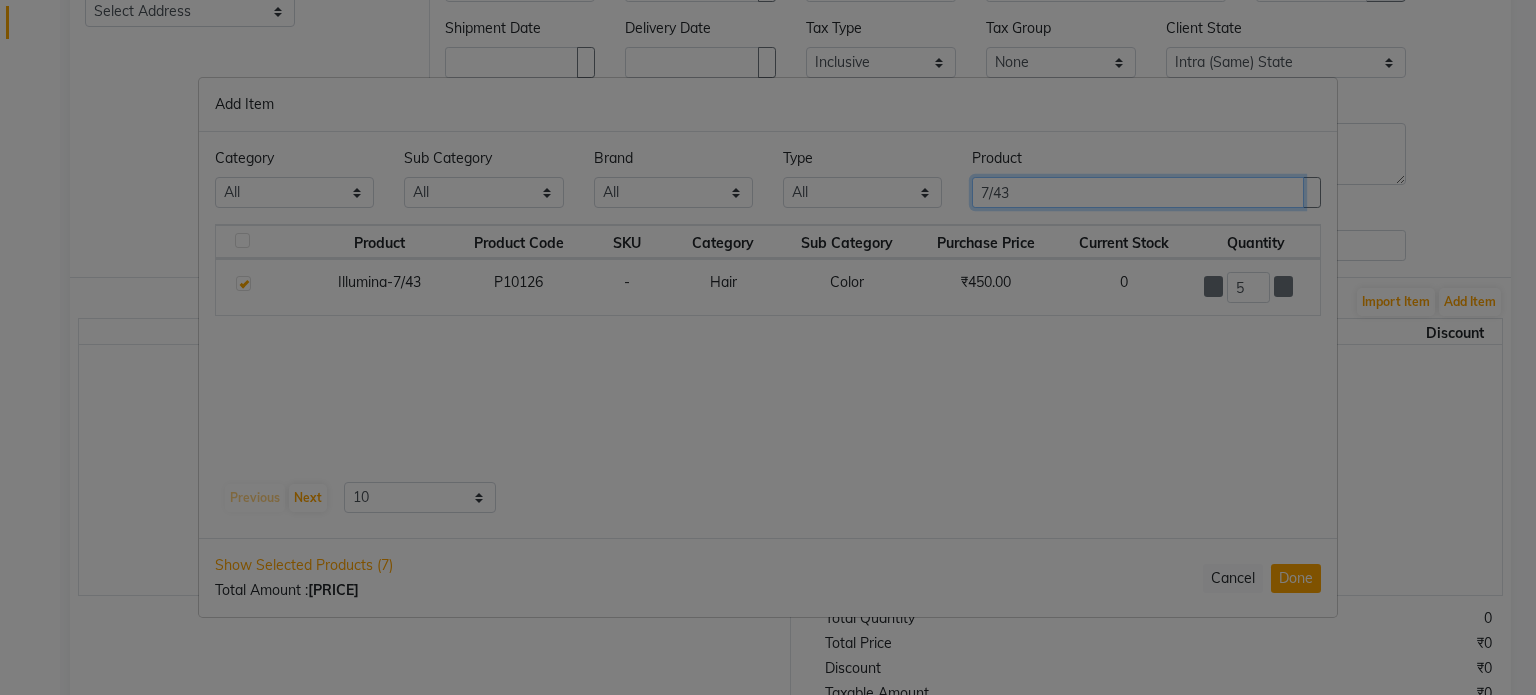 click on "7/43" at bounding box center (1138, 192) 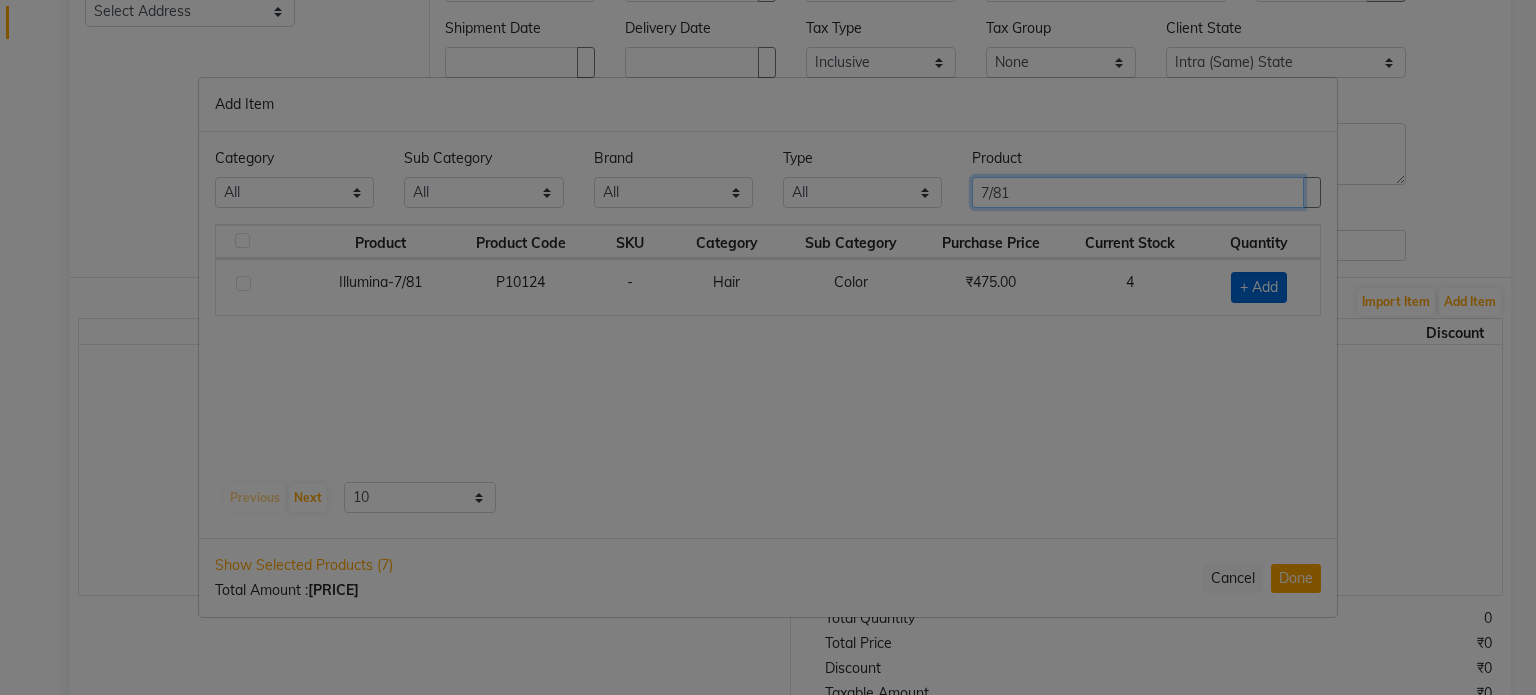 type on "7/81" 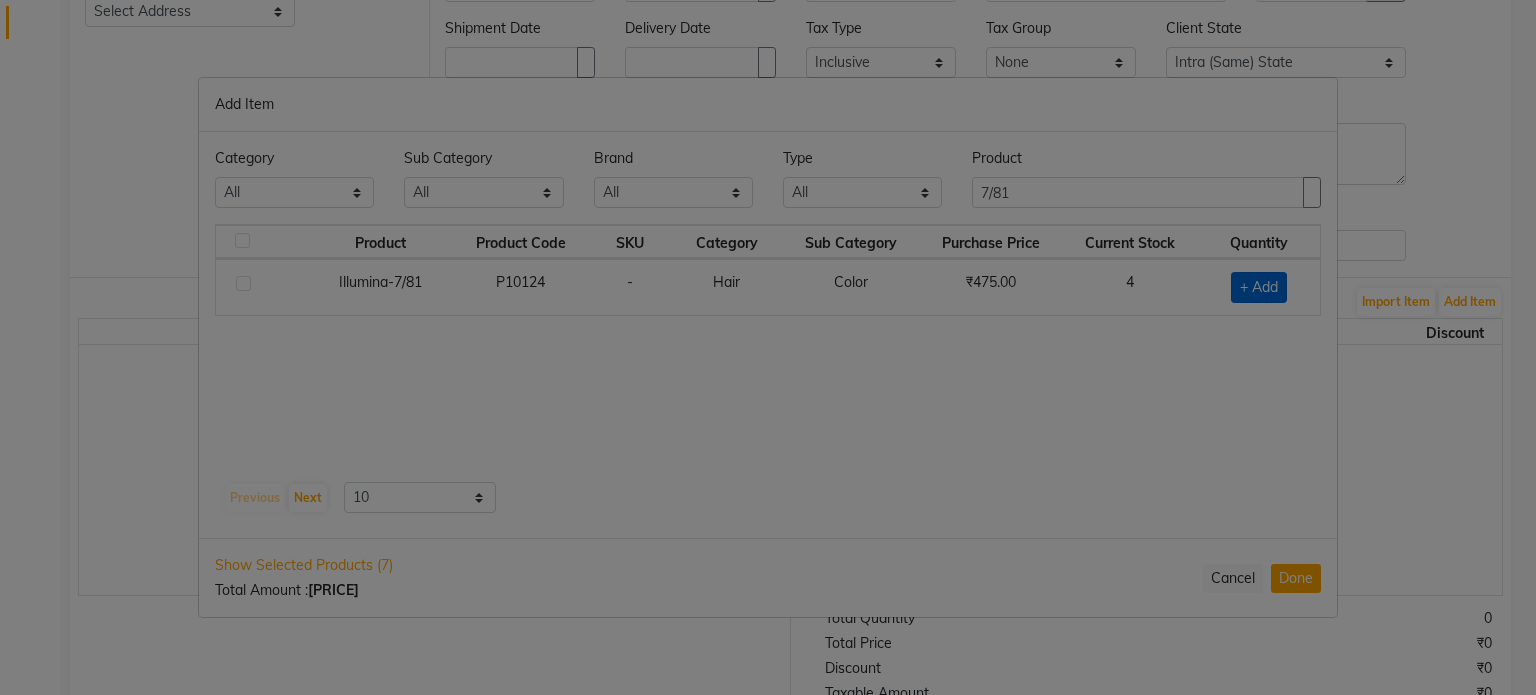 click on "+ Add" at bounding box center (1259, 287) 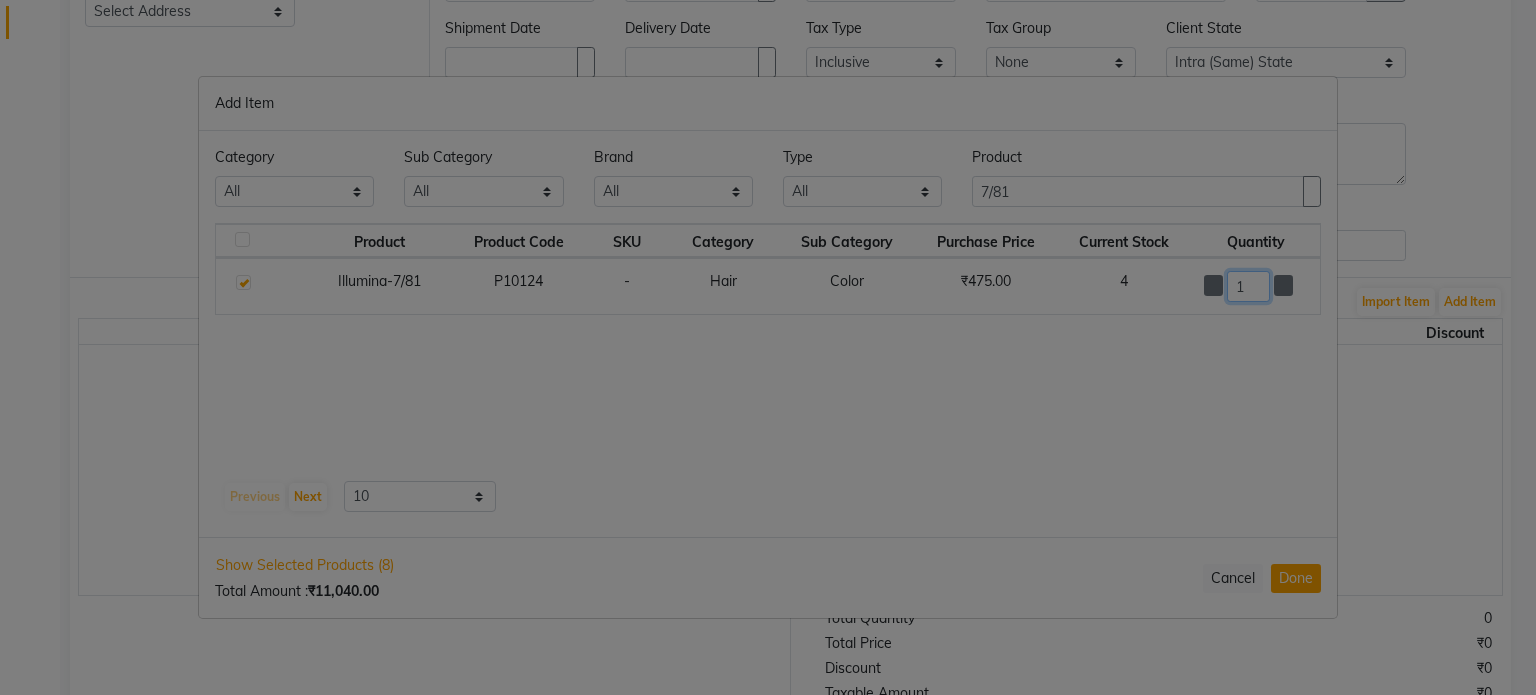 click on "1" at bounding box center (1248, 286) 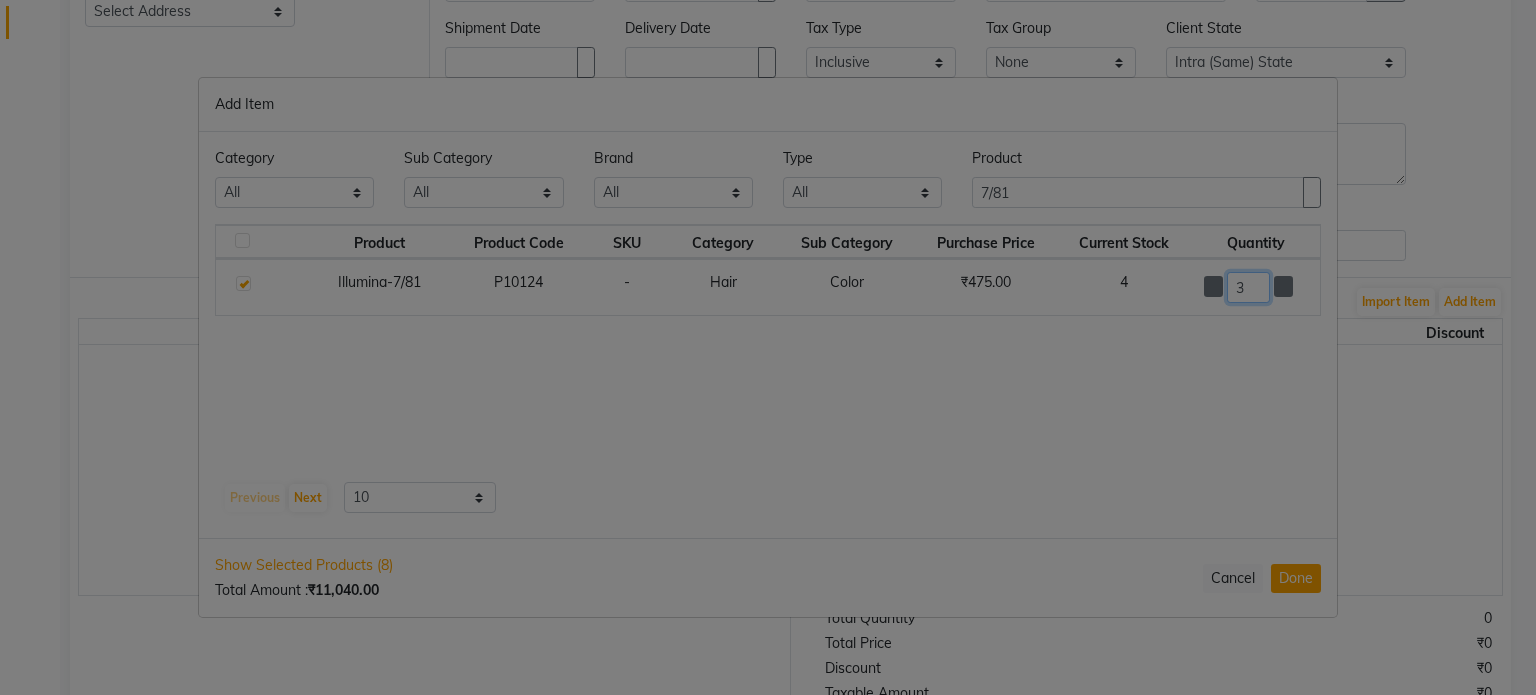 type on "3" 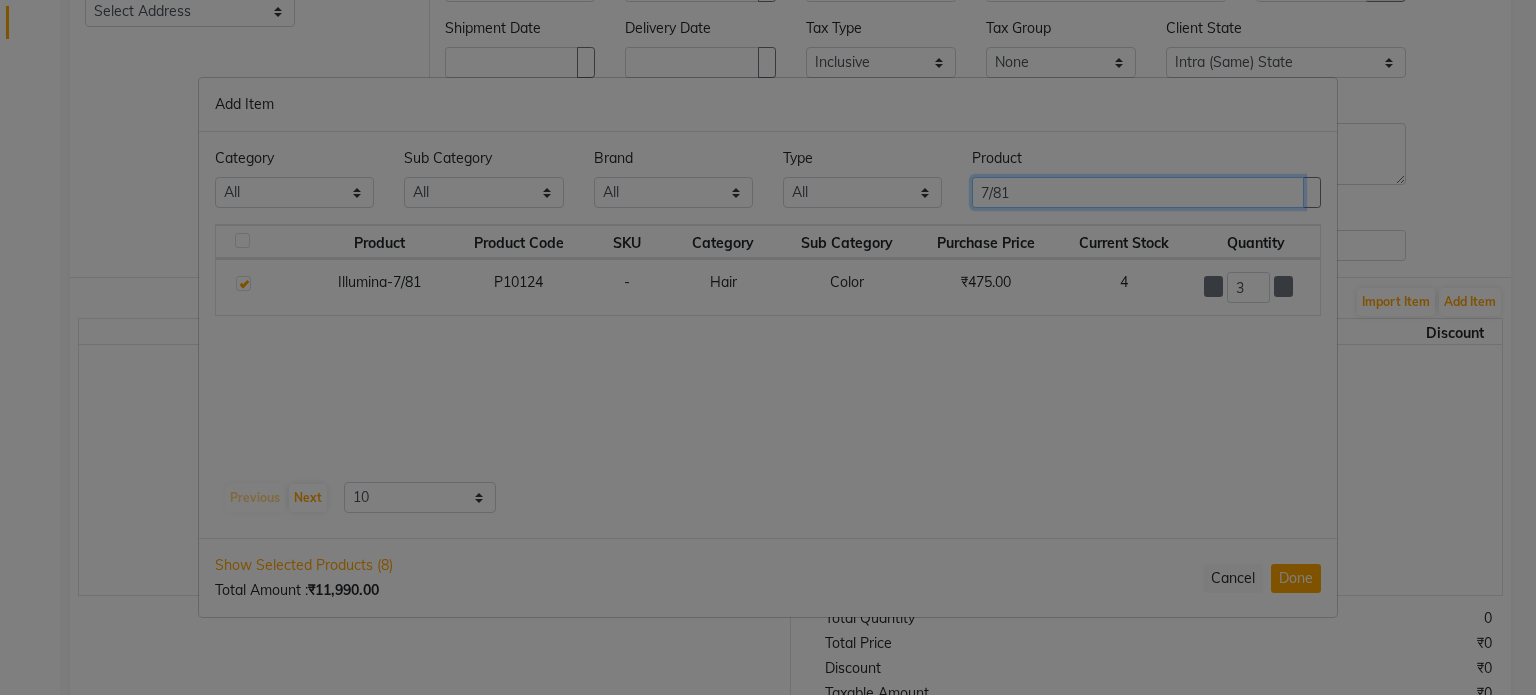 click on "7/81" at bounding box center (1138, 192) 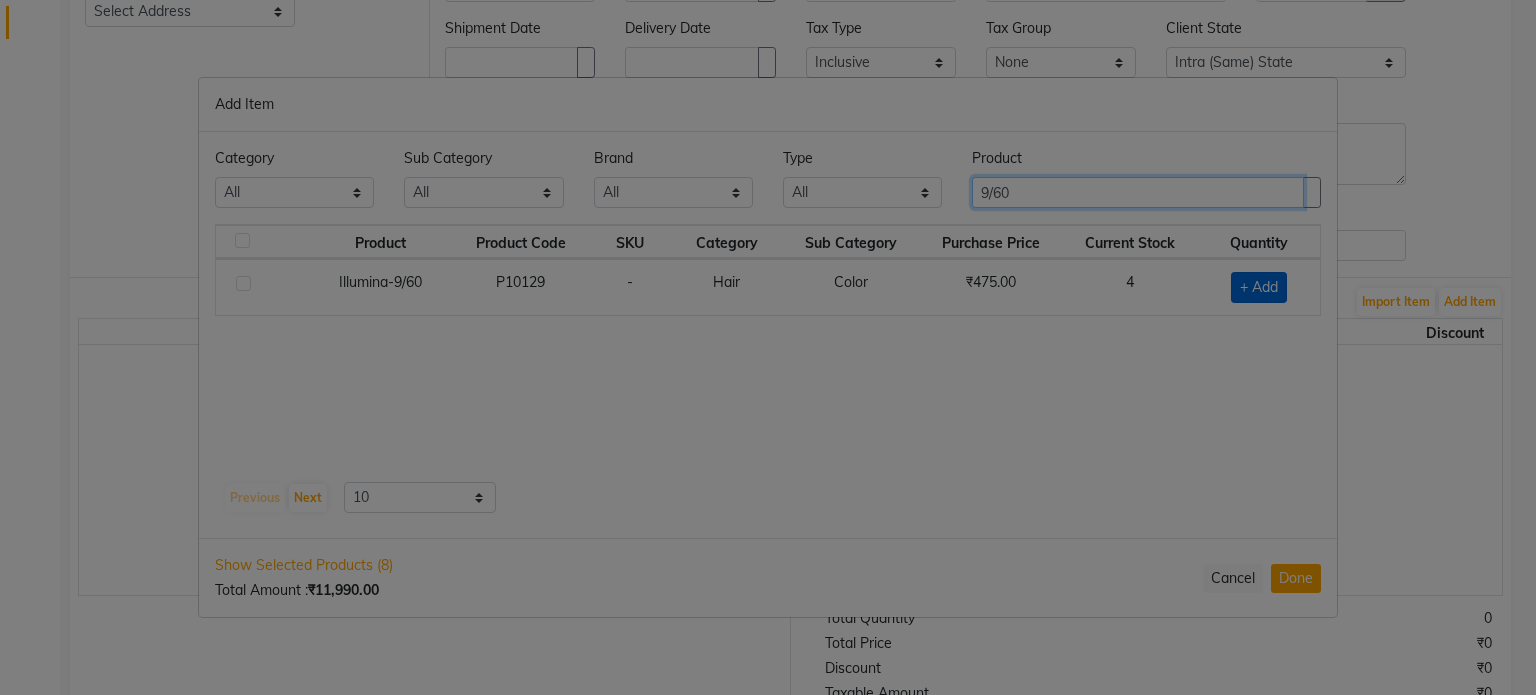 type on "9/60" 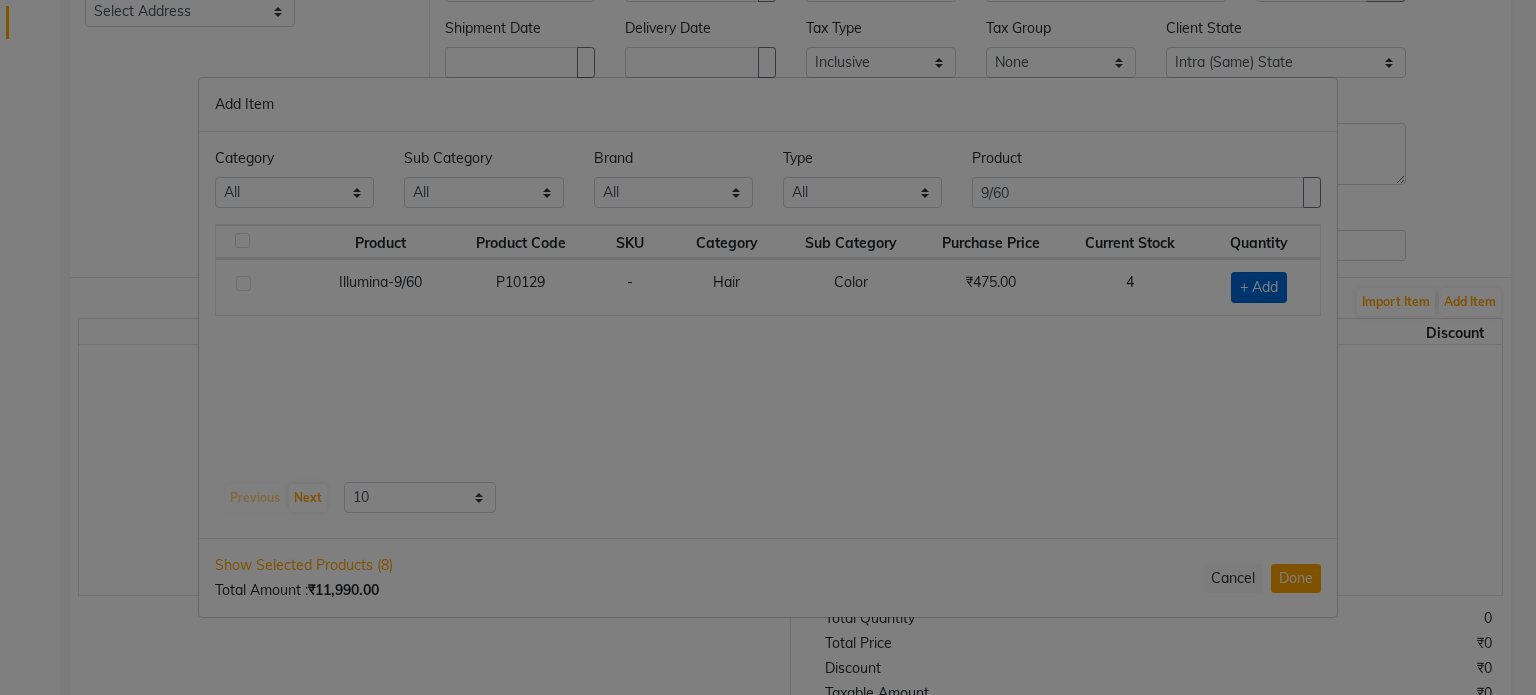 click on "+ Add" at bounding box center [1259, 287] 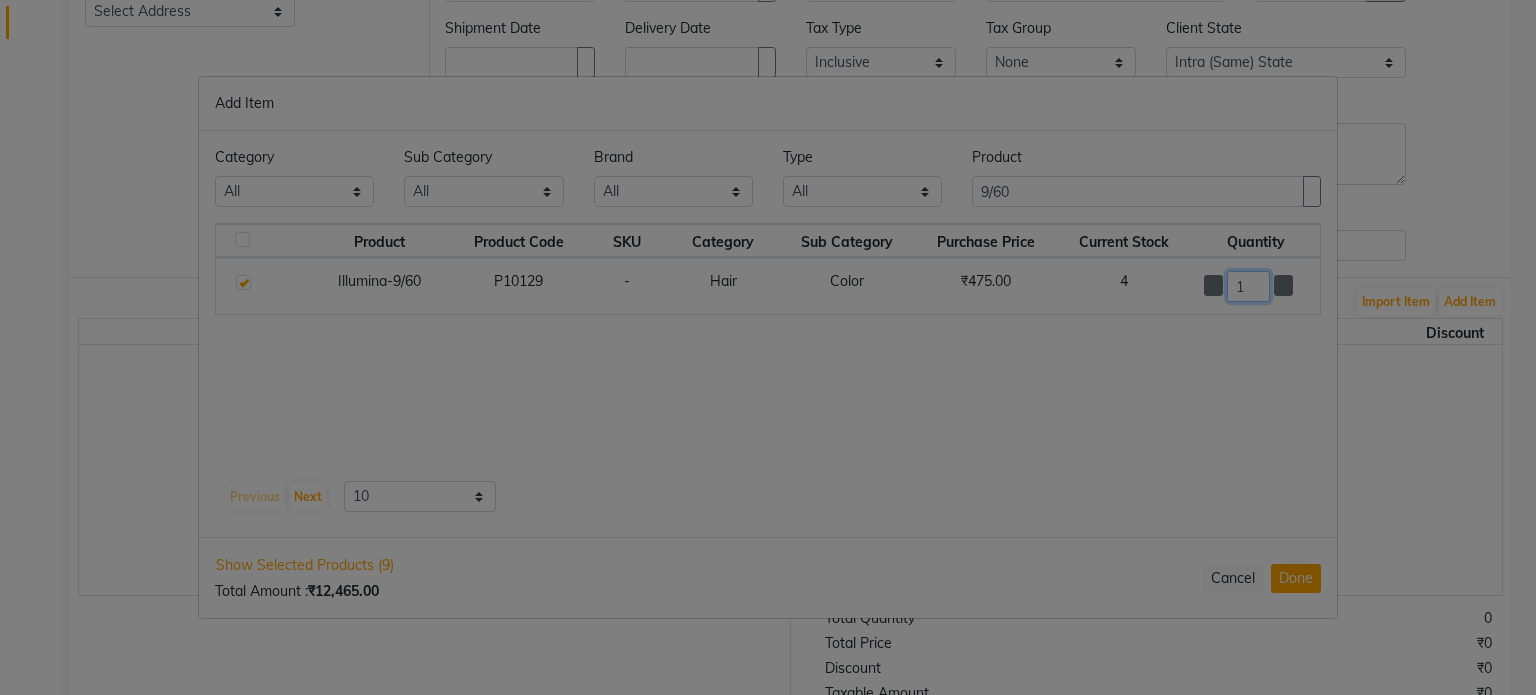 click on "1" at bounding box center [1248, 286] 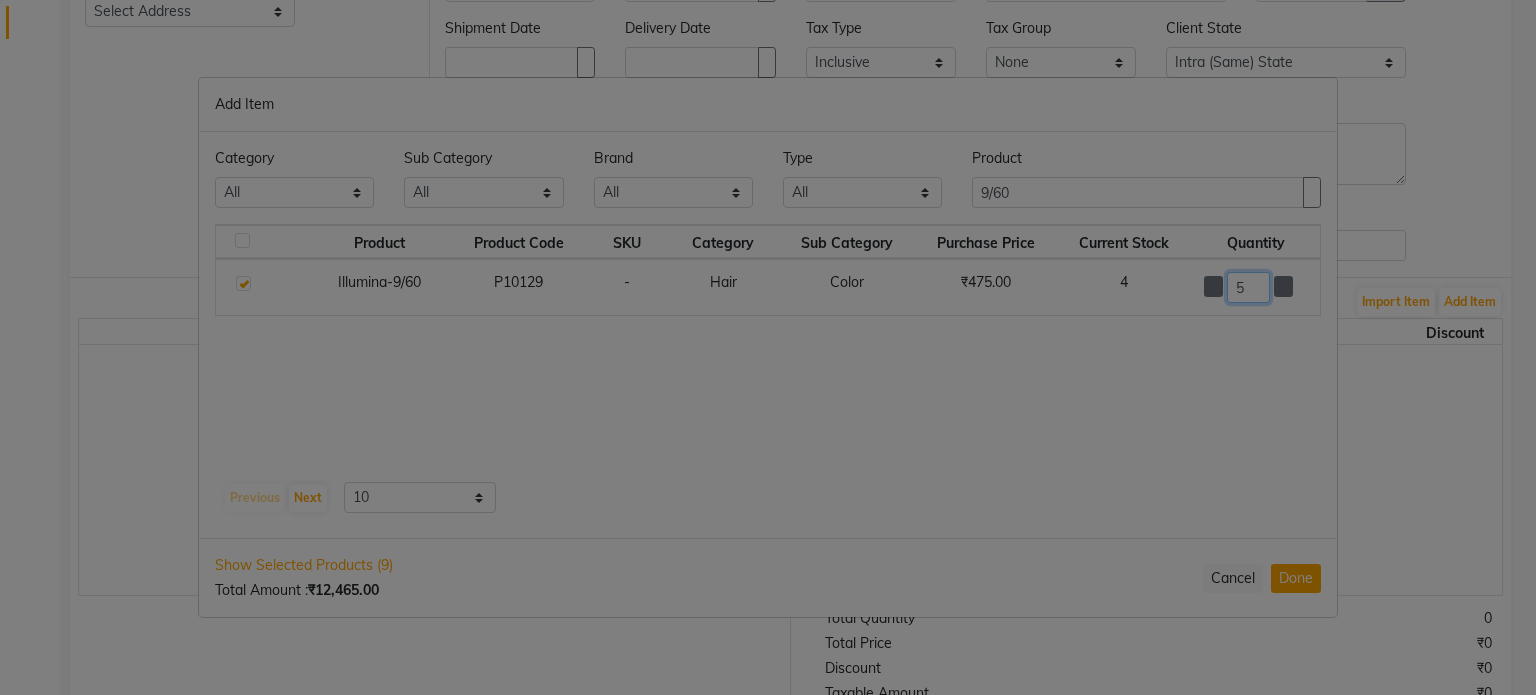 type on "5" 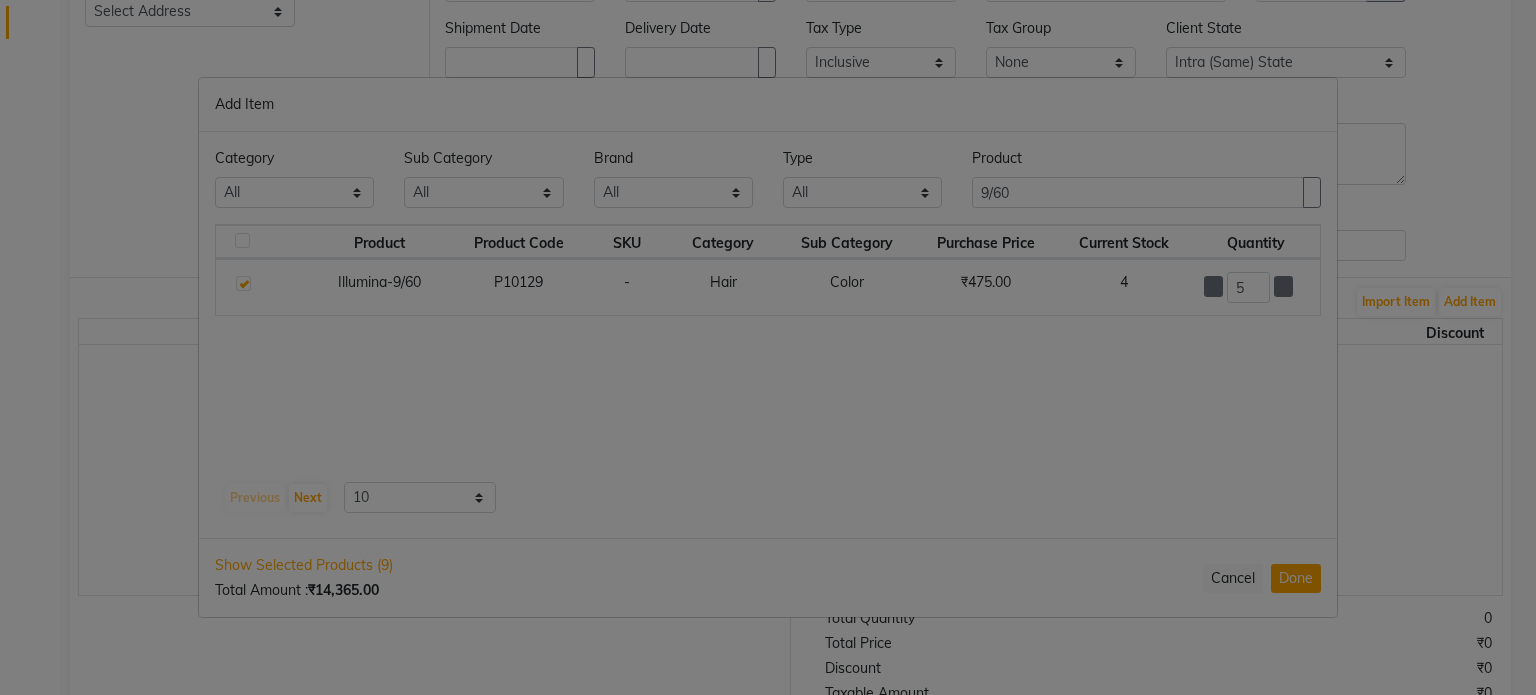 drag, startPoint x: 1063, startPoint y: 171, endPoint x: 1052, endPoint y: 189, distance: 21.095022 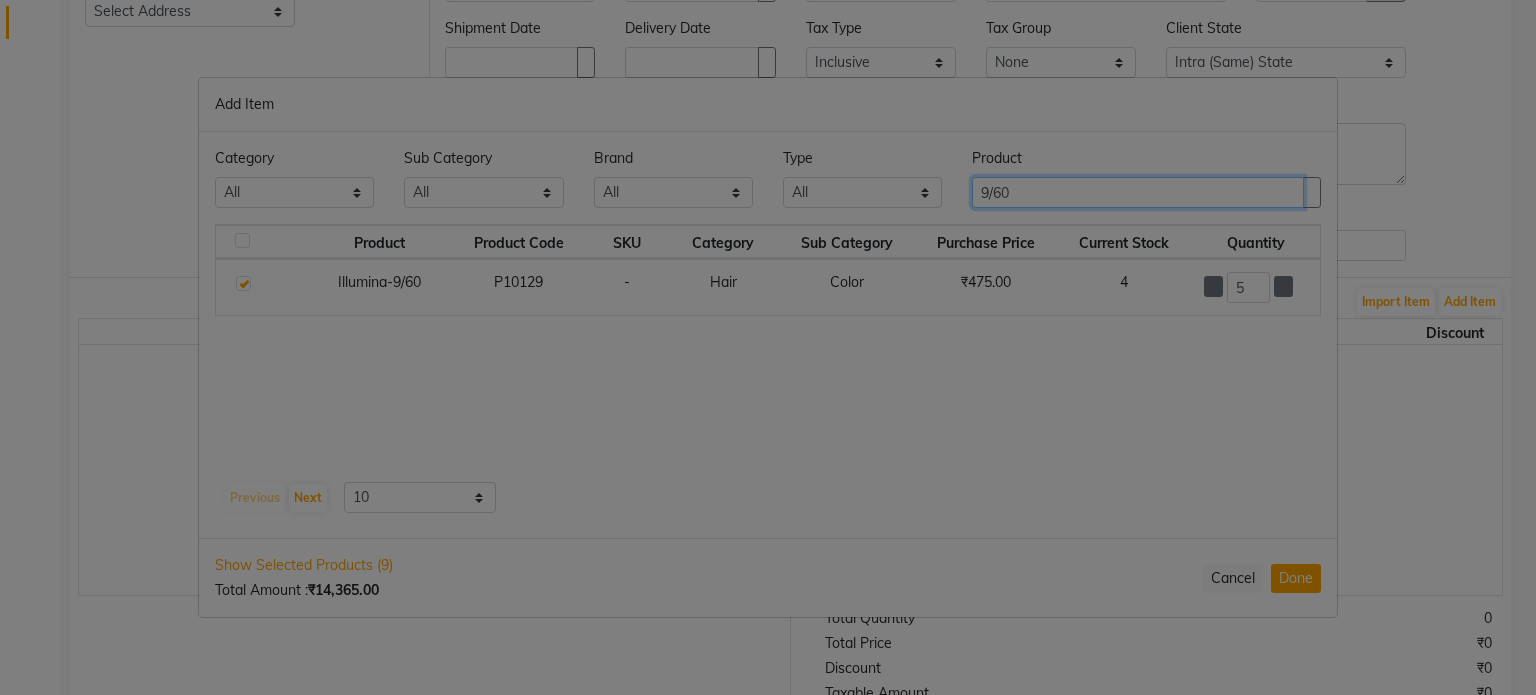 click on "9/60" at bounding box center (1138, 192) 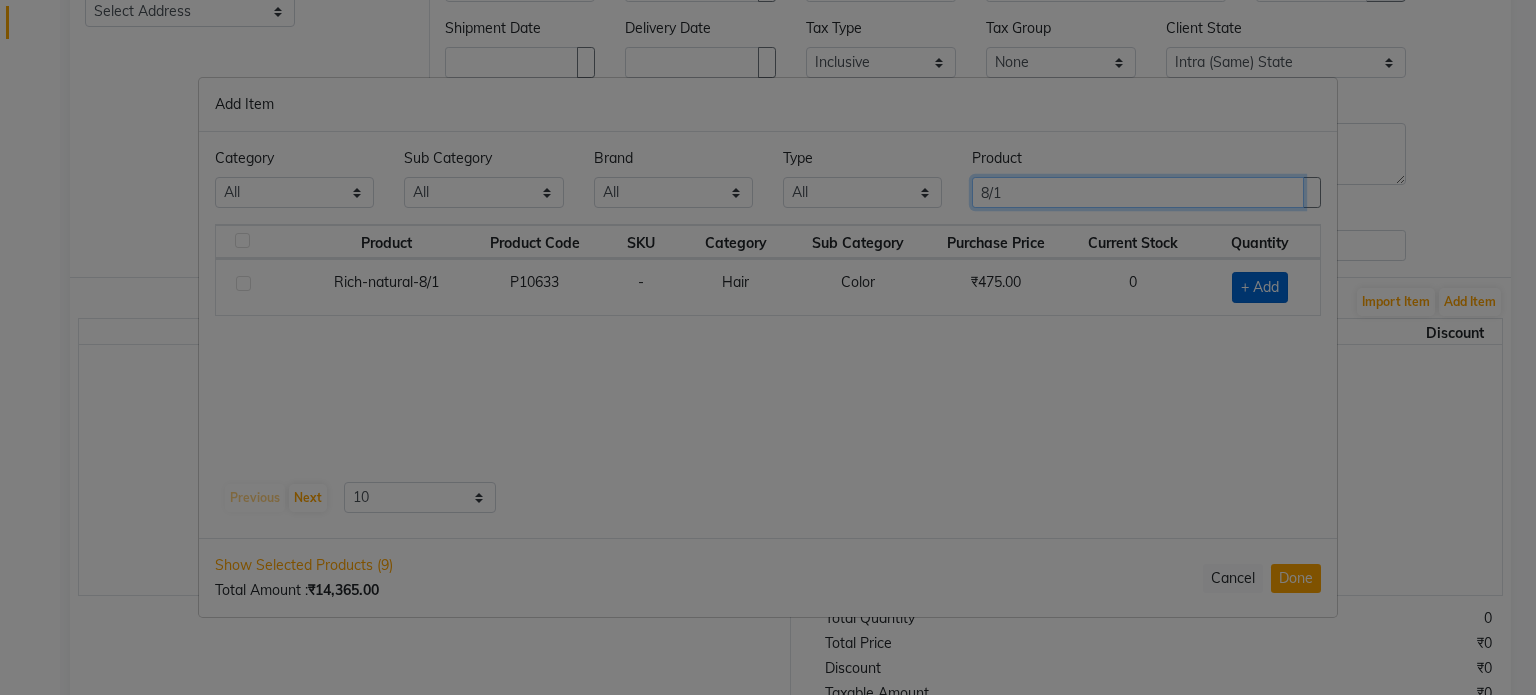 type on "8/1" 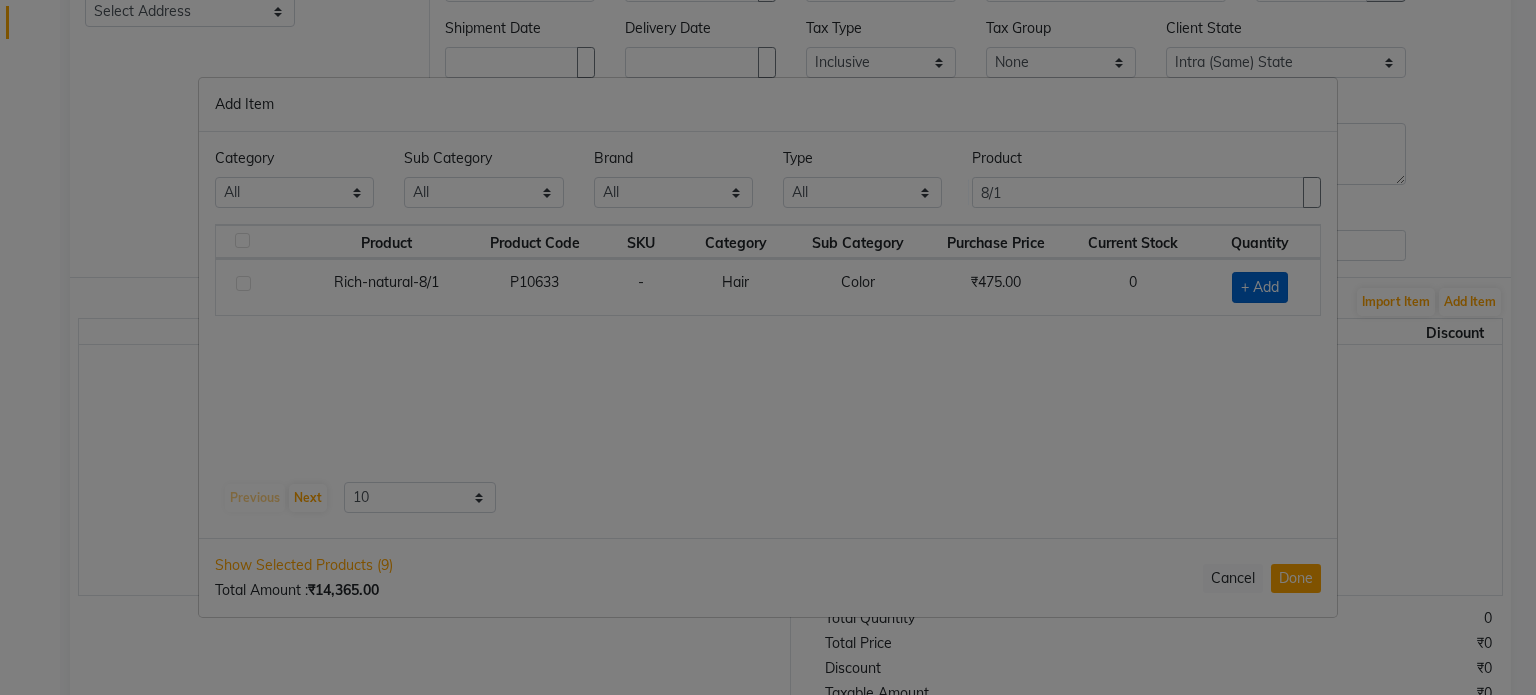 click on "+ Add" at bounding box center [1260, 287] 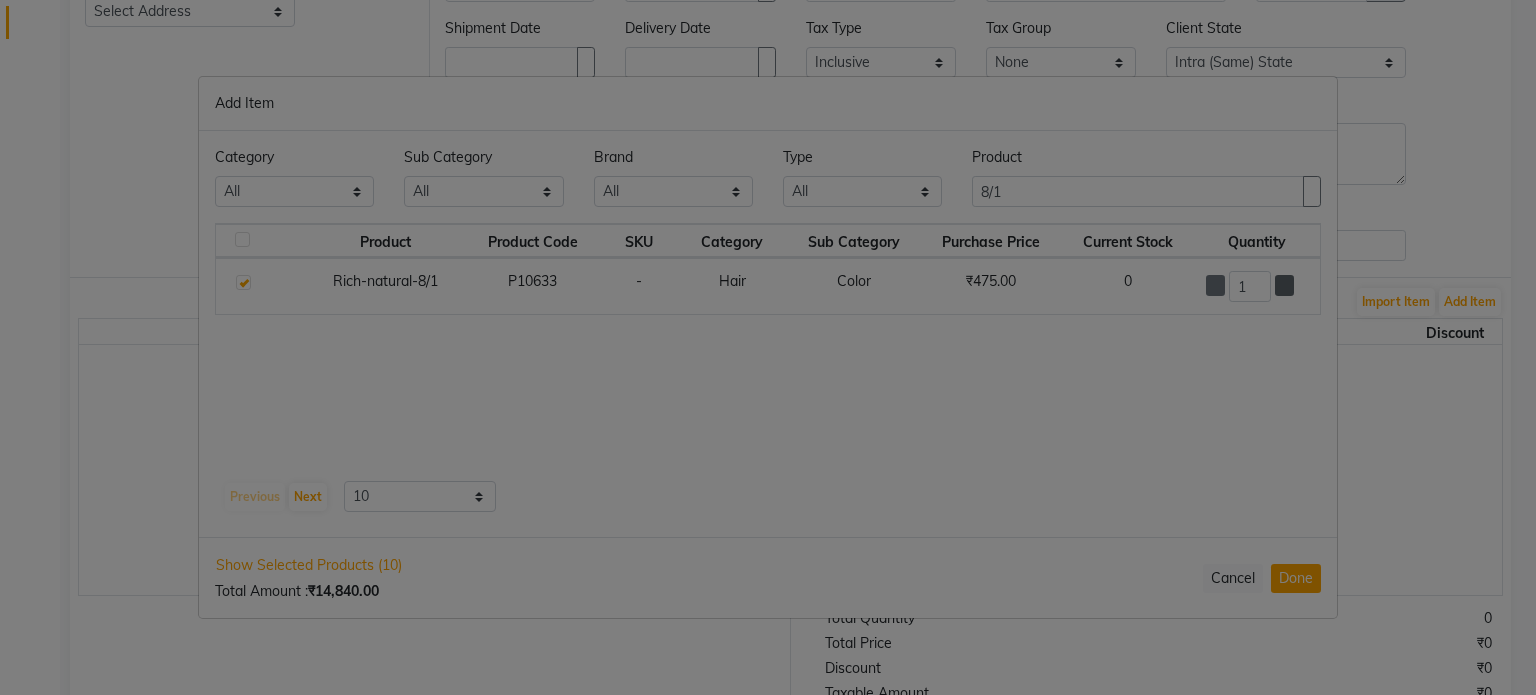 click at bounding box center [1285, 285] 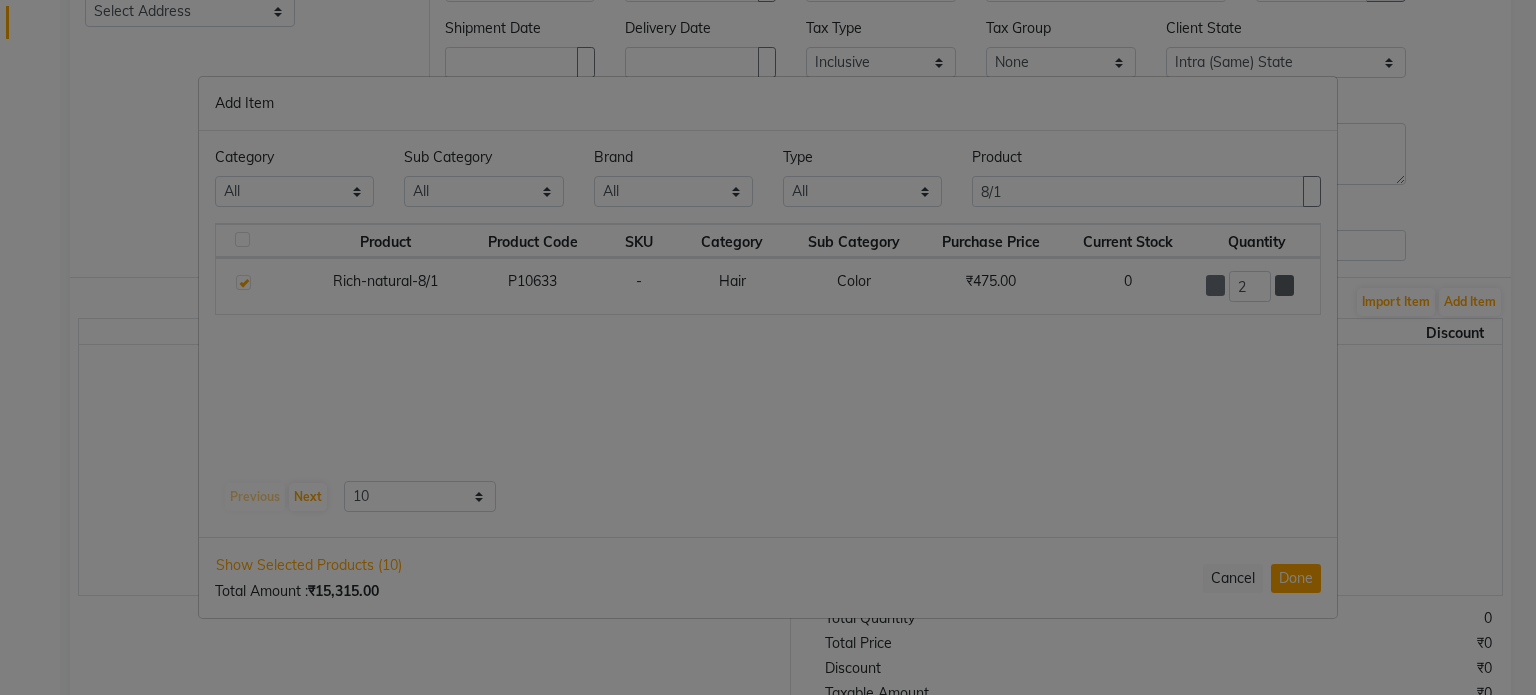click at bounding box center (1285, 285) 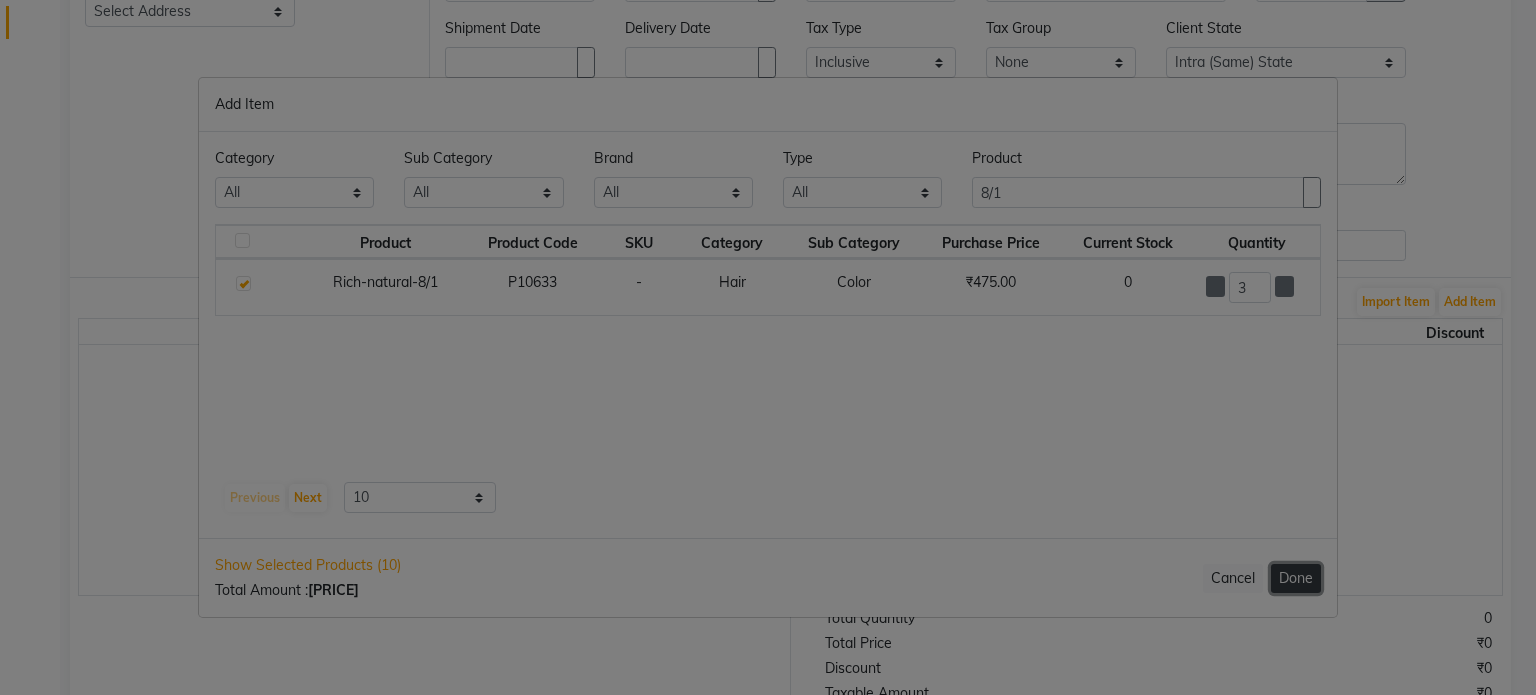 click on "Done" at bounding box center (1296, 578) 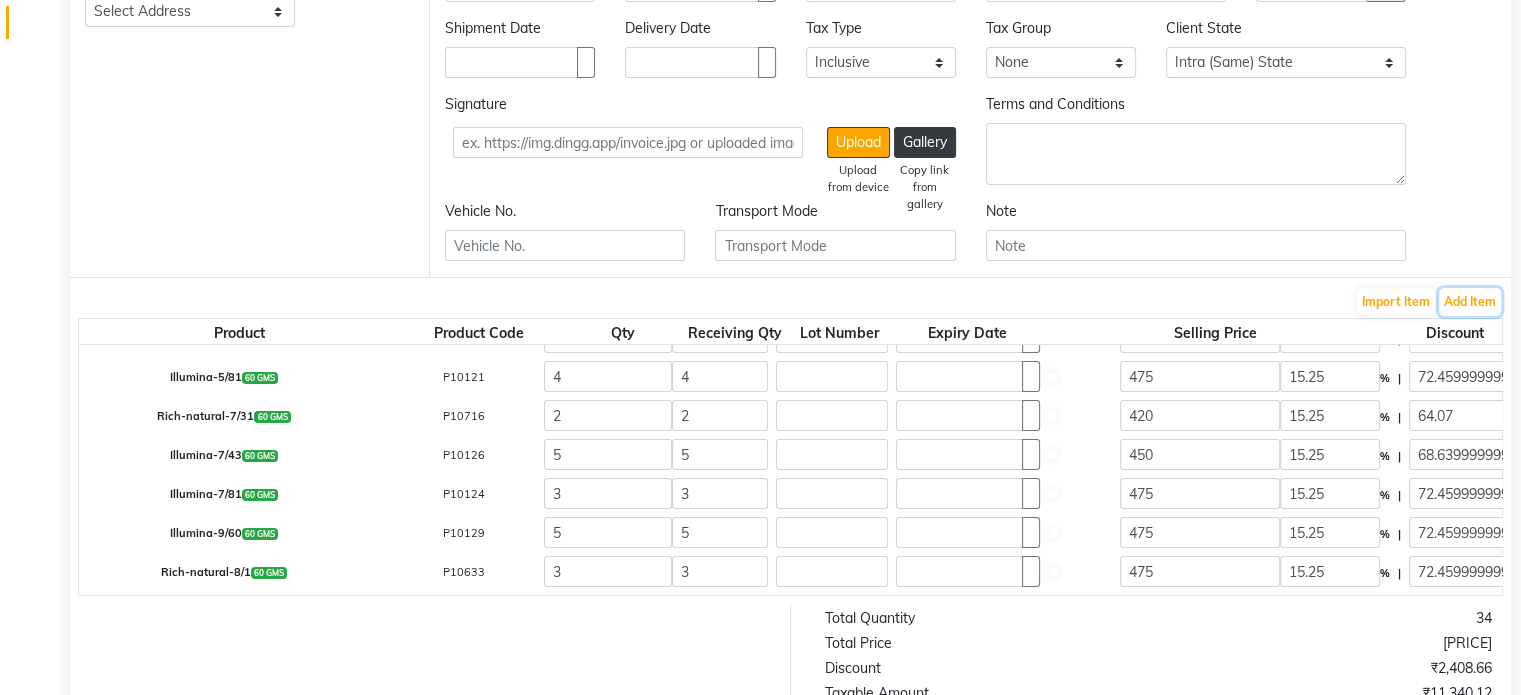 scroll, scrollTop: 171, scrollLeft: 0, axis: vertical 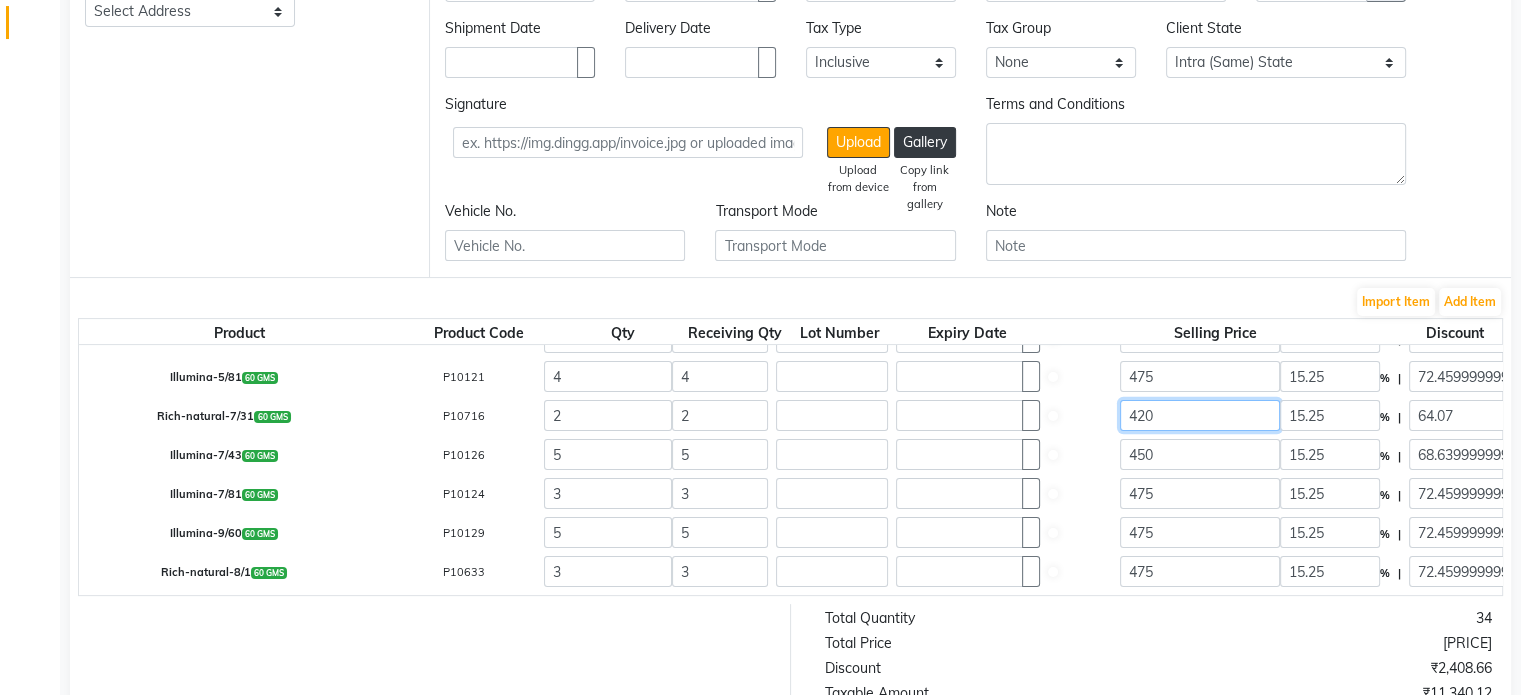 click on "420" at bounding box center (608, 220) 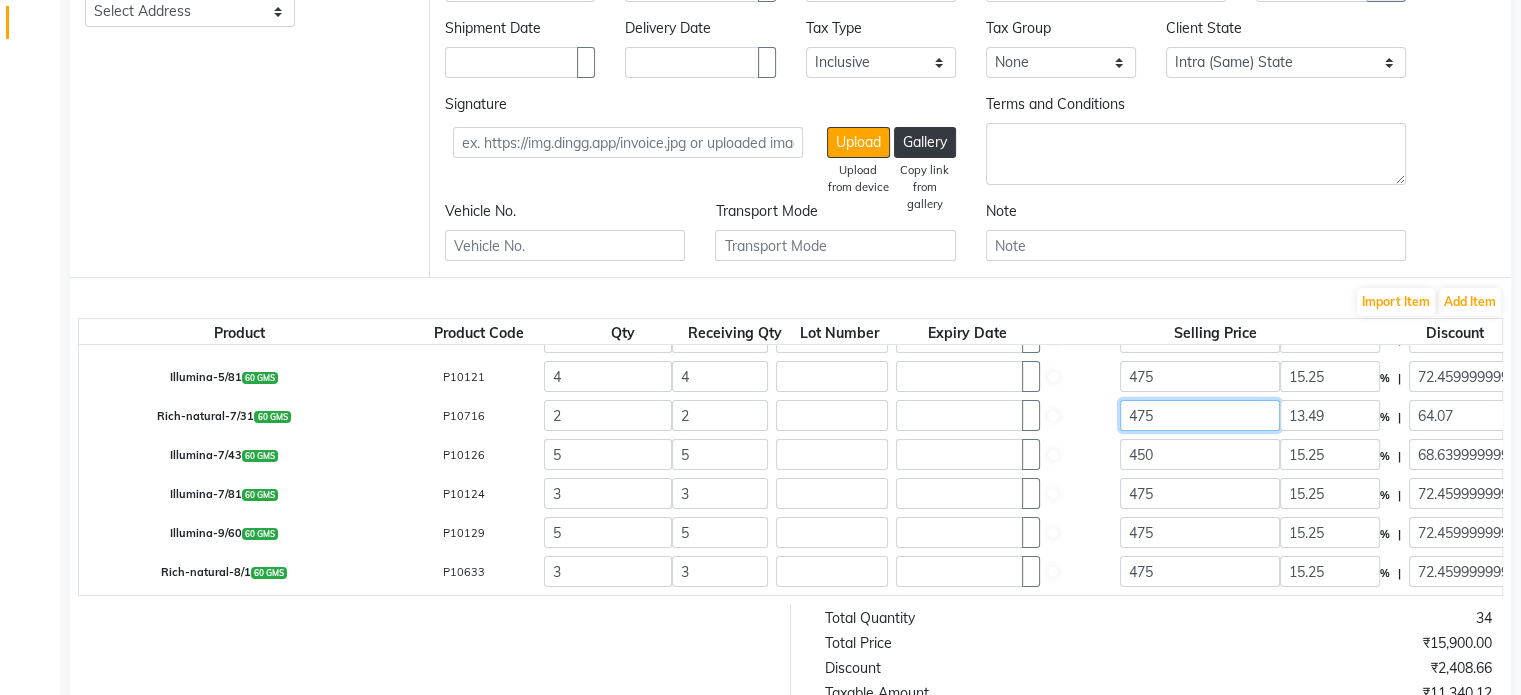 type on "475" 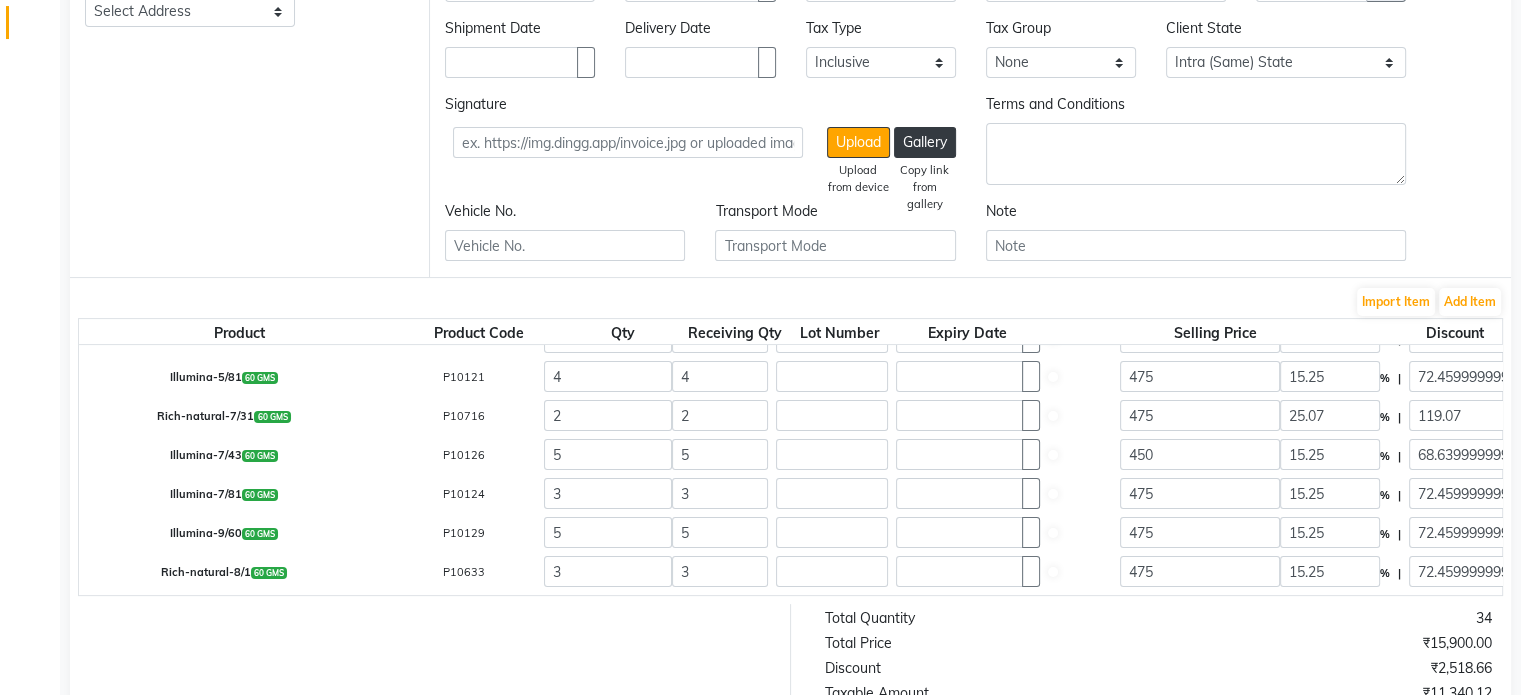 click on "5" at bounding box center [896, 224] 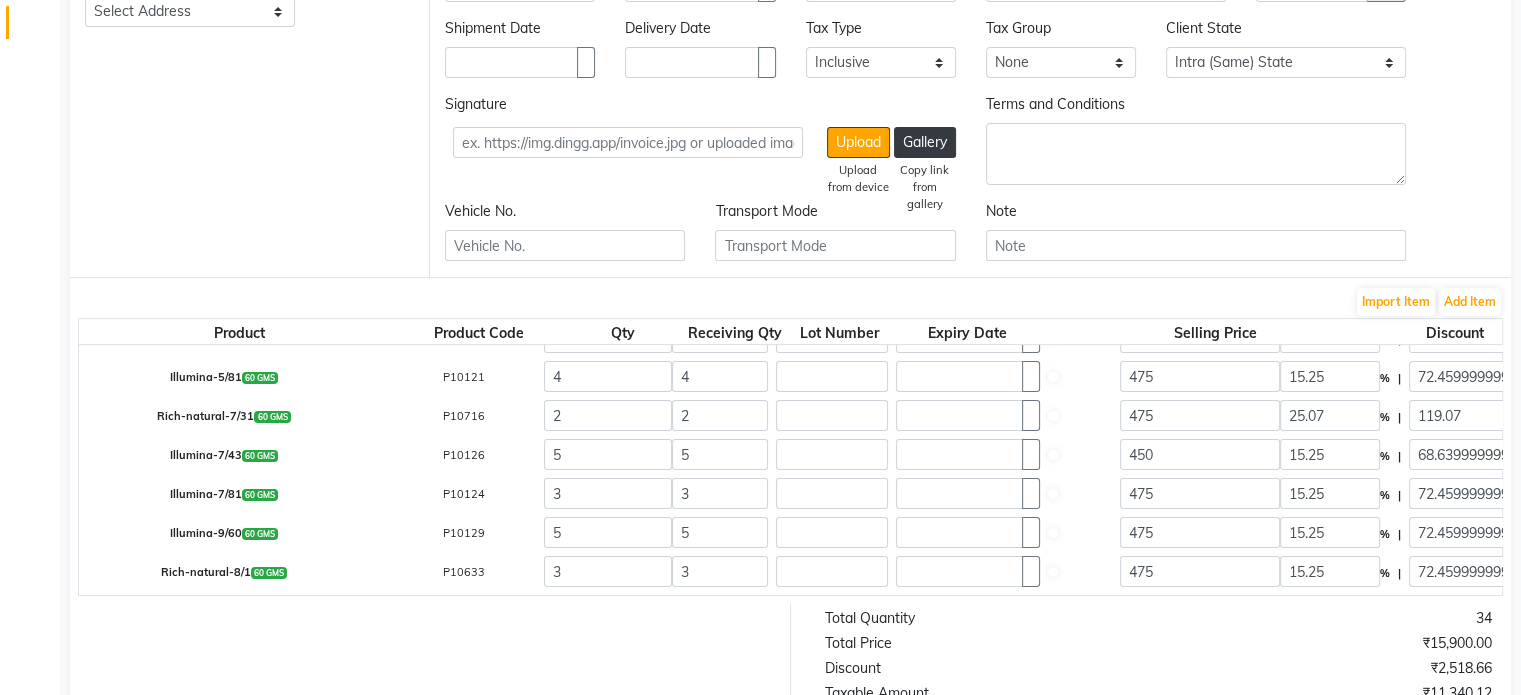 scroll, scrollTop: 223, scrollLeft: 0, axis: vertical 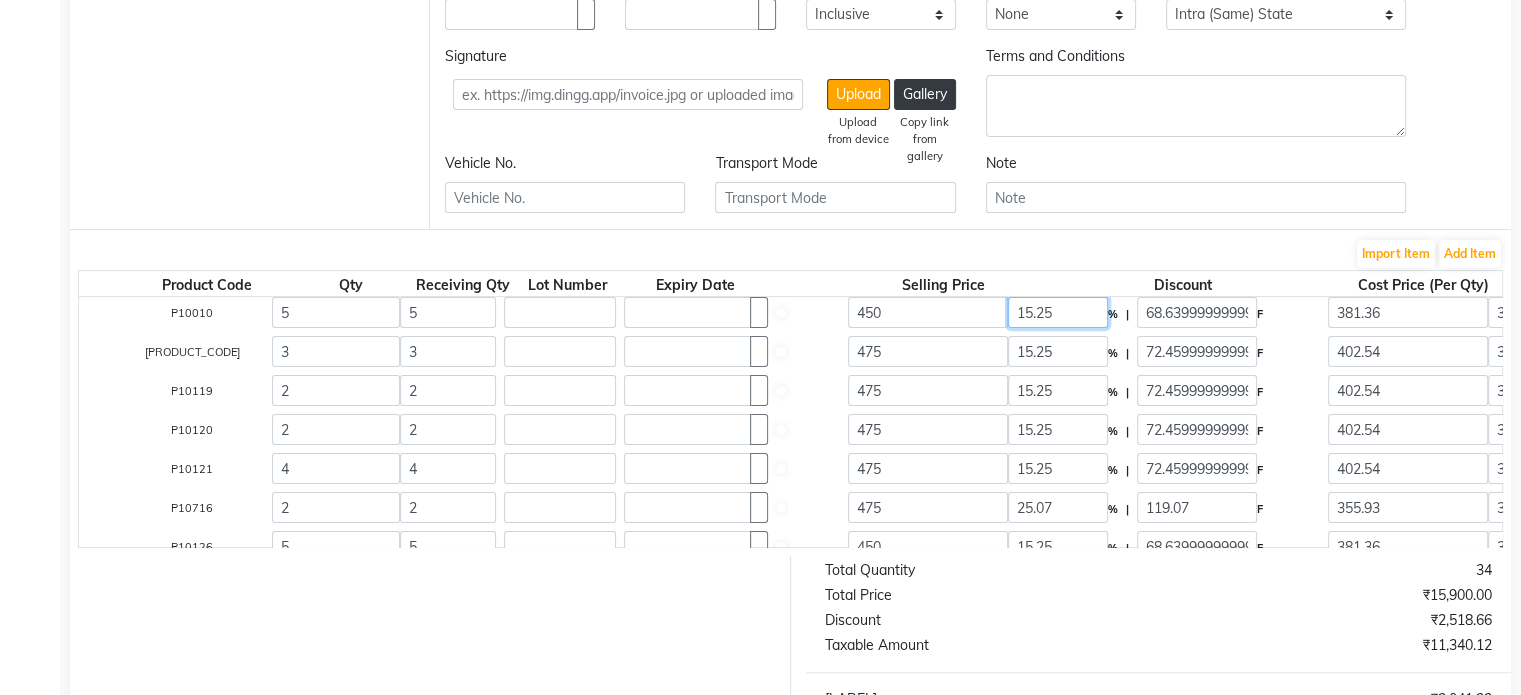 click on "15.25" at bounding box center (1058, 312) 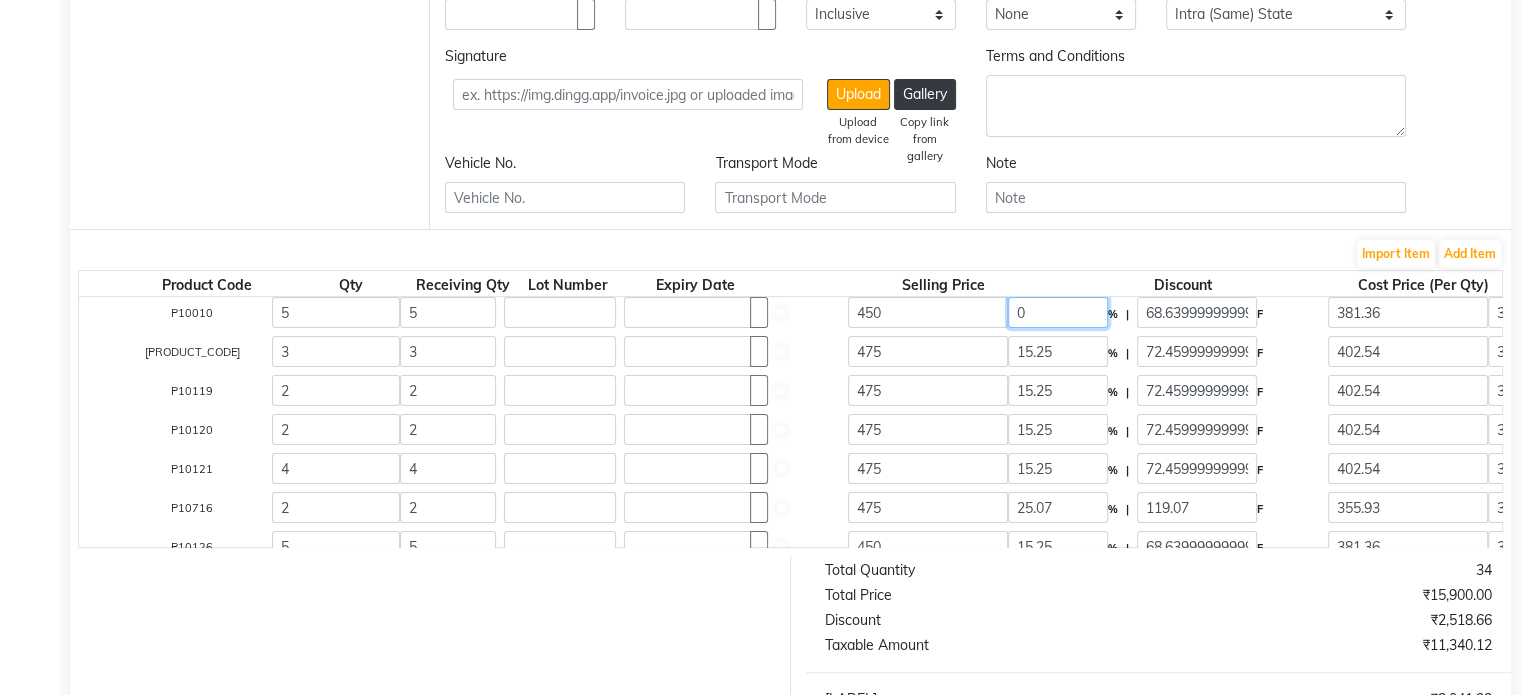 type on "0" 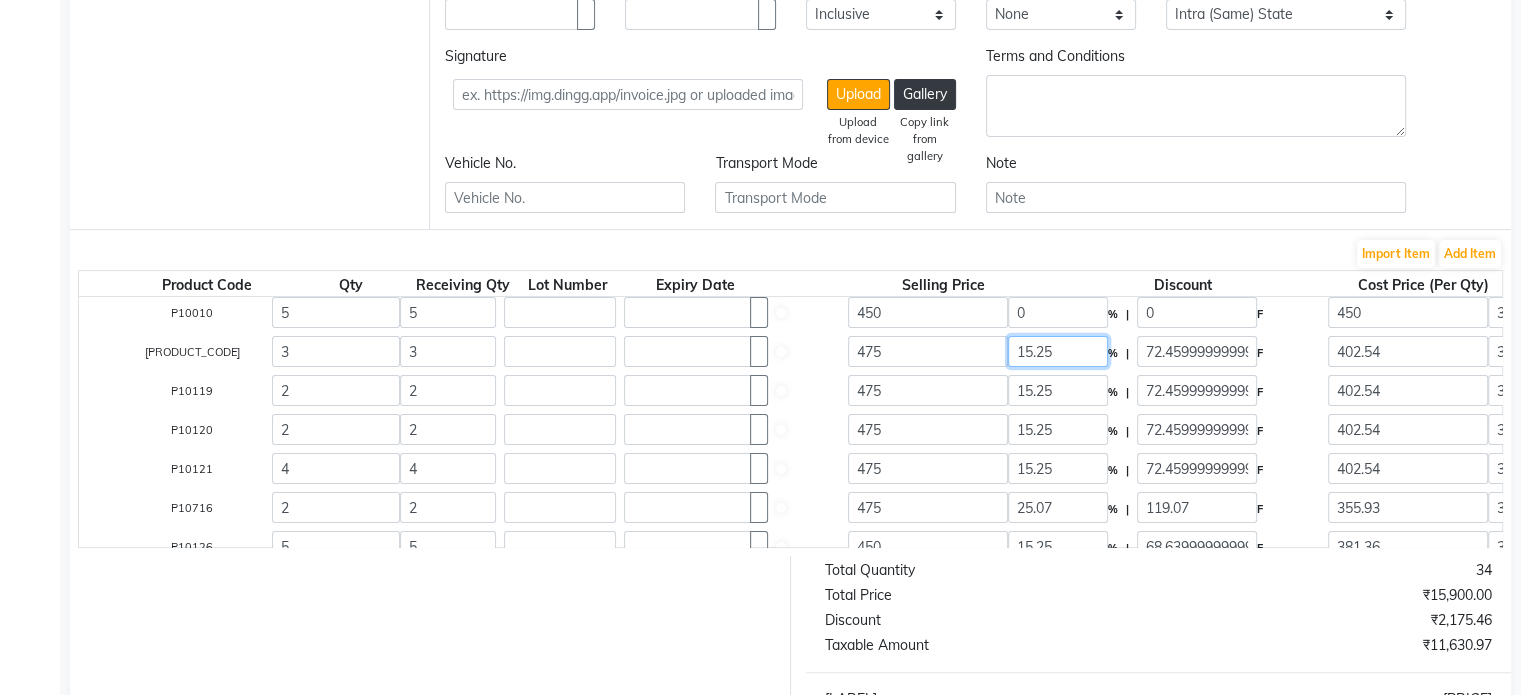 click on "15.25" at bounding box center [1058, 312] 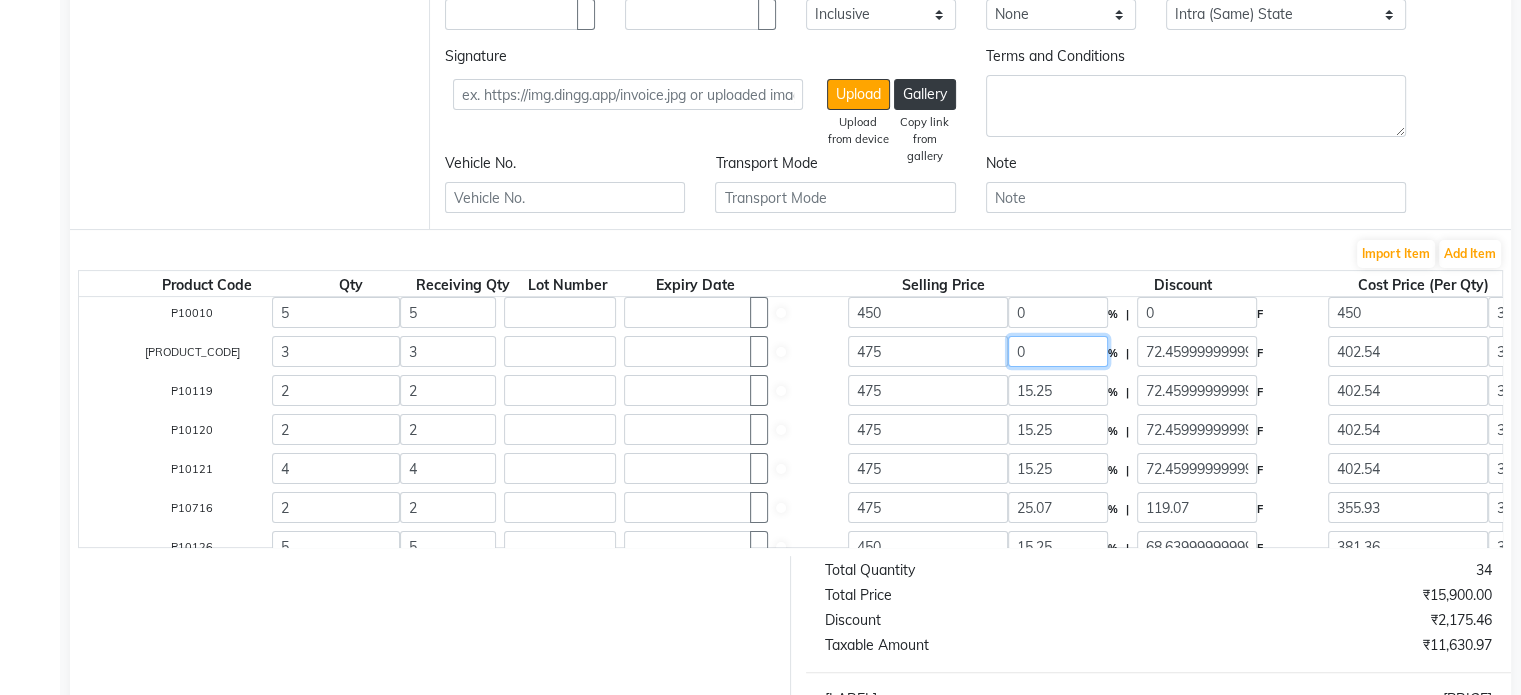 type on "0" 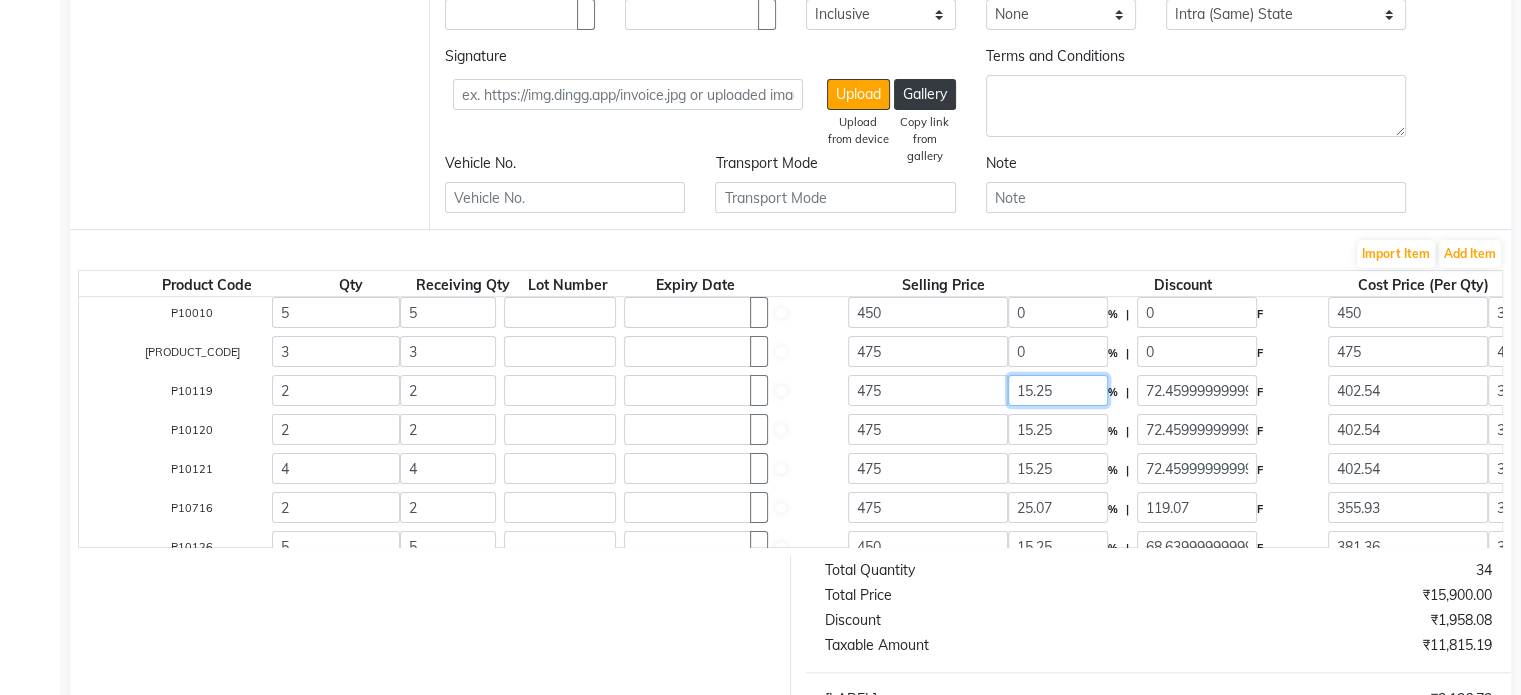 click on "15.25" at bounding box center (1058, 312) 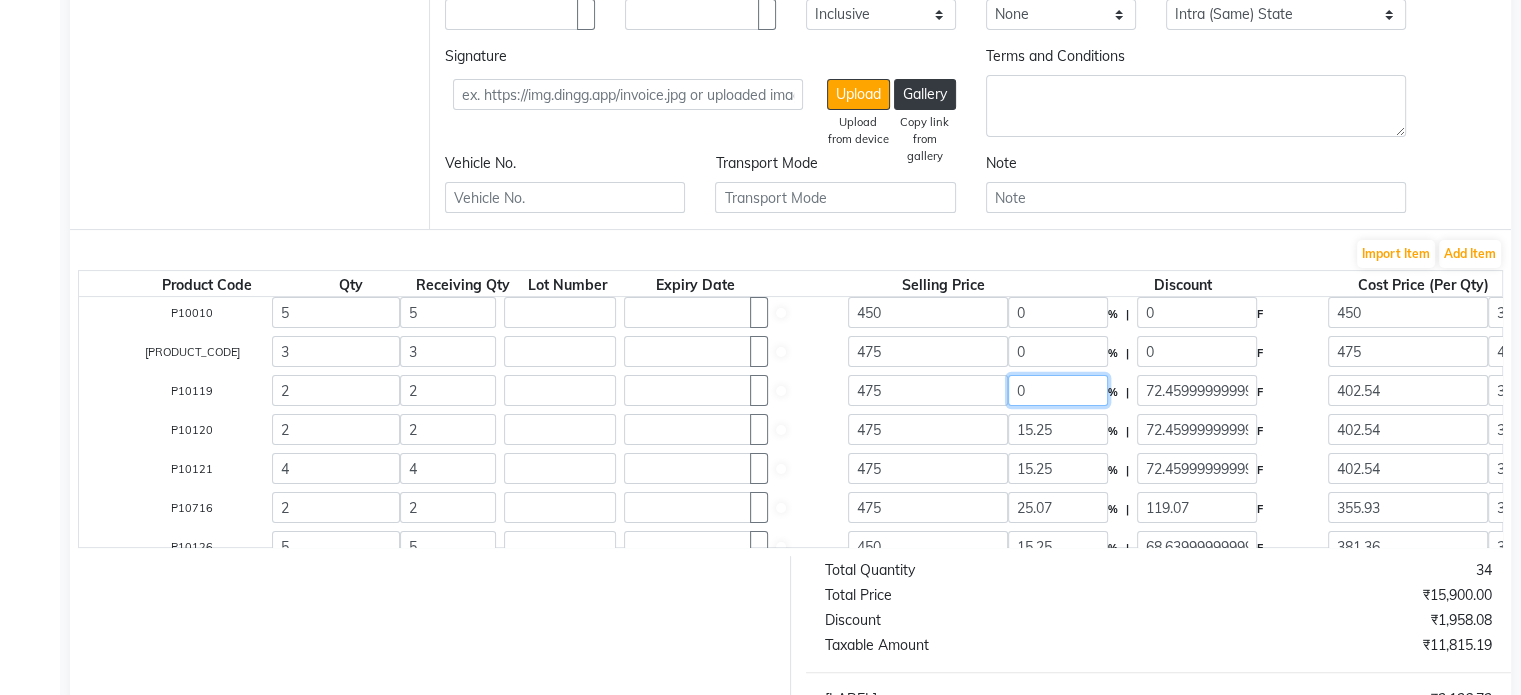 type on "0" 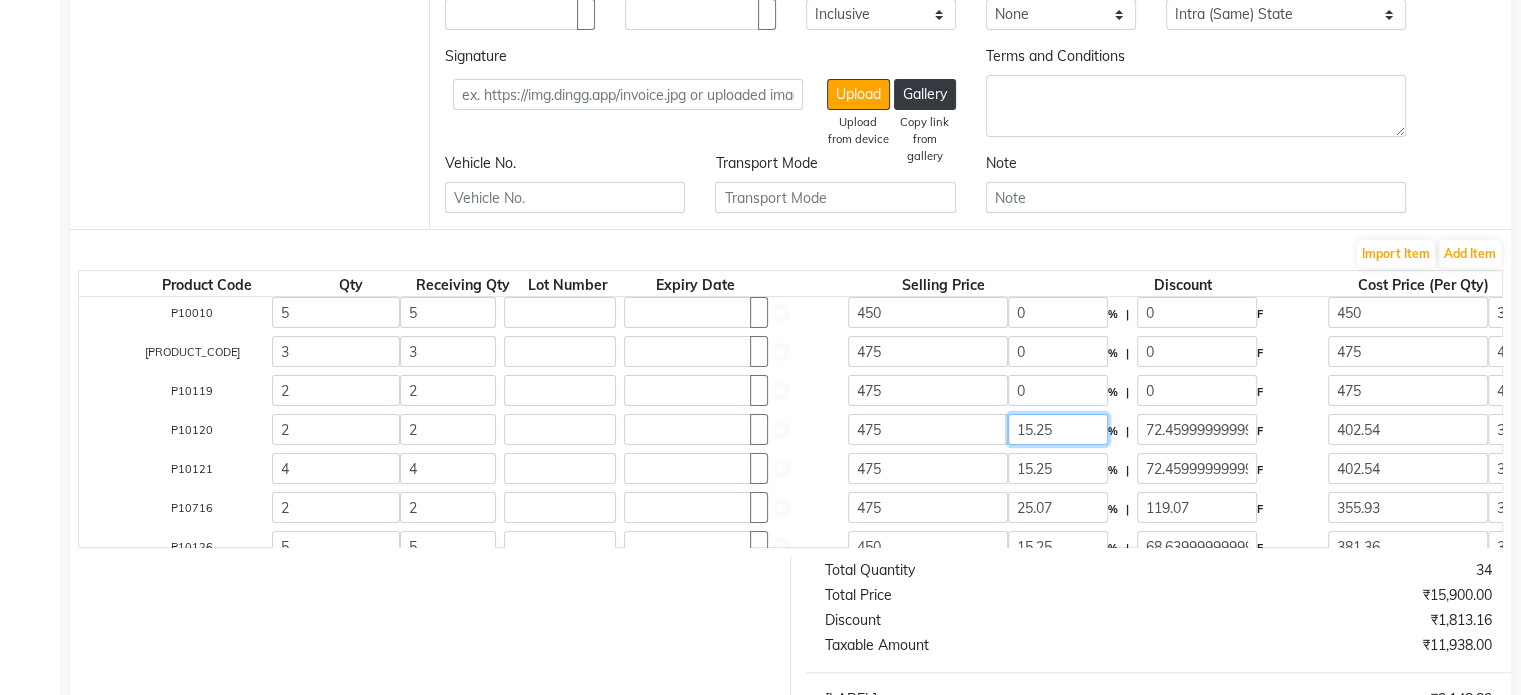 click on "15.25" at bounding box center [1058, 312] 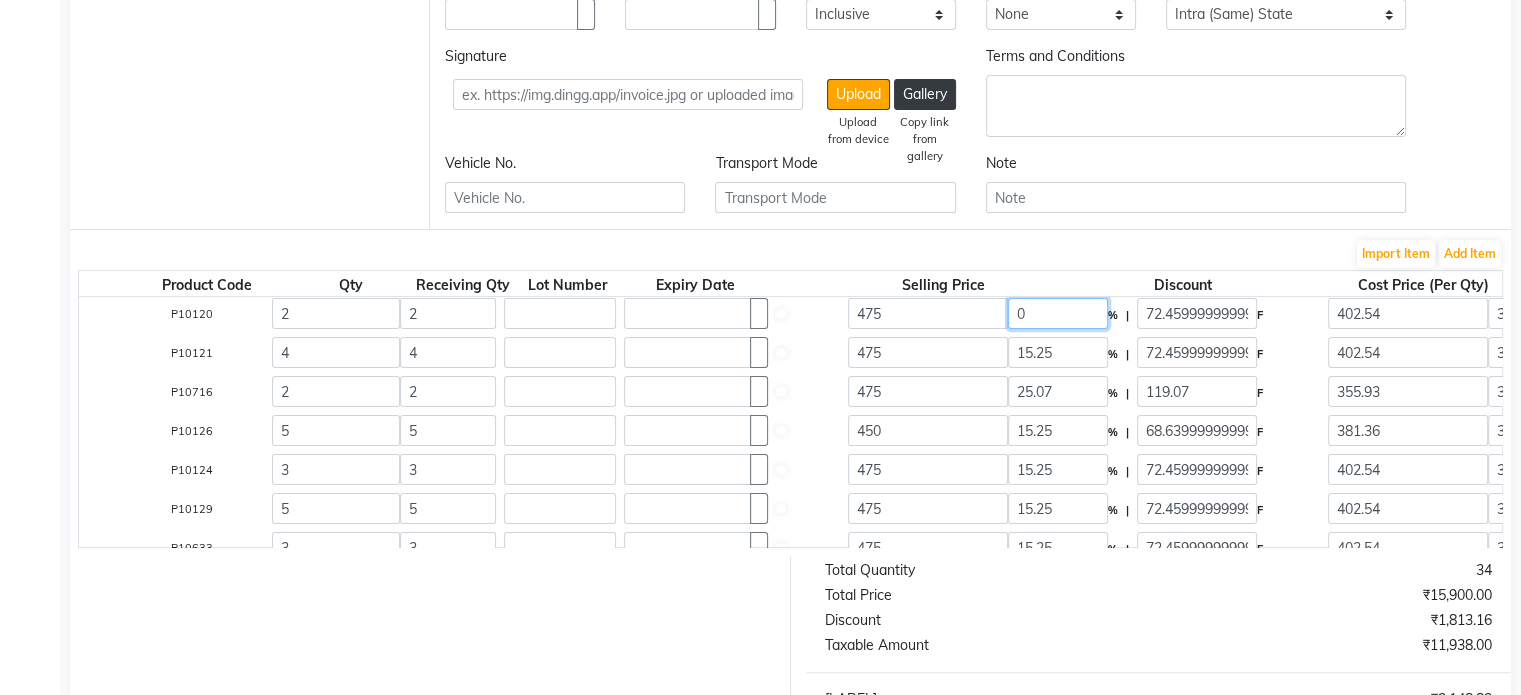 scroll, scrollTop: 120, scrollLeft: 0, axis: vertical 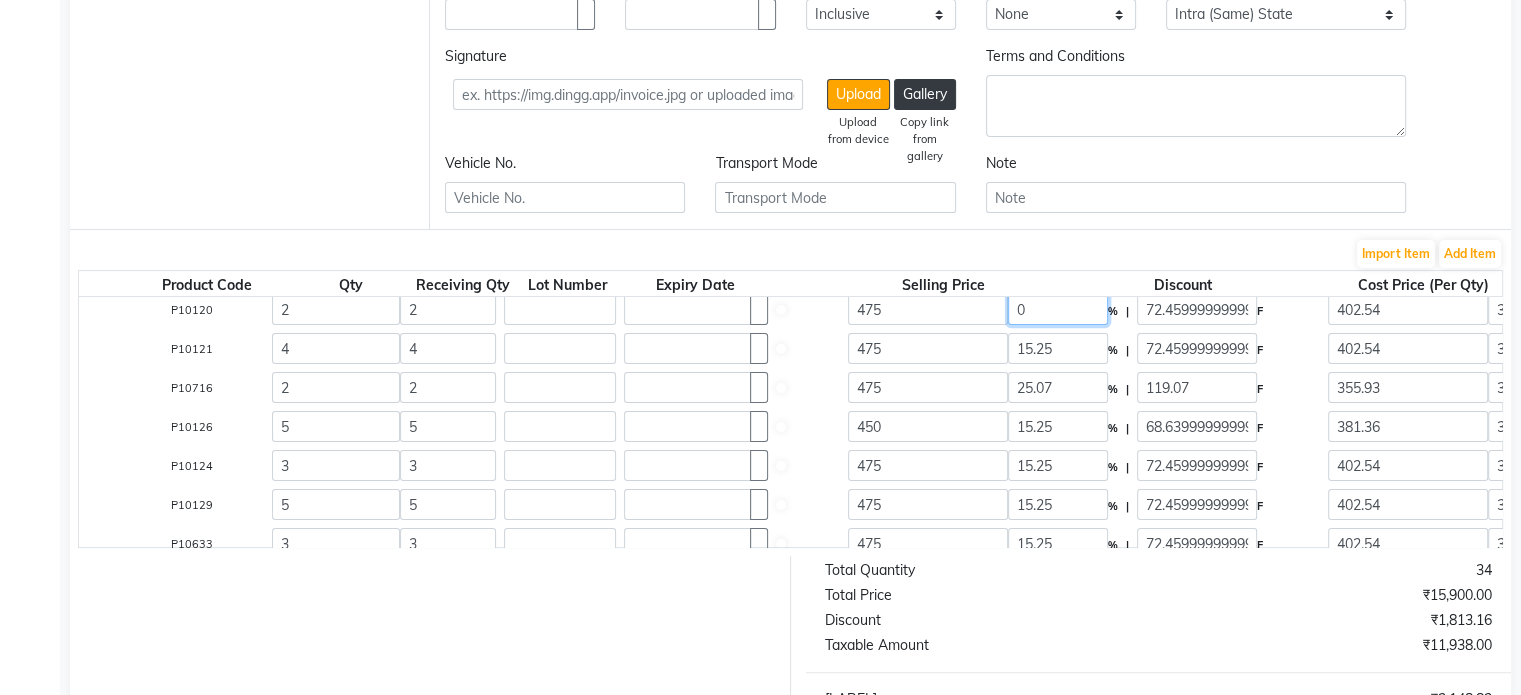 type on "0" 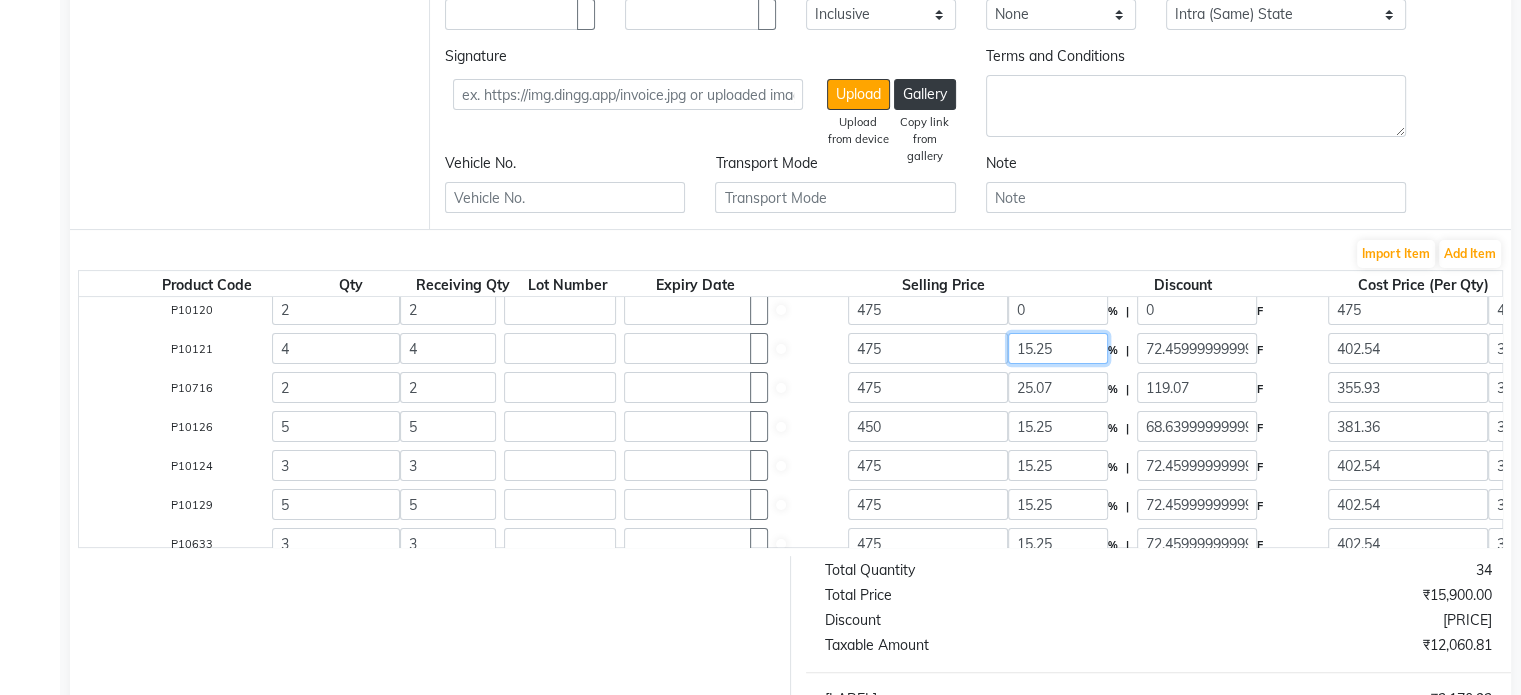 click on "15.25" at bounding box center [1058, 192] 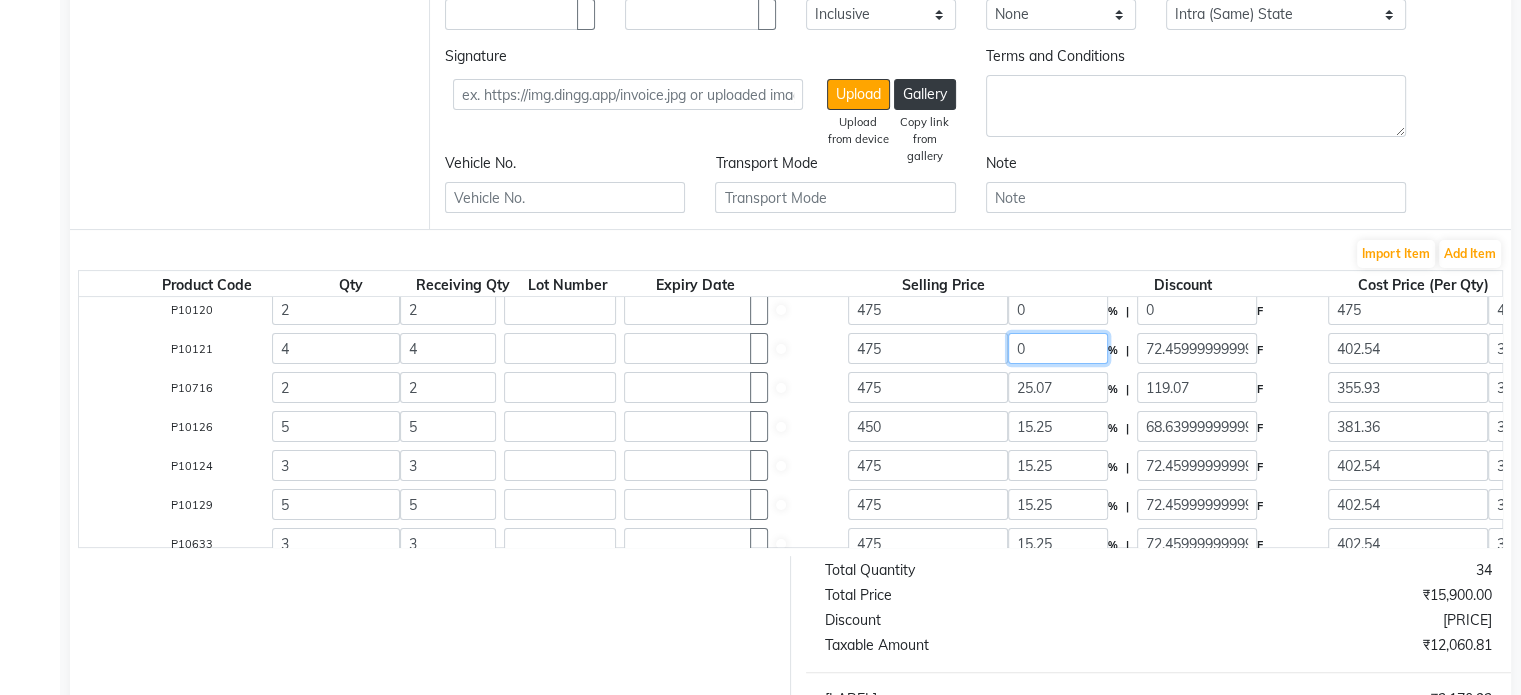 type on "0" 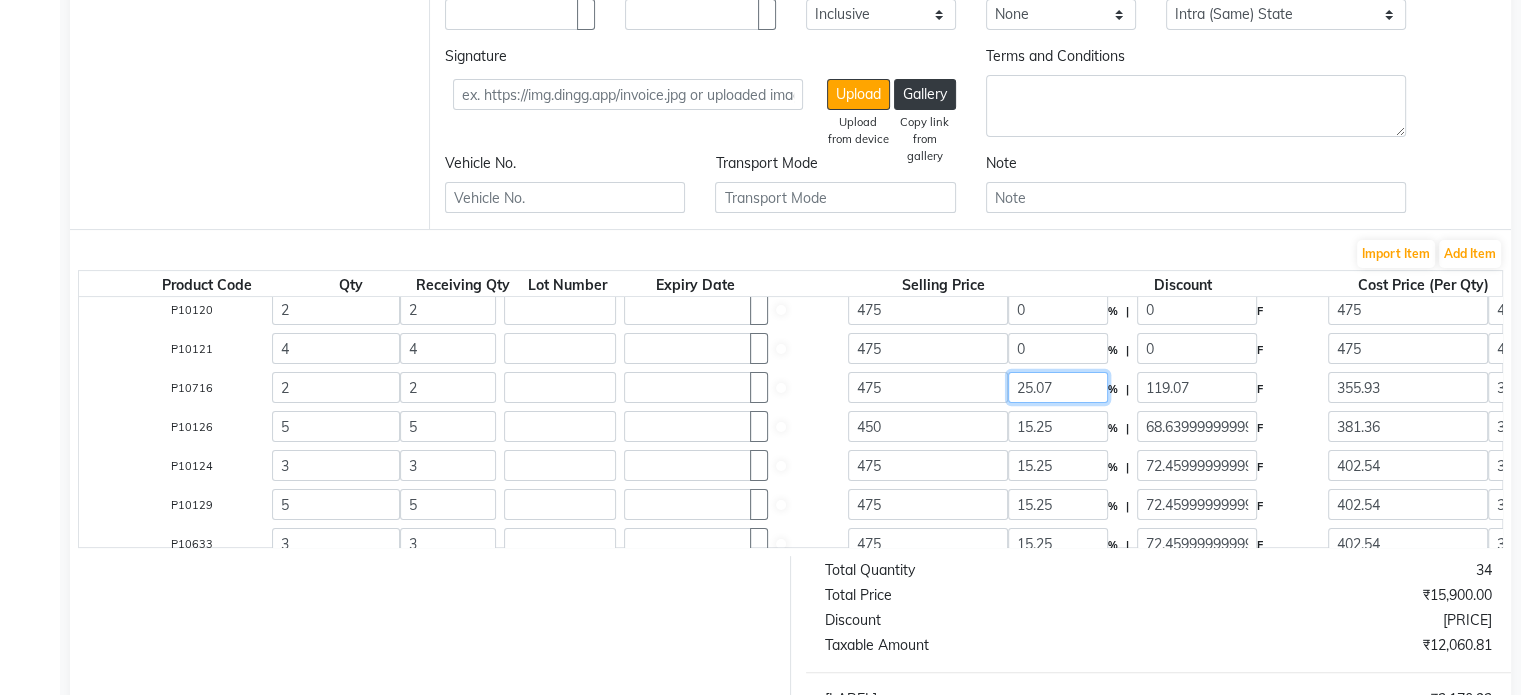 click on "25.07" at bounding box center (1058, 192) 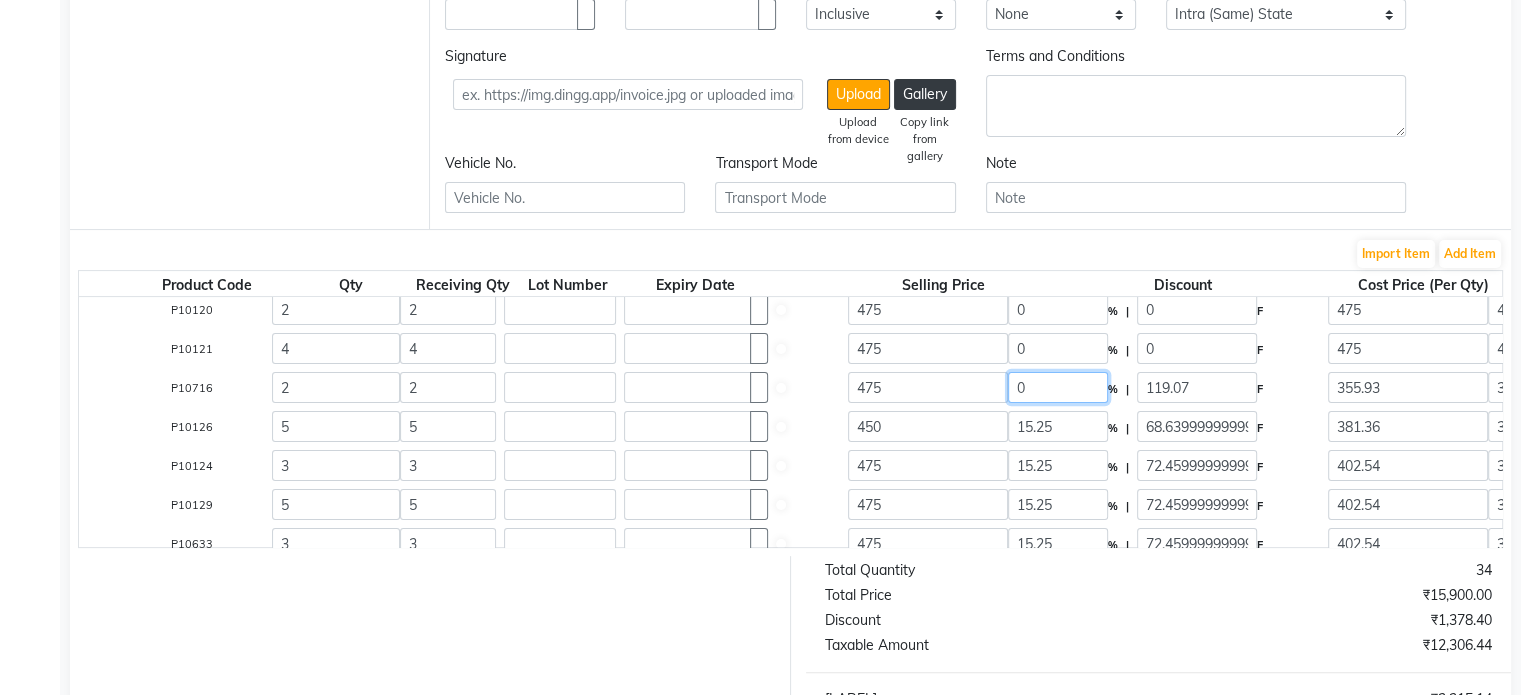 type on "0" 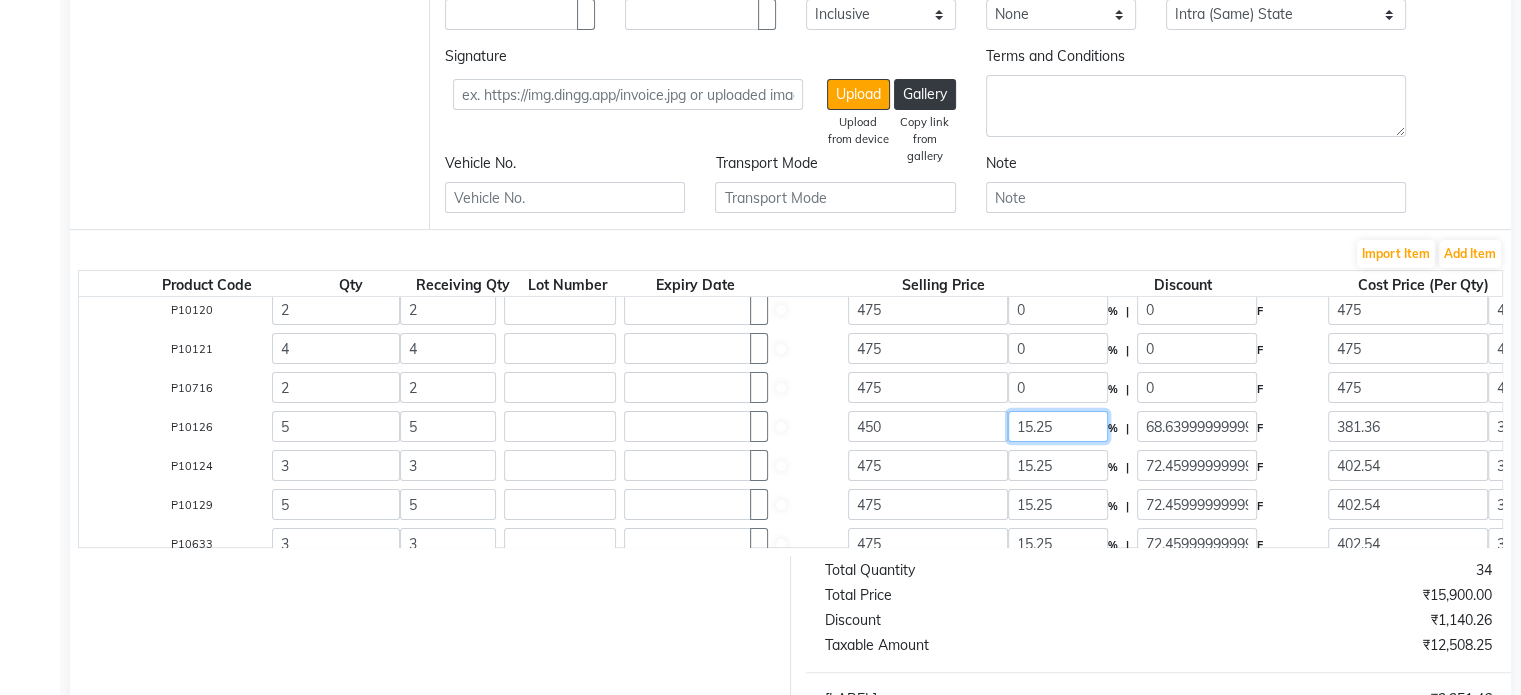 click on "15.25" at bounding box center (1058, 192) 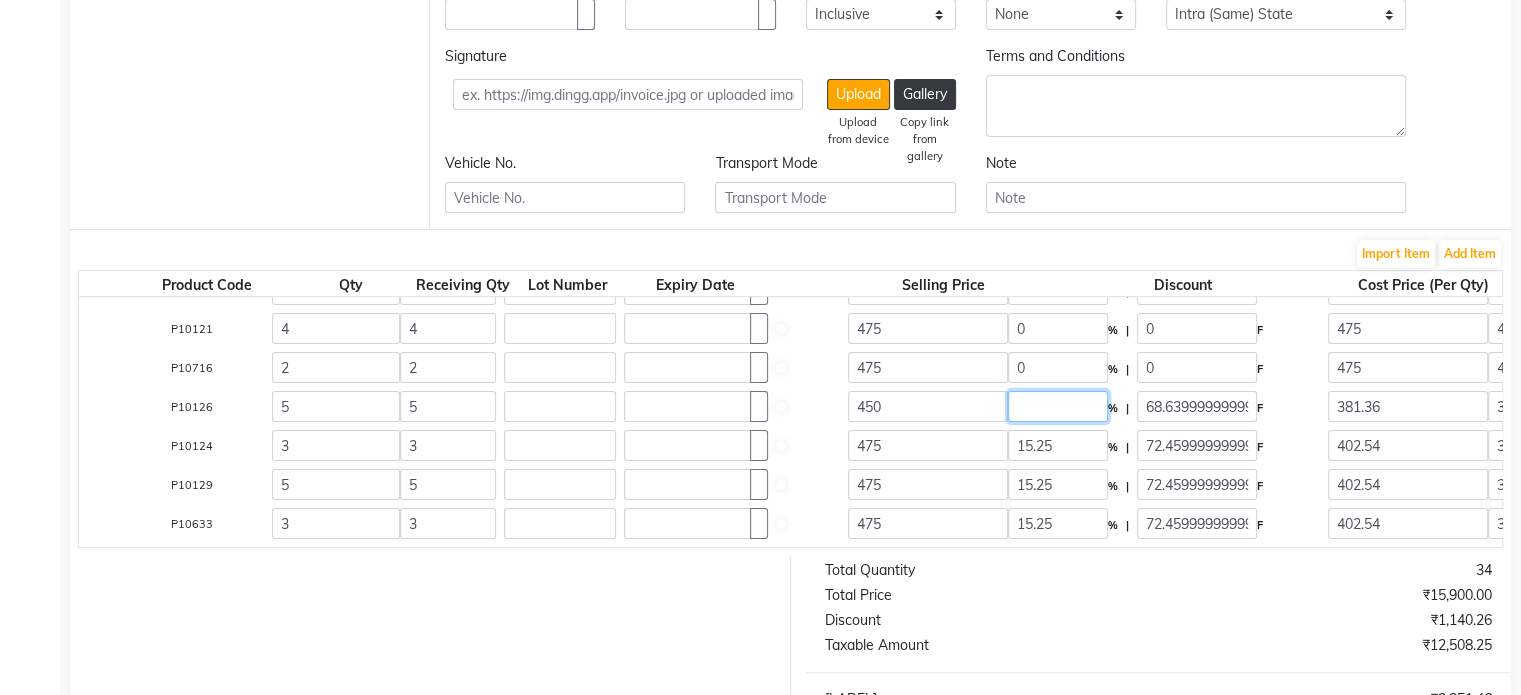 scroll, scrollTop: 276, scrollLeft: 0, axis: vertical 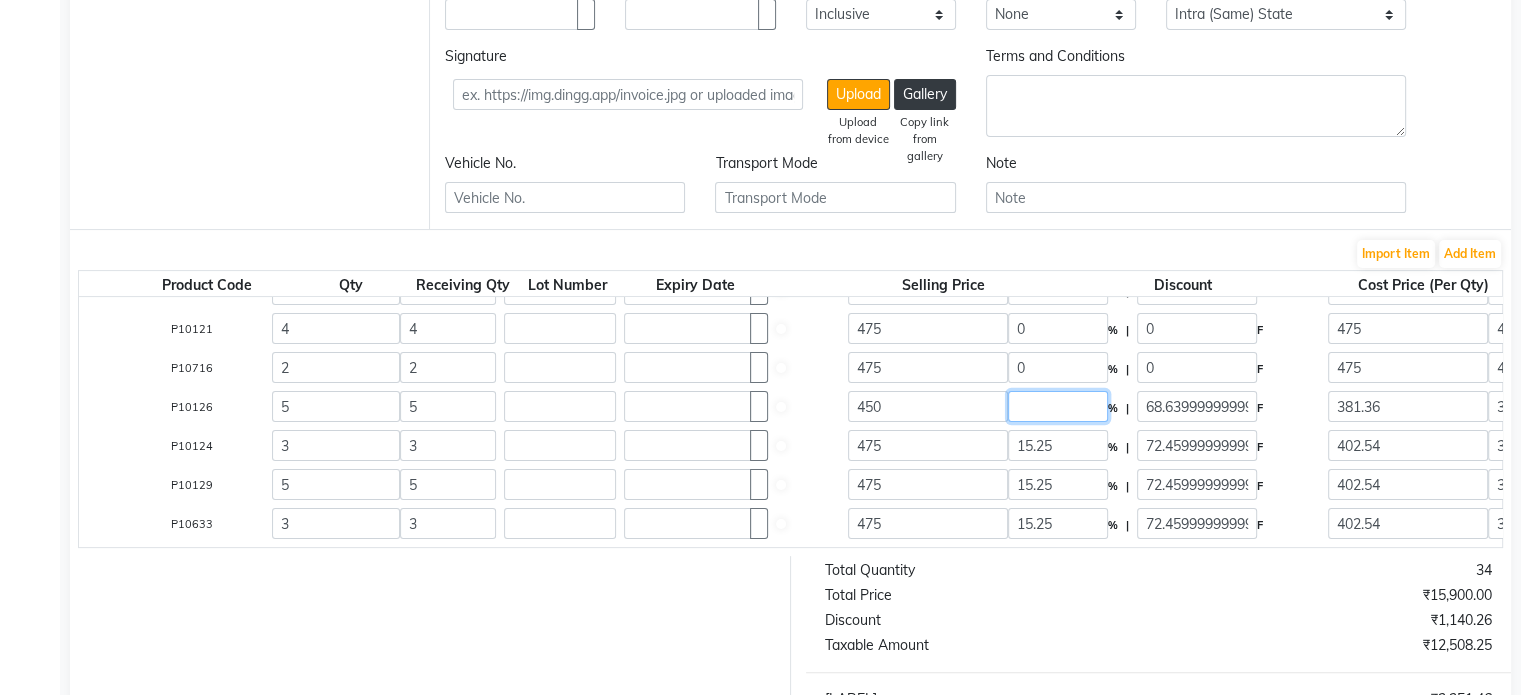 type 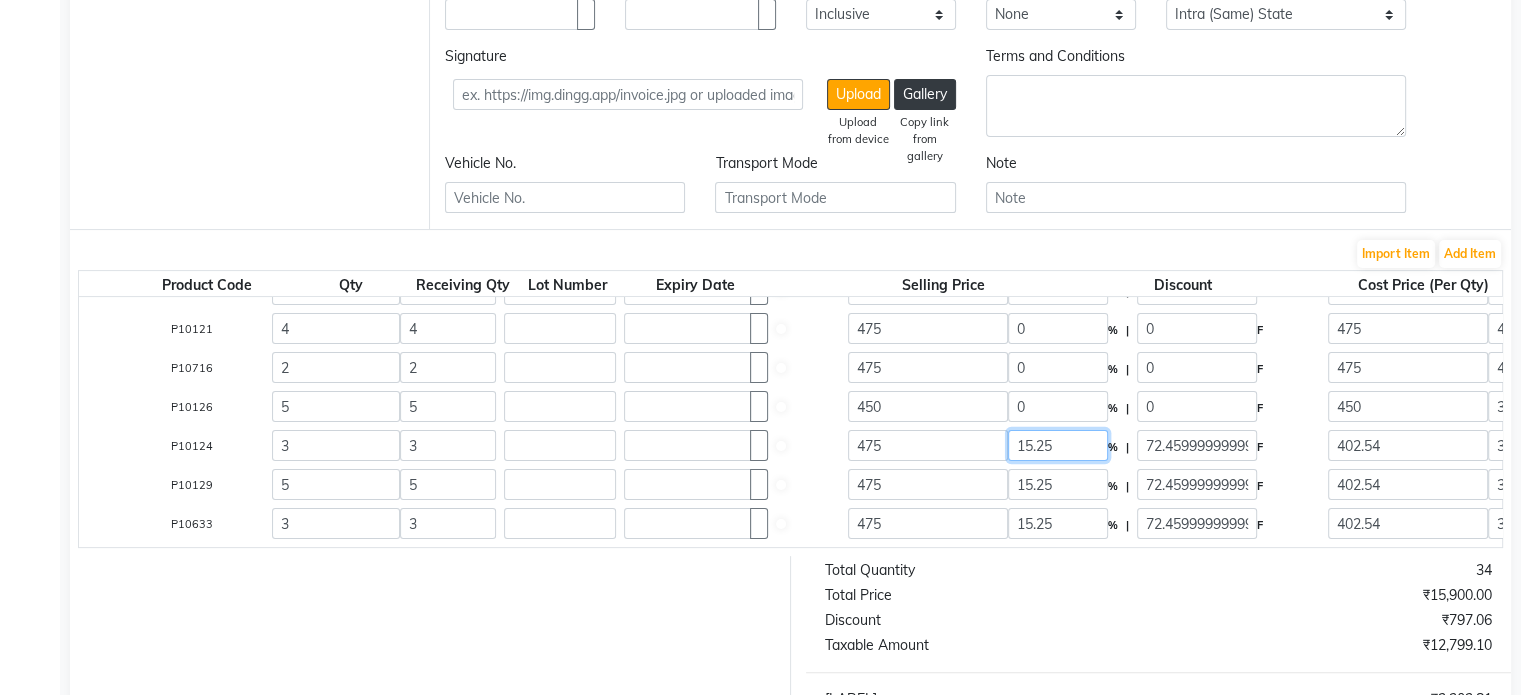 click on "15.25" at bounding box center [1058, 172] 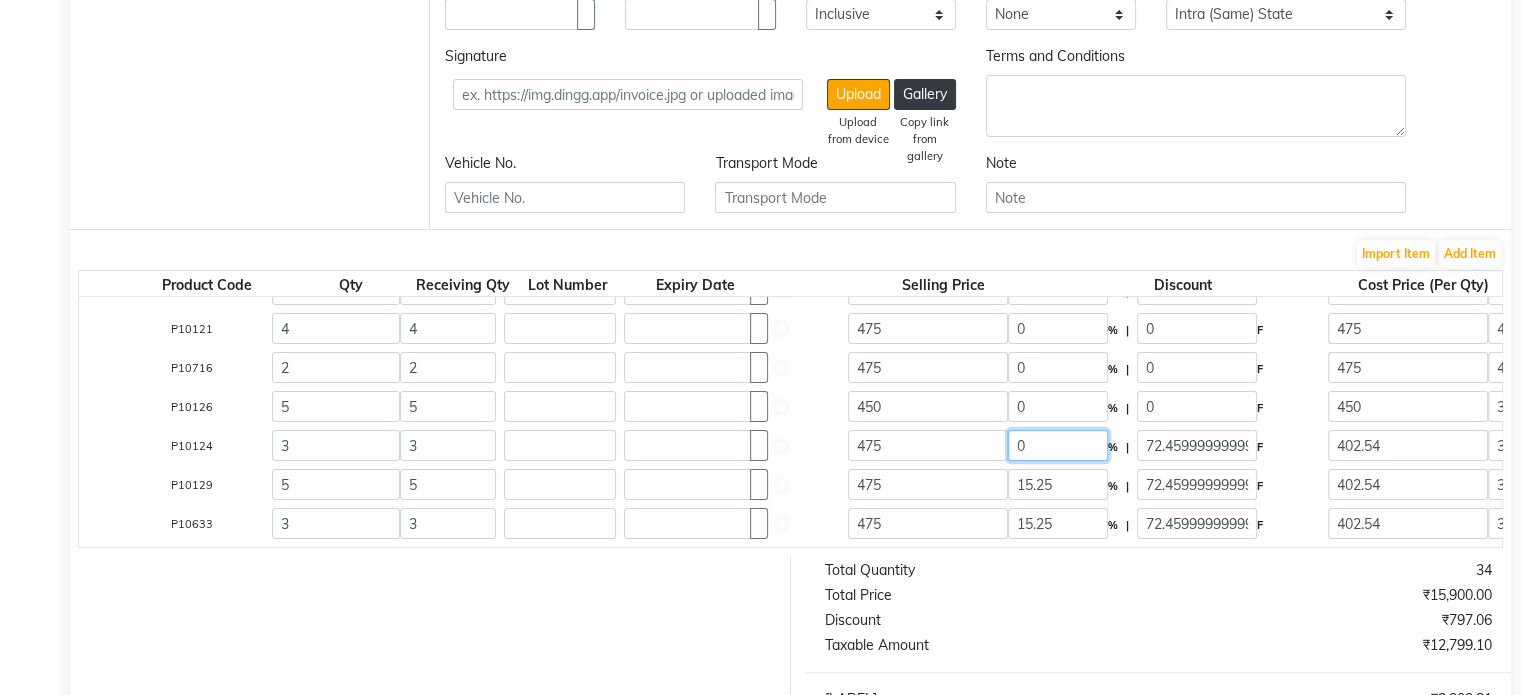 type on "0" 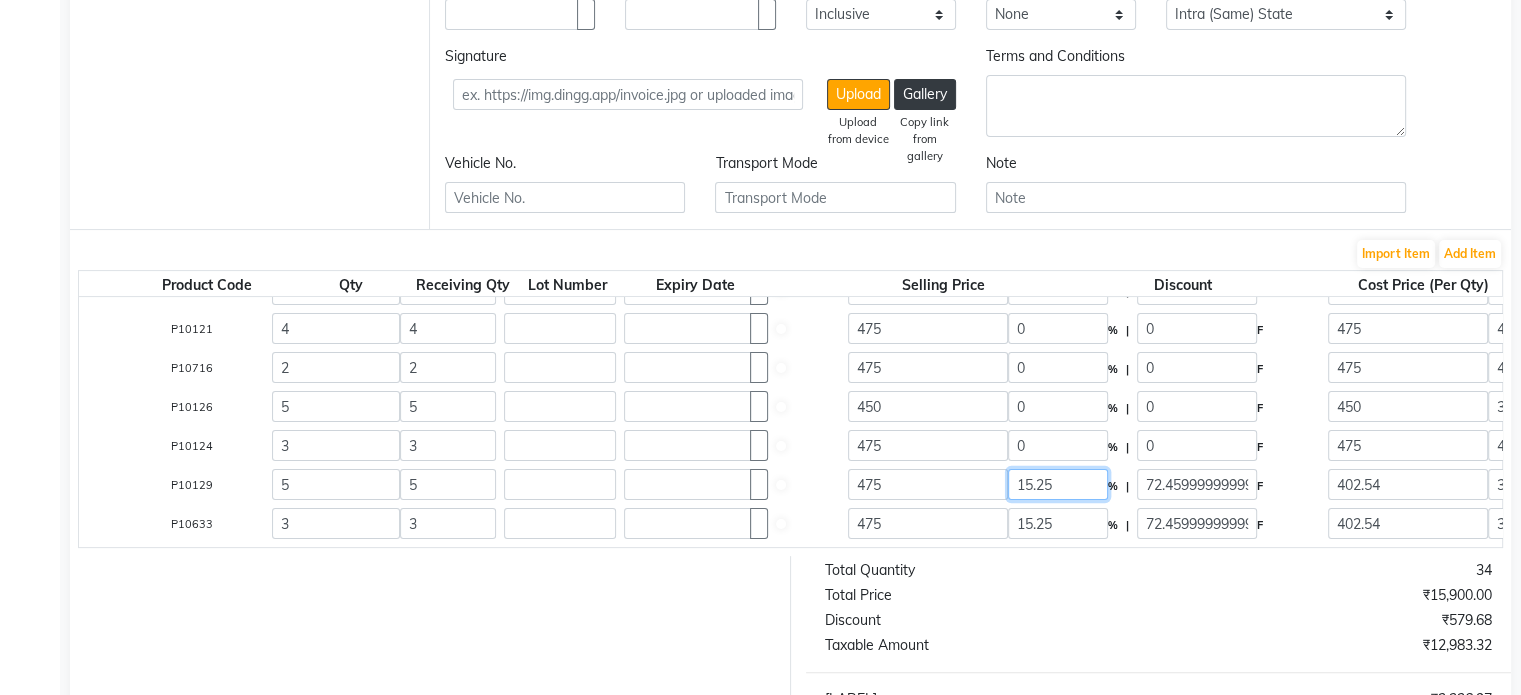 click on "15.25" at bounding box center (1058, 172) 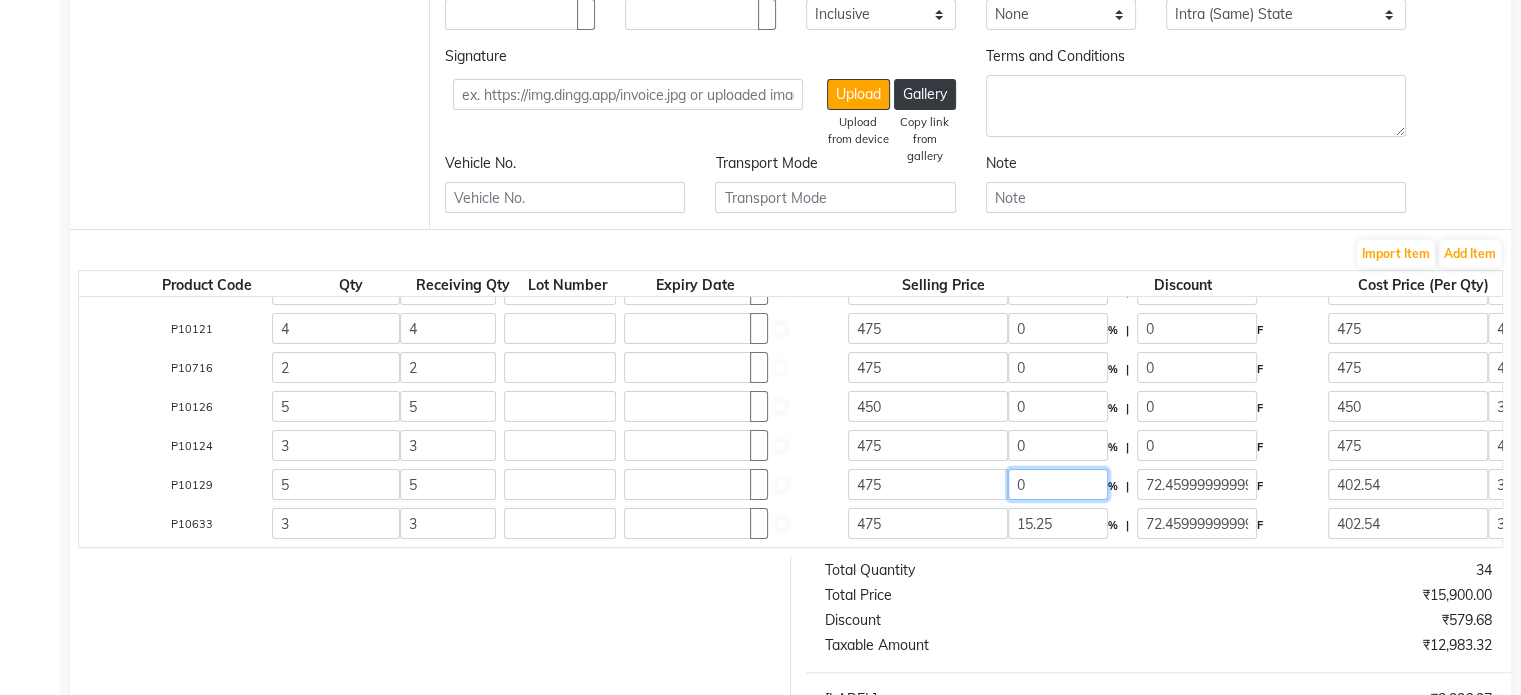 type on "0" 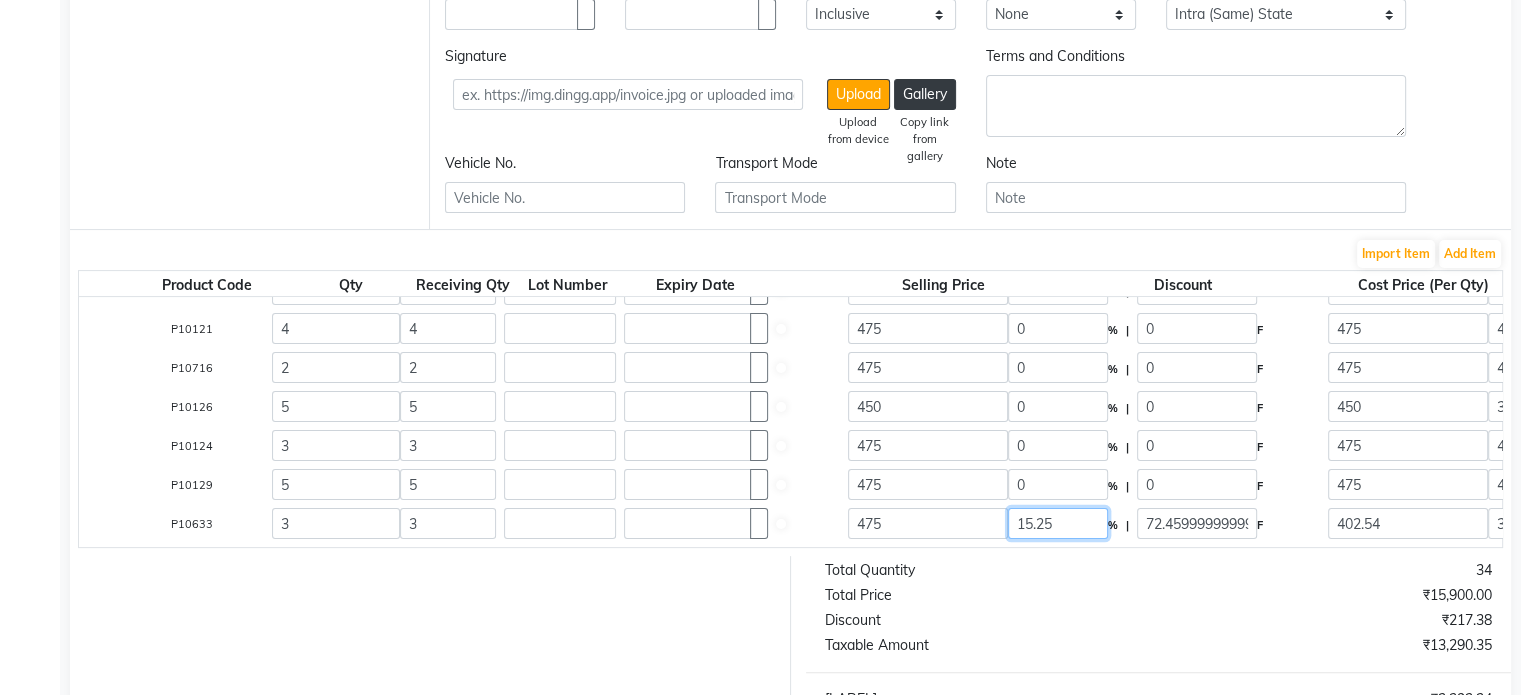 click on "15.25" at bounding box center [1058, 172] 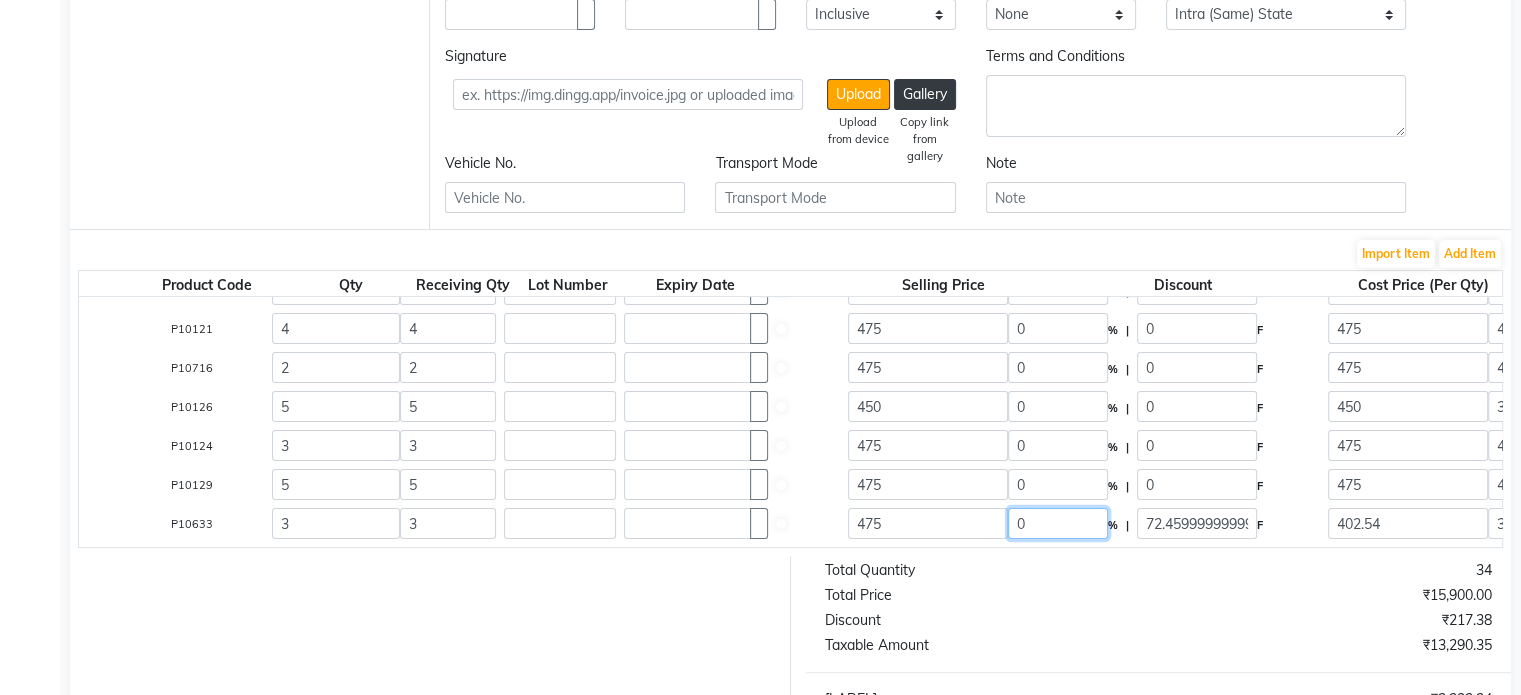 type on "0" 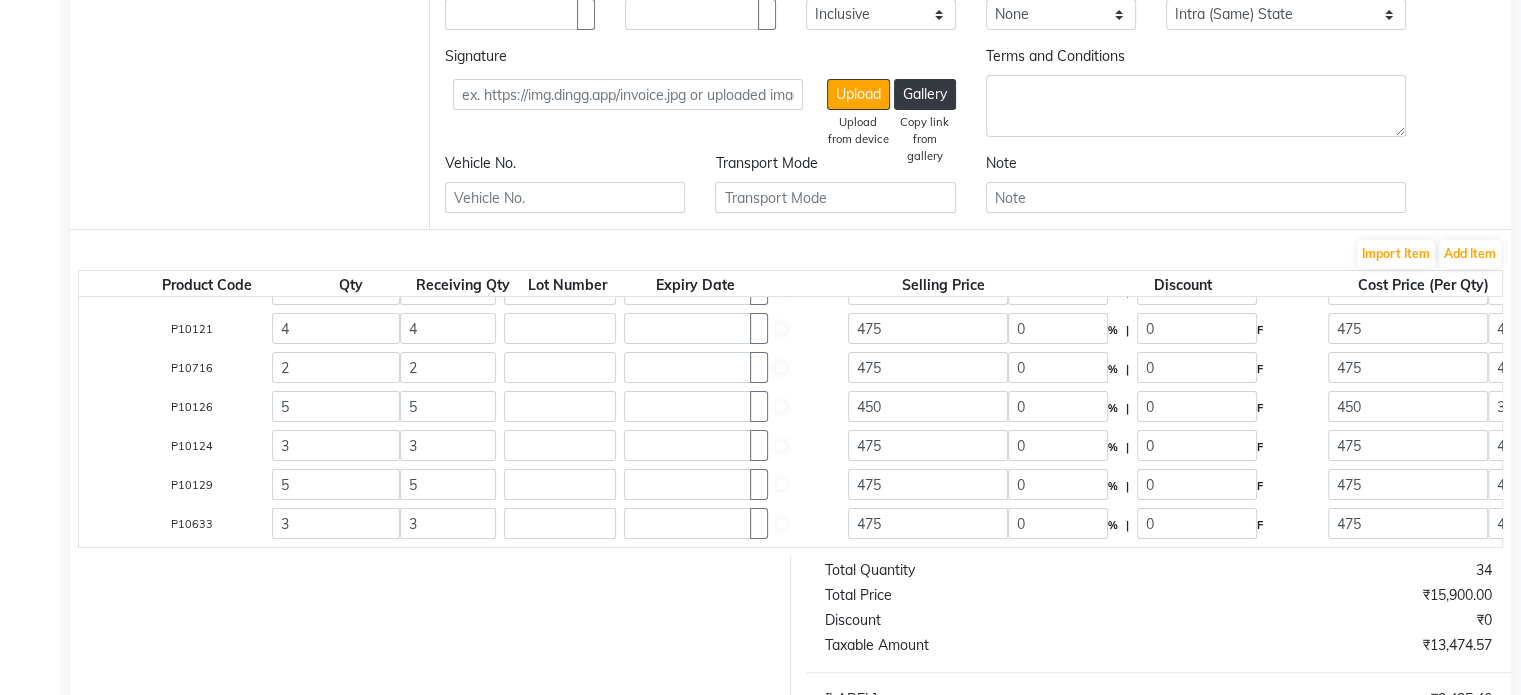 click on "Total Quantity" at bounding box center [984, 570] 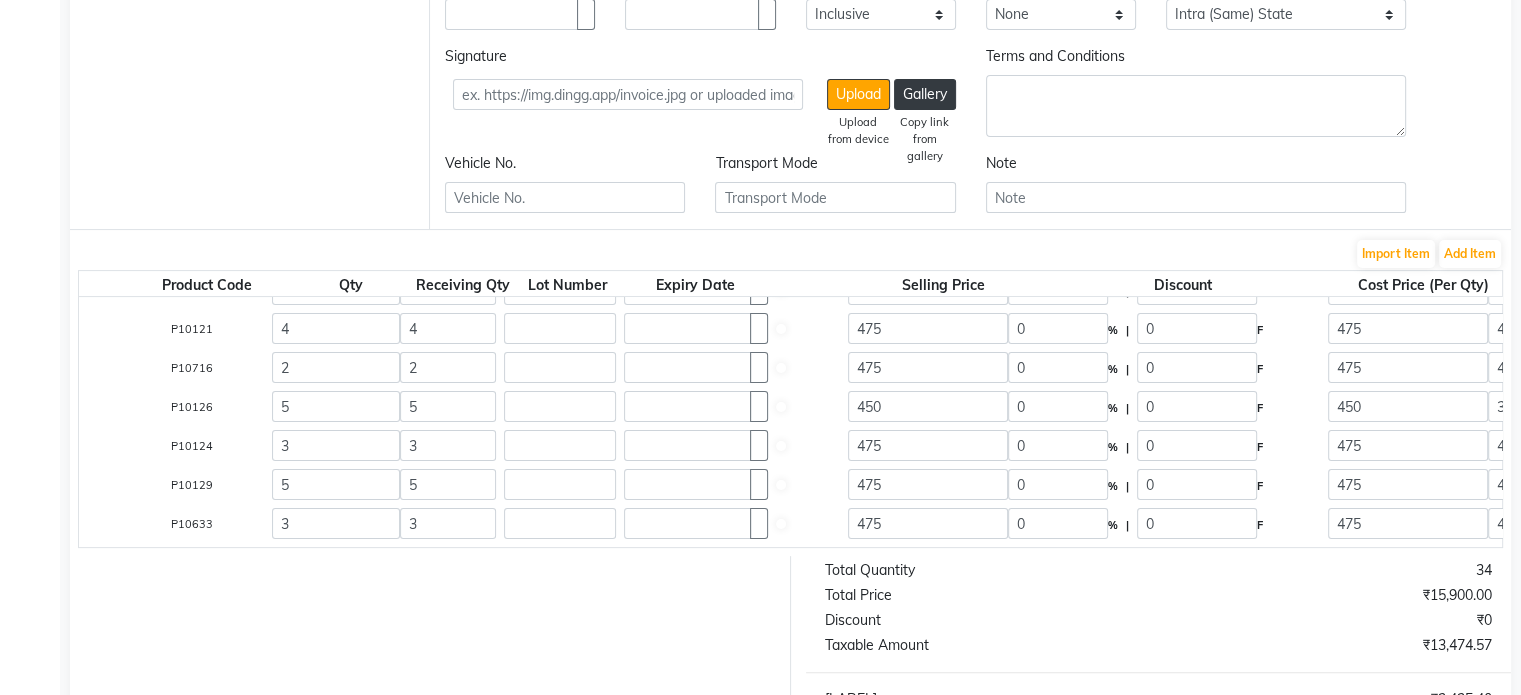 scroll, scrollTop: 762, scrollLeft: 0, axis: vertical 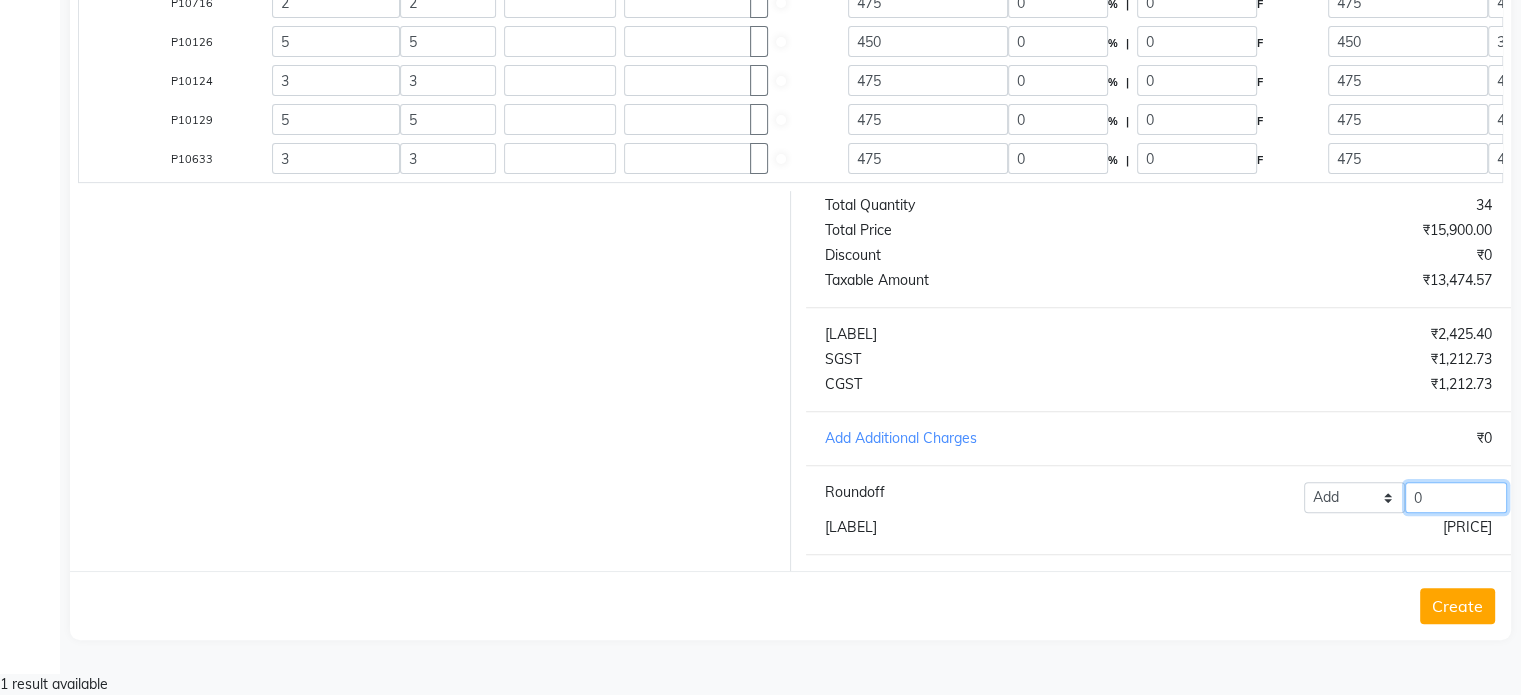 click on "0" at bounding box center [1456, 497] 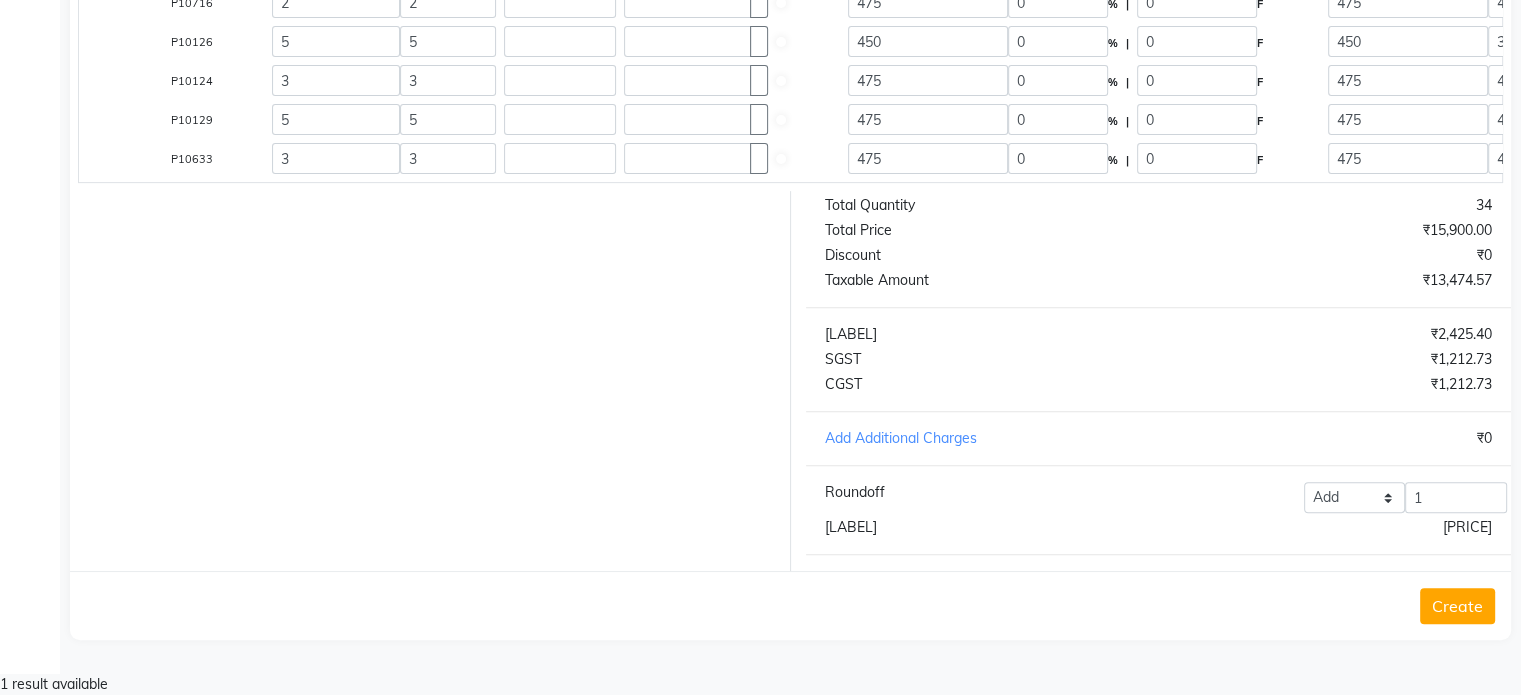 click on "Total Quantity 34 Total Price ₹15,900.00 Discount ₹0 Taxable Amount ₹13,474.57 Total Tax ₹2,425.40 SGST ₹1,212.73 CGST ₹1,212.73 Add Additional Charges ₹0 Roundoff Add Reduce 1 Total Amount ₹15,900.97" at bounding box center (1159, 381) 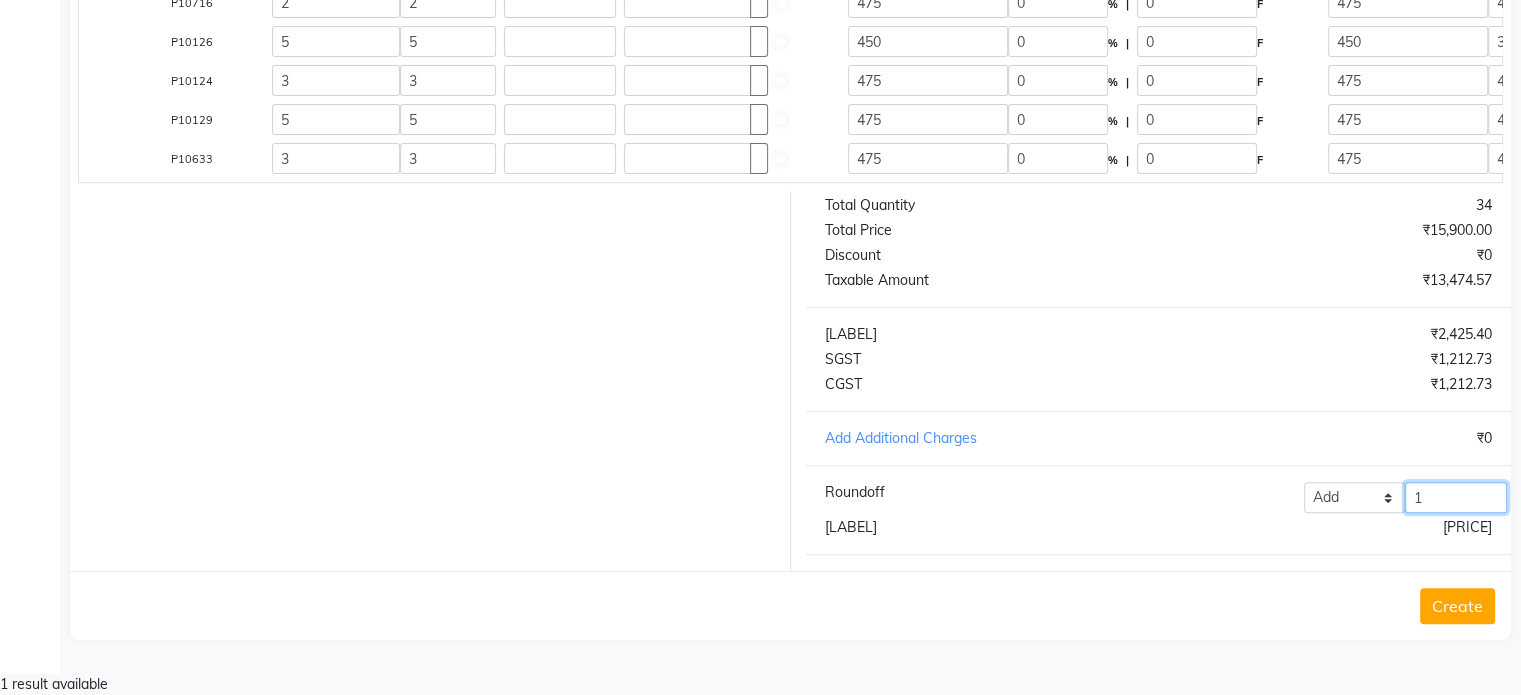 click on "1" at bounding box center (1456, 497) 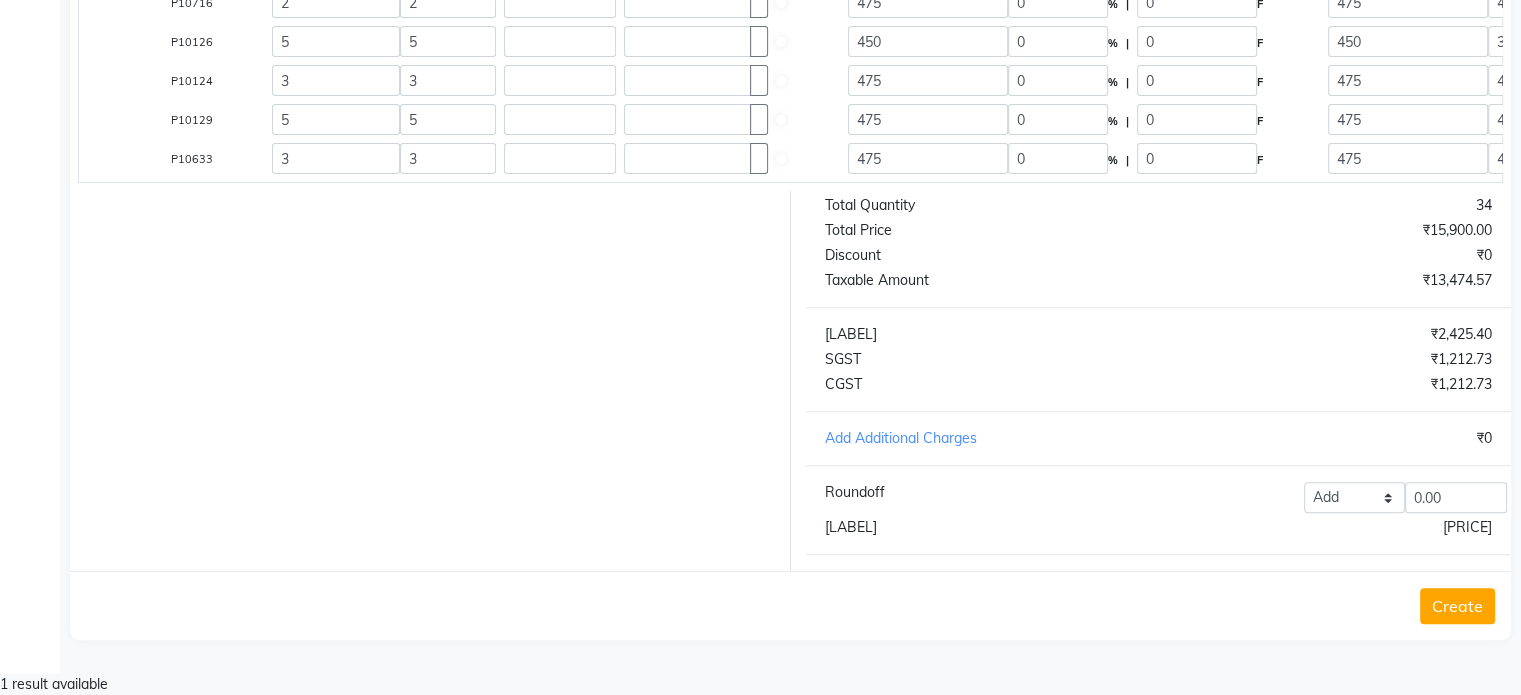 click on "Total Quantity   34   Total Price   ₹15,900.00   Discount   ₹0   Taxable Amount   ₹13,474.57   Total Tax   ₹2,425.40   SGST   ₹1,212.73   CGST   ₹1,212.73   Add Additional Charges   ₹0  Roundoff Add Reduce 0.00  Total Amount   ₹15,899.97" at bounding box center (1159, 381) 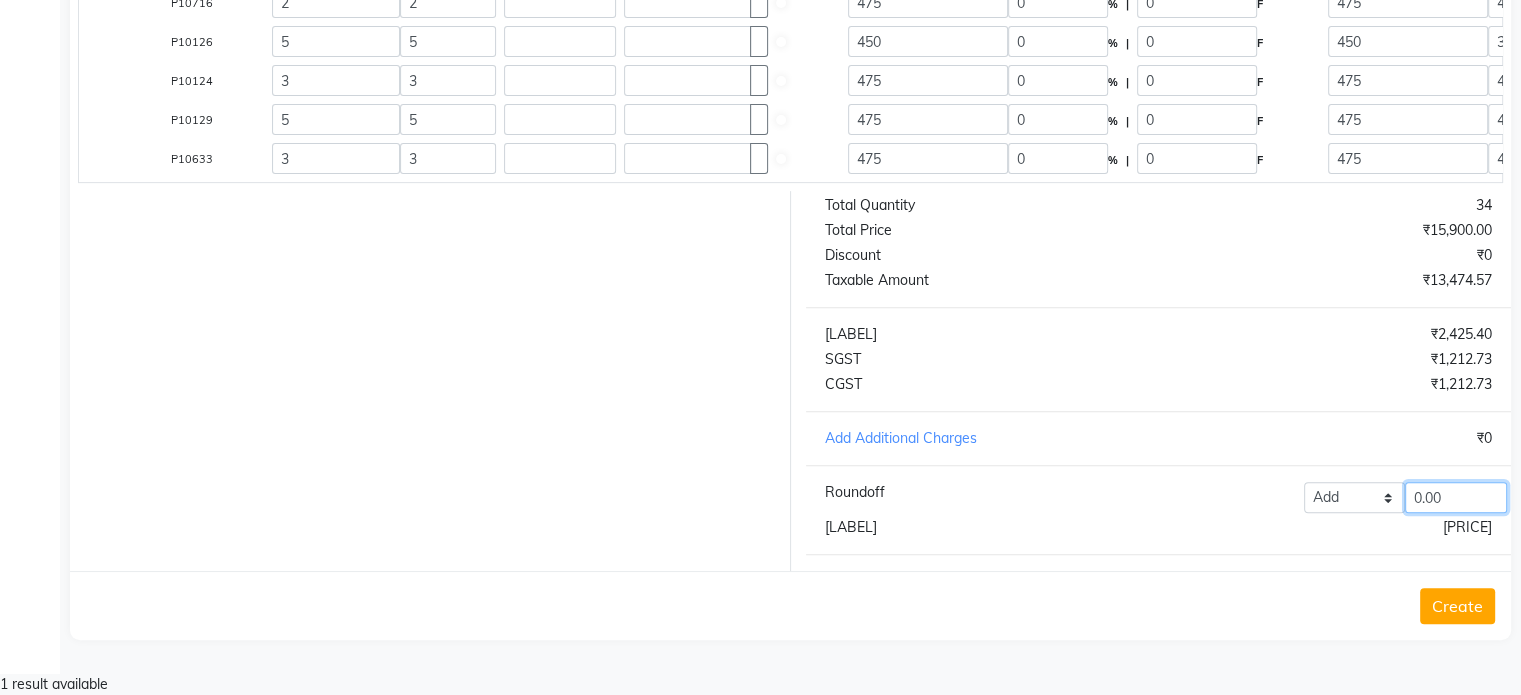 click on "0.00" at bounding box center (1456, 497) 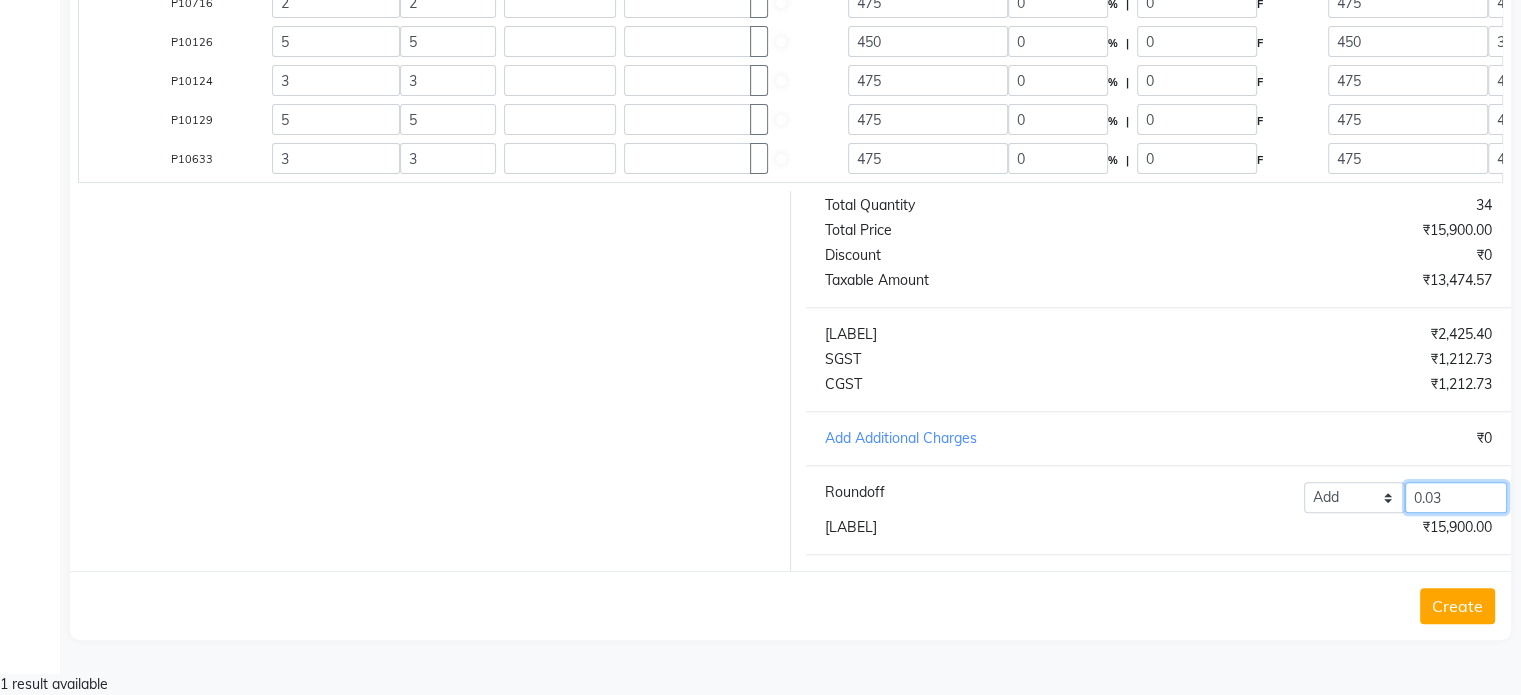 type on "0.03" 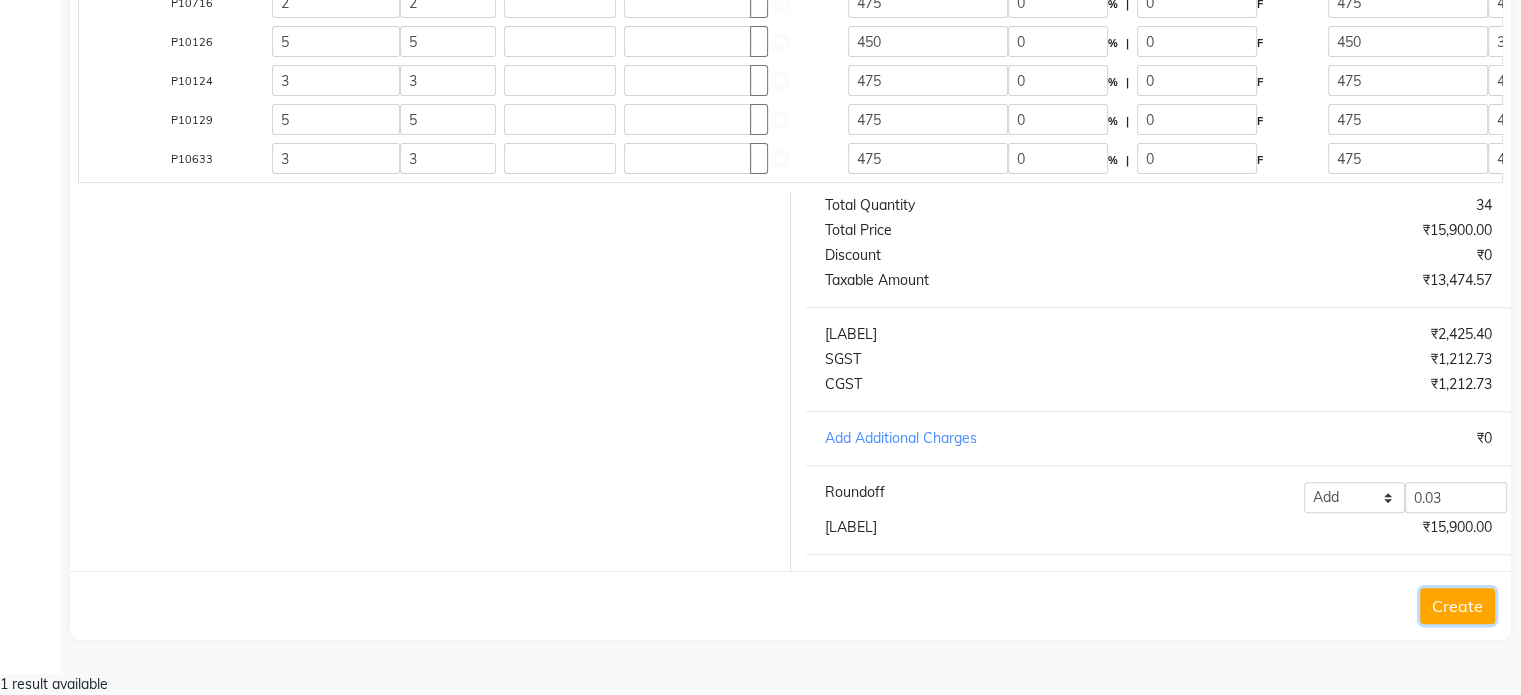 click on "Create" at bounding box center [1457, 606] 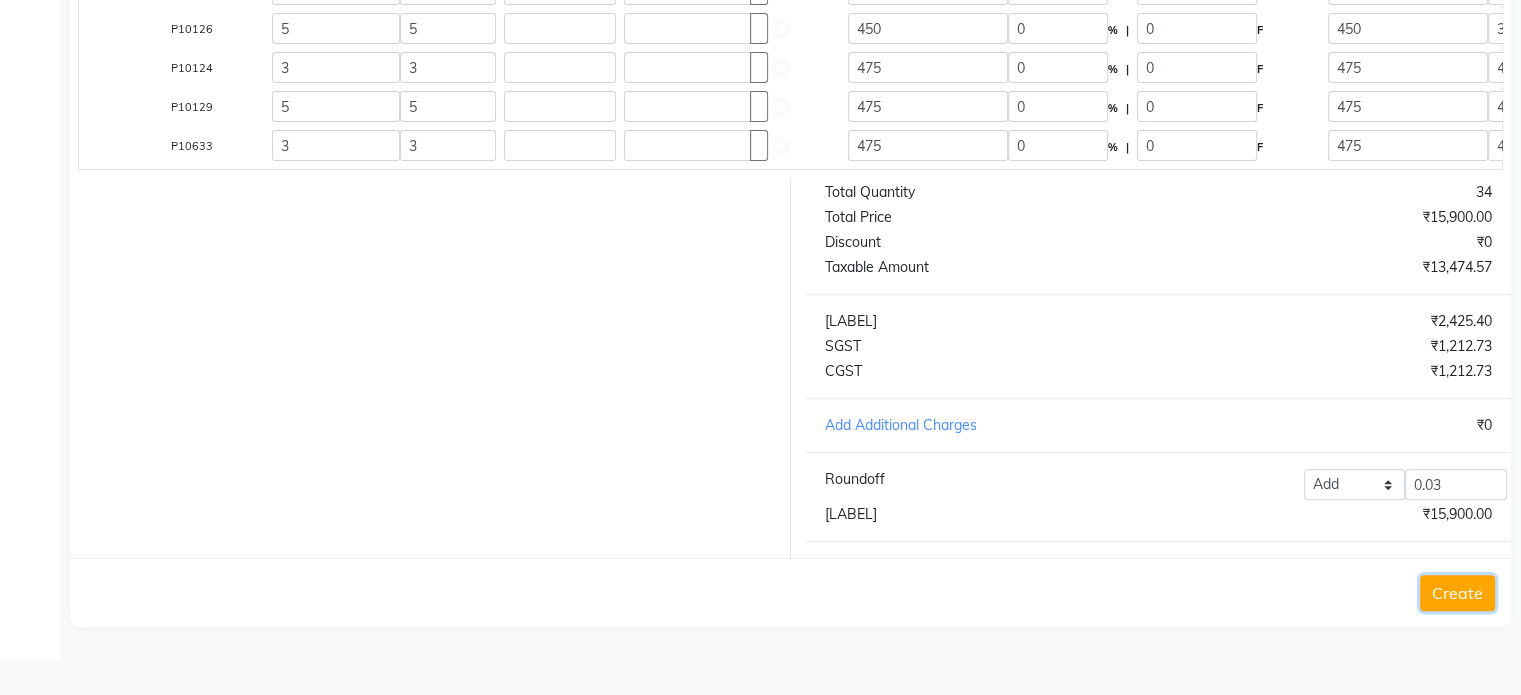 scroll, scrollTop: 0, scrollLeft: 0, axis: both 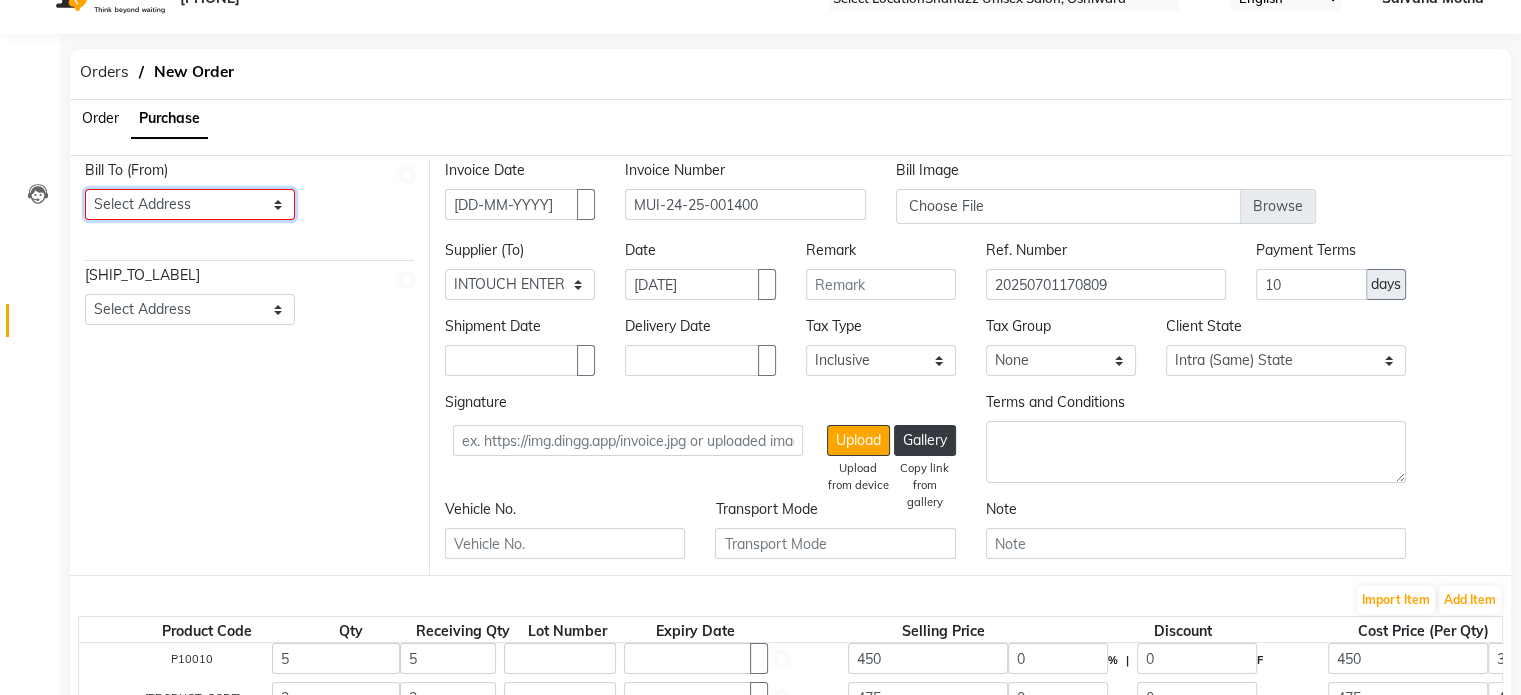 drag, startPoint x: 190, startPoint y: 201, endPoint x: 180, endPoint y: 287, distance: 86.579445 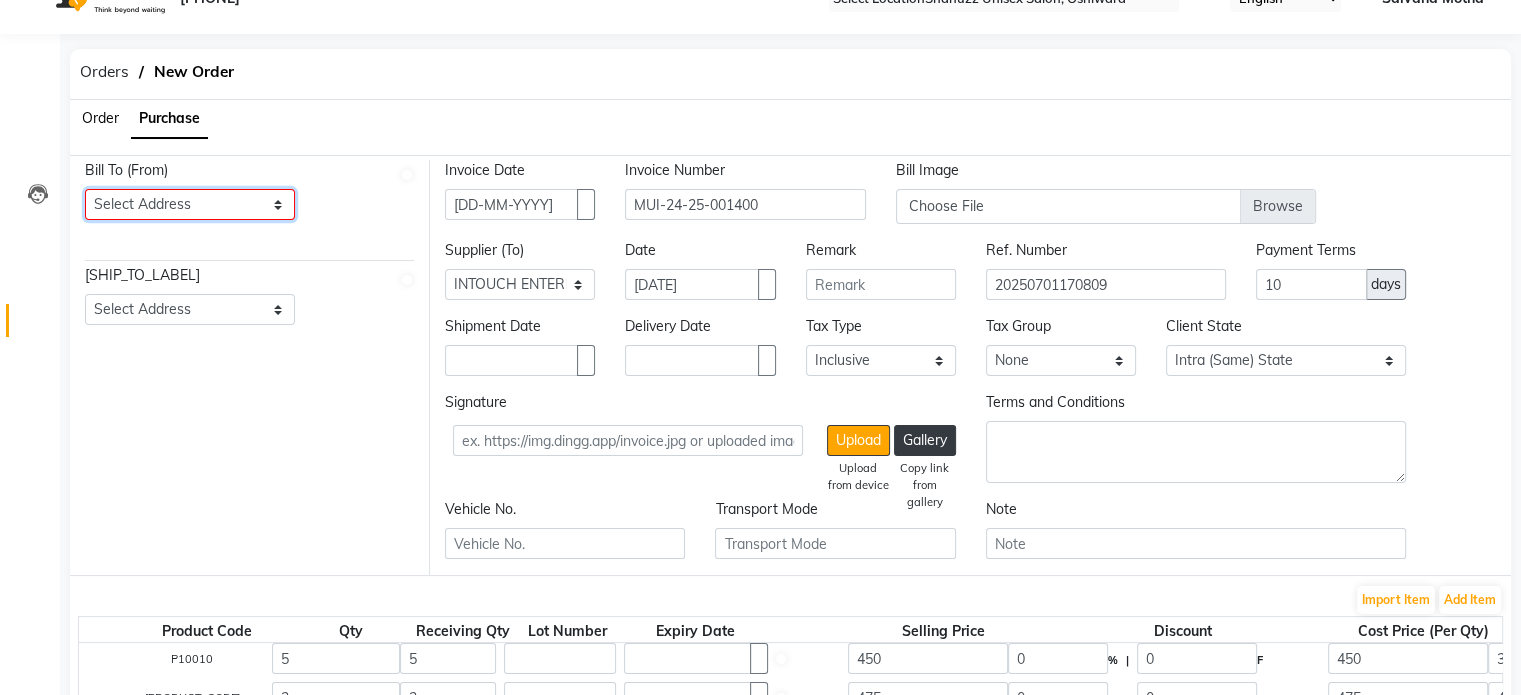 click on "FIRSTFLOOR BUILDING 2,GALA NO 114,SANJAY MITTAL INDUSTRIAL ESTATE ANDHERI EAST SHANUZZ SALON OSHIWARA, Shanuzz Salon Oshiwara, [CITY] -[POSTAL_CODE]" at bounding box center [250, 367] 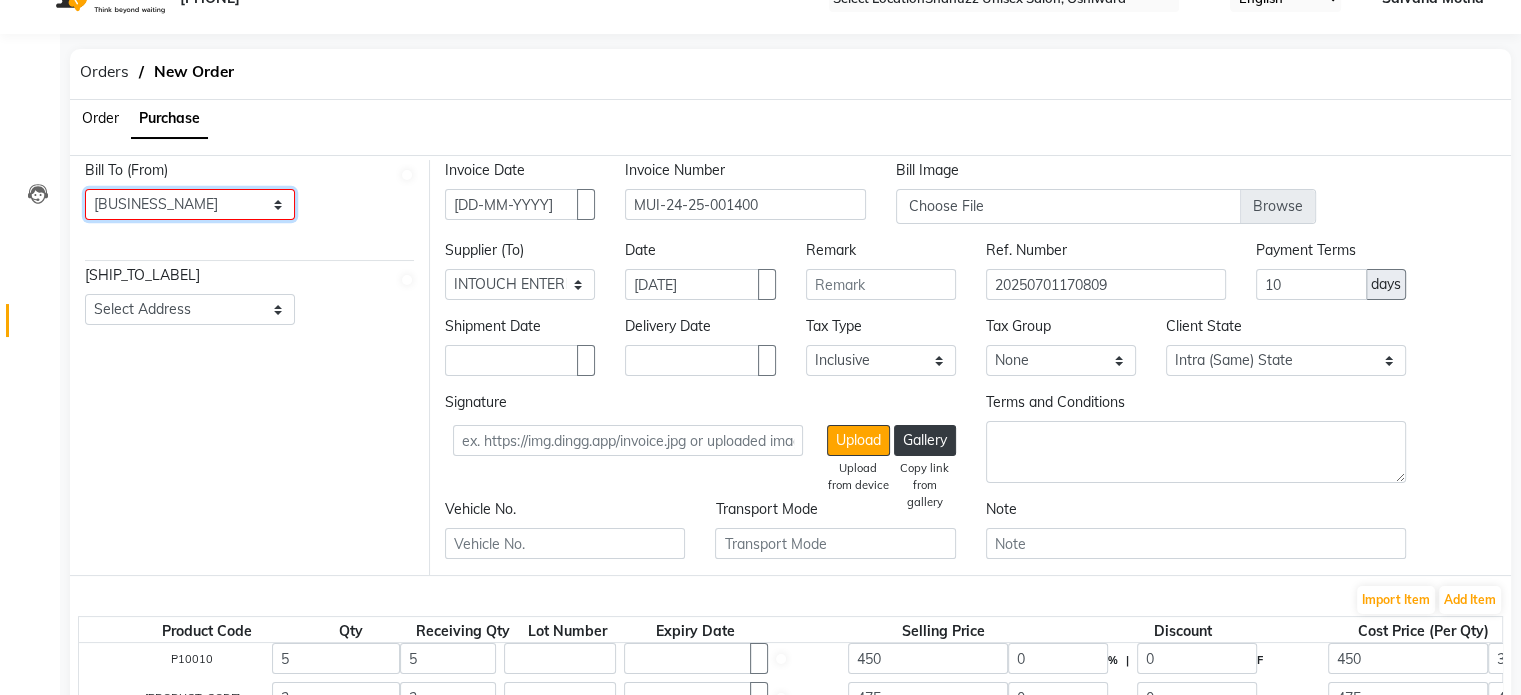 click on "Select Address FIRST FLOOR BUILDING 2,GALA NO 114,SANJAY MITTAL INDUSTRIAL ESTATE ANDHERI EAST SHANUZZ SALON OSHIWARA," at bounding box center (190, 204) 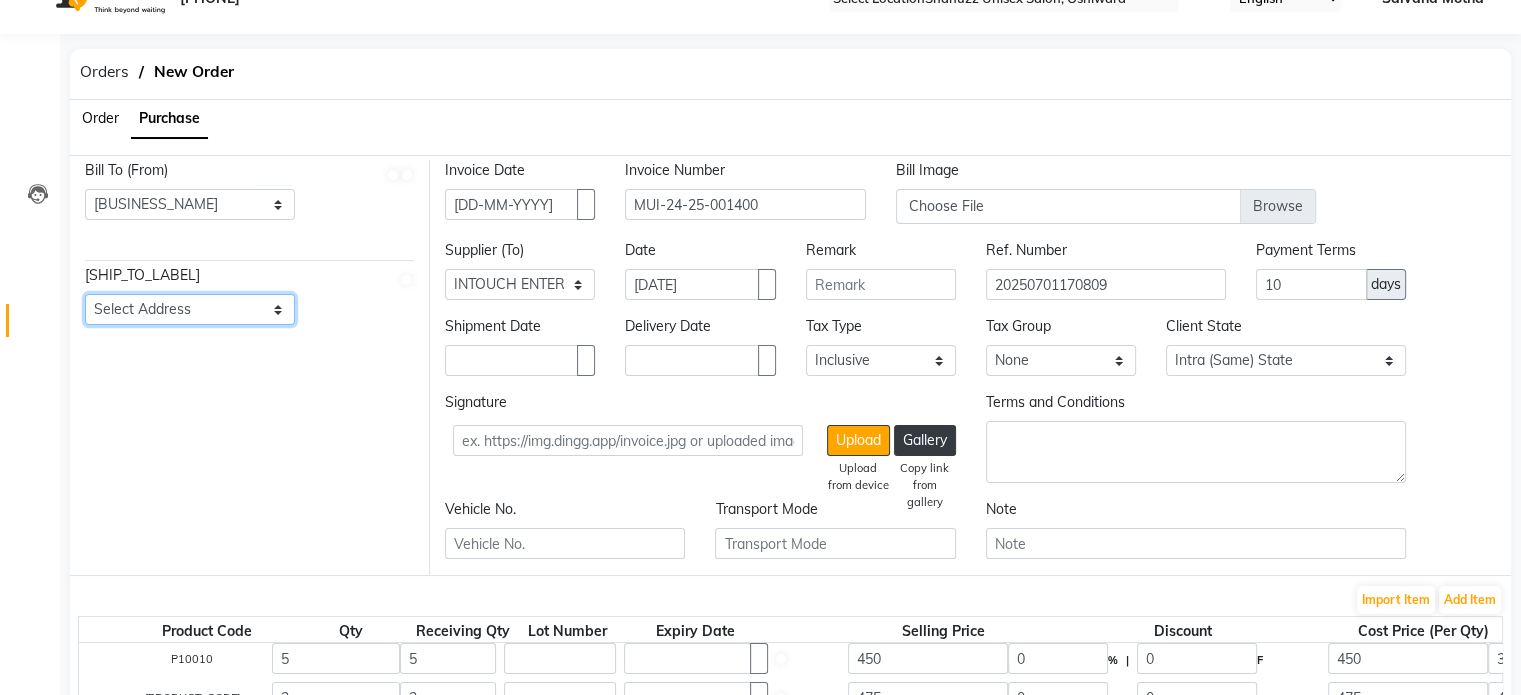 click on "Select Address Oshiwara, [CITY], [STATE]" at bounding box center (190, 309) 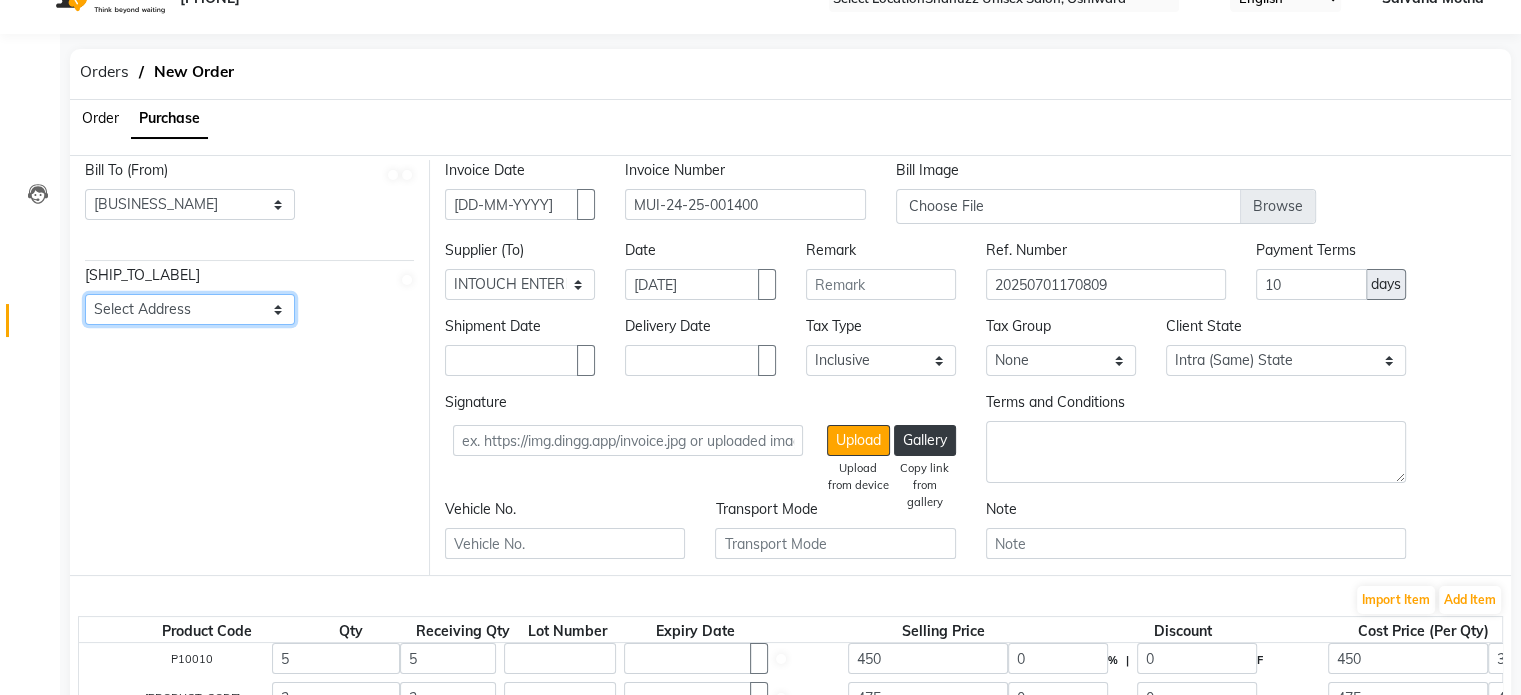 select on "1182" 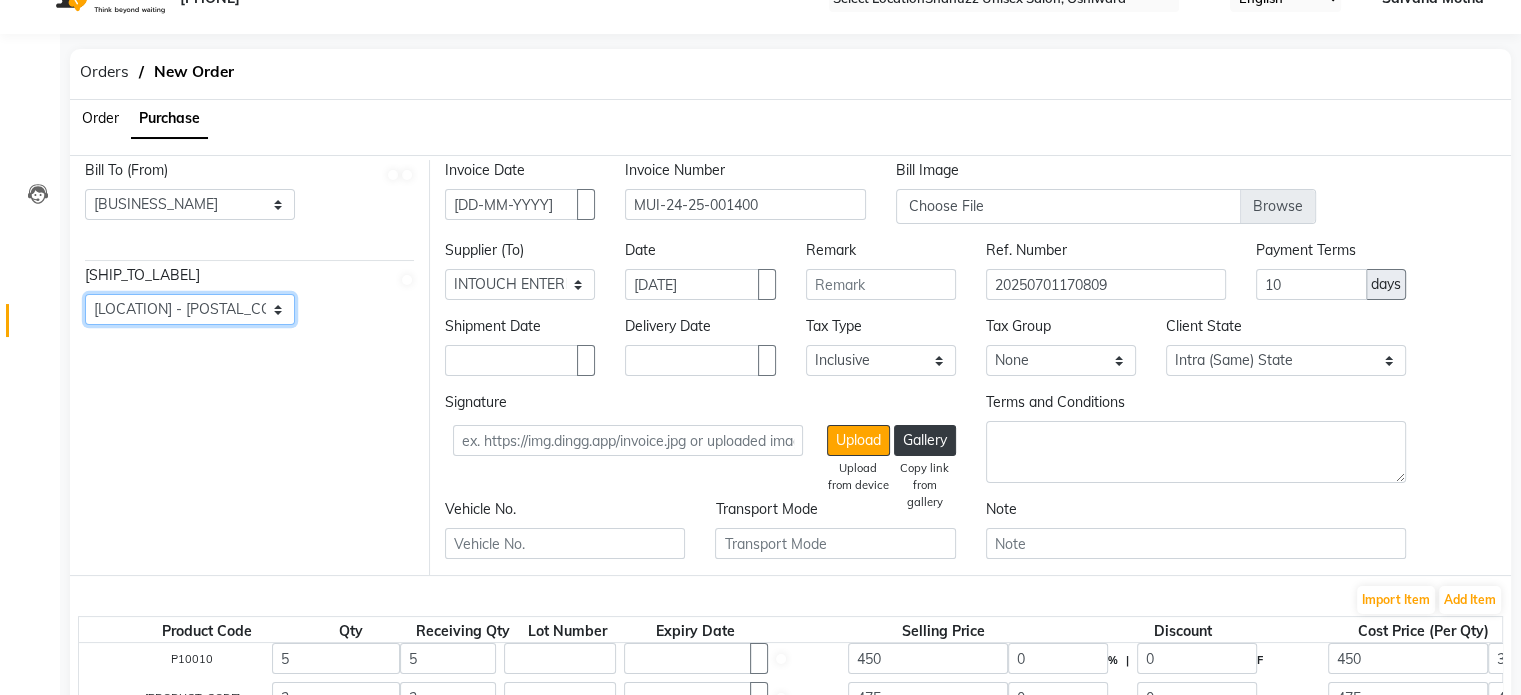 click on "Select Address Oshiwara, [CITY], [STATE]" at bounding box center (190, 309) 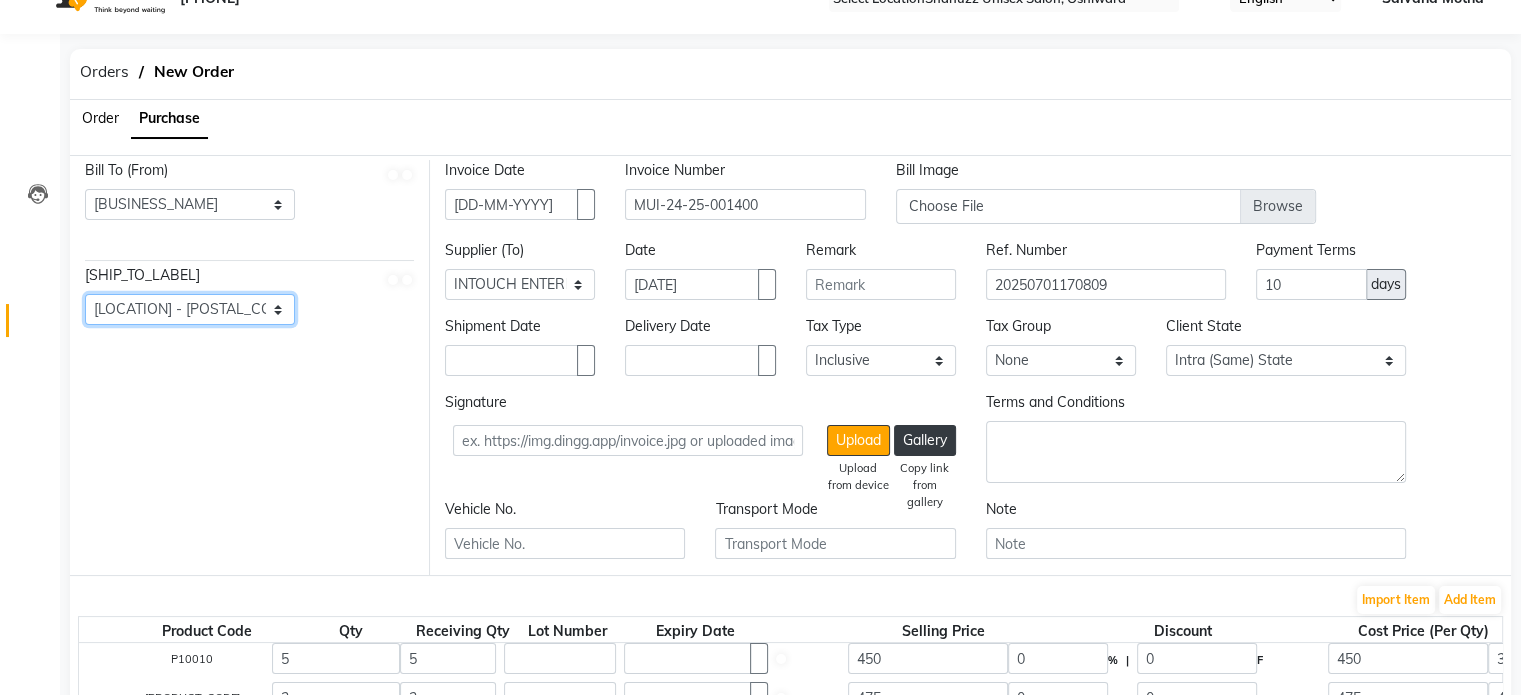 scroll, scrollTop: 762, scrollLeft: 0, axis: vertical 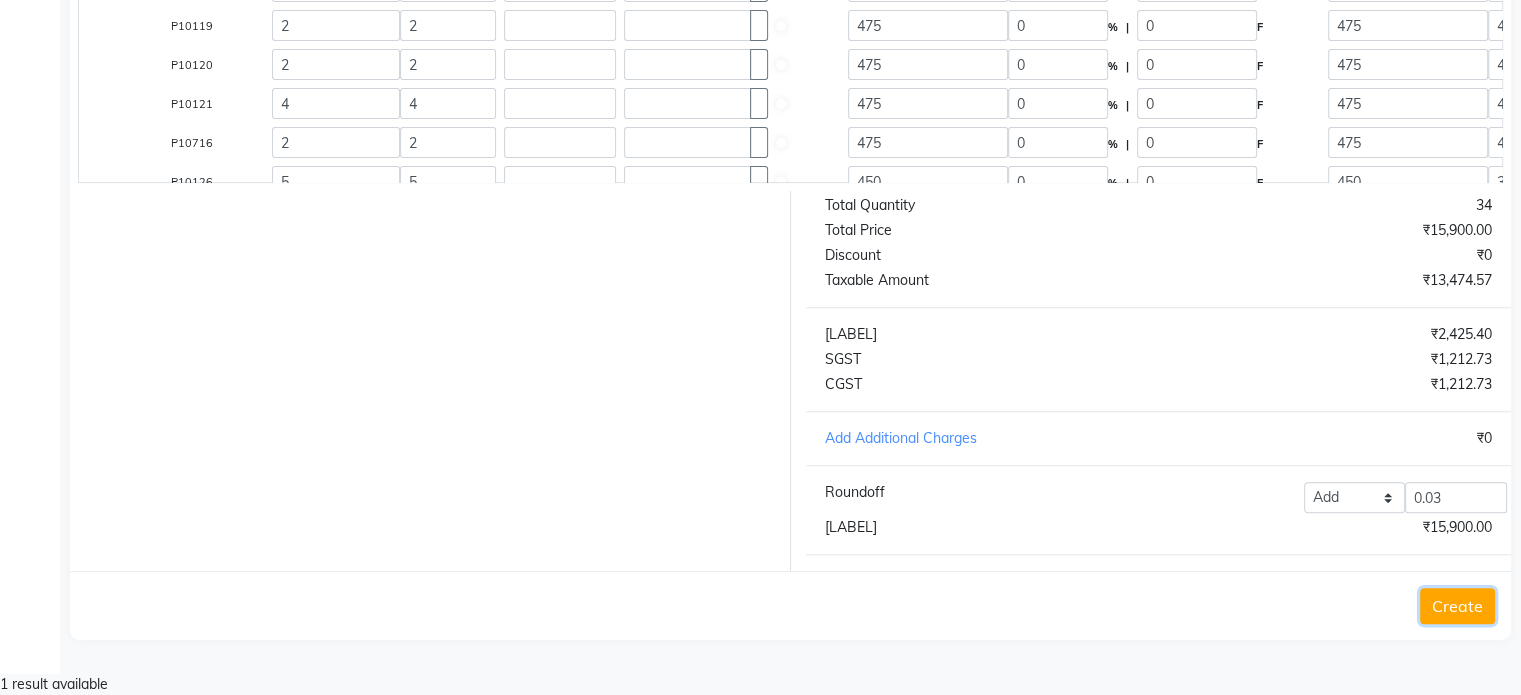 click on "Create" at bounding box center [1457, 606] 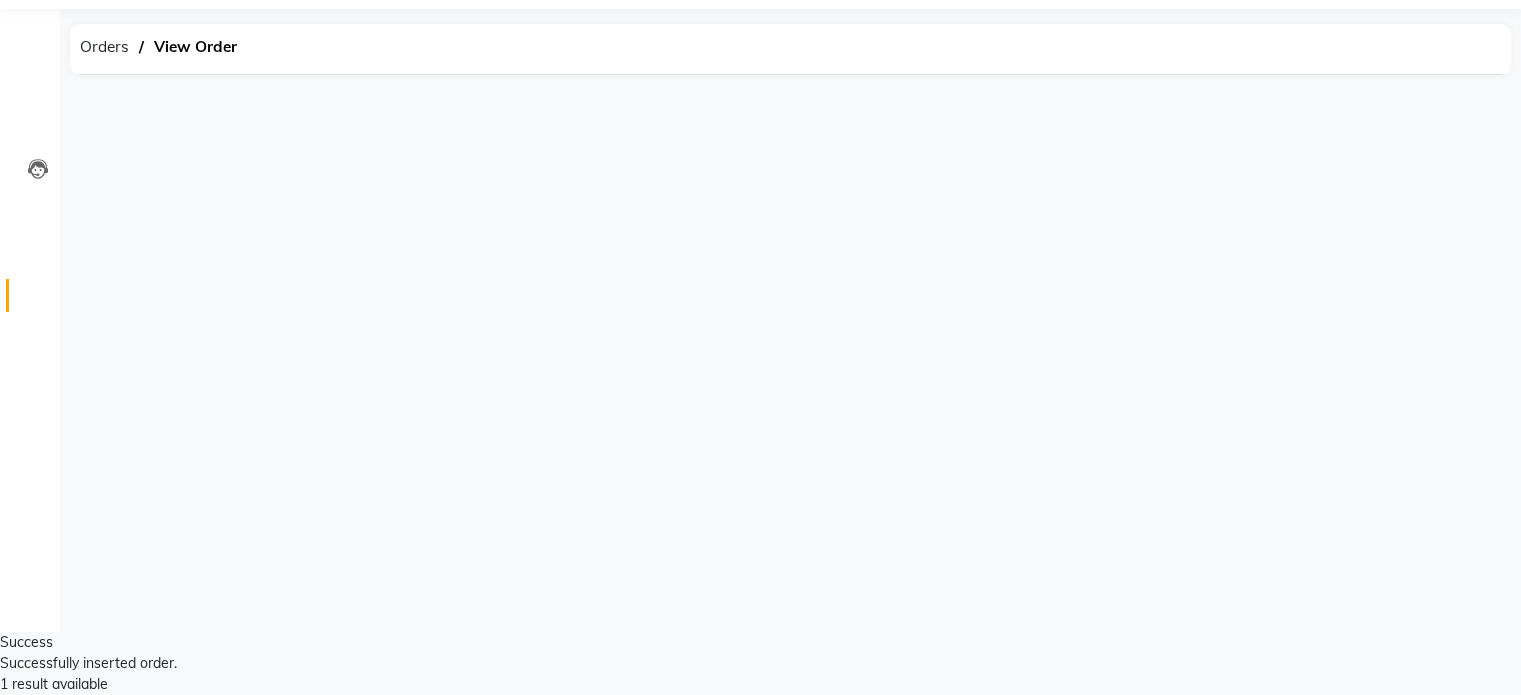 scroll, scrollTop: 0, scrollLeft: 0, axis: both 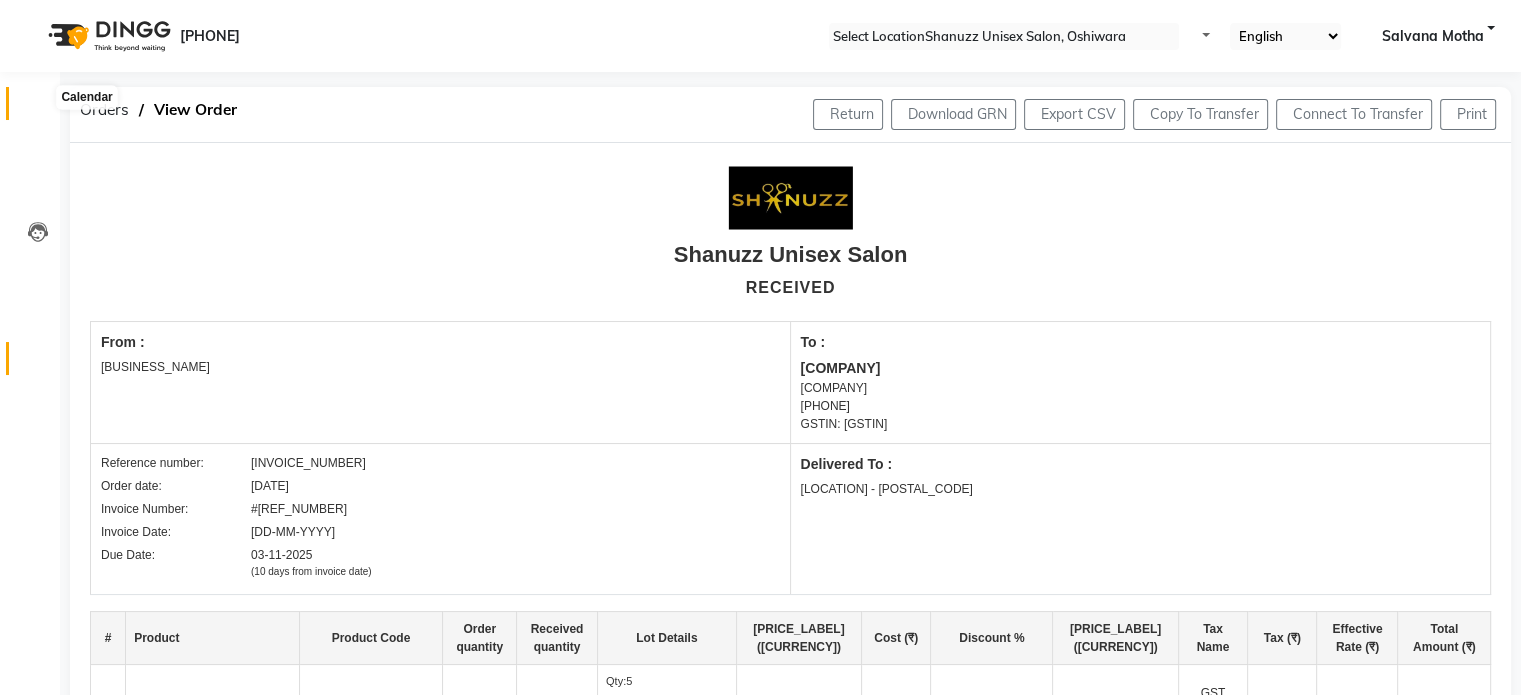 click at bounding box center [37, 108] 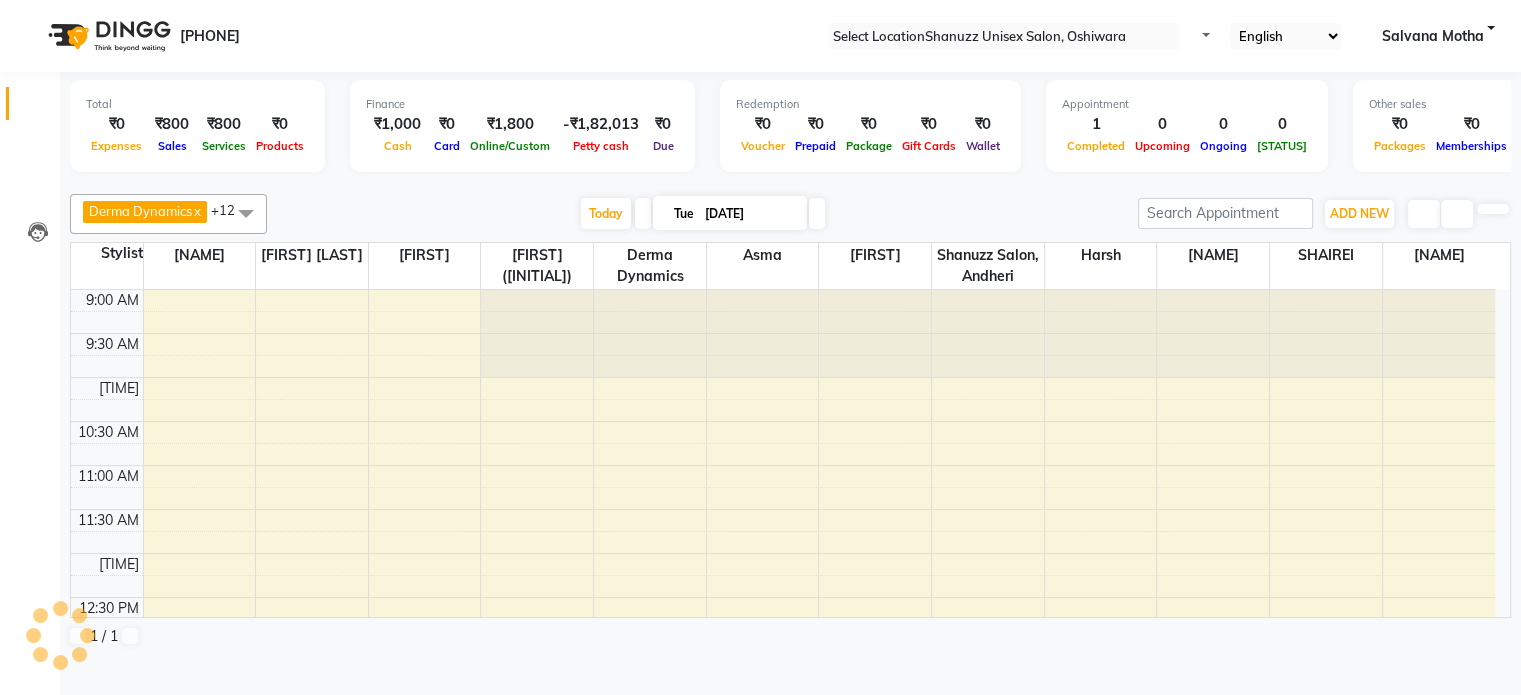 scroll, scrollTop: 680, scrollLeft: 0, axis: vertical 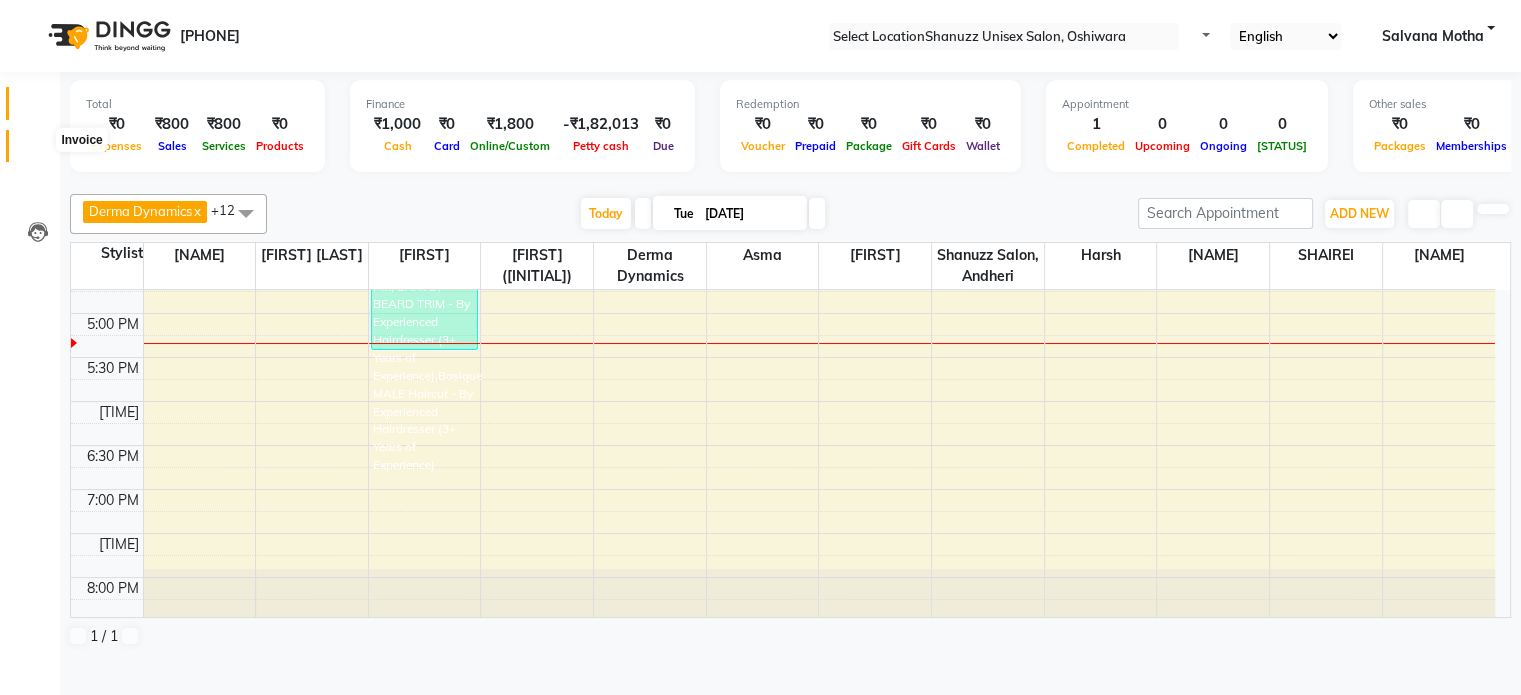 click at bounding box center (37, 151) 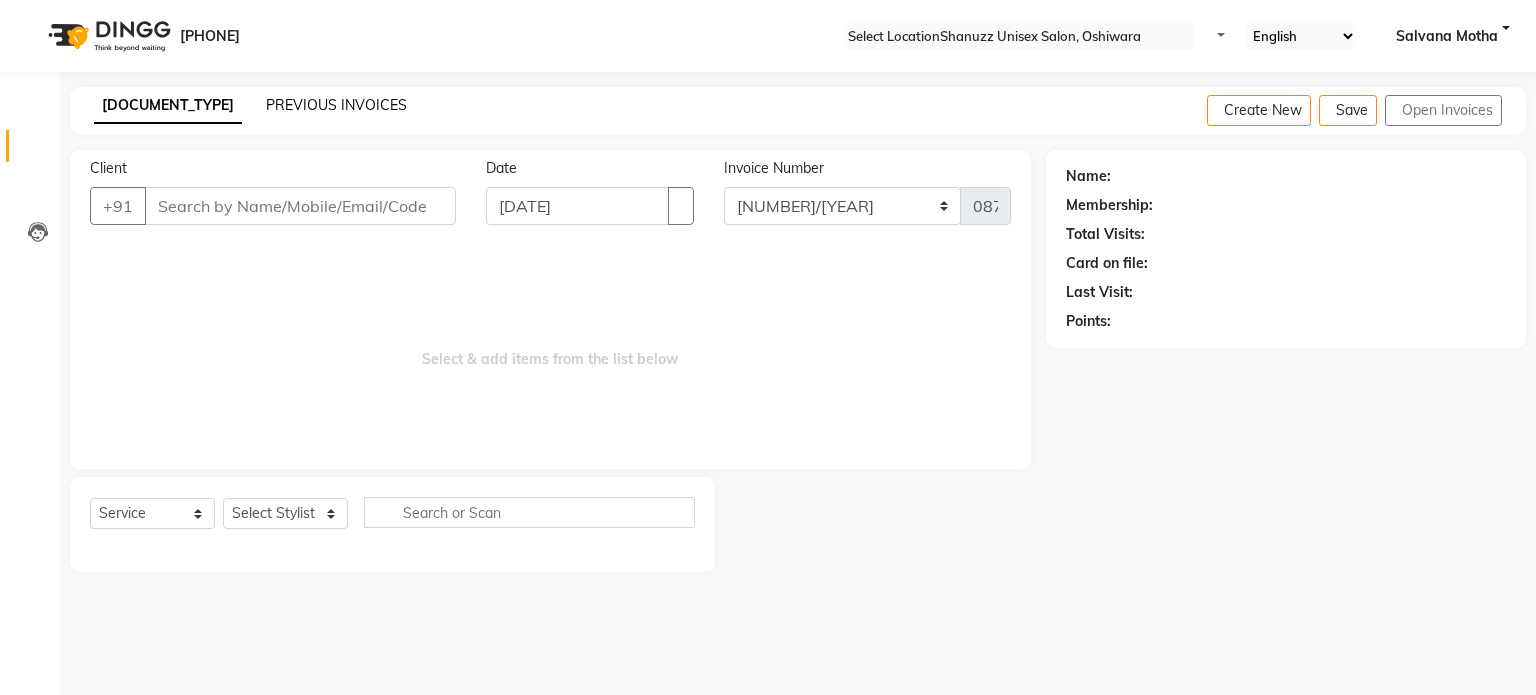 click on "PREVIOUS INVOICES" at bounding box center [336, 105] 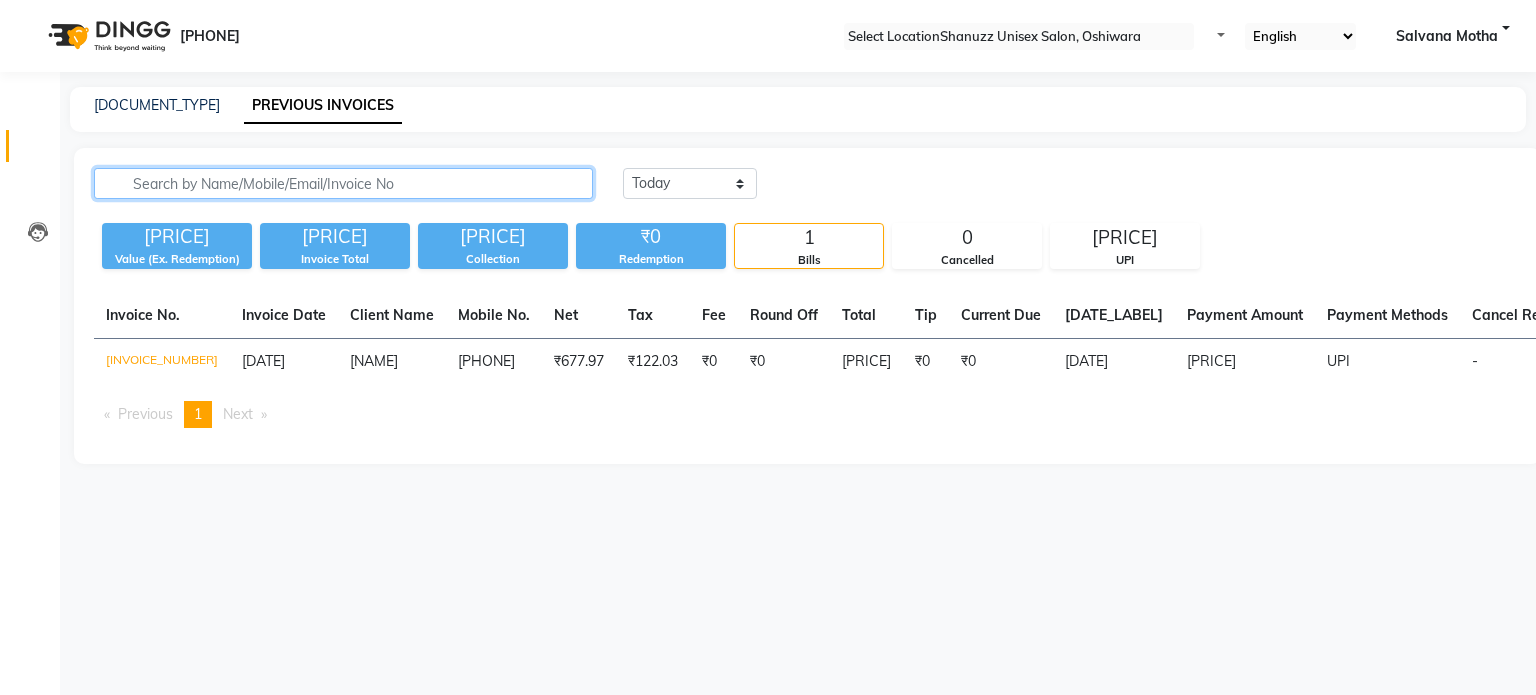 click at bounding box center [343, 183] 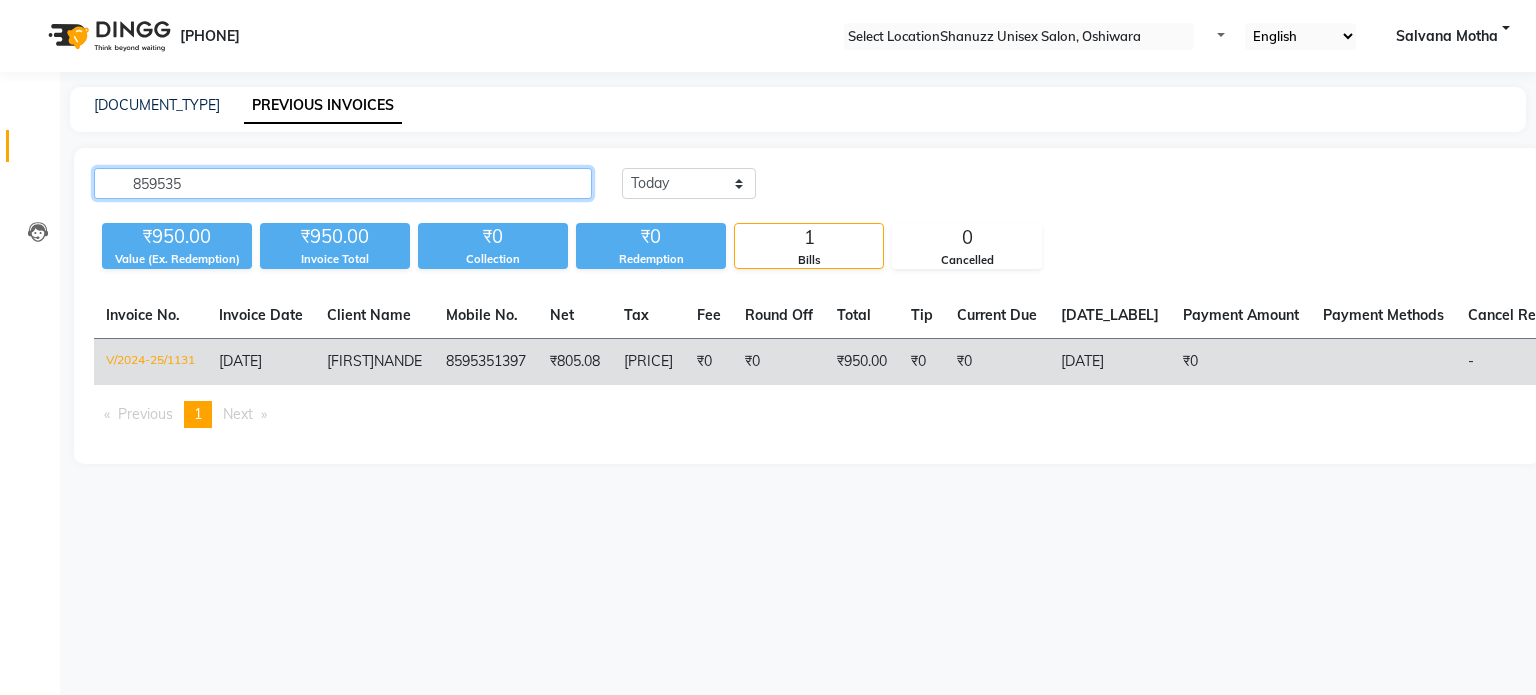 type on "859535" 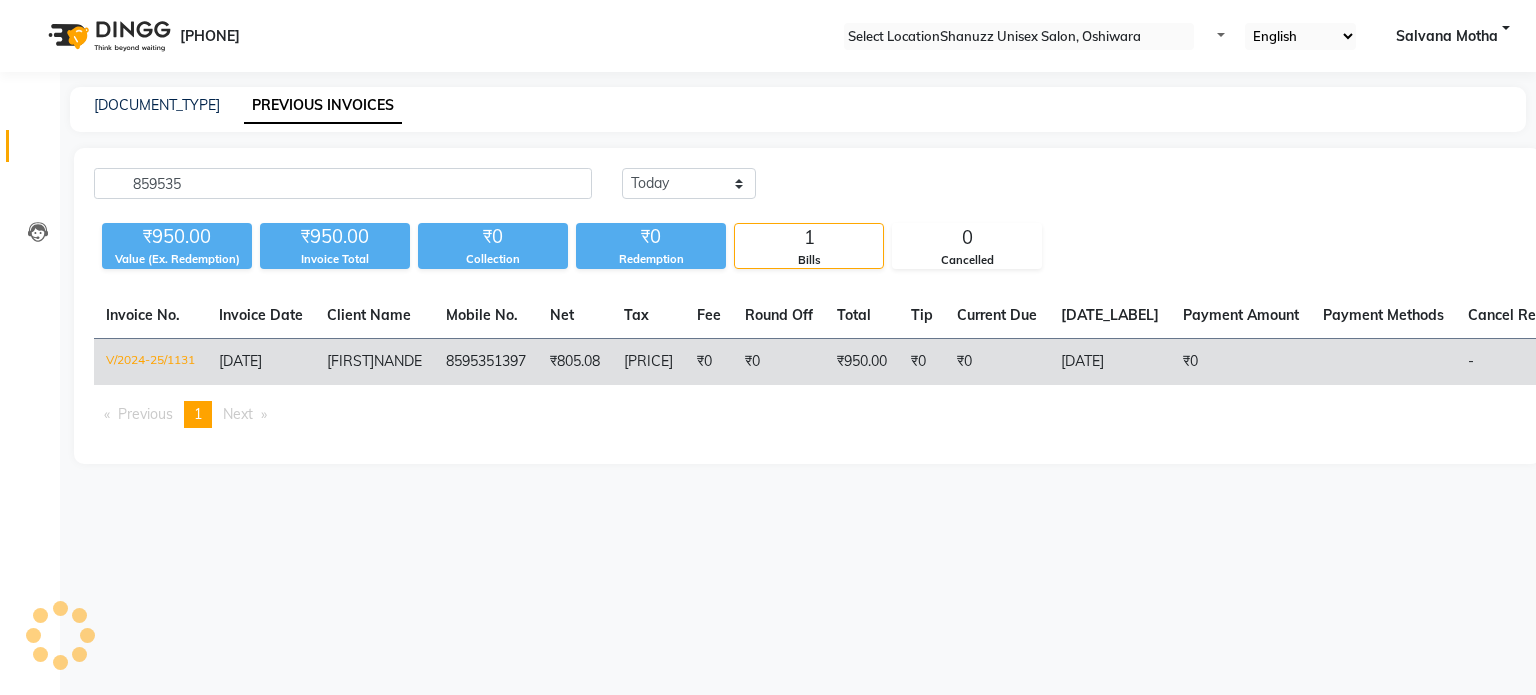 click on "8595351397" at bounding box center (486, 362) 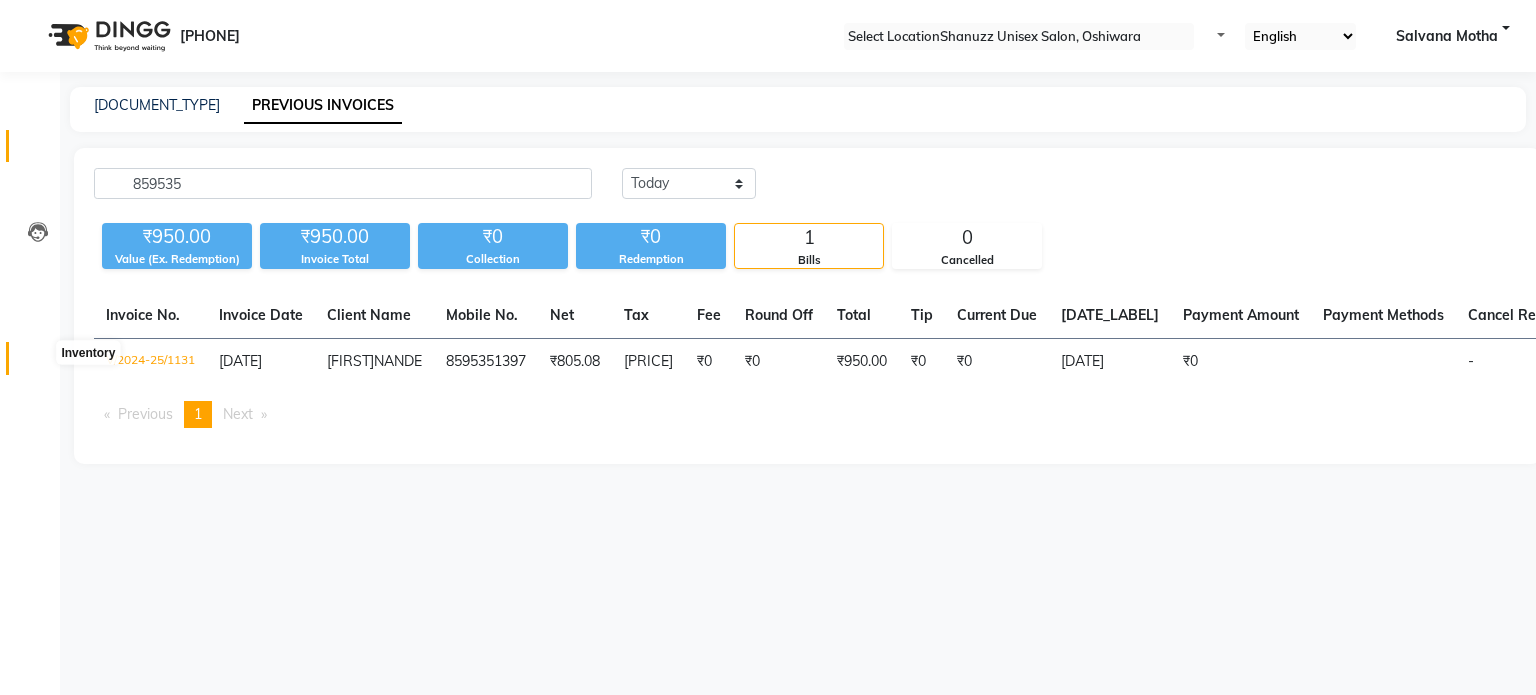 click at bounding box center [37, 363] 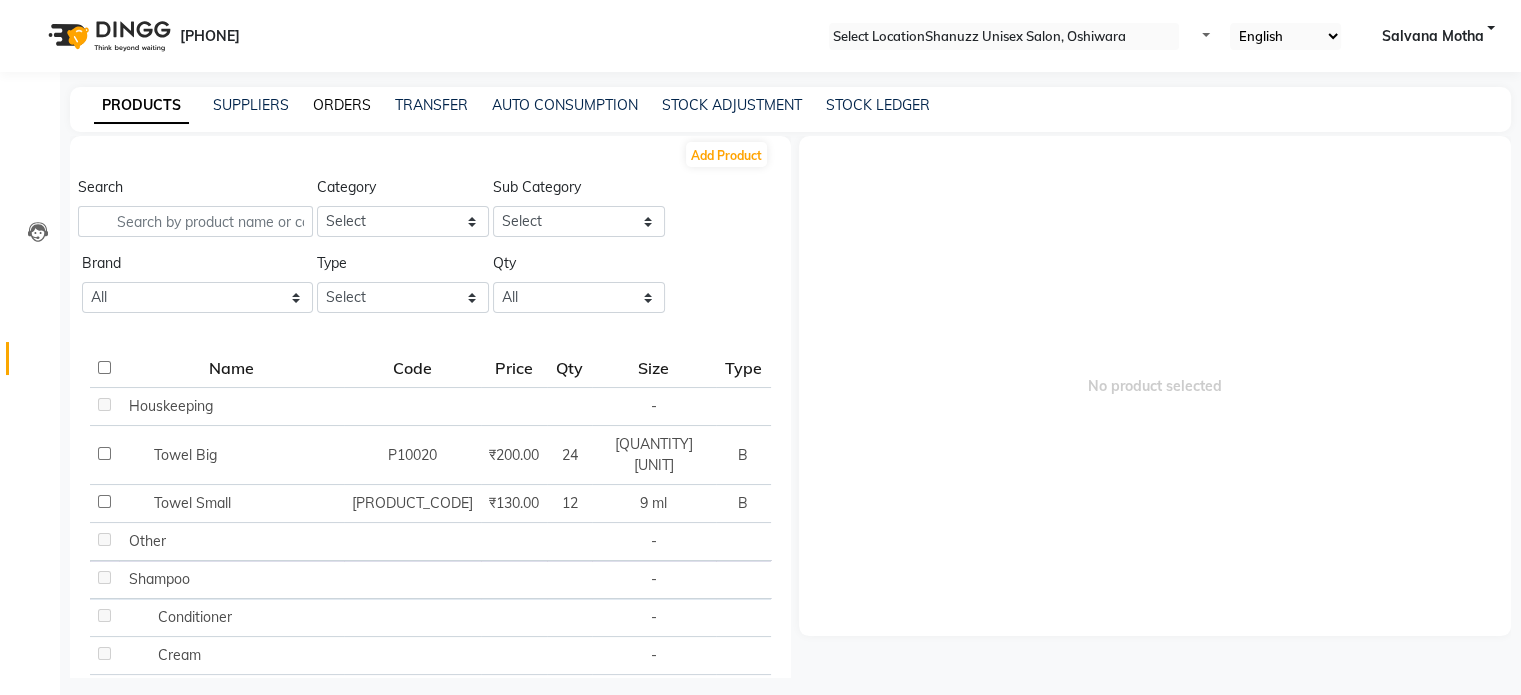 click on "ORDERS" at bounding box center (342, 105) 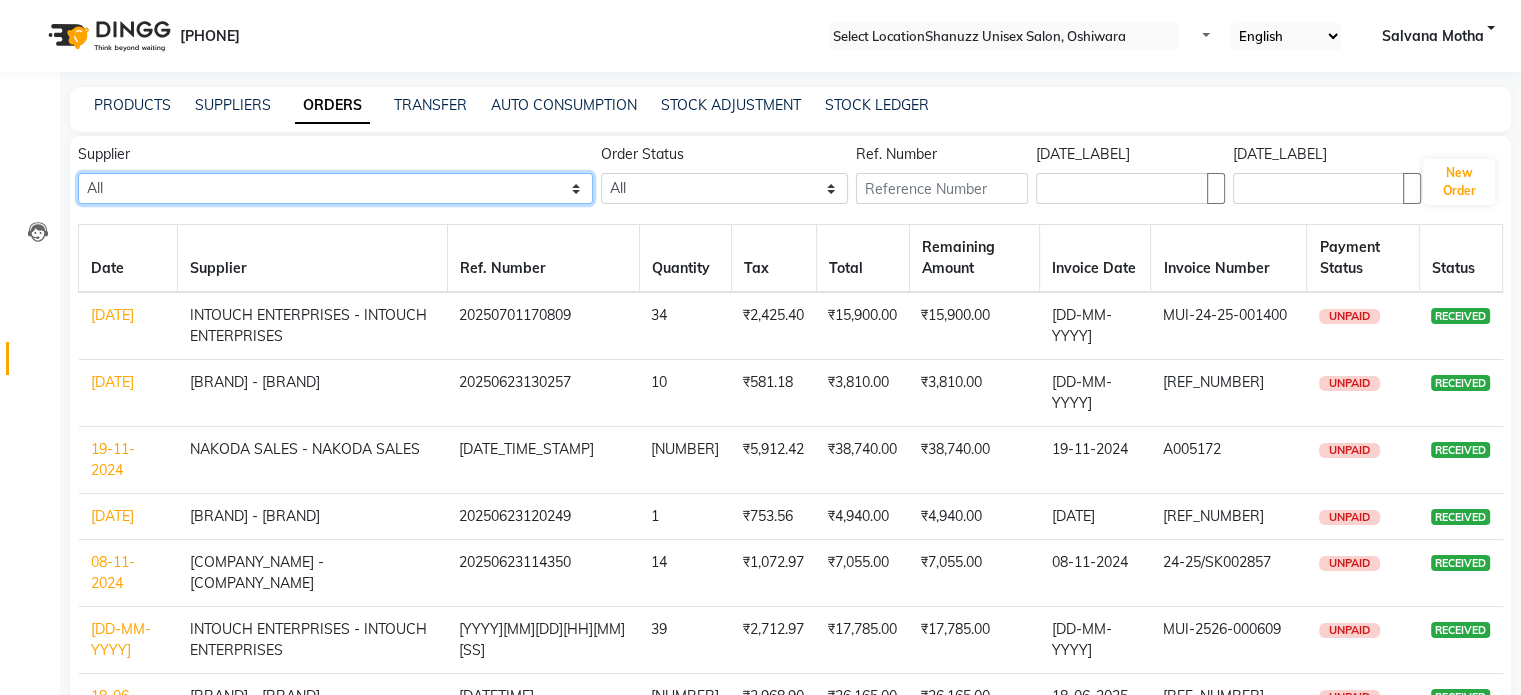 click on "[COMPANY_NAME] - [COMPANY_NAME] [COMPANY_NAME] - [COMPANY_NAME] [COMPANY_NAME] - [COMPANY_NAME] [COMPANY_NAME] - [COMPANY_NAME] [COMPANY_NAME] - [COMPANY_NAME] [COMPANY_NAME] - [COMPANY_NAME] [COMPANY_NAME] - [COMPANY_NAME] [COMPANY_NAME] - [COMPANY_NAME] [COMPANY_NAME] - [COMPANY_NAME] [COMPANY_NAME] - [COMPANY_NAME] [COMPANY_NAME] - [COMPANY_NAME] [COMPANY_NAME] - [COMPANY_NAME] [COMPANY_NAME] - [COMPANY_NAME] [COMPANY_NAME] - [COMPANY_NAME] [COMPANY_NAME] - [COMPANY_NAME] [COMPANY_NAME] - [COMPANY_NAME] [COMPANY_NAME] - [COMPANY_NAME] [COMPANY_NAME] - [COMPANY_NAME] [COMPANY_NAME] - [COMPANY_NAME] [COMPANY_NAME] - [COMPANY_NAME]" at bounding box center (335, 188) 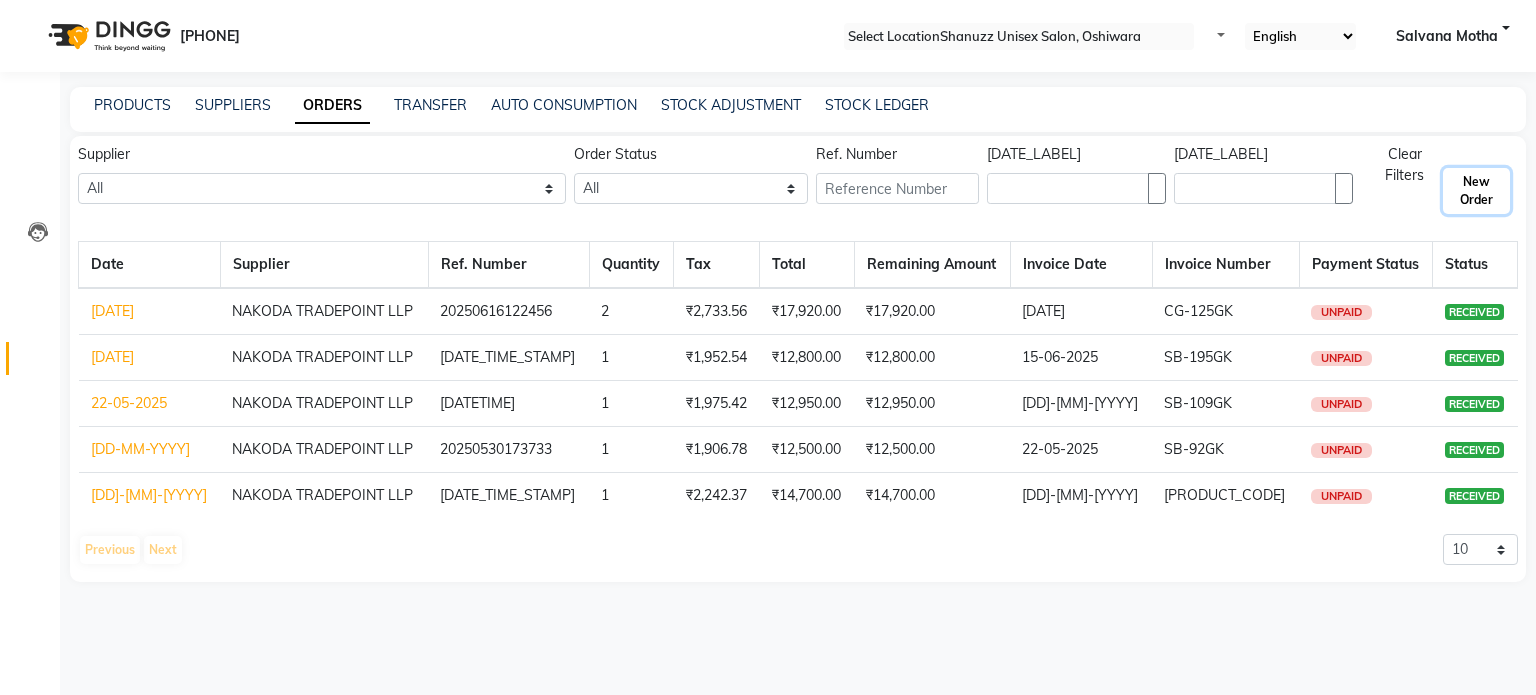 click on "New Order" at bounding box center [1476, 191] 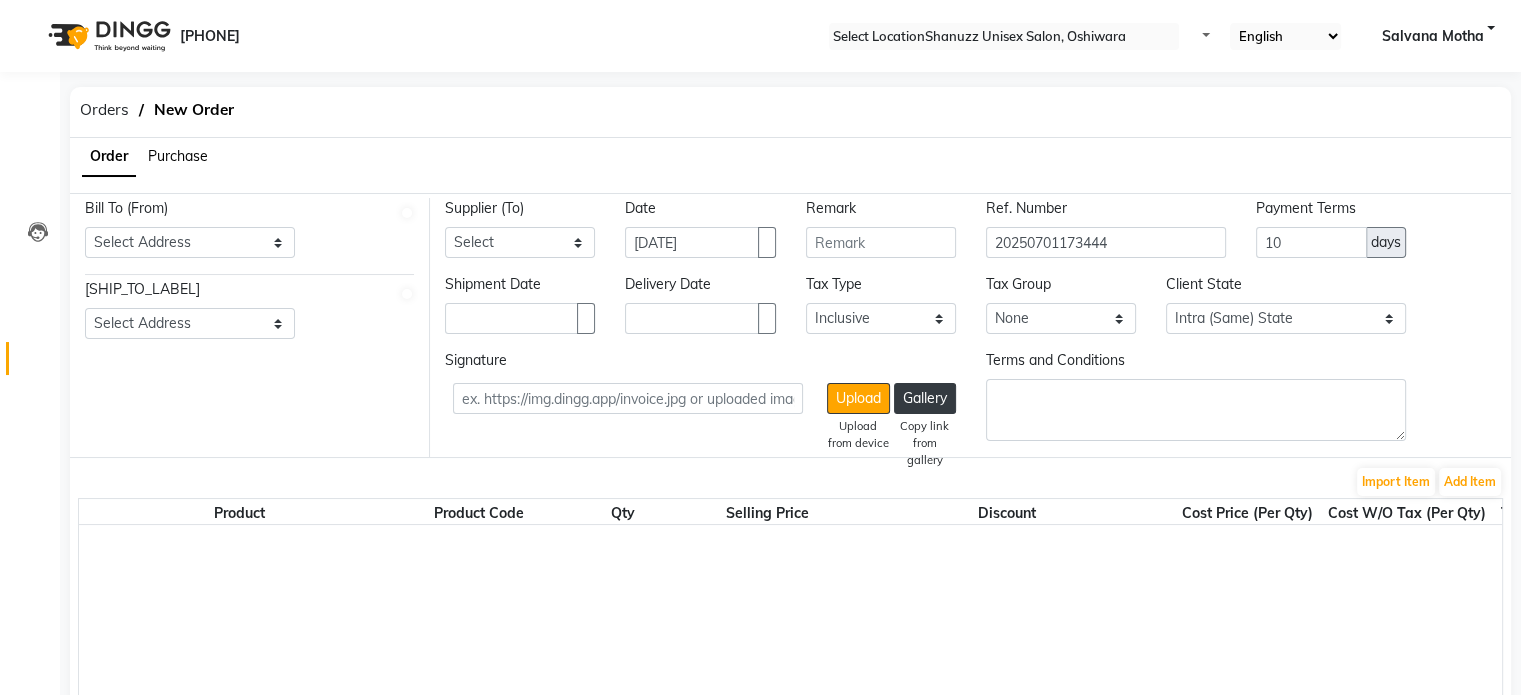 click on "Purchase" at bounding box center (109, 156) 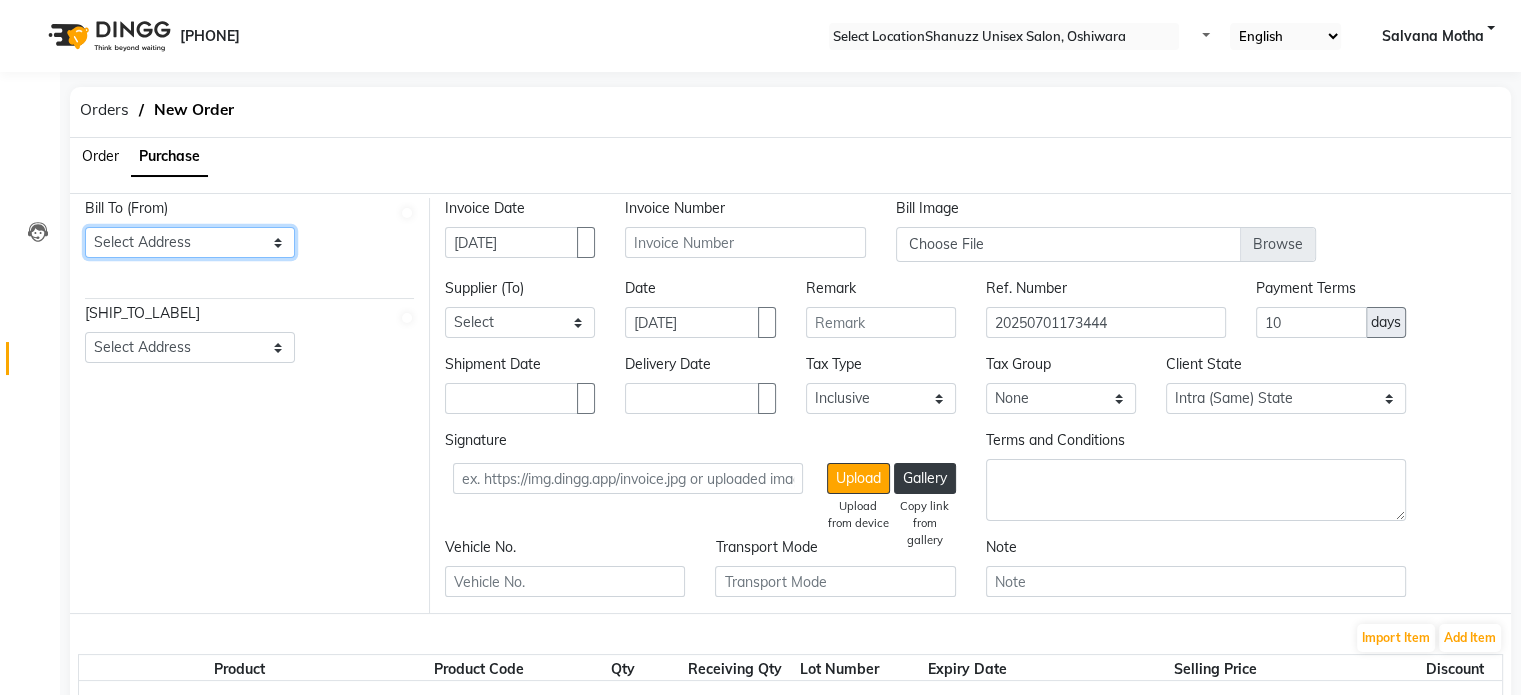 click on "Select Address FIRST FLOOR BUILDING 2,GALA NO 114,SANJAY MITTAL INDUSTRIAL ESTATE ANDHERI EAST SHANUZZ SALON OSHIWARA," at bounding box center [190, 242] 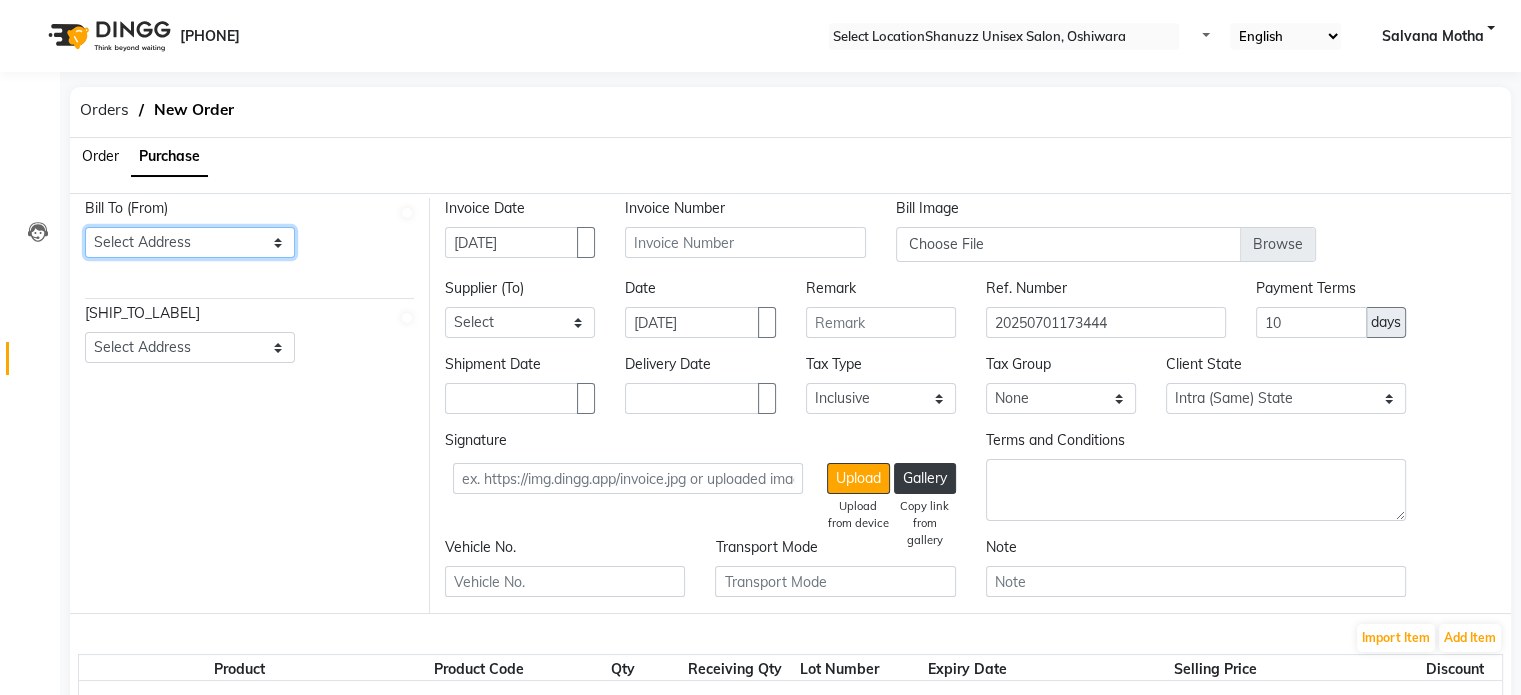 select on "1233" 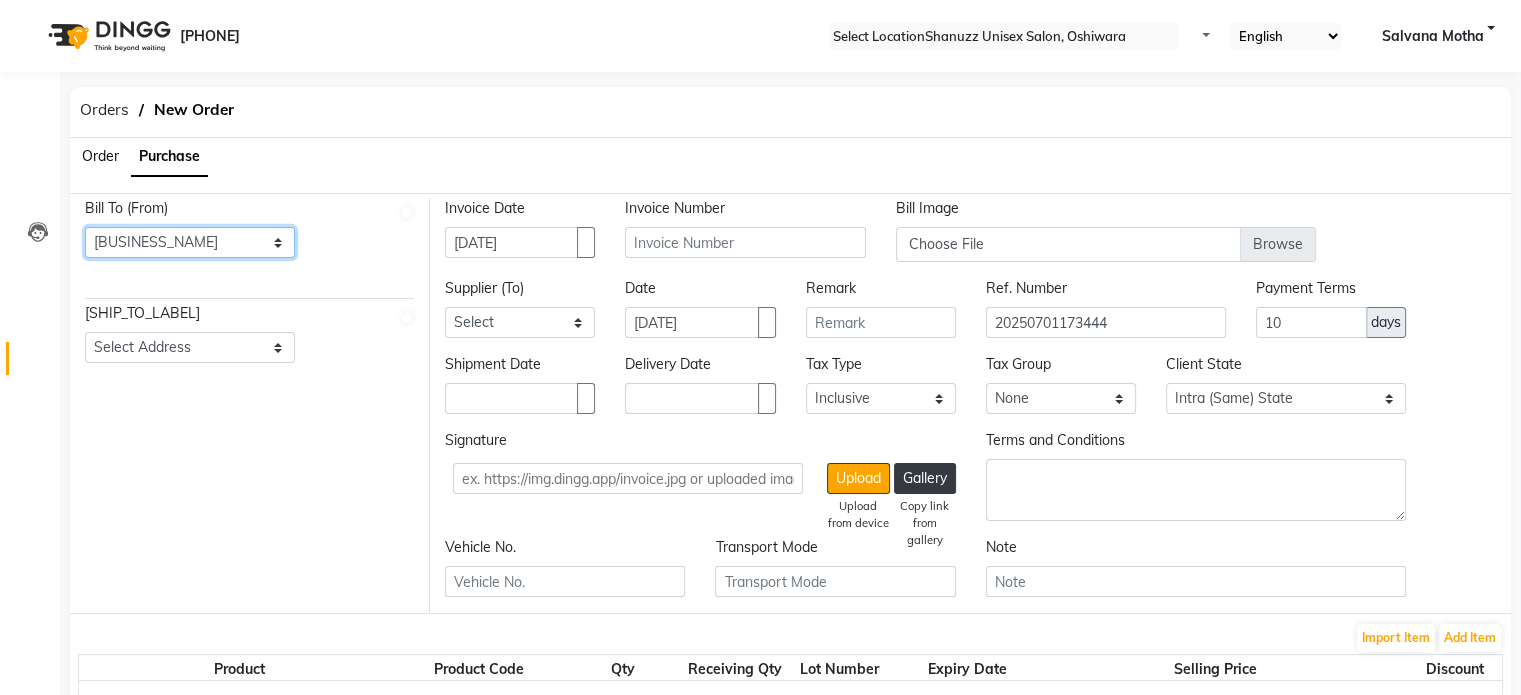 click on "Select Address FIRST FLOOR BUILDING 2,GALA NO 114,SANJAY MITTAL INDUSTRIAL ESTATE ANDHERI EAST SHANUZZ SALON OSHIWARA," at bounding box center (190, 242) 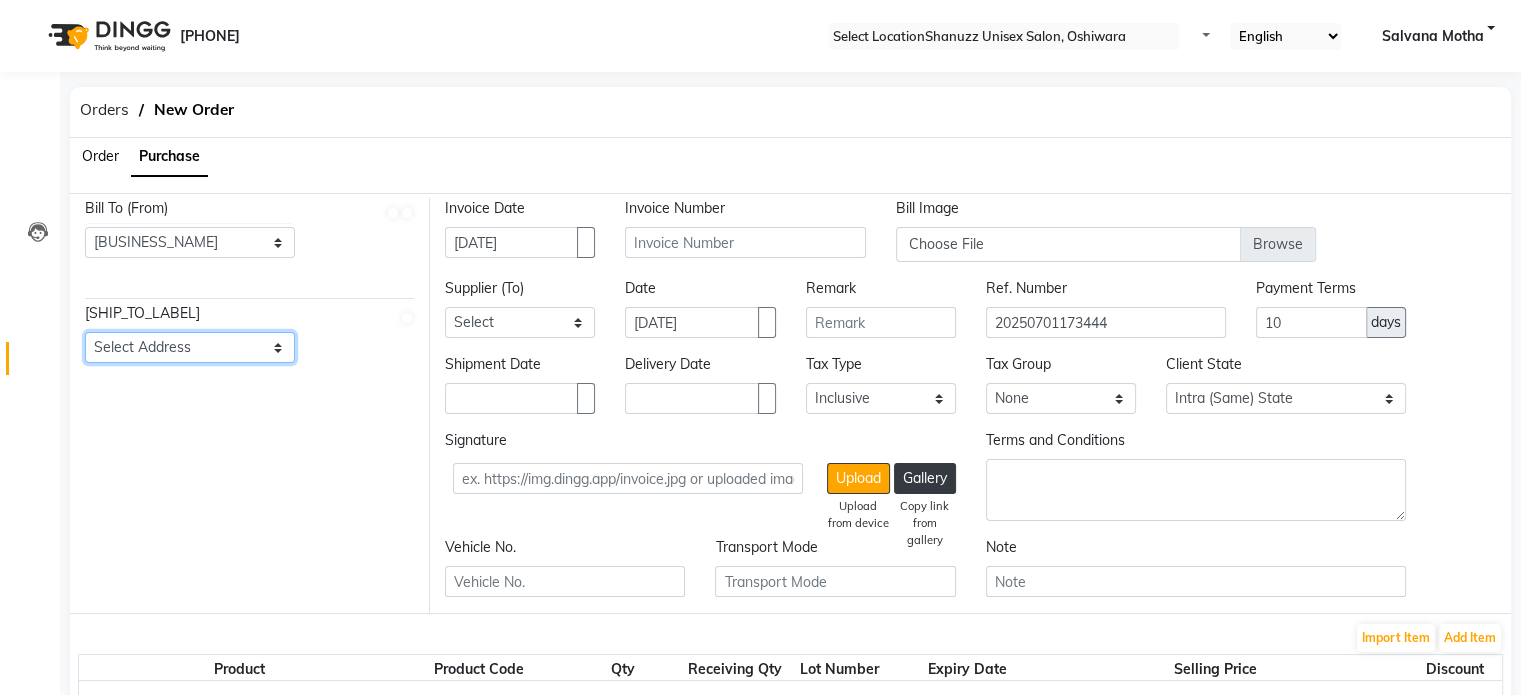 click on "Select Address Oshiwara, [CITY], [STATE]" at bounding box center (190, 347) 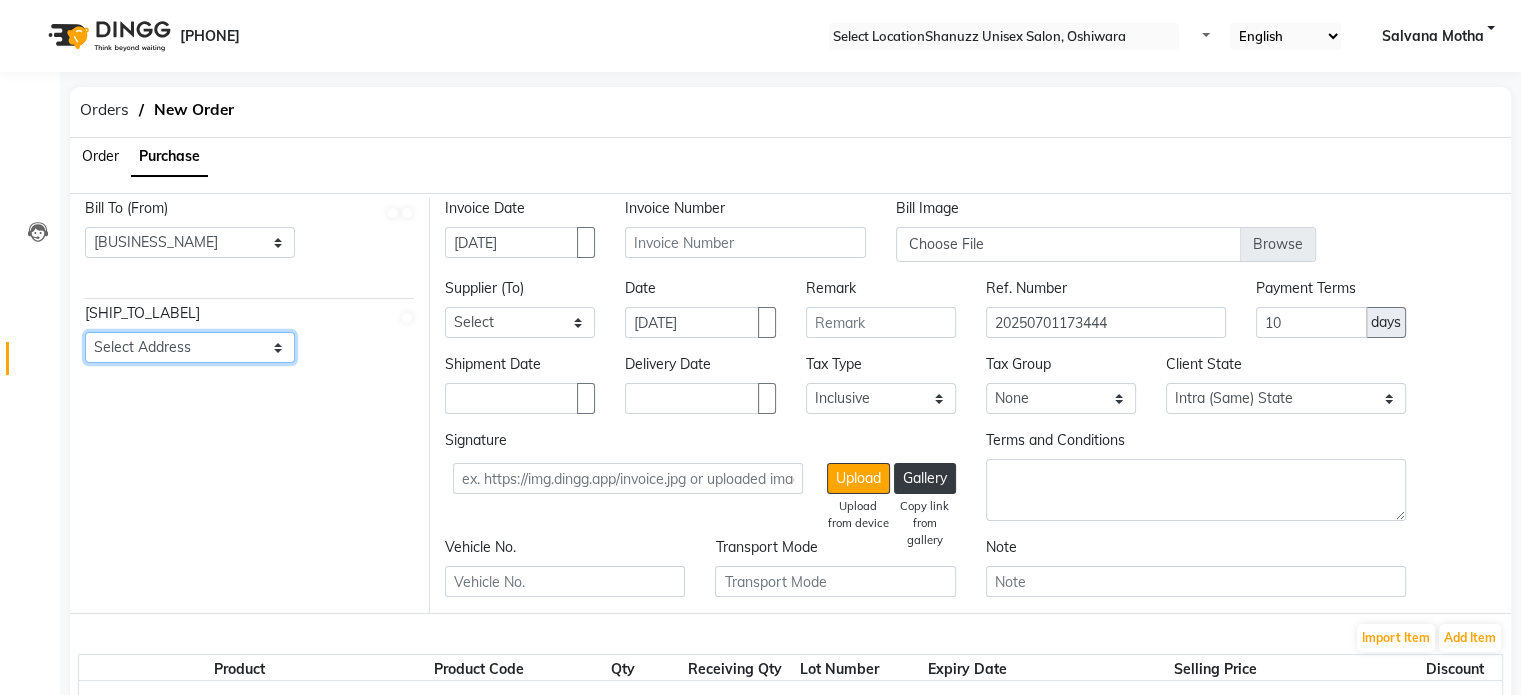 select on "1182" 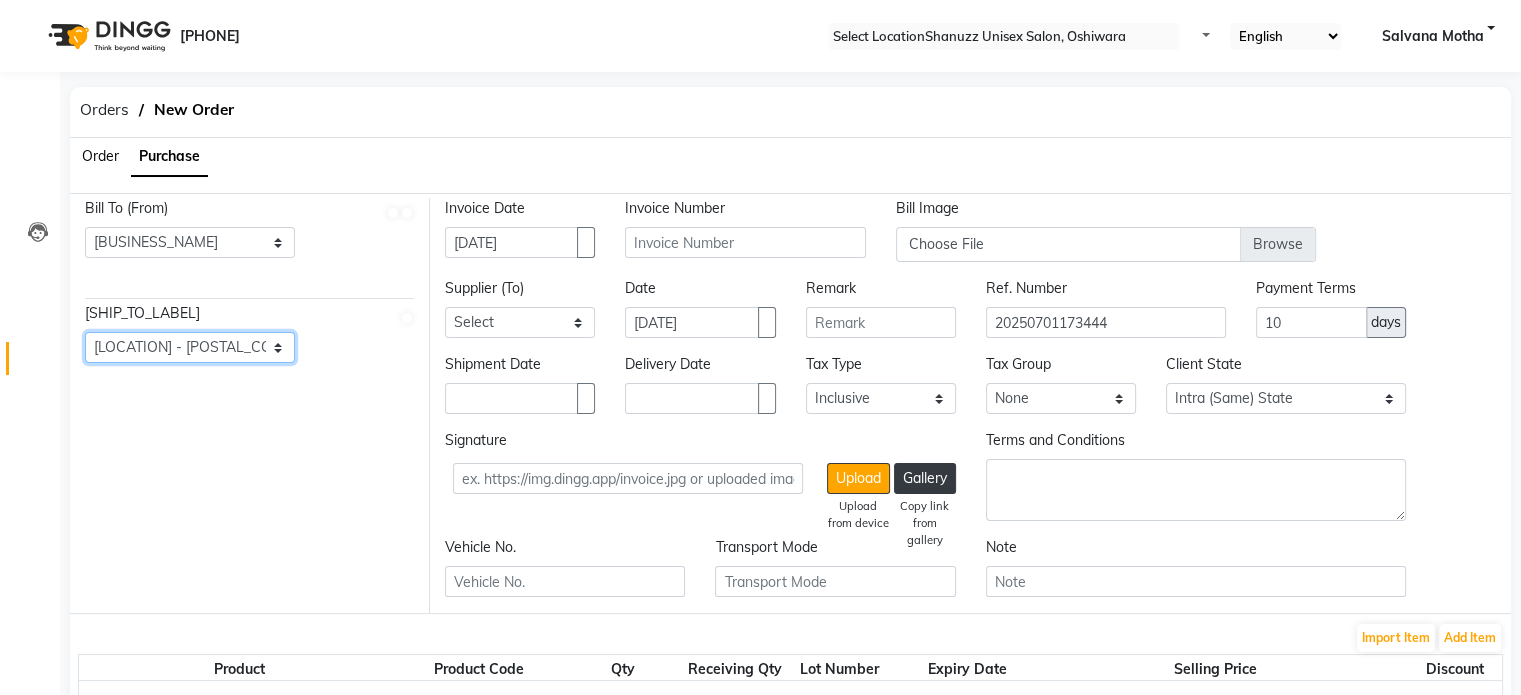 click on "Select Address Oshiwara, [CITY], [STATE]" at bounding box center [190, 347] 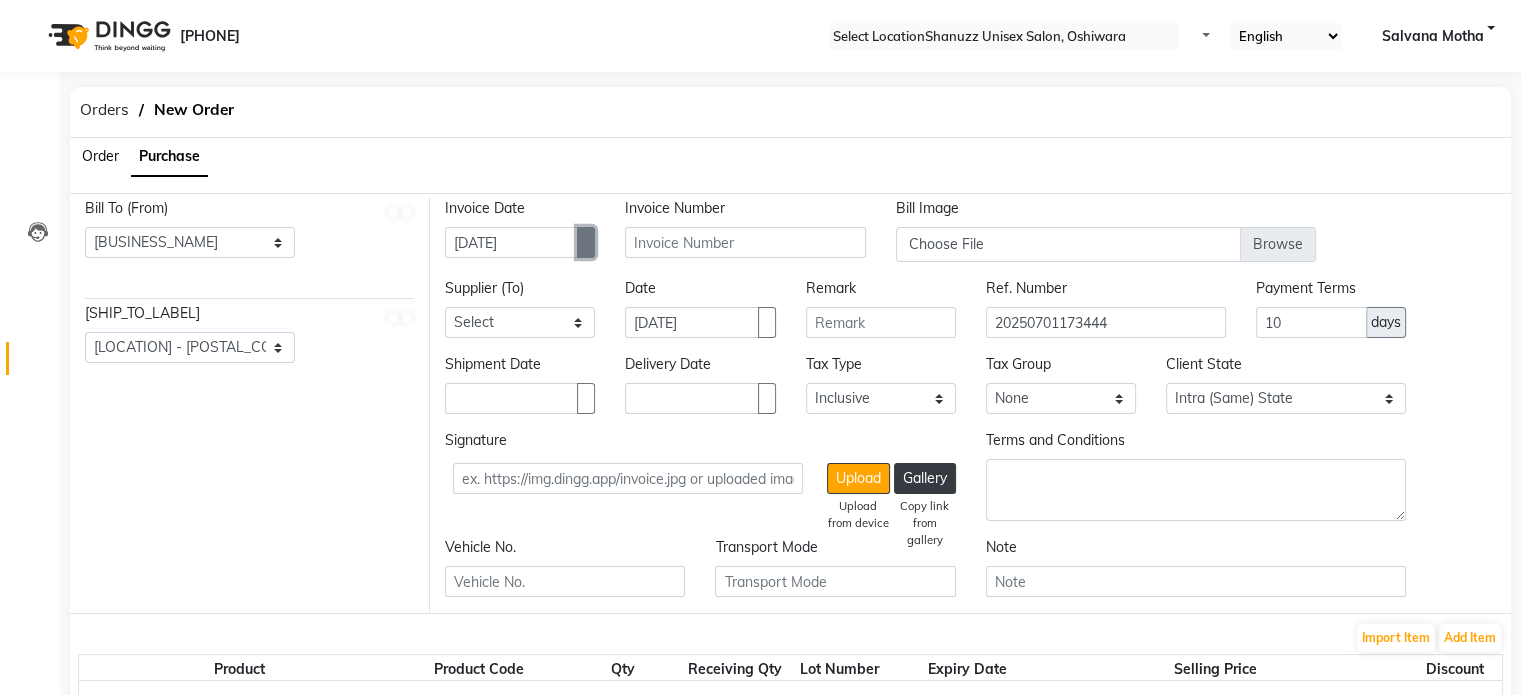 click at bounding box center [586, 243] 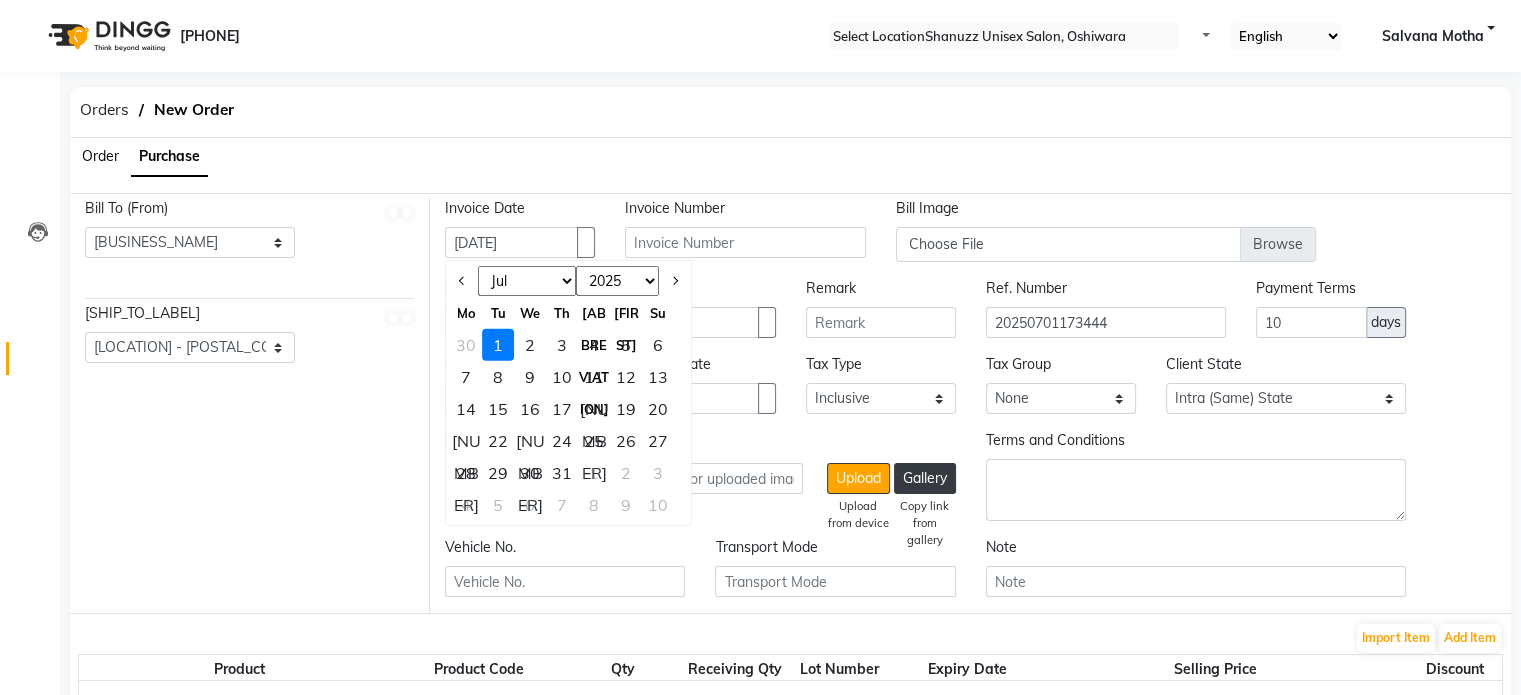 click on "Jan Feb Mar Apr May Jun Jul Aug Sep Oct Nov Dec" at bounding box center [527, 281] 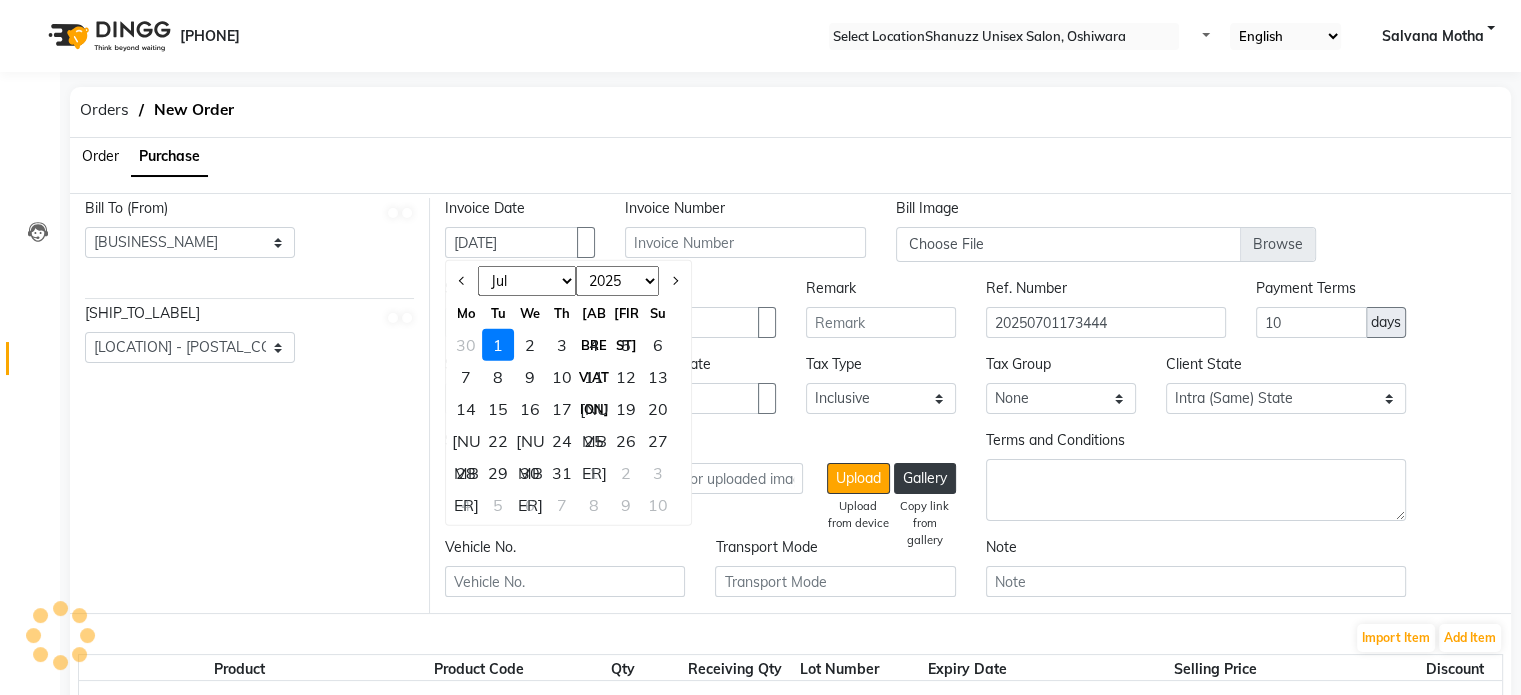 select on "12" 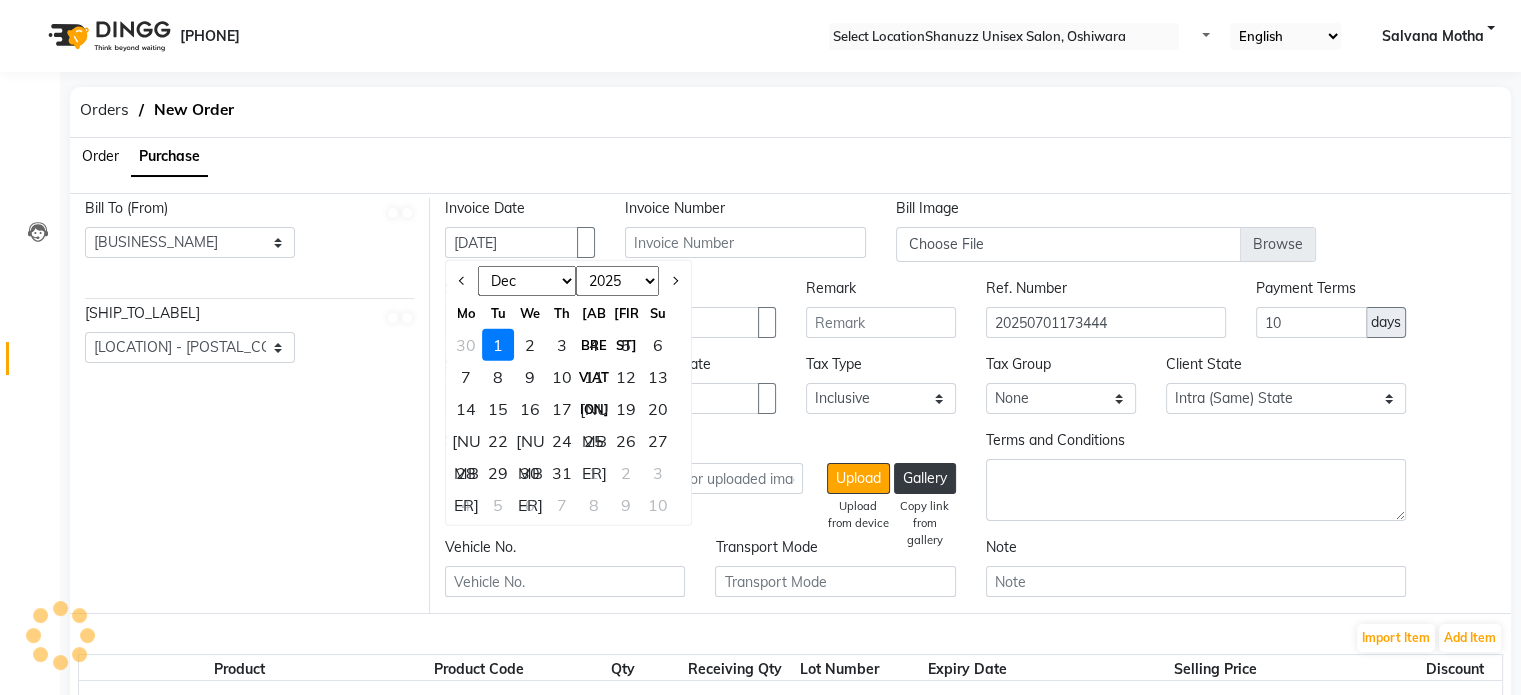 click on "Jan Feb Mar Apr May Jun Jul Aug Sep Oct Nov Dec" at bounding box center [527, 281] 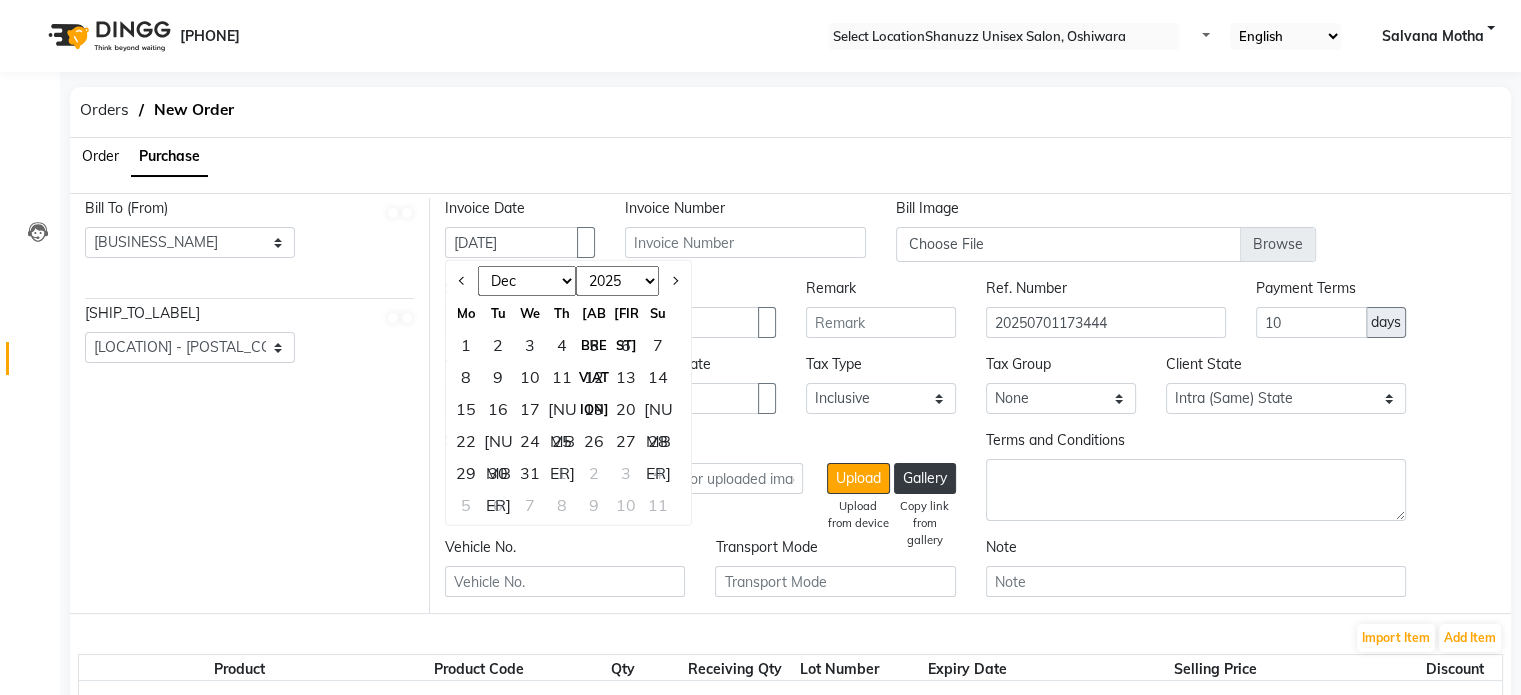 click on "2015 2016 2017 2018 2019 2020 2021 2022 2023 2024 2025 2026 2027 2028 2029 2030 2031 2032 2033 2034 2035" at bounding box center (617, 281) 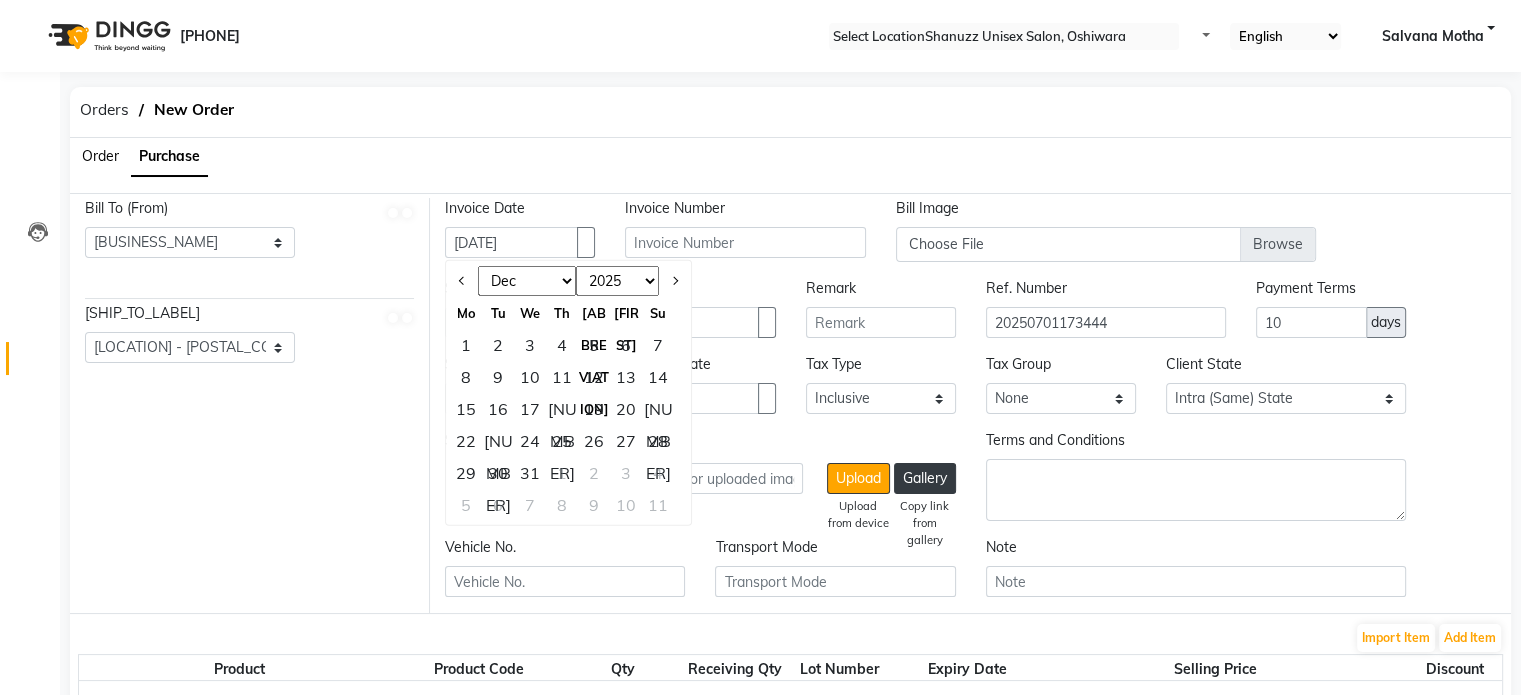 select on "[YYYY]" 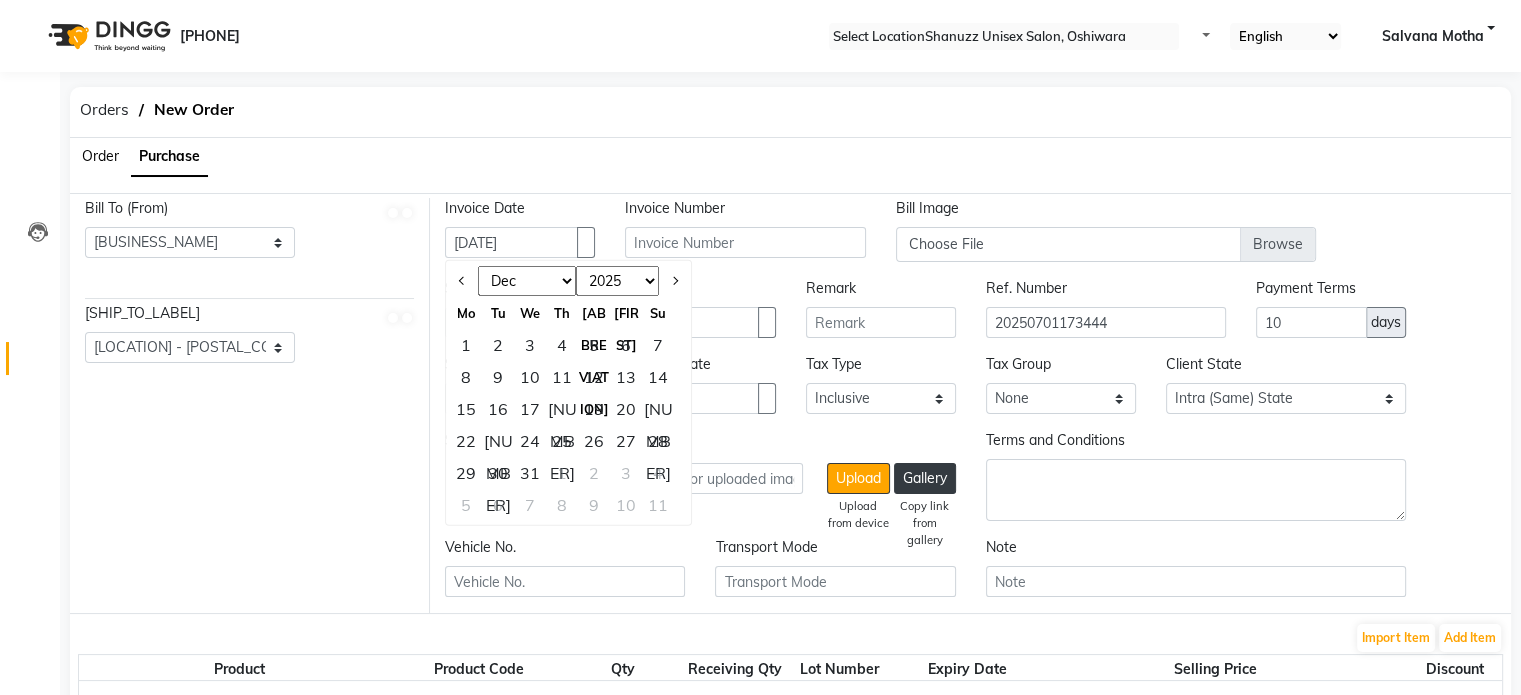 click on "2015 2016 2017 2018 2019 2020 2021 2022 2023 2024 2025 2026 2027 2028 2029 2030 2031 2032 2033 2034 2035" at bounding box center (617, 281) 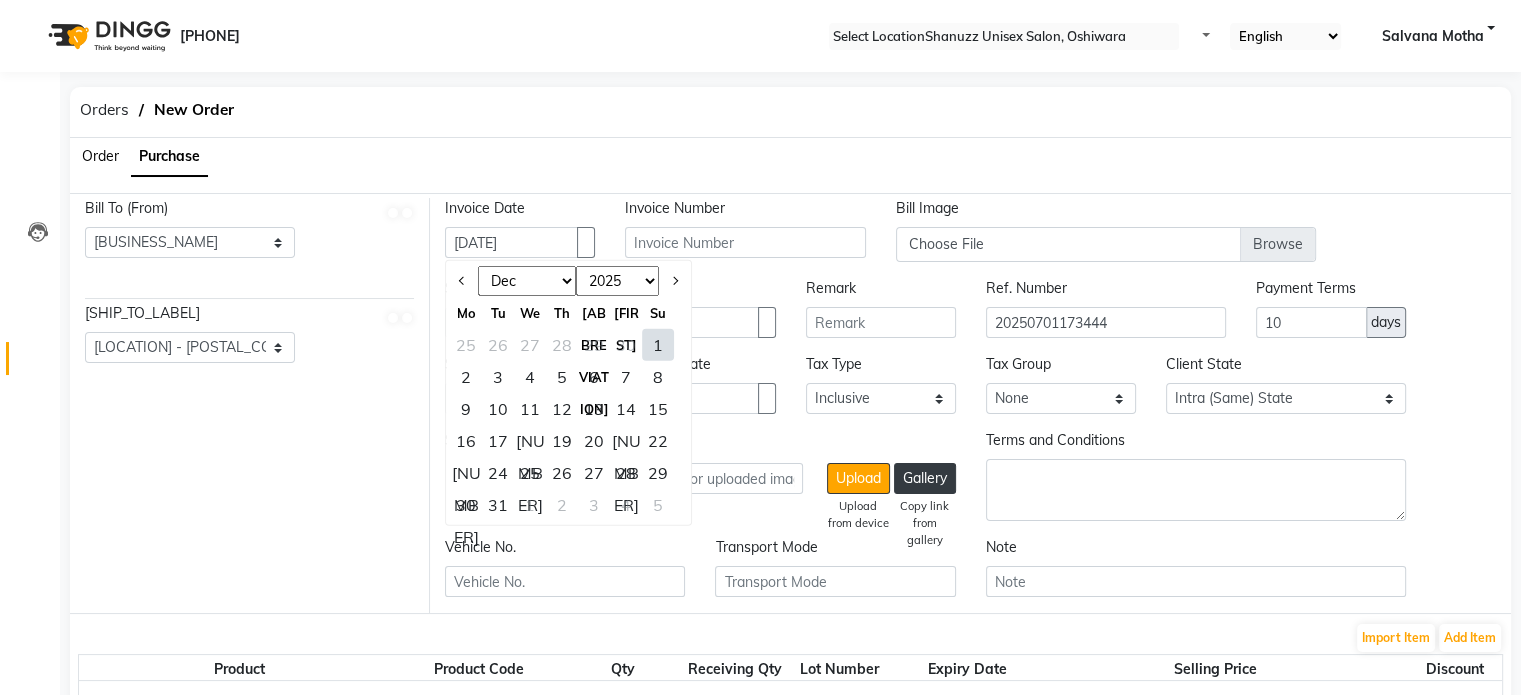 click on "31" at bounding box center (498, 505) 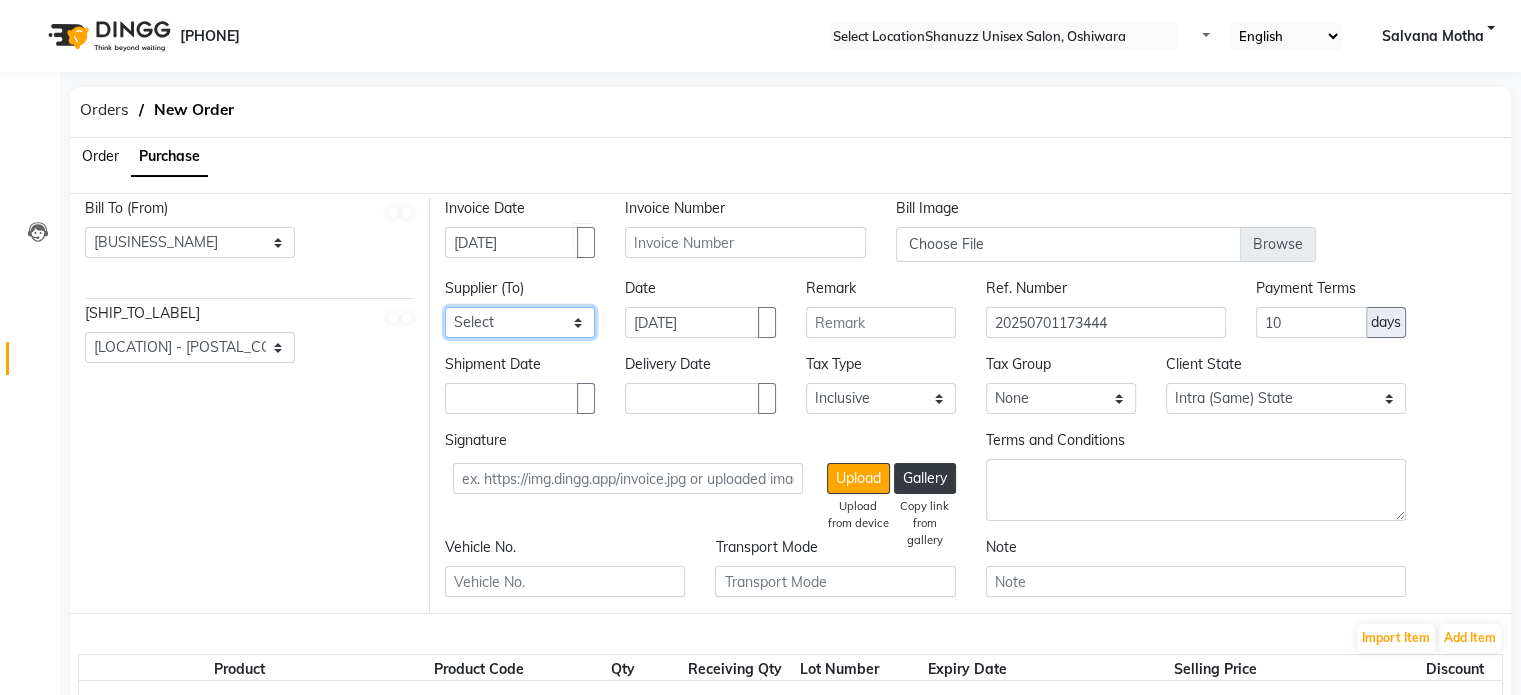 click on "Select Evibloom Private Limited - EVIBLOOM PRIVATE LIMITED NAKODA TRADEPPOINT LLP BEAUTY PALACE - BEAUTY PALACE DHAANVI BEAUTY - DHAANVI BEAUTY  INTOUCH ENTERPRISES - INTOUCH ENTERPRISES MOKSH ENTERPRISE - MOKSH ENTERPRISE NAKODA SALES - NAKODA SALES OSP - OSP HEALTHCARE MUSKAAN MARKETING - MUSKAAN MARKETING EVERGREEN  - EVERGREEN WE THINK COSMETICS LLP - WE THINK COSMETICS LLP B&B ENTERPRISES - B&B ENTERPRISES DAWNTECH ELECTRONICS - DAWNTECH ELECTRONICS PRIVATE LIMITED  SALON CENTER - SALON CENTER NAKODA MARKETING - NAKODA  MARKETING GREY TRENDY PROFESSIONAL  KCS MARKETING SERVICES - KCS MARKETING SERVICES UNIVERSAL MARKETING IMPEX - UNIVERSAL MARKETING IMPEX ZUBIN DISTRIBUTORS - ZUBIN DISTRIBUTORS BEAUTY PLANET TURQUOISE WELLNESS OM SHANTI CORPORATION  - OM SHANTI CORPORATION" at bounding box center [520, 322] 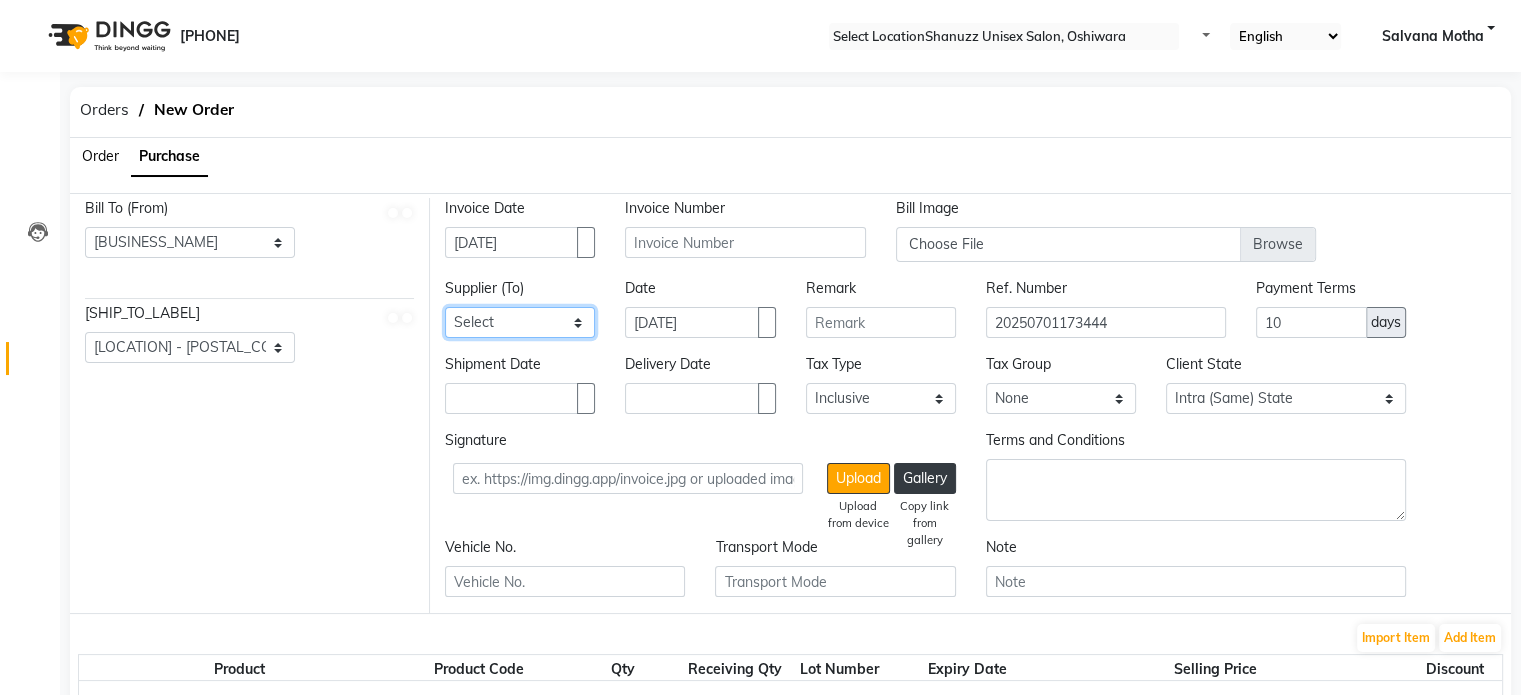 select on "[NUMBER]" 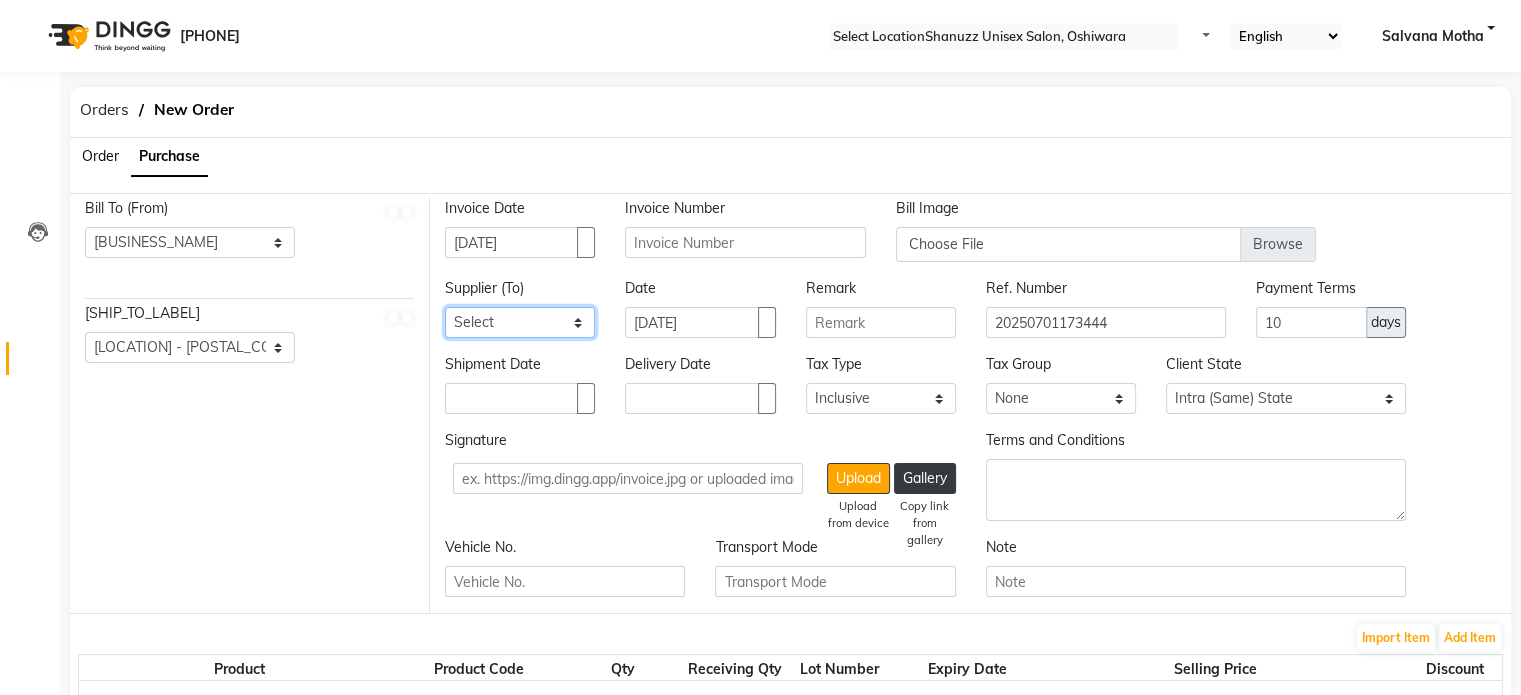 click on "Select Evibloom Private Limited - EVIBLOOM PRIVATE LIMITED NAKODA TRADEPPOINT LLP BEAUTY PALACE - BEAUTY PALACE DHAANVI BEAUTY - DHAANVI BEAUTY  INTOUCH ENTERPRISES - INTOUCH ENTERPRISES MOKSH ENTERPRISE - MOKSH ENTERPRISE NAKODA SALES - NAKODA SALES OSP - OSP HEALTHCARE MUSKAAN MARKETING - MUSKAAN MARKETING EVERGREEN  - EVERGREEN WE THINK COSMETICS LLP - WE THINK COSMETICS LLP B&B ENTERPRISES - B&B ENTERPRISES DAWNTECH ELECTRONICS - DAWNTECH ELECTRONICS PRIVATE LIMITED  SALON CENTER - SALON CENTER NAKODA MARKETING - NAKODA  MARKETING GREY TRENDY PROFESSIONAL  KCS MARKETING SERVICES - KCS MARKETING SERVICES UNIVERSAL MARKETING IMPEX - UNIVERSAL MARKETING IMPEX ZUBIN DISTRIBUTORS - ZUBIN DISTRIBUTORS BEAUTY PLANET TURQUOISE WELLNESS OM SHANTI CORPORATION  - OM SHANTI CORPORATION" at bounding box center [520, 322] 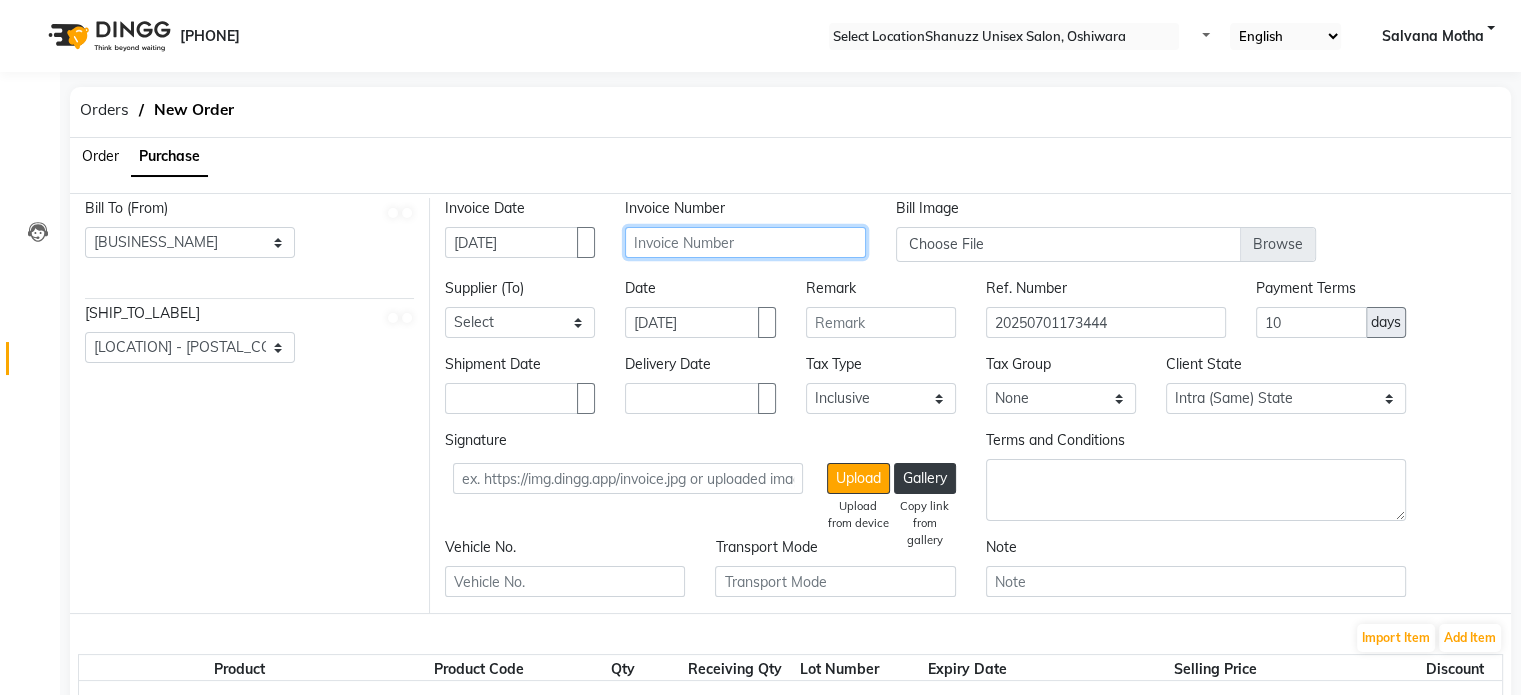 click at bounding box center (745, 242) 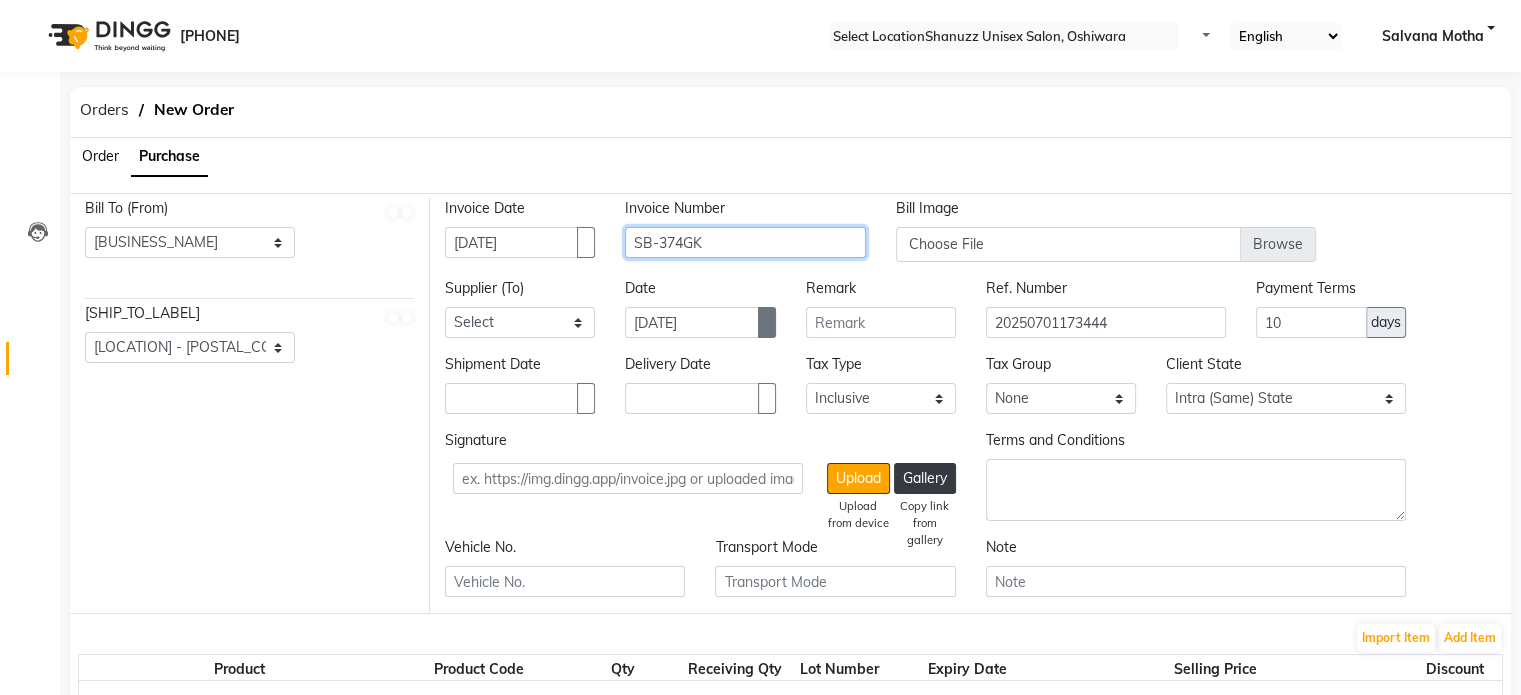 type on "SB-374GK" 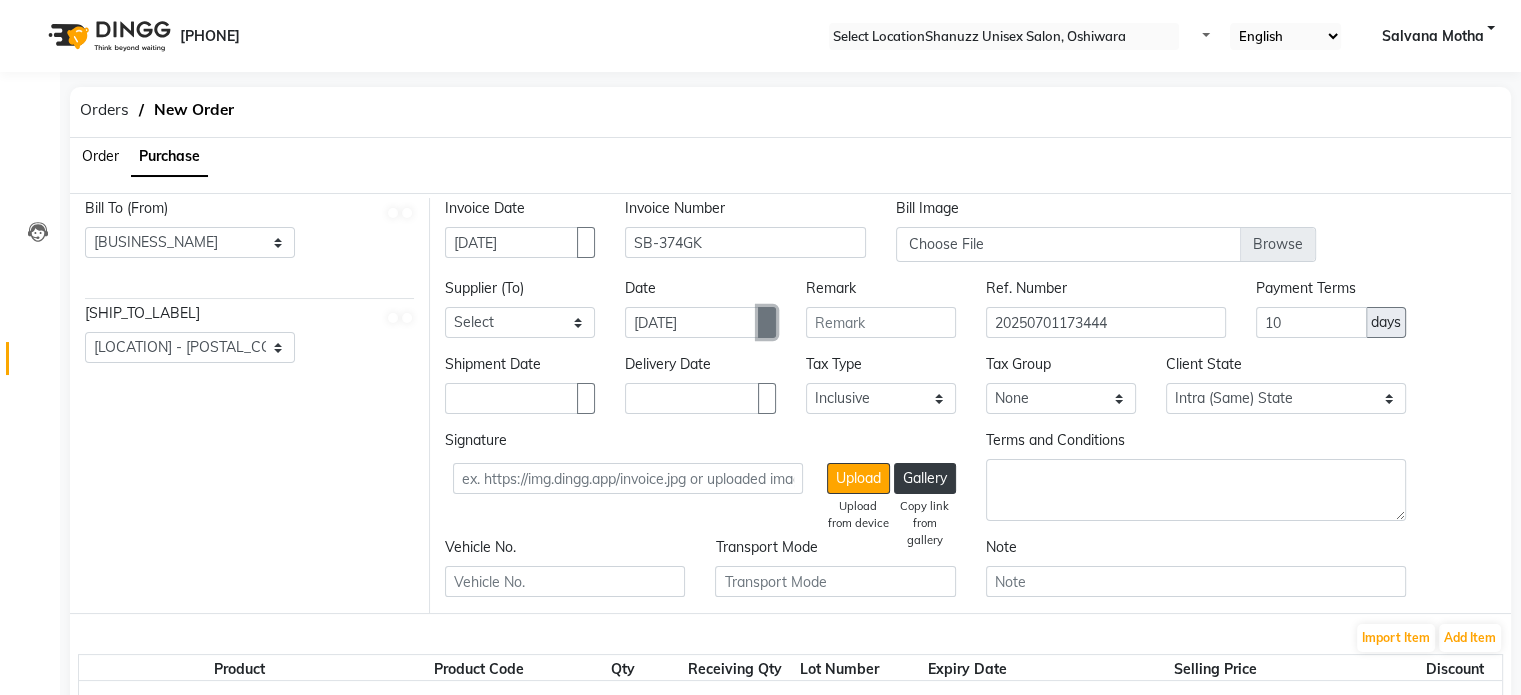 click at bounding box center (586, 243) 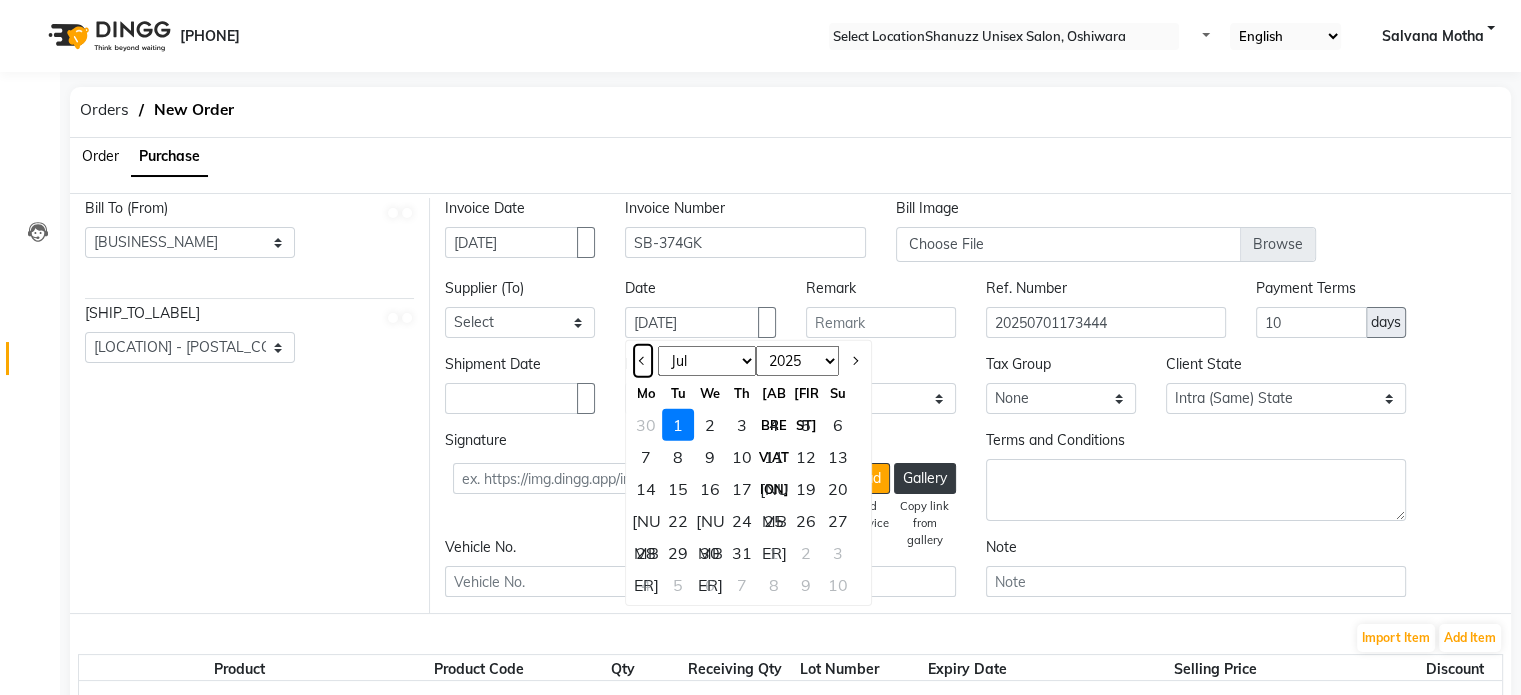 click at bounding box center [643, 361] 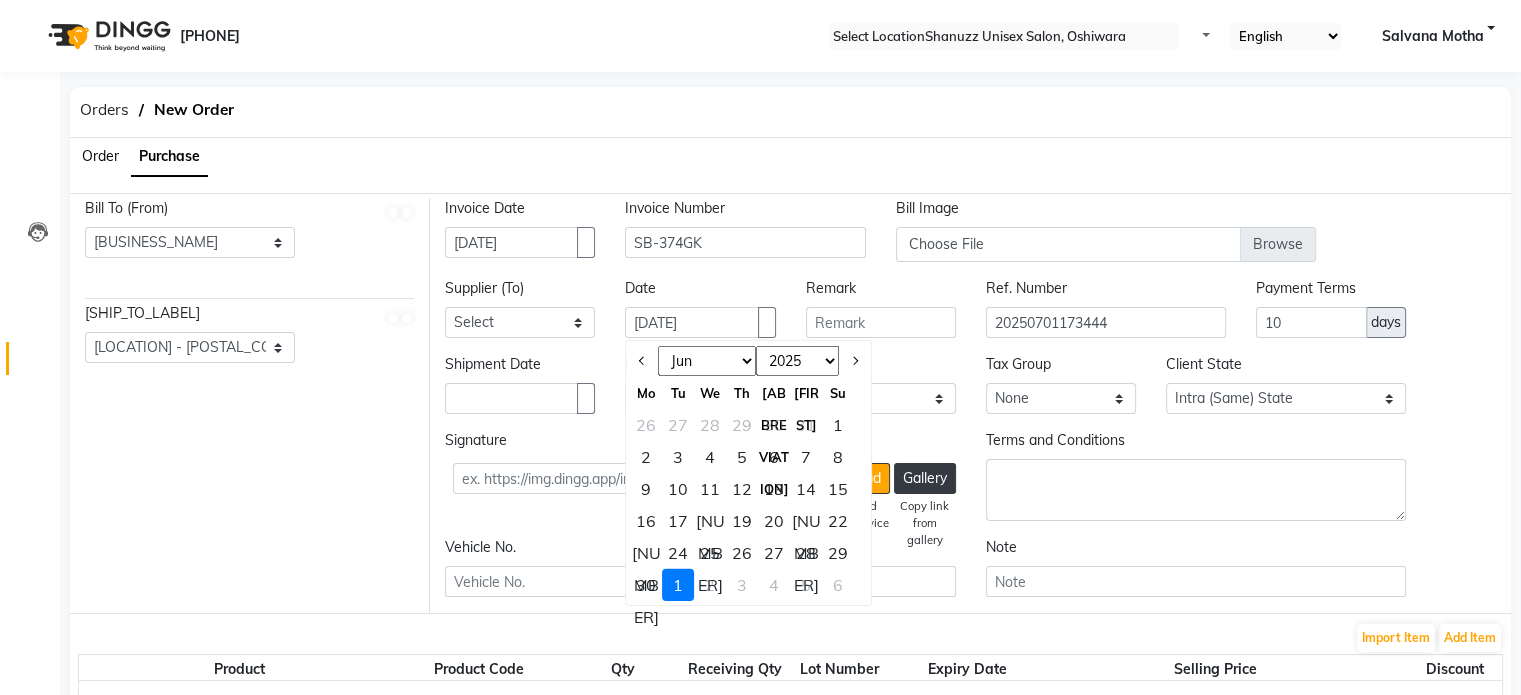 click on "Jan Feb Mar Apr May Jun Jul Aug Sep Oct Nov Dec" at bounding box center [707, 361] 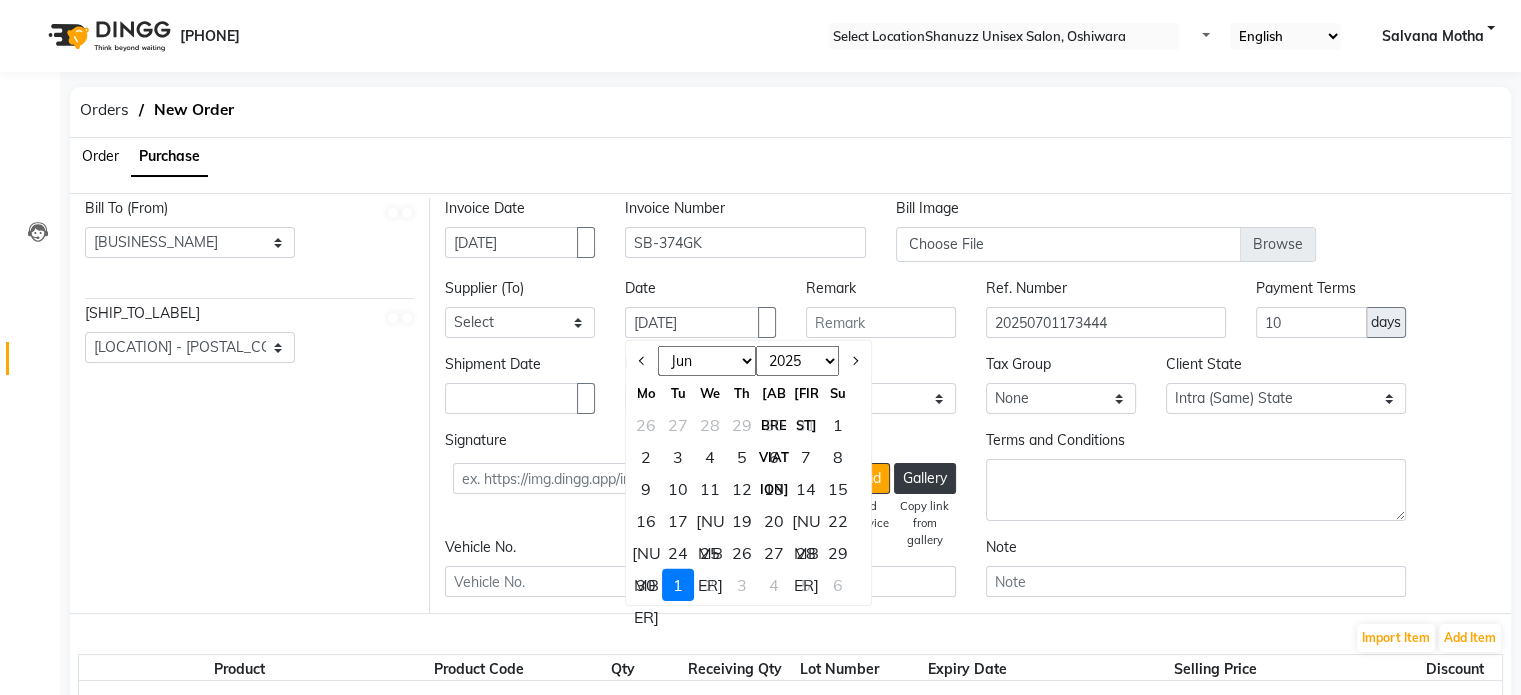 select on "12" 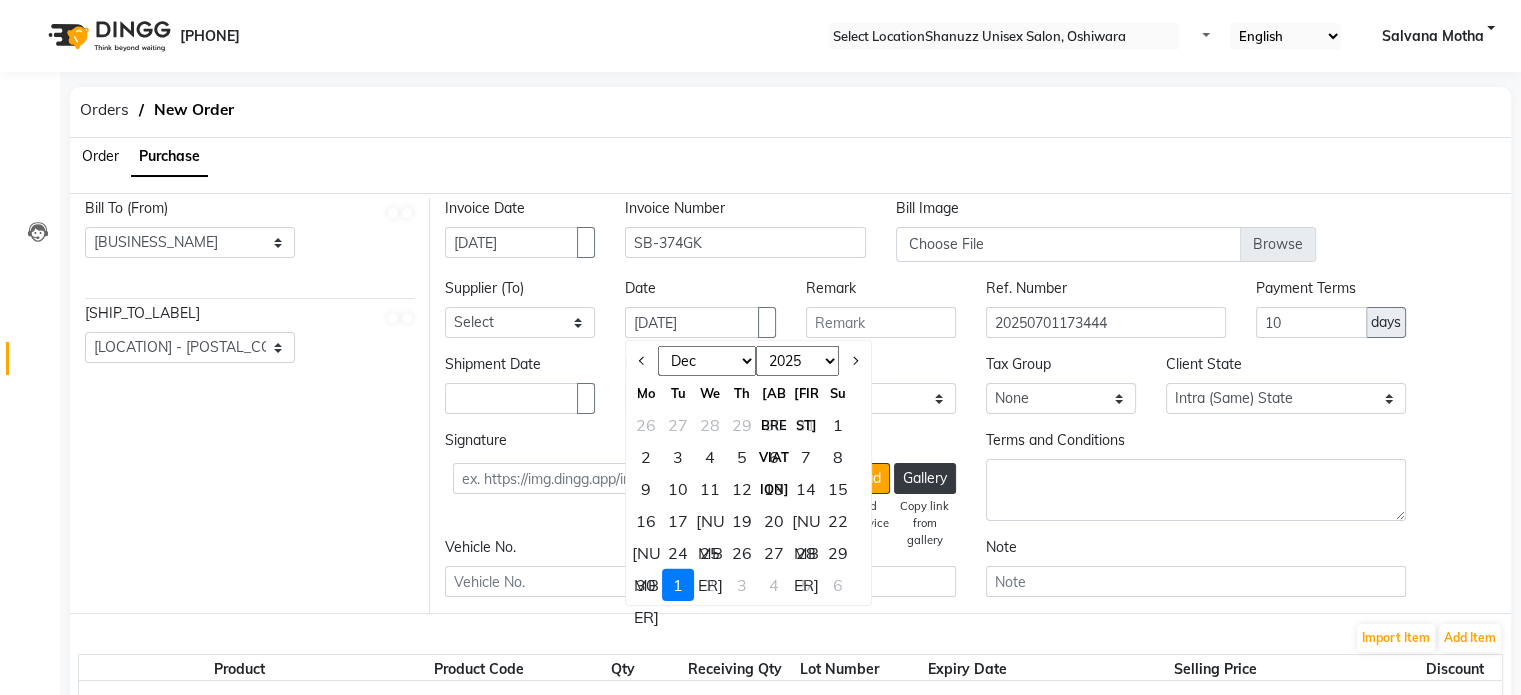 click on "Jan Feb Mar Apr May Jun Jul Aug Sep Oct Nov Dec" at bounding box center (707, 361) 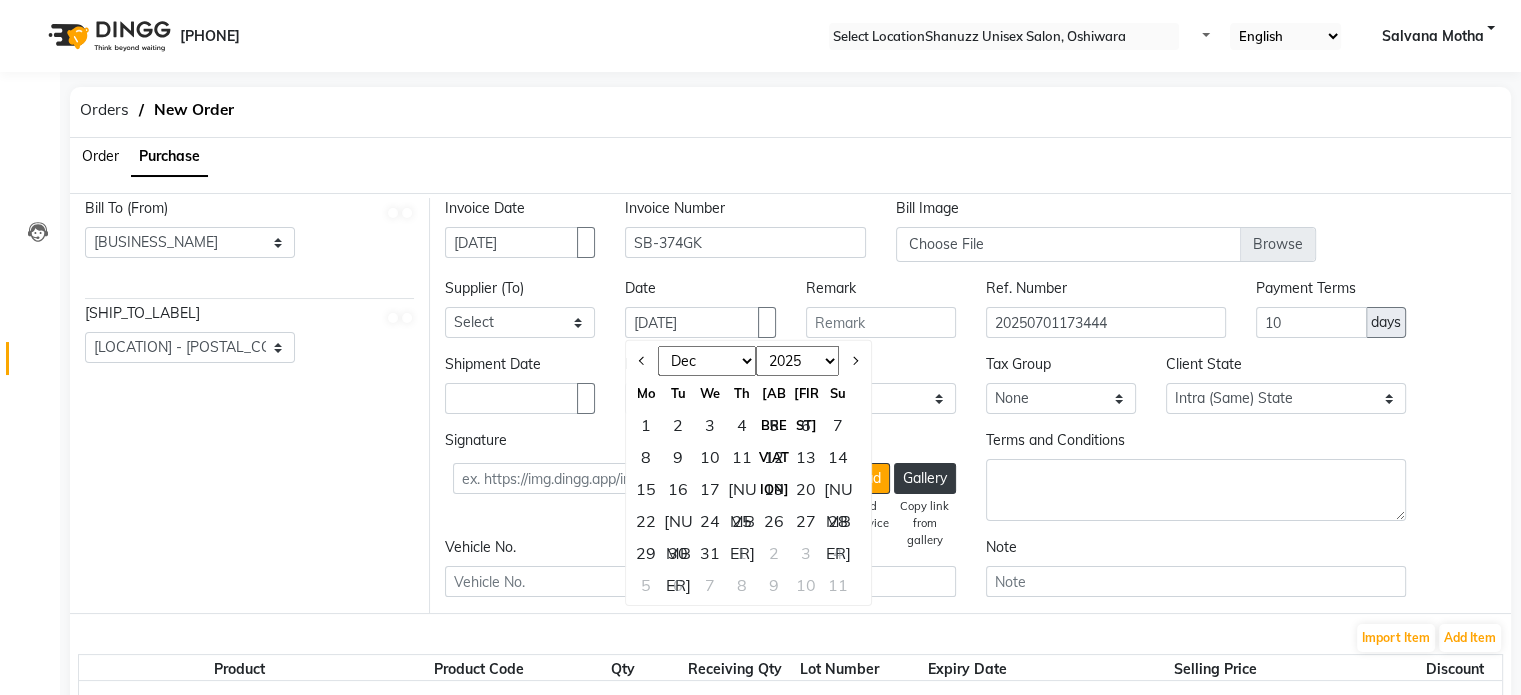 click on "2015 2016 2017 2018 2019 2020 2021 2022 2023 2024 2025 2026 2027 2028 2029 2030 2031 2032 2033 2034 2035" at bounding box center (797, 361) 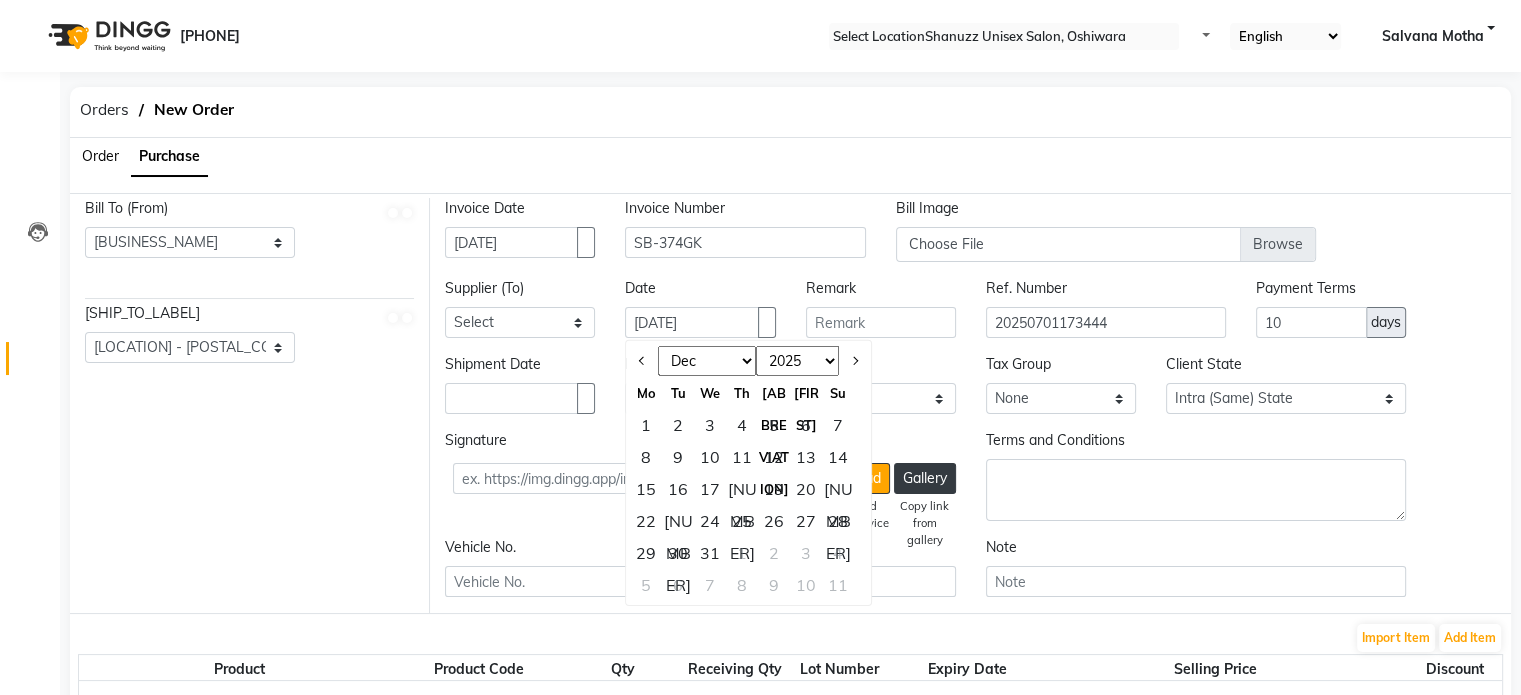 select on "[YYYY]" 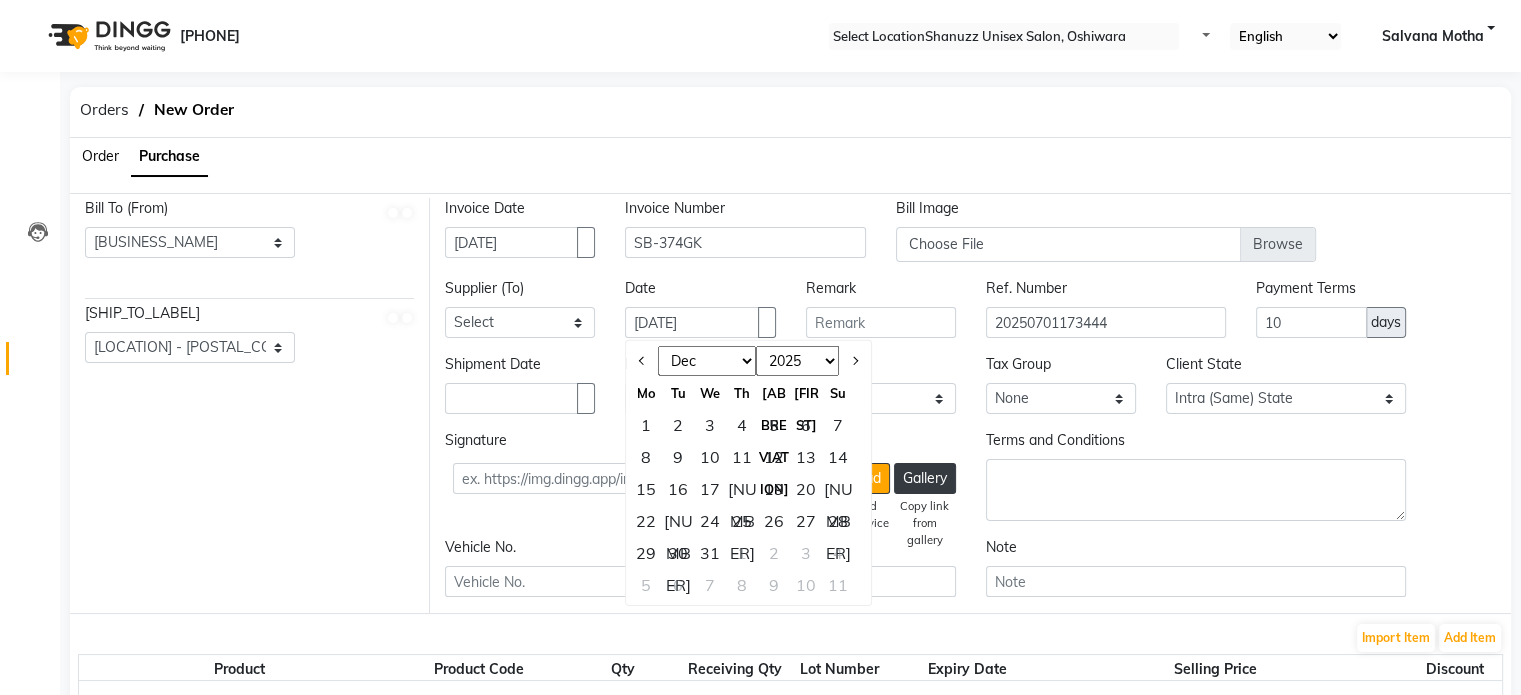 click on "2015 2016 2017 2018 2019 2020 2021 2022 2023 2024 2025 2026 2027 2028 2029 2030 2031 2032 2033 2034 2035" at bounding box center (797, 361) 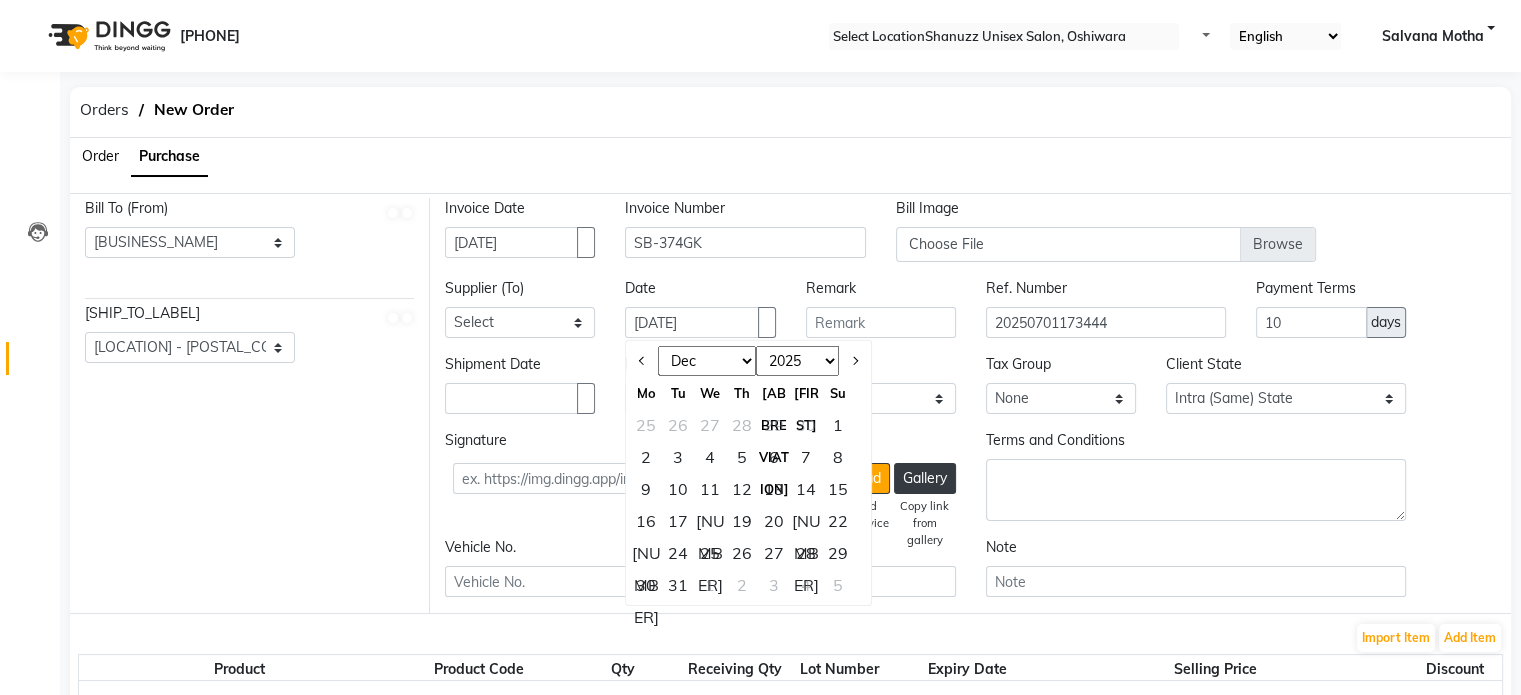 click on "31" at bounding box center (678, 585) 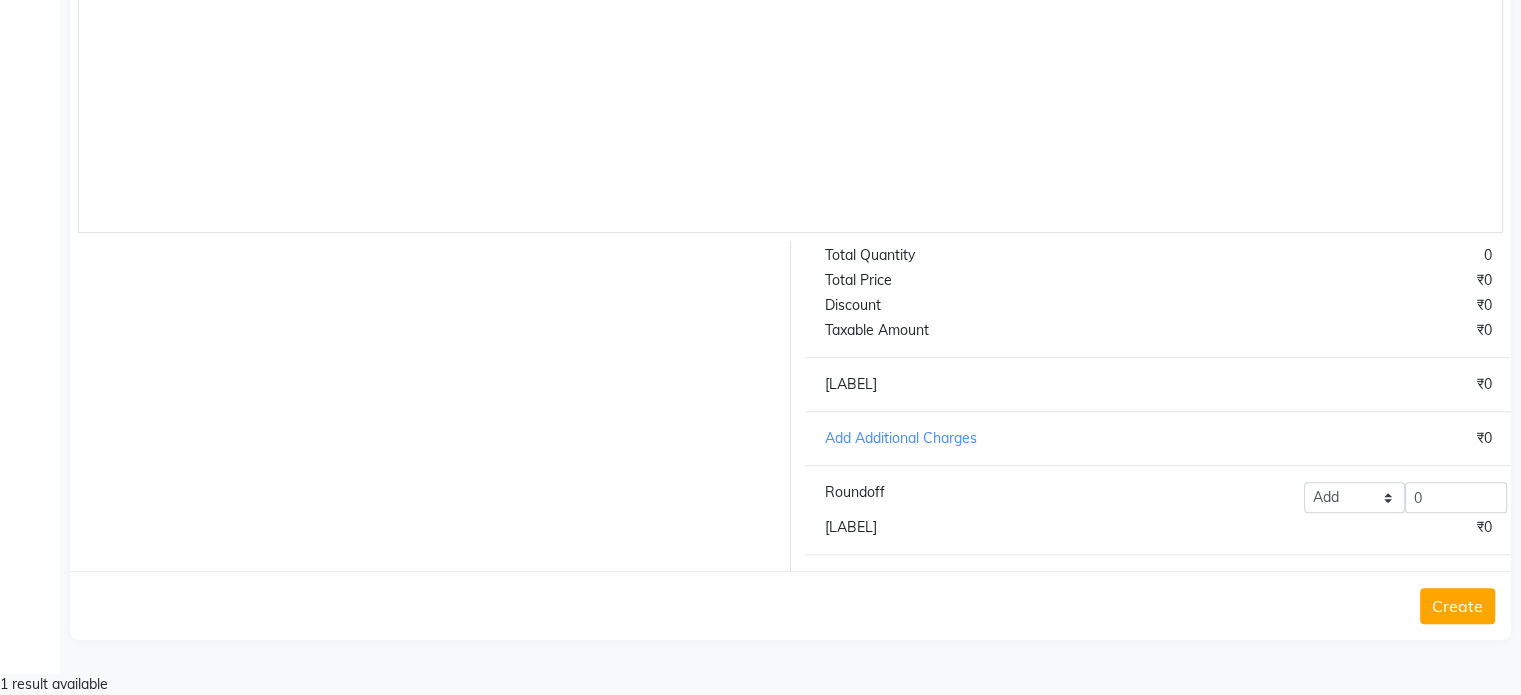 scroll, scrollTop: 367, scrollLeft: 0, axis: vertical 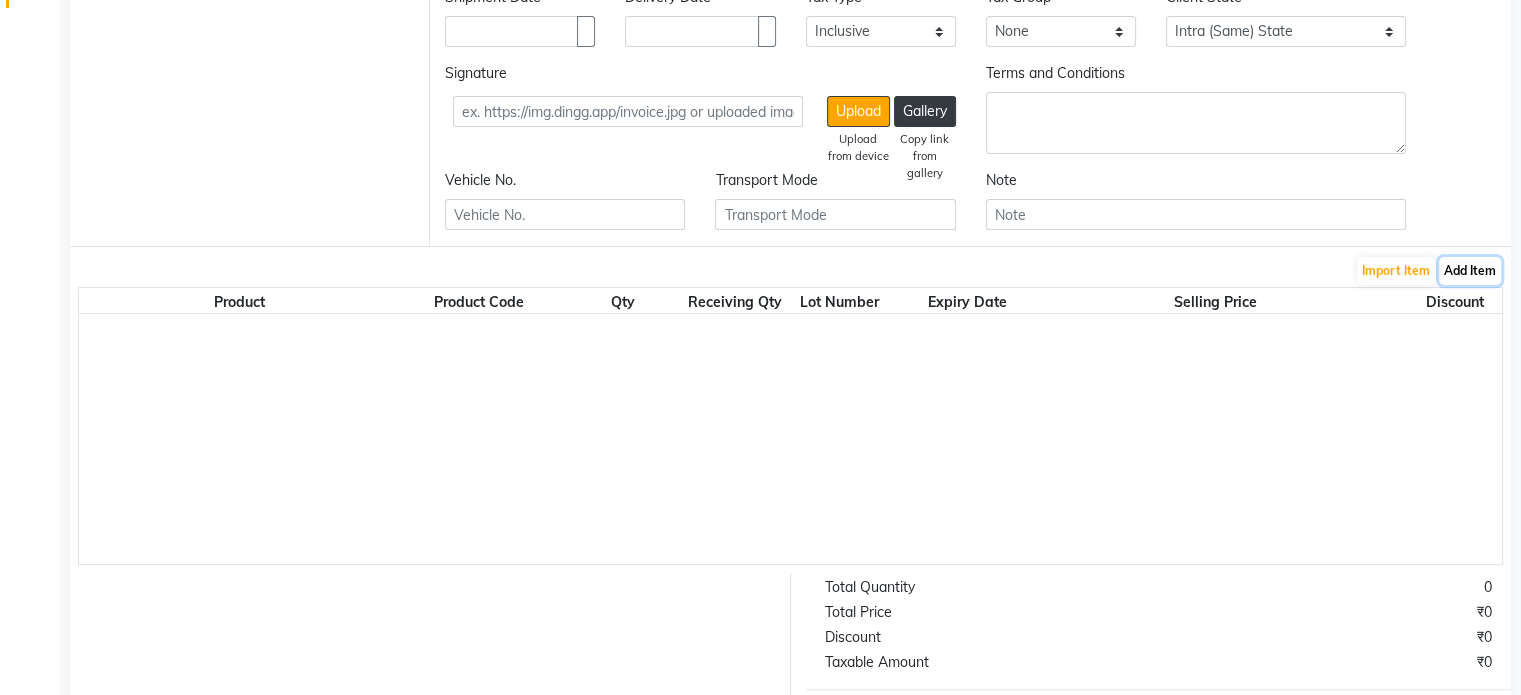 click on "Add Item" at bounding box center (1470, 271) 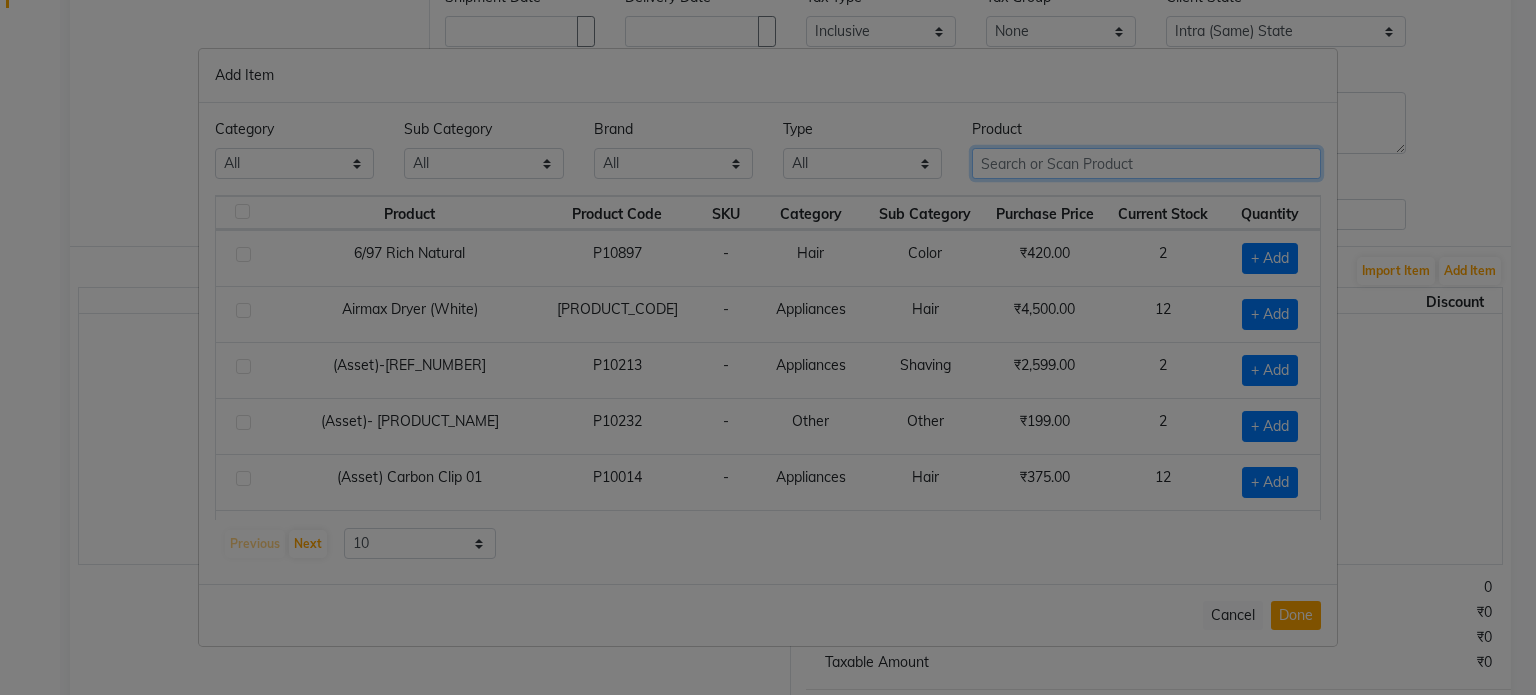 click at bounding box center [1146, 163] 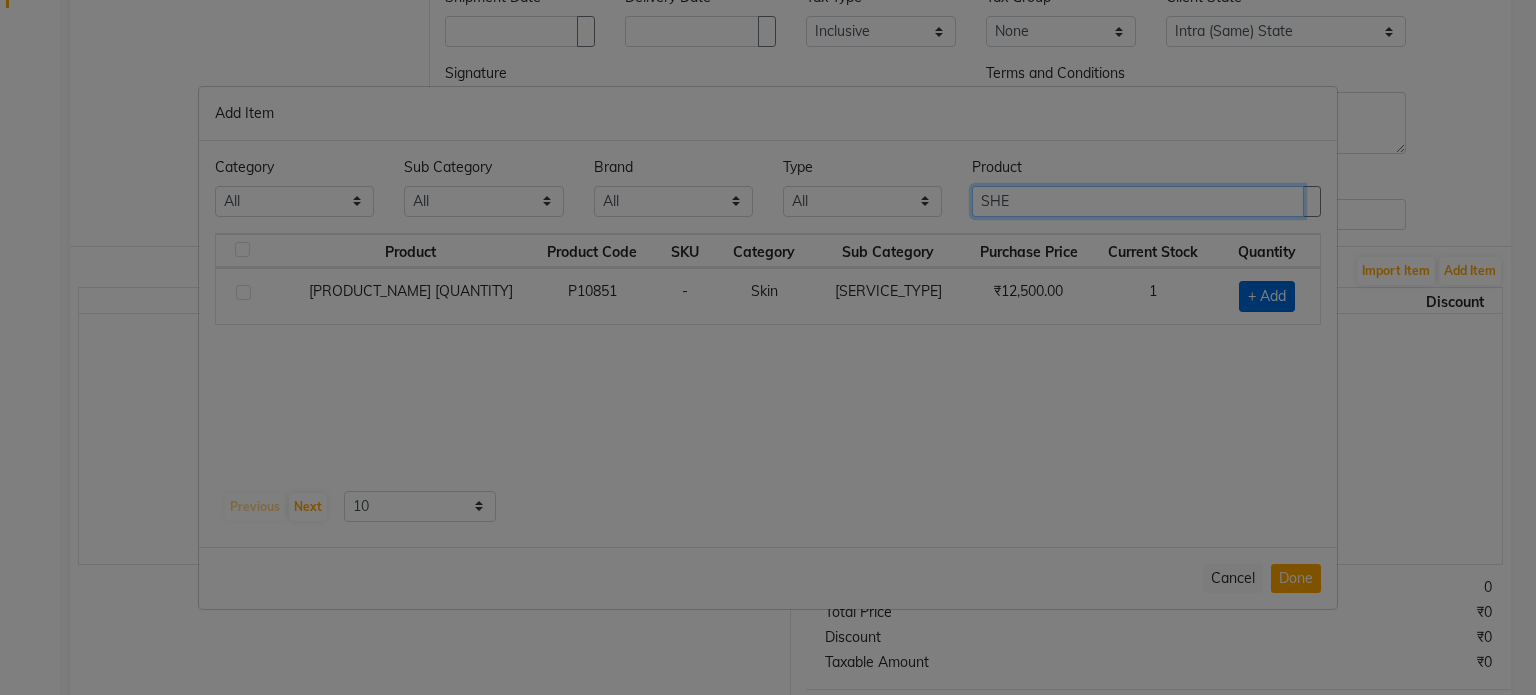 type on "SHE" 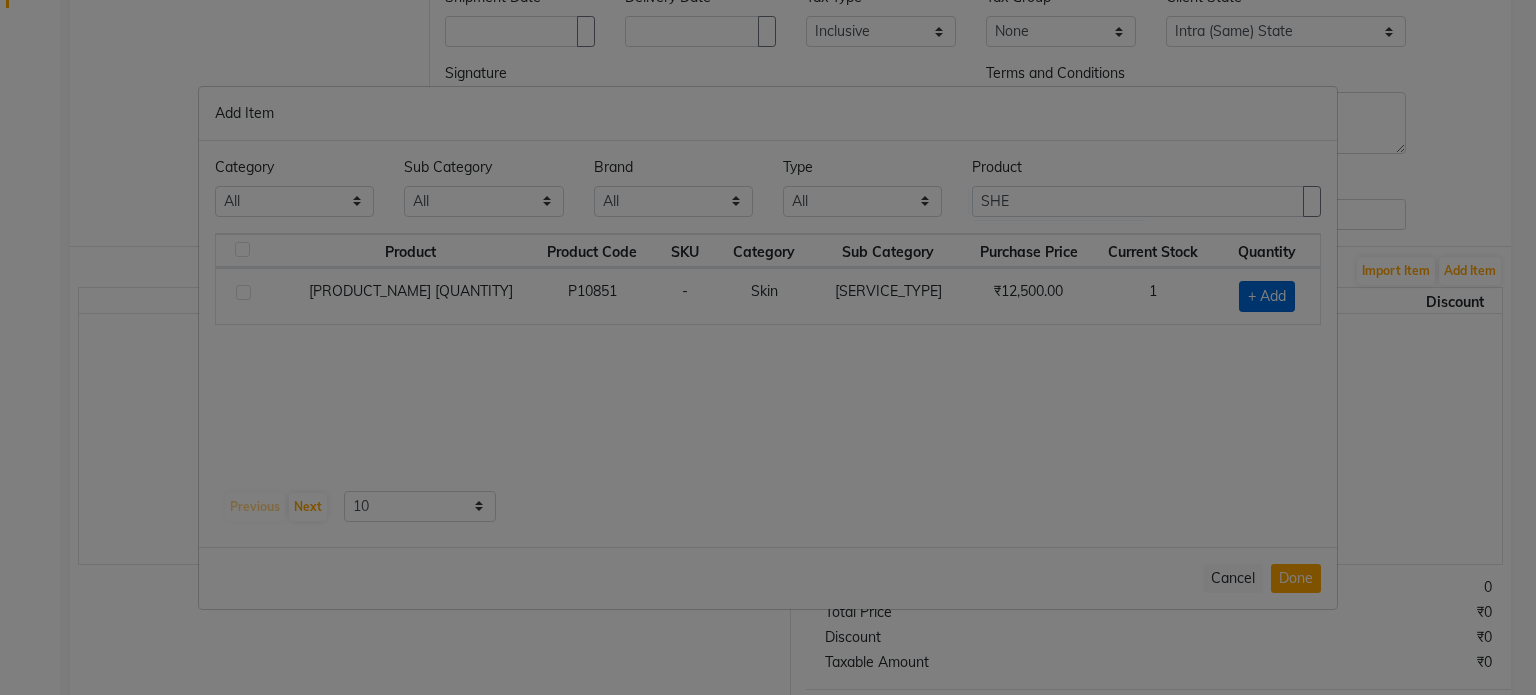click on "+ Add" at bounding box center [1267, 296] 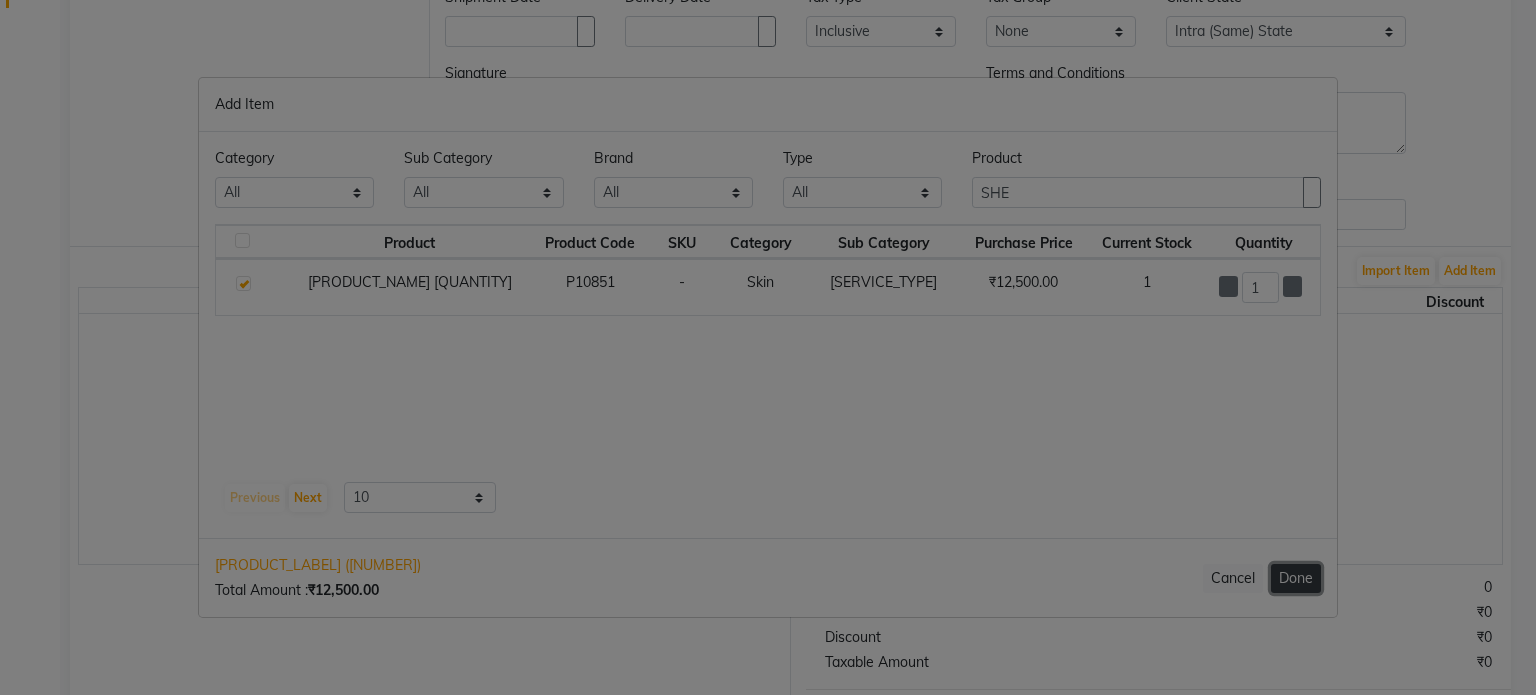 click on "Done" at bounding box center (1296, 578) 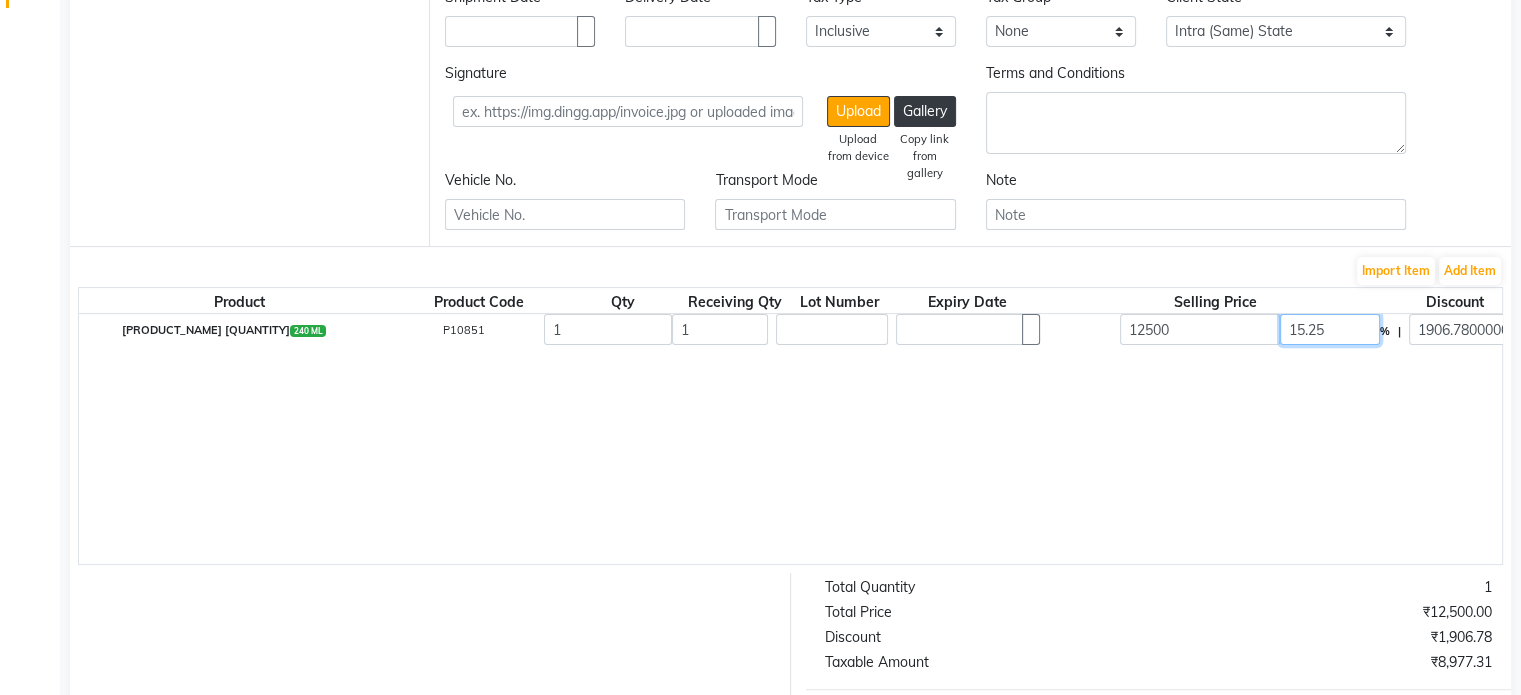 click on "15.25" at bounding box center [1330, 329] 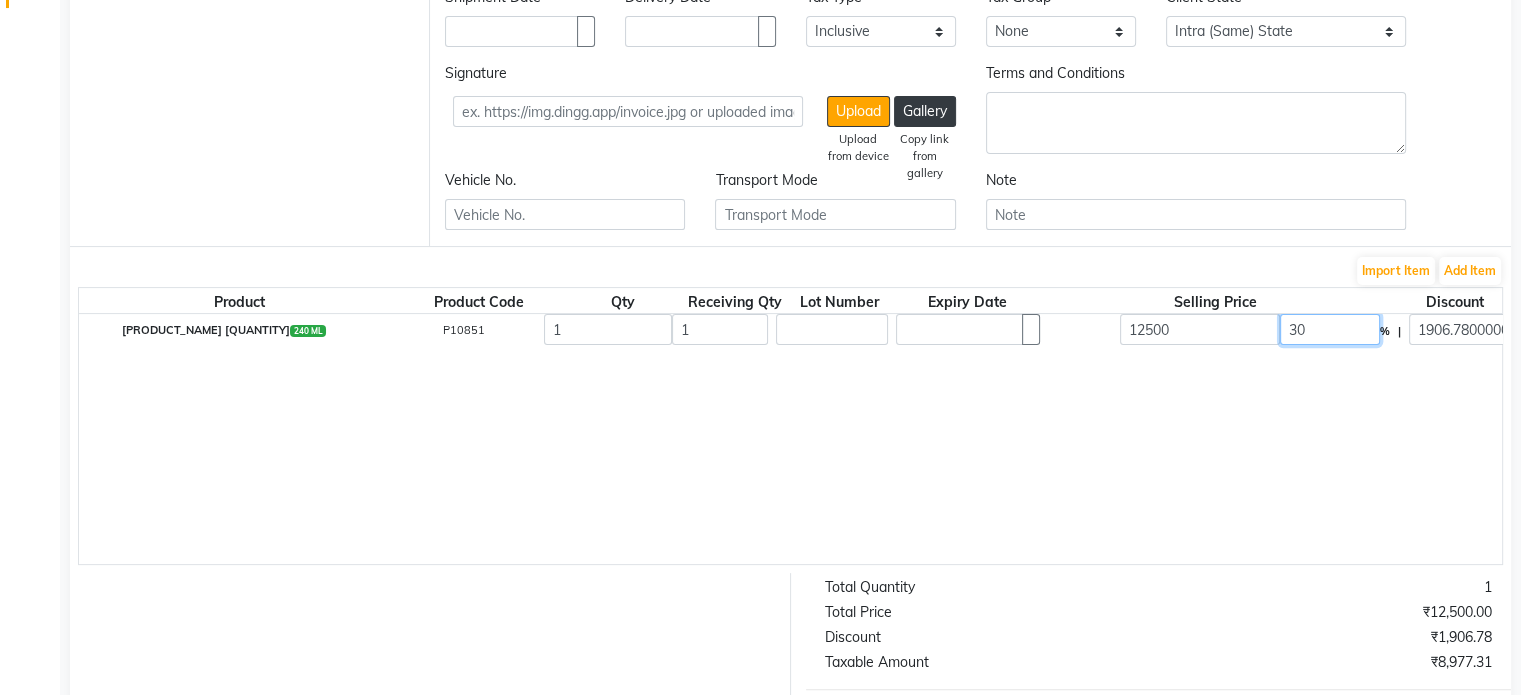 type on "30" 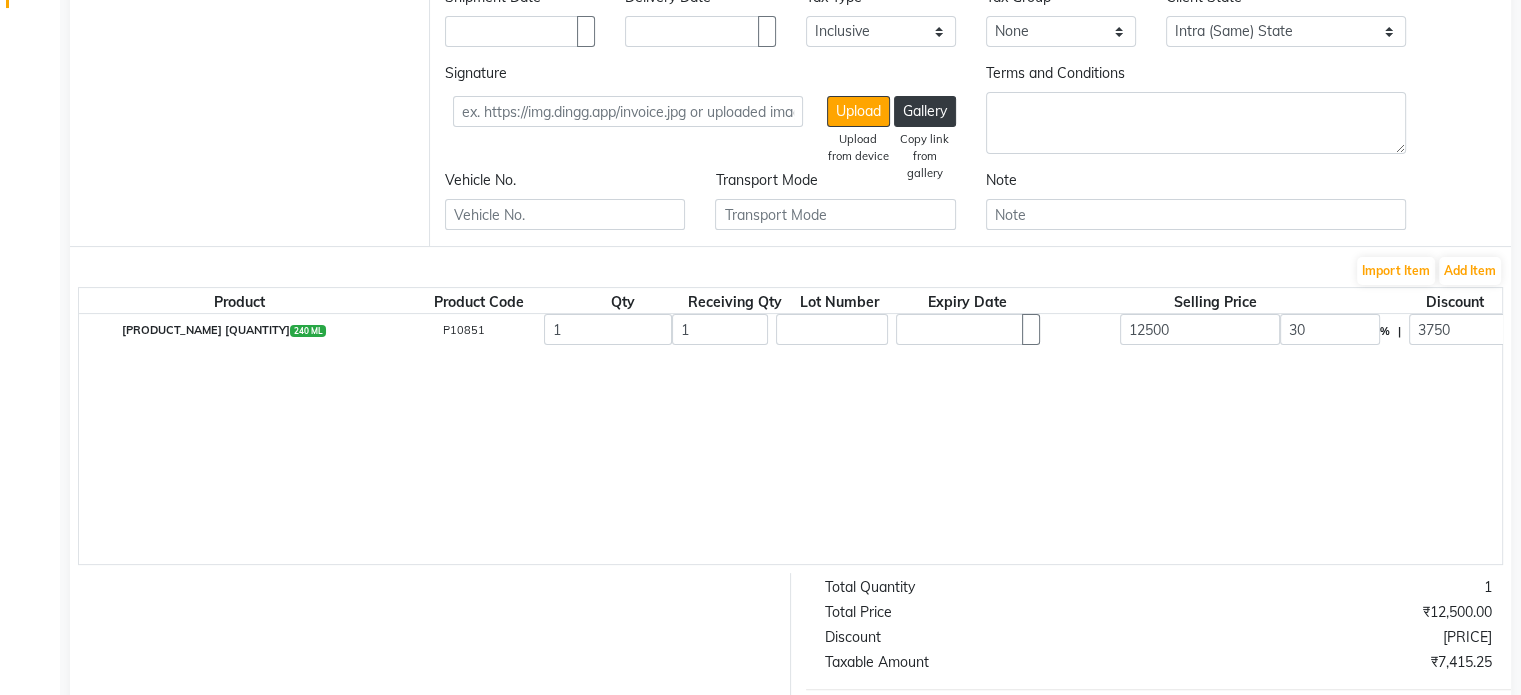 click on "[PRODUCT_NAME] [QUANTITY] [UNIT] [PRODUCT_CODE] [NUMBER] [NUMBER] [PRICE] [DISCOUNT] | [PRICE] [TAX_TYPE] [TAX_RATE] [TAX_AMOUNT] [TOTAL]" at bounding box center (1502, 439) 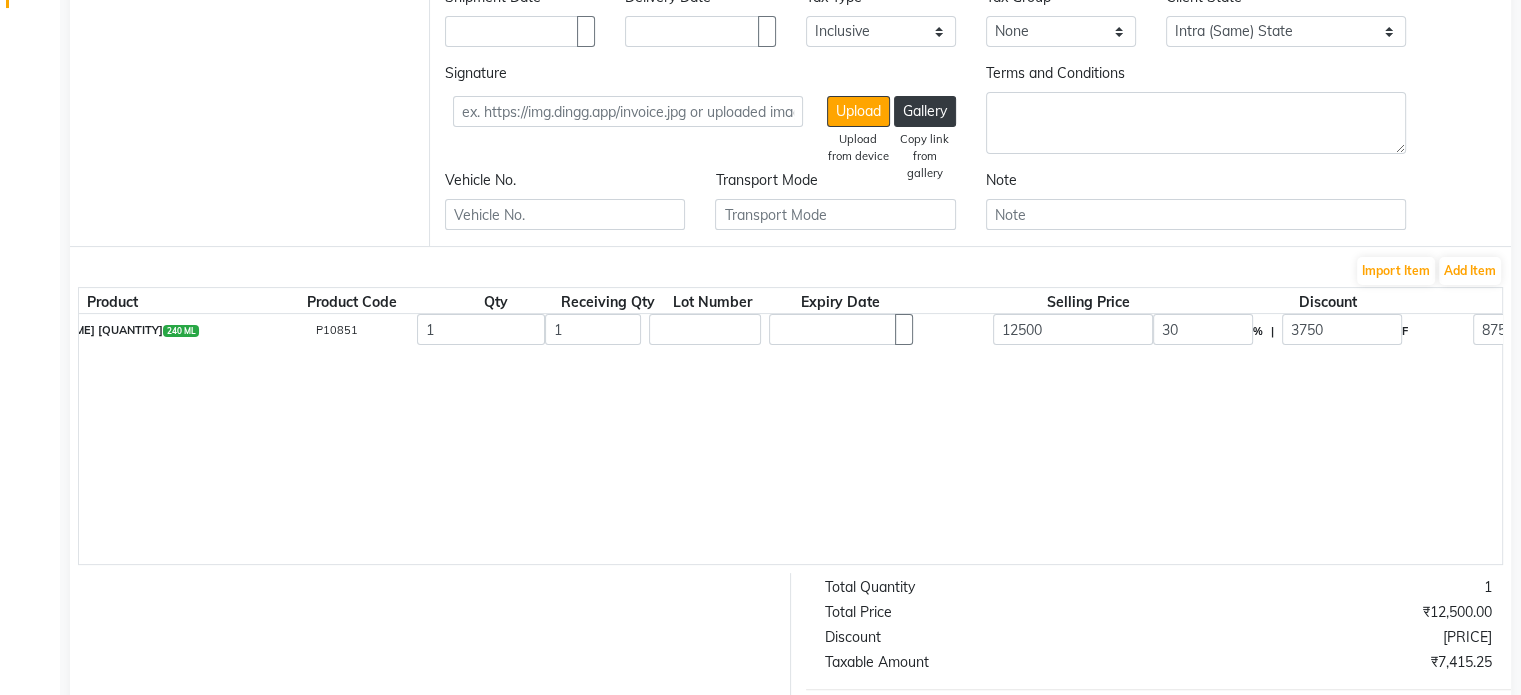 scroll, scrollTop: 0, scrollLeft: 132, axis: horizontal 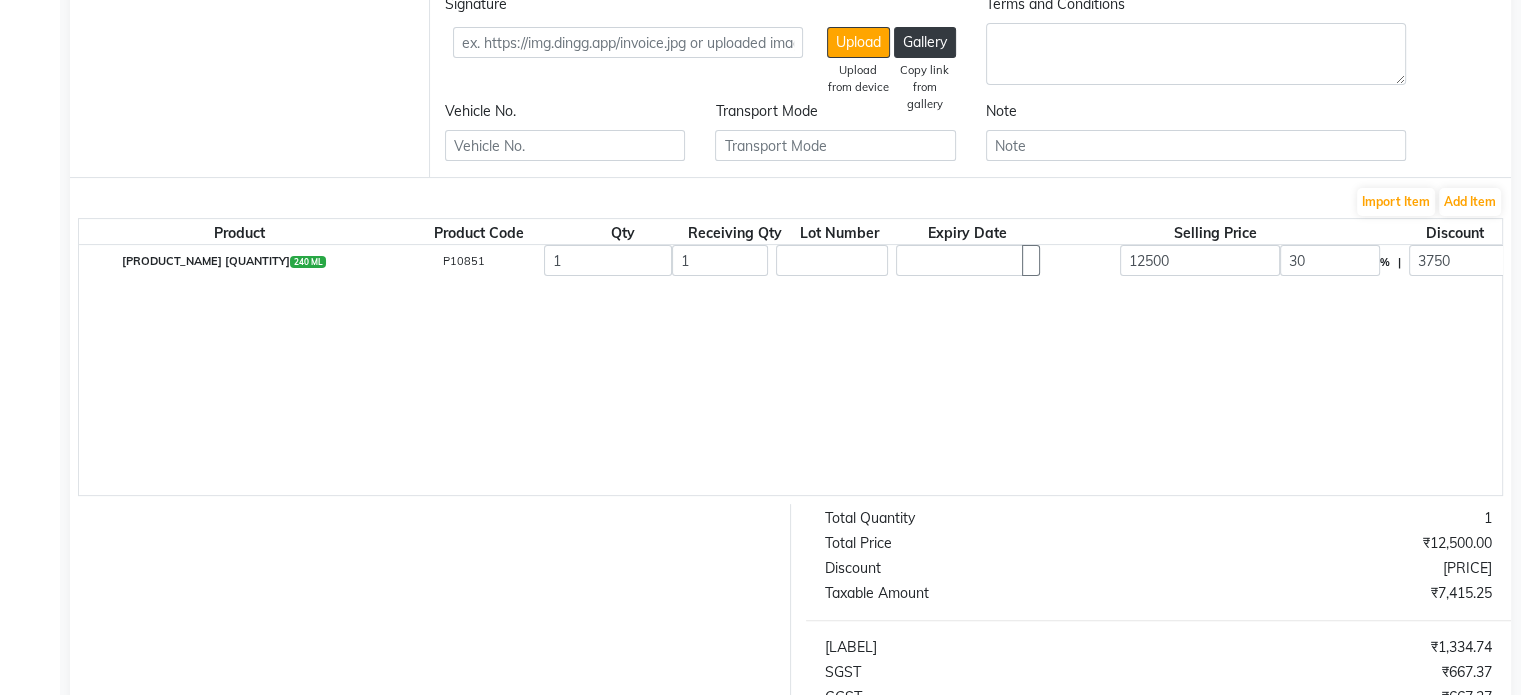 click on "[PRODUCT_NAME] [QUANTITY] [UNIT] [PRODUCT_CODE] [NUMBER] [NUMBER] [PRICE] [DISCOUNT] | [PRICE] [TAX_TYPE] [TAX_RATE] [TAX_AMOUNT] [TOTAL]" at bounding box center (1502, 370) 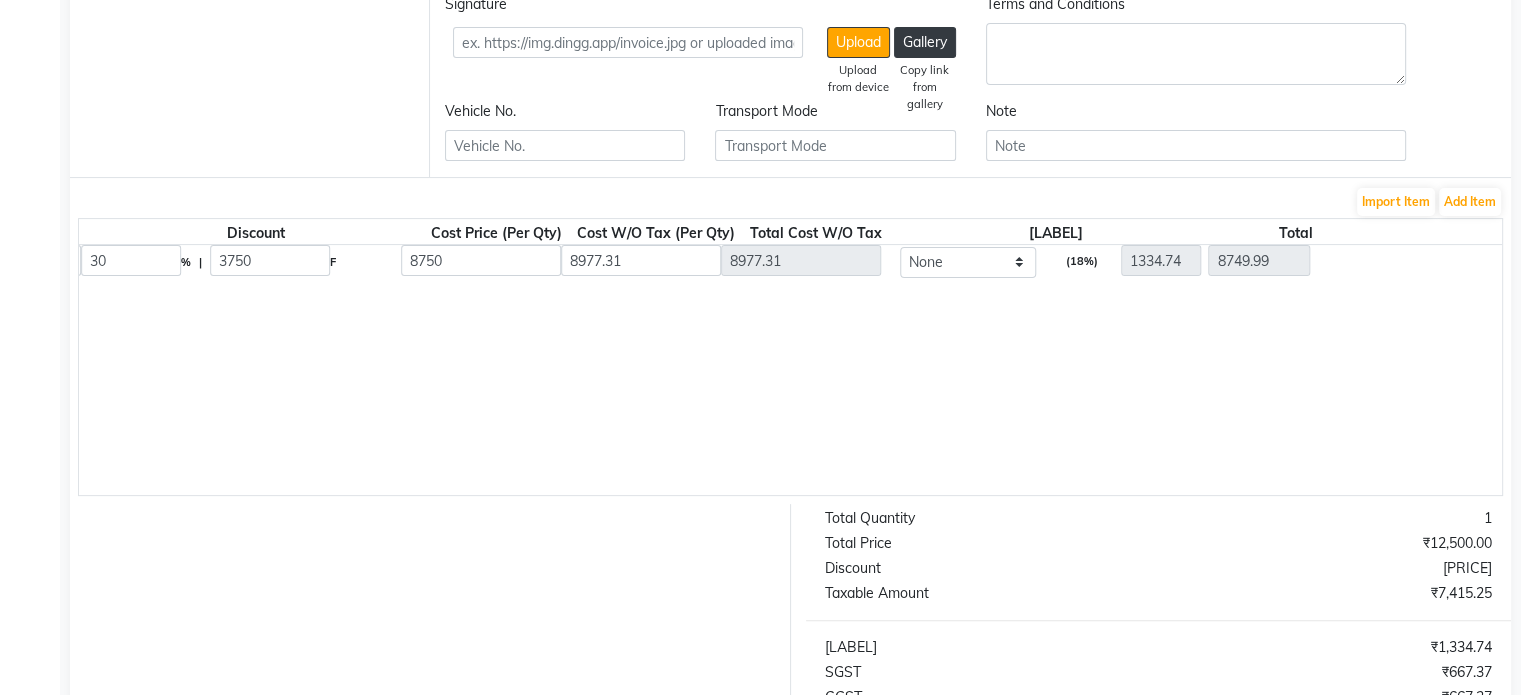 scroll, scrollTop: 0, scrollLeft: 1423, axis: horizontal 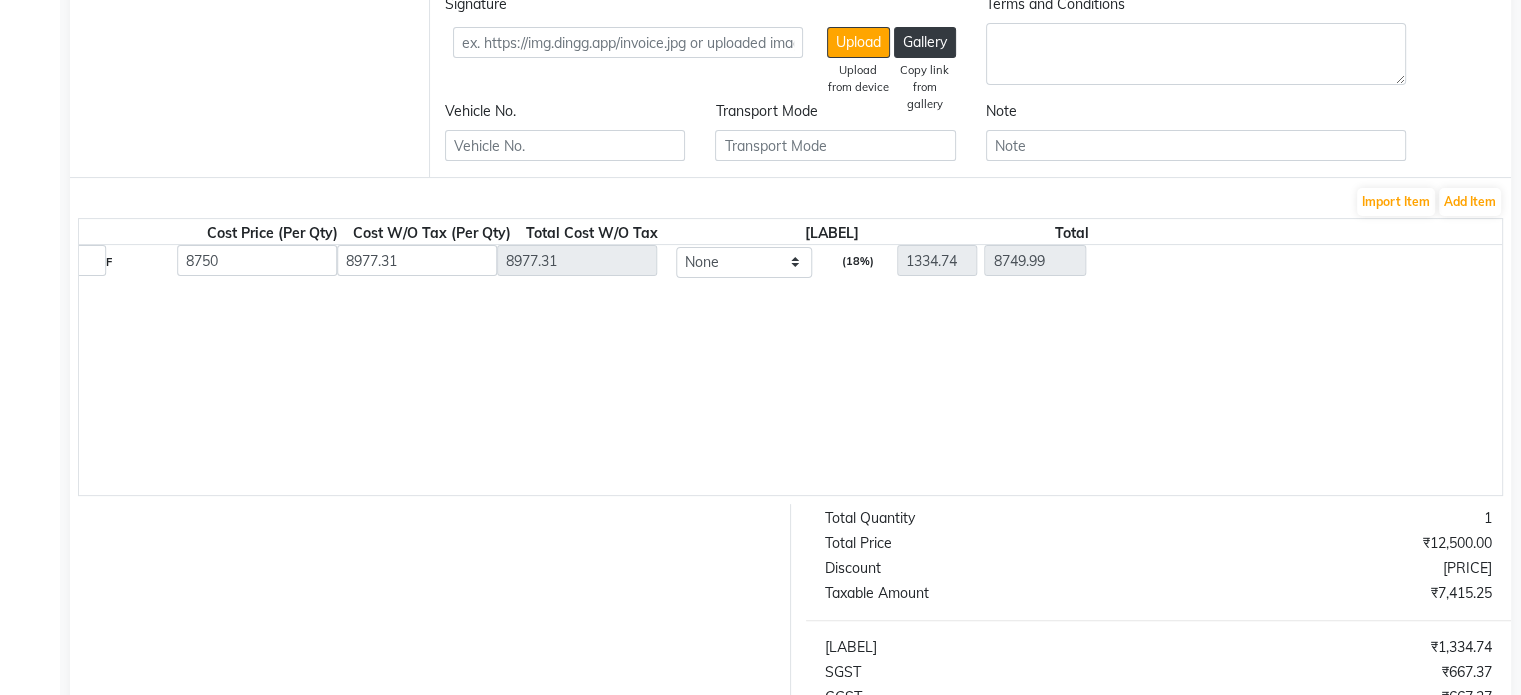 click at bounding box center (1119, 265) 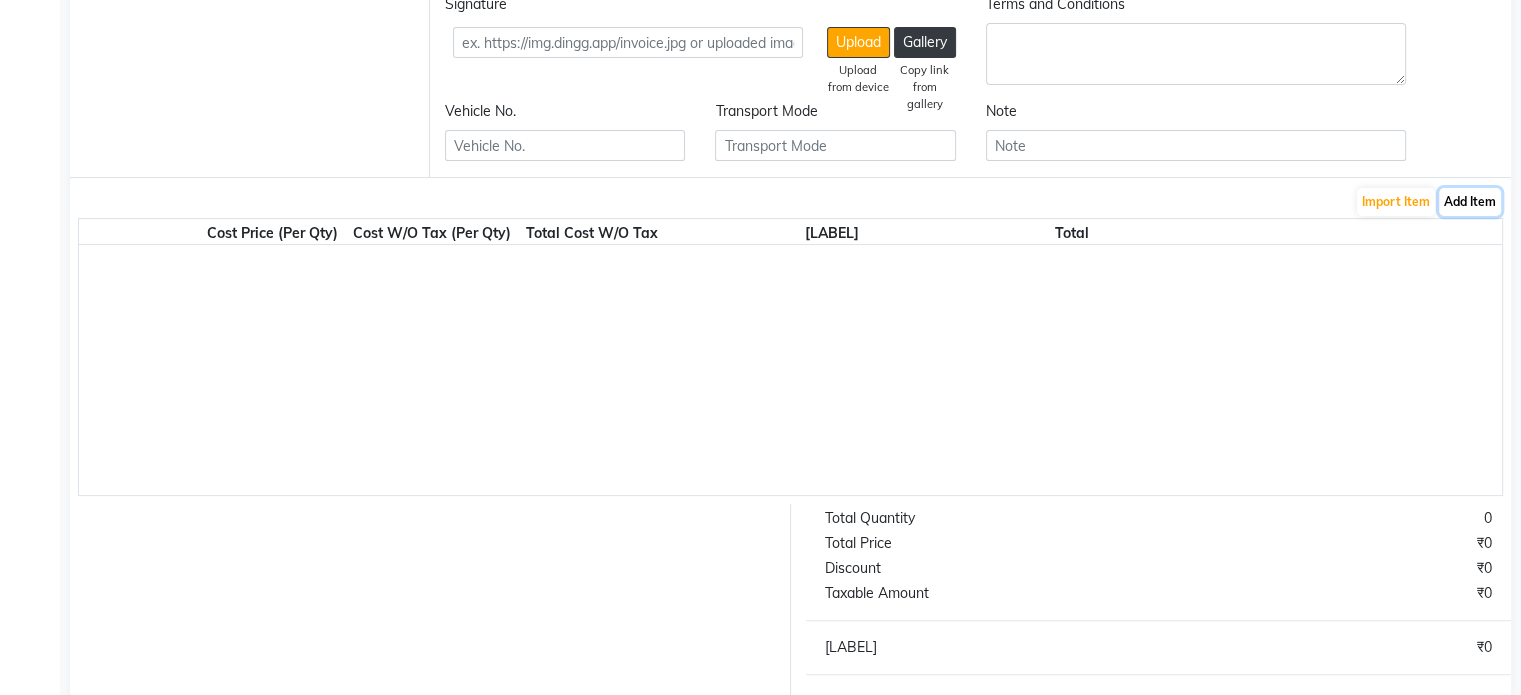 click on "Add Item" at bounding box center (1470, 202) 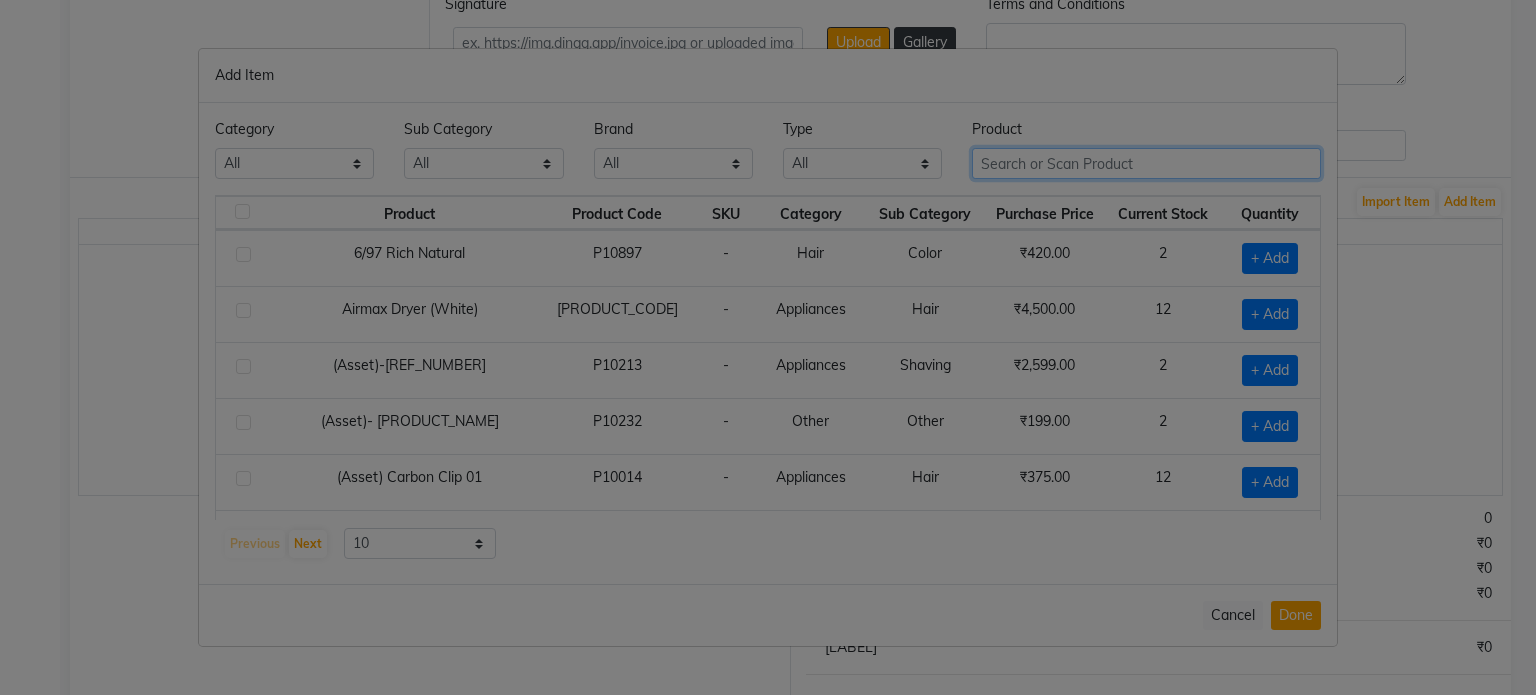 click at bounding box center (1146, 163) 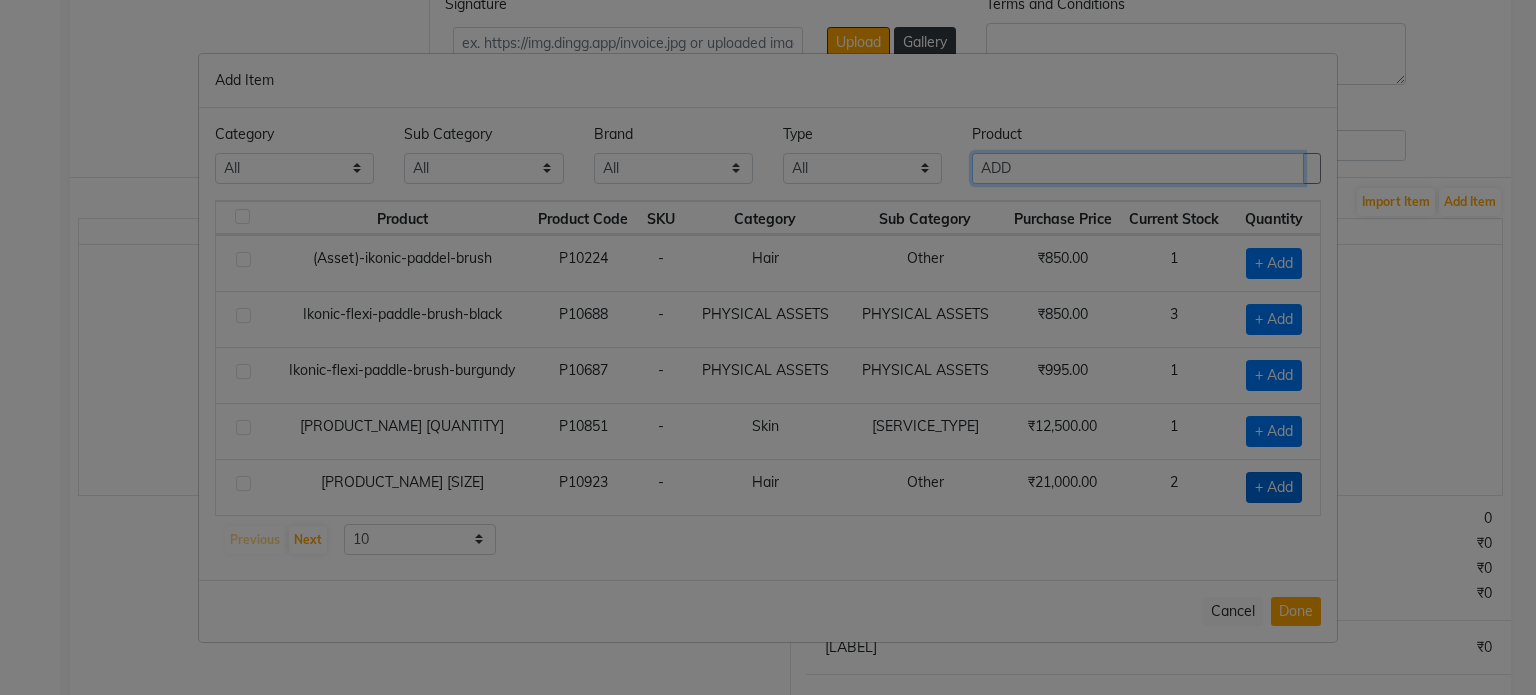 type on "ADD" 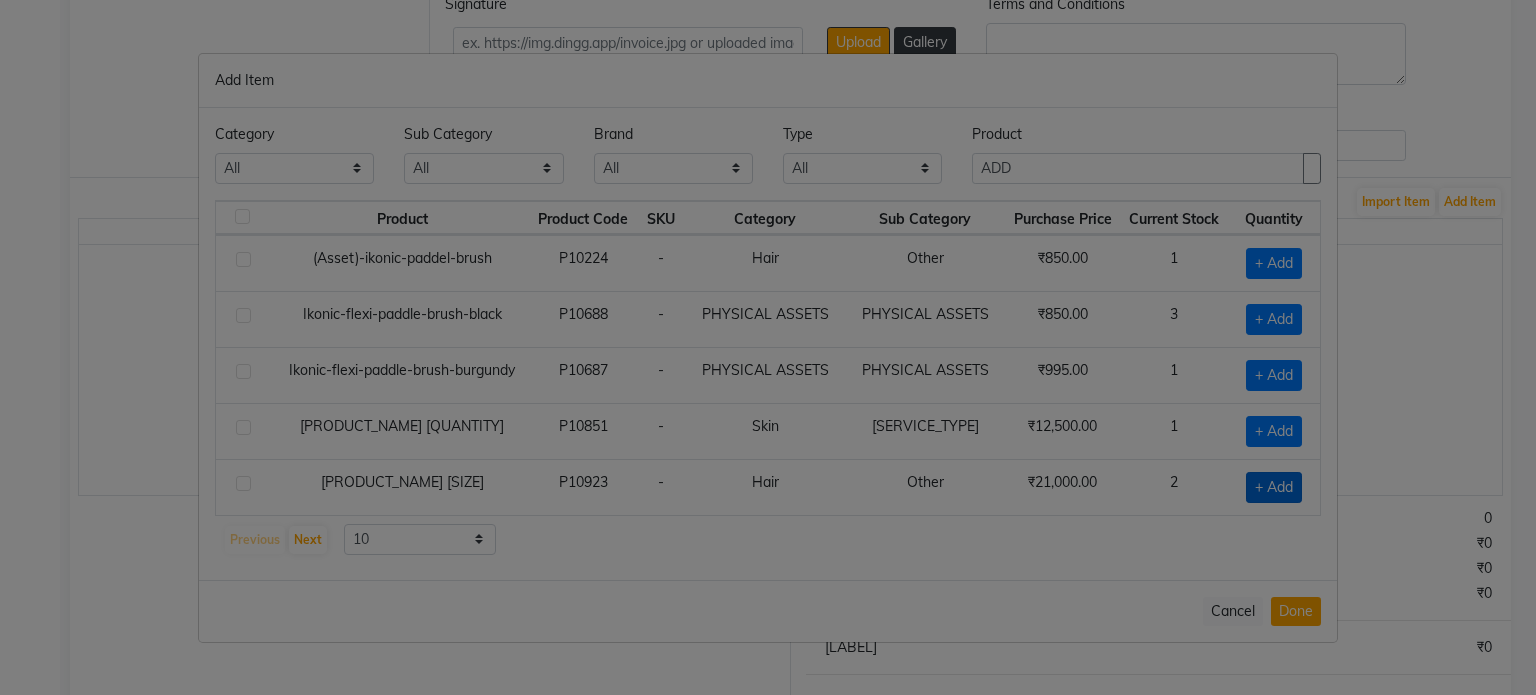 click on "+ Add" at bounding box center [1274, 263] 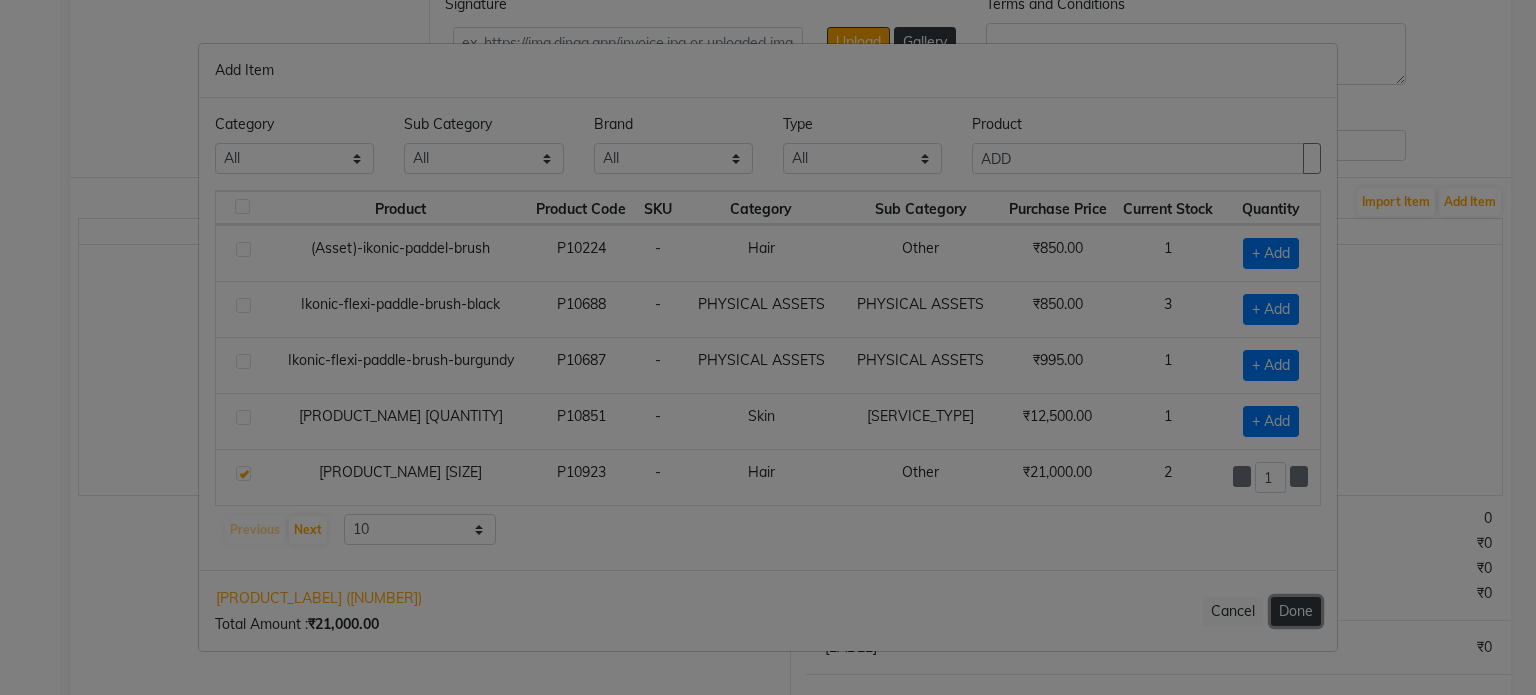 click on "Done" at bounding box center [1296, 611] 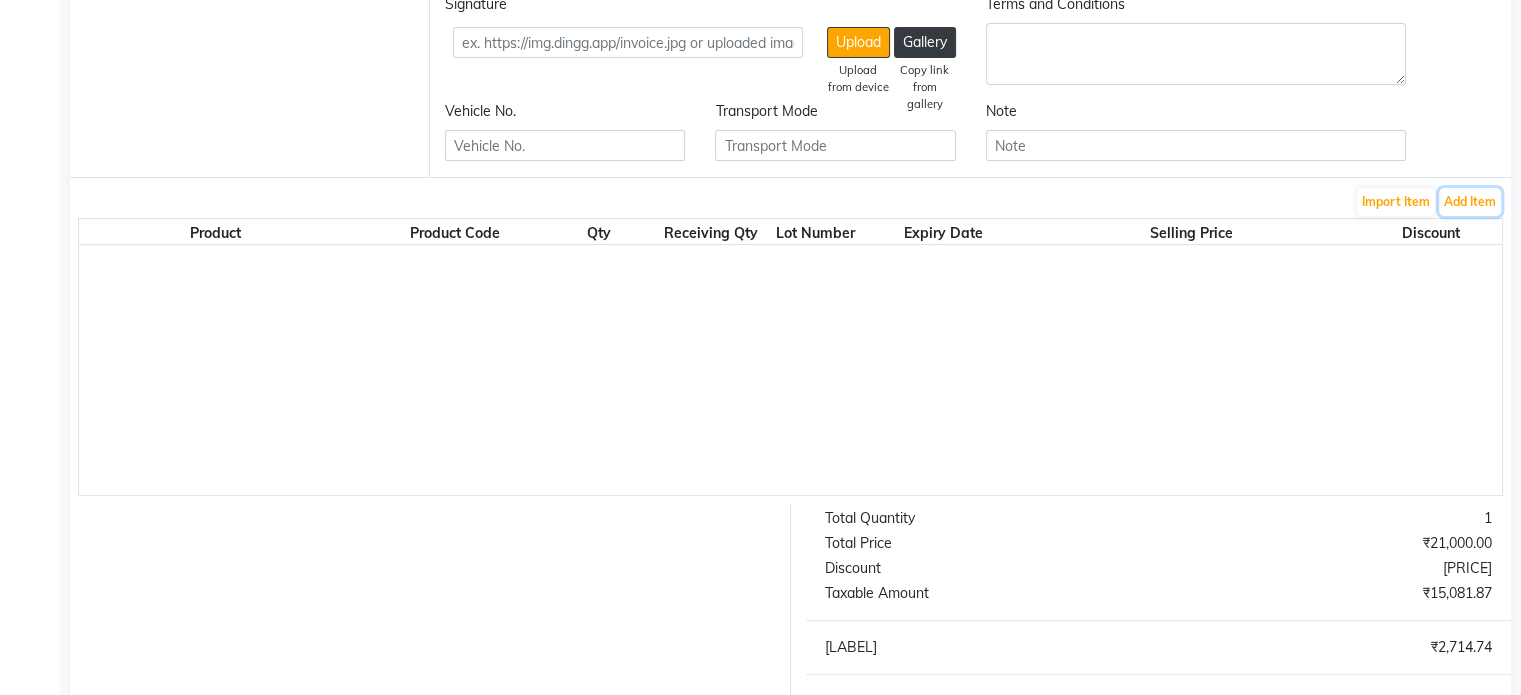 scroll, scrollTop: 0, scrollLeft: 24, axis: horizontal 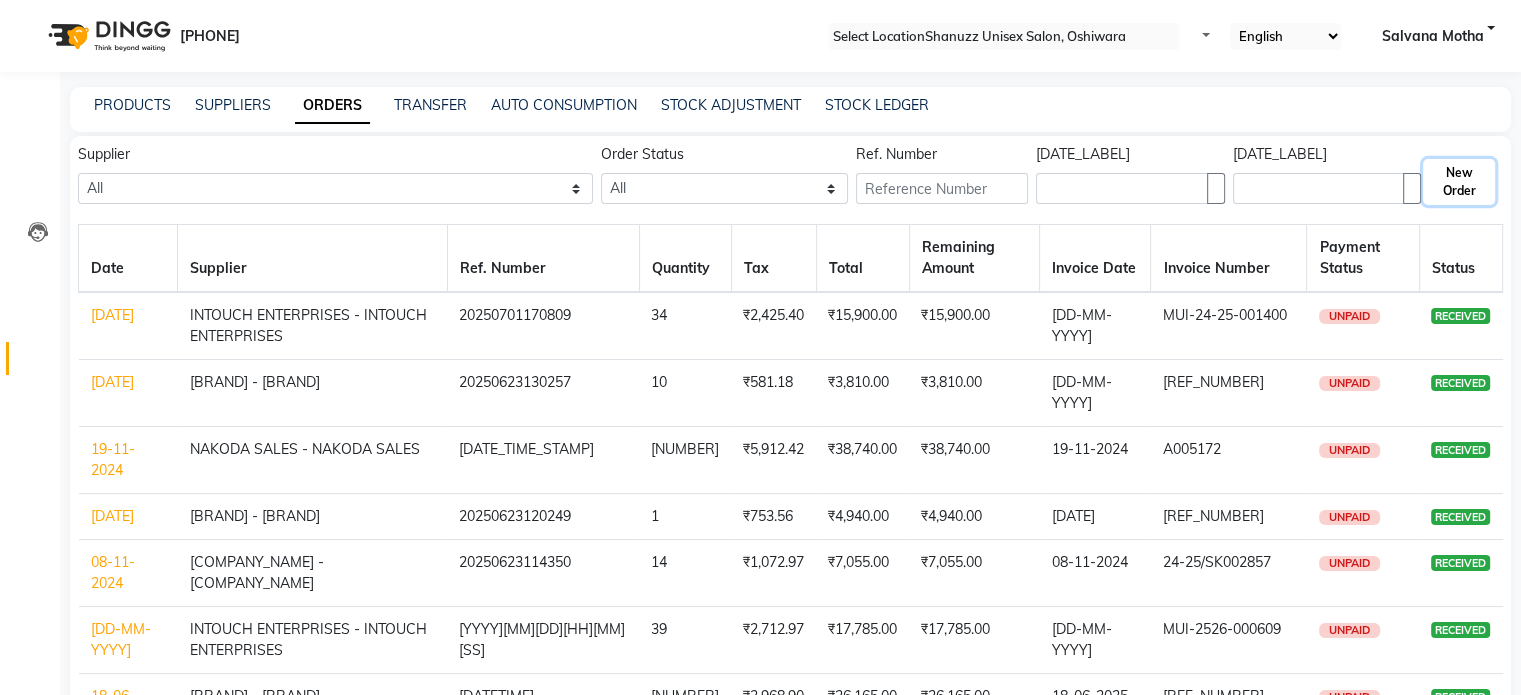 click on "New Order" at bounding box center [1459, 182] 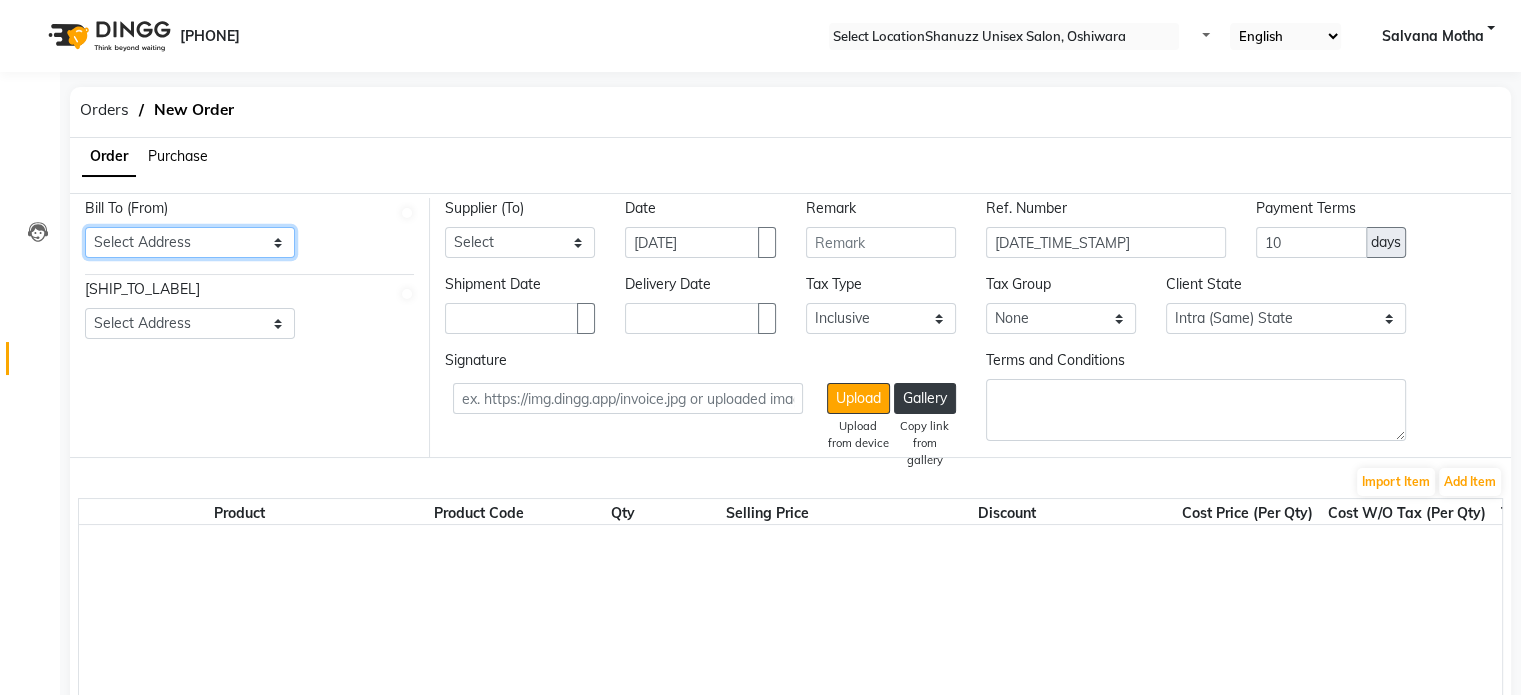 click on "Select Address FIRST FLOOR BUILDING 2,GALA NO 114,SANJAY MITTAL INDUSTRIAL ESTATE ANDHERI EAST SHANUZZ SALON OSHIWARA," at bounding box center (190, 242) 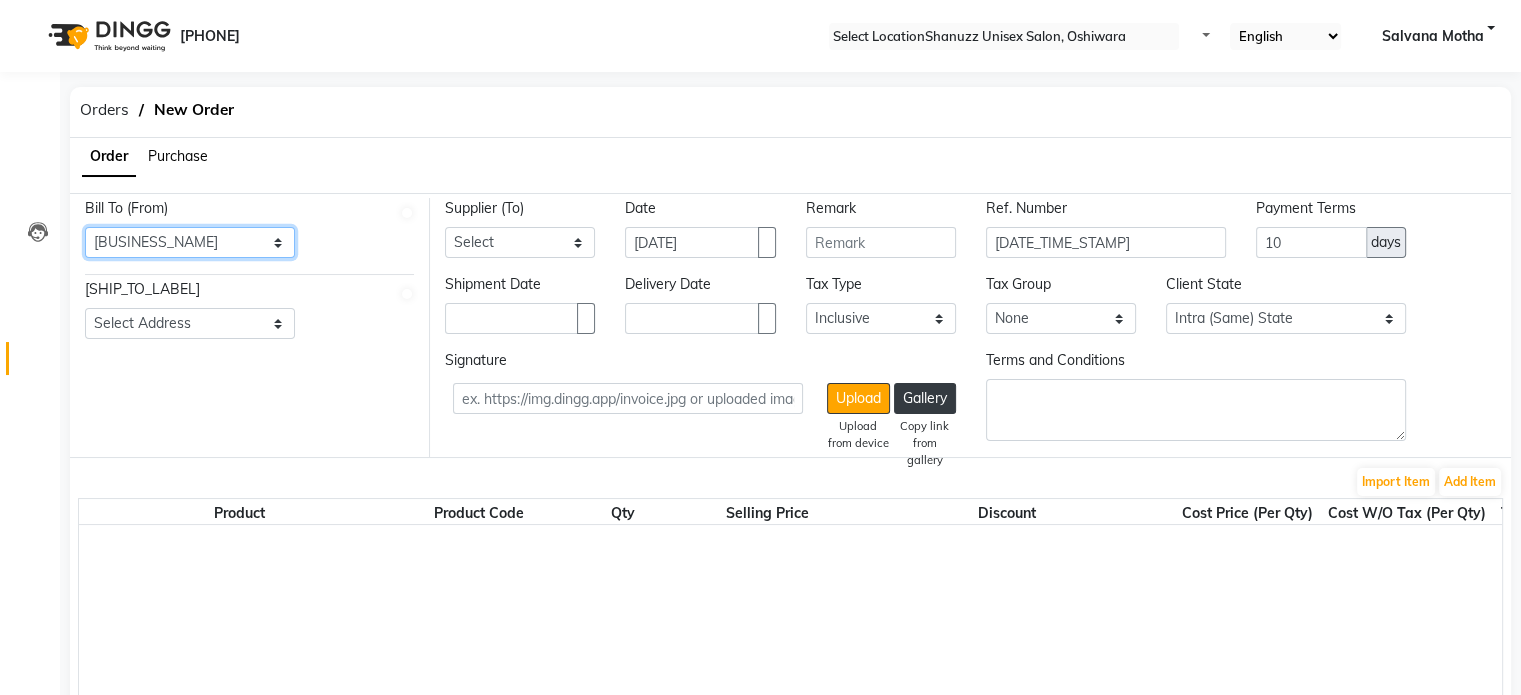 click on "Select Address FIRST FLOOR BUILDING 2,GALA NO 114,SANJAY MITTAL INDUSTRIAL ESTATE ANDHERI EAST SHANUZZ SALON OSHIWARA," at bounding box center (190, 242) 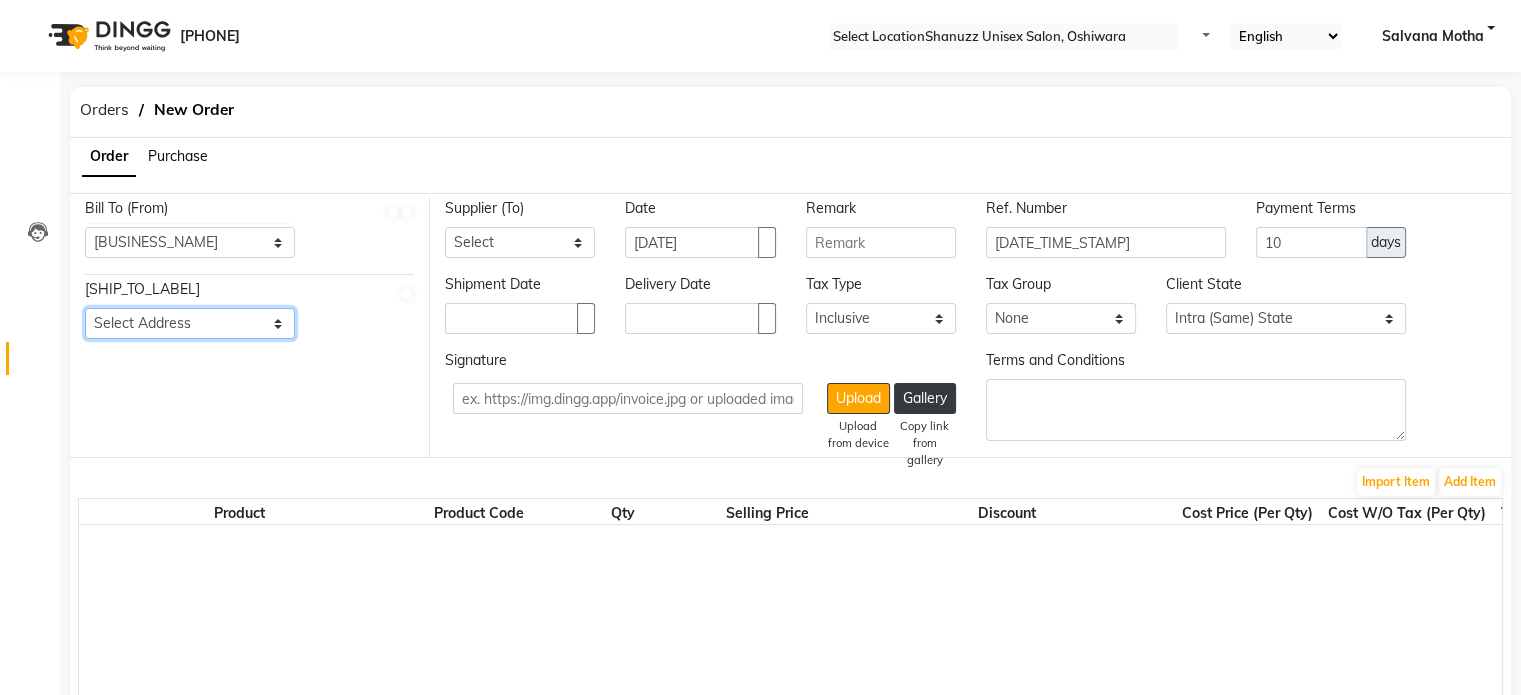 click on "Select Address Oshiwara, [CITY], [STATE]" at bounding box center [190, 323] 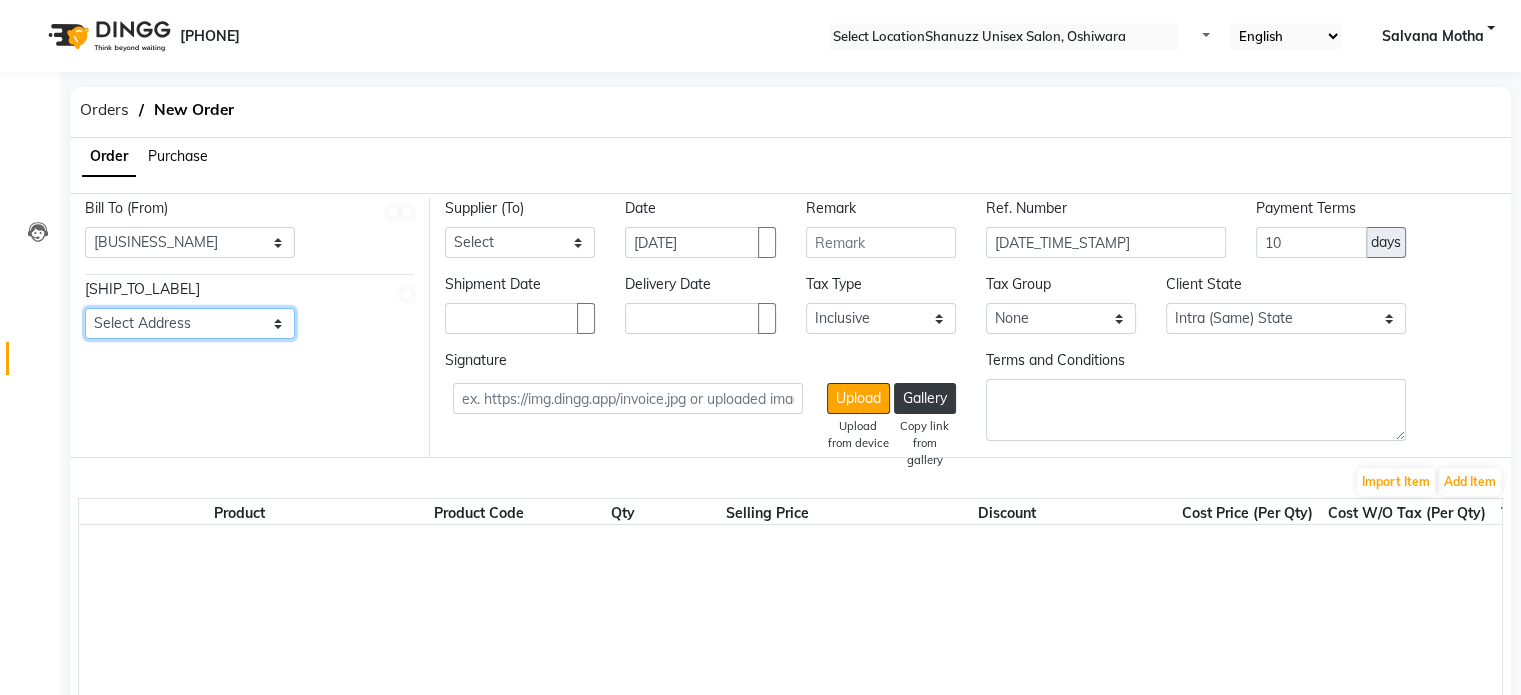 select on "1182" 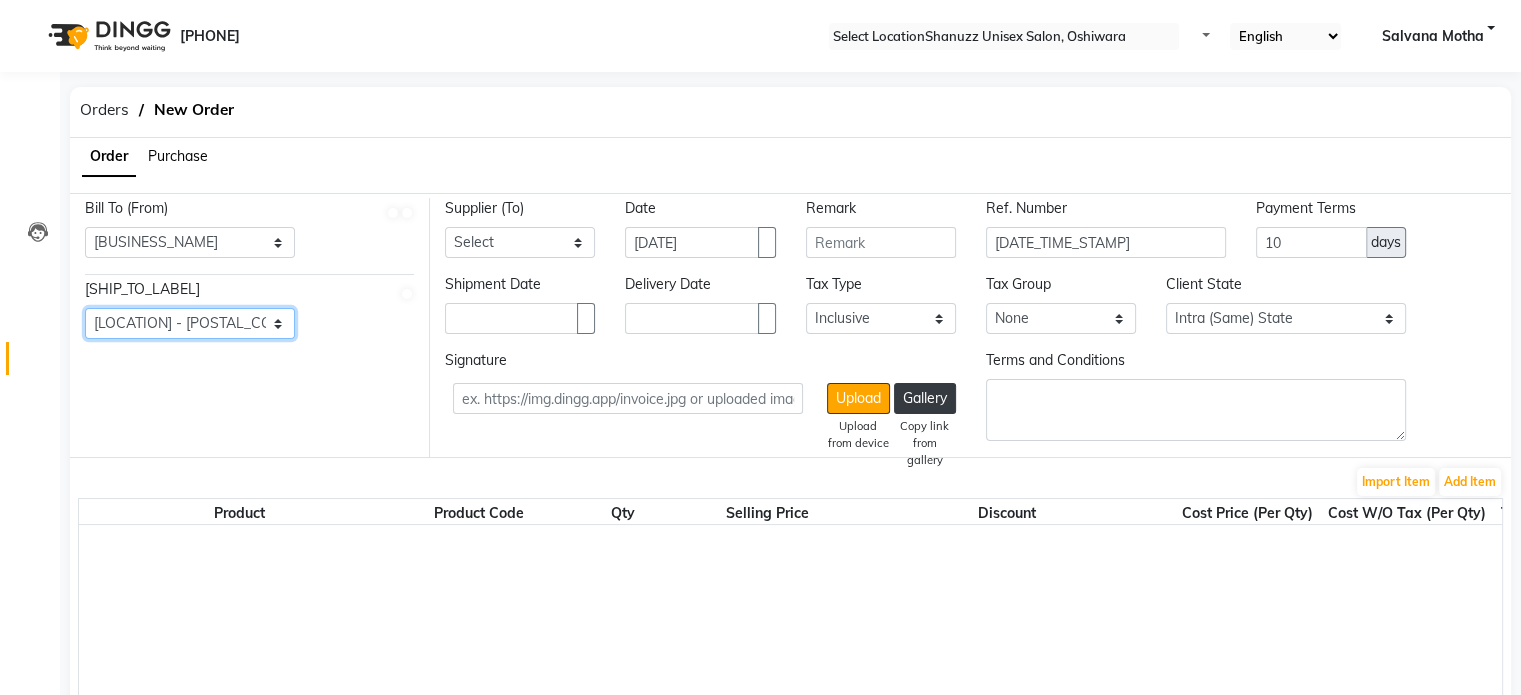 click on "Select Address Oshiwara, [CITY], [STATE]" at bounding box center [190, 323] 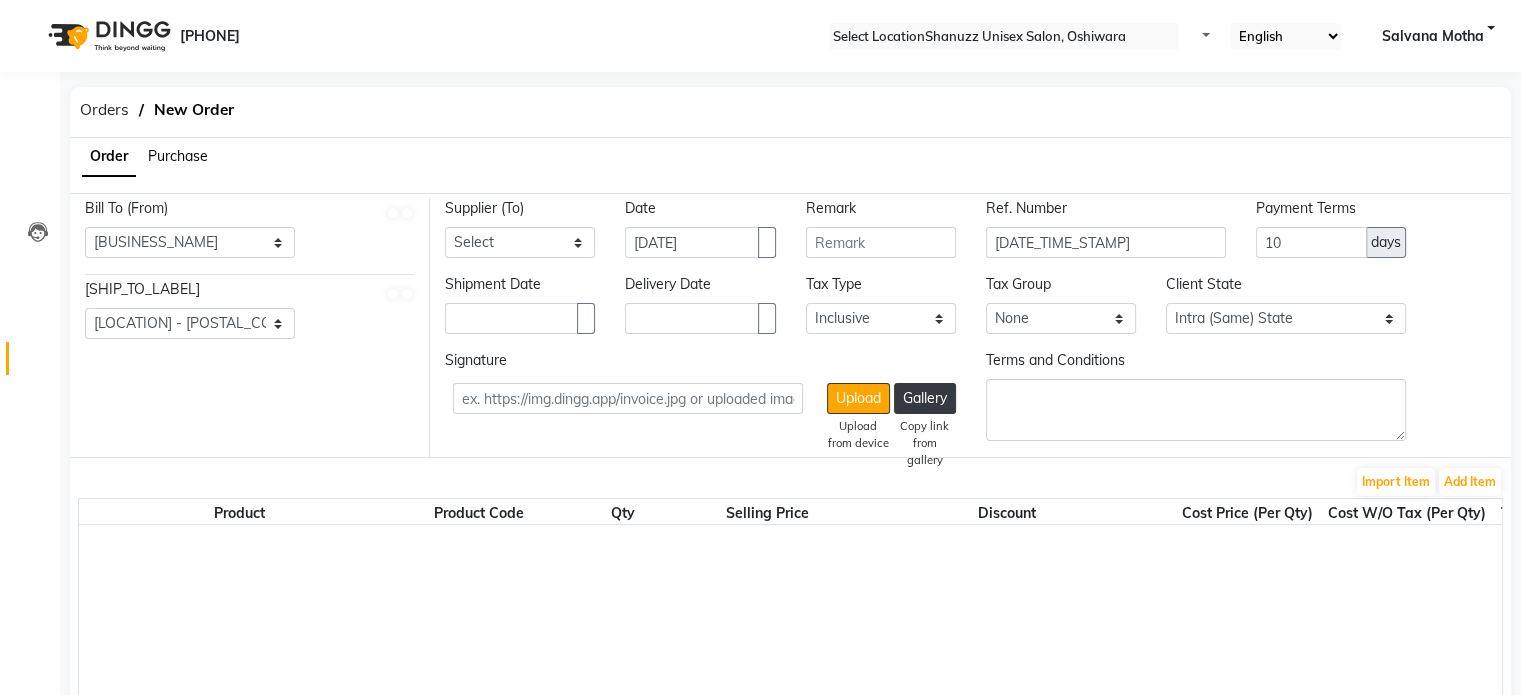 click on "FIRSTFLOOR BUILDING 2,GALA NO 114,SANJAY MITTAL INDUSTRIAL ESTATE ANDHERI EAST SHANUZZ SALON OSHIWARA, Shanuzz Salon Oshiwara, [CITY] -[POSTAL_CODE]" at bounding box center [250, 327] 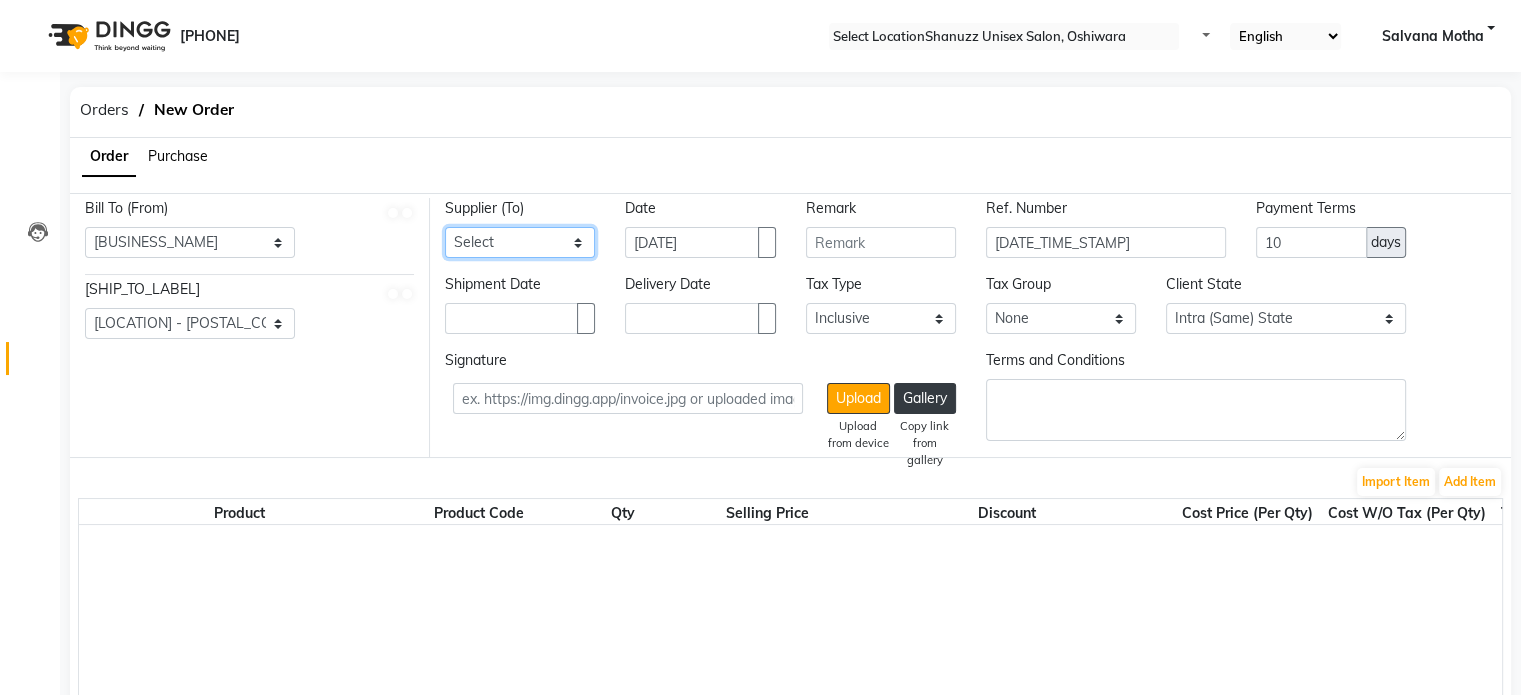 click on "Select Evibloom Private Limited - EVIBLOOM PRIVATE LIMITED NAKODA TRADEPPOINT LLP BEAUTY PALACE - BEAUTY PALACE DHAANVI BEAUTY - DHAANVI BEAUTY  INTOUCH ENTERPRISES - INTOUCH ENTERPRISES MOKSH ENTERPRISE - MOKSH ENTERPRISE NAKODA SALES - NAKODA SALES OSP - OSP HEALTHCARE MUSKAAN MARKETING - MUSKAAN MARKETING EVERGREEN  - EVERGREEN WE THINK COSMETICS LLP - WE THINK COSMETICS LLP B&B ENTERPRISES - B&B ENTERPRISES DAWNTECH ELECTRONICS - DAWNTECH ELECTRONICS PRIVATE LIMITED  SALON CENTER - SALON CENTER NAKODA MARKETING - NAKODA  MARKETING GREY TRENDY PROFESSIONAL  KCS MARKETING SERVICES - KCS MARKETING SERVICES UNIVERSAL MARKETING IMPEX - UNIVERSAL MARKETING IMPEX ZUBIN DISTRIBUTORS - ZUBIN DISTRIBUTORS BEAUTY PLANET TURQUOISE WELLNESS OM SHANTI CORPORATION  - OM SHANTI CORPORATION" at bounding box center (520, 242) 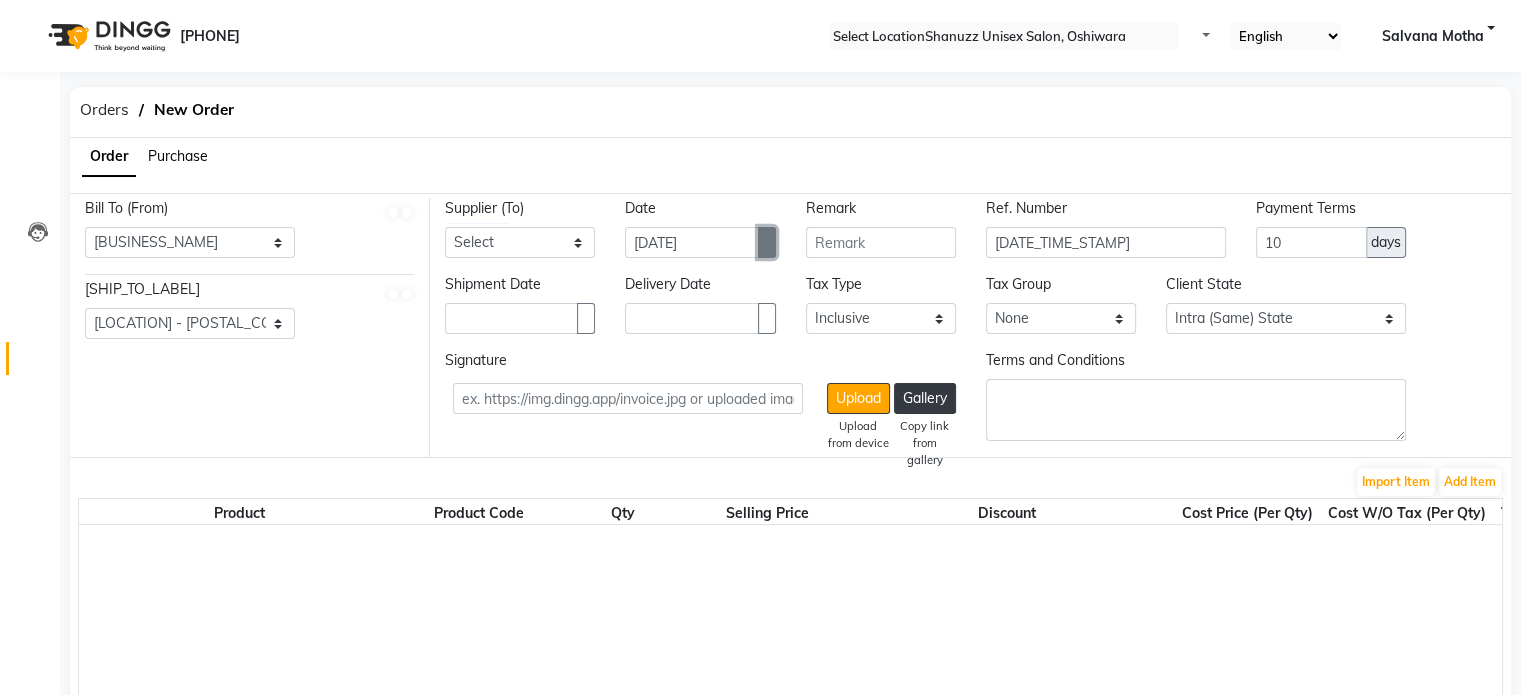 click at bounding box center [767, 243] 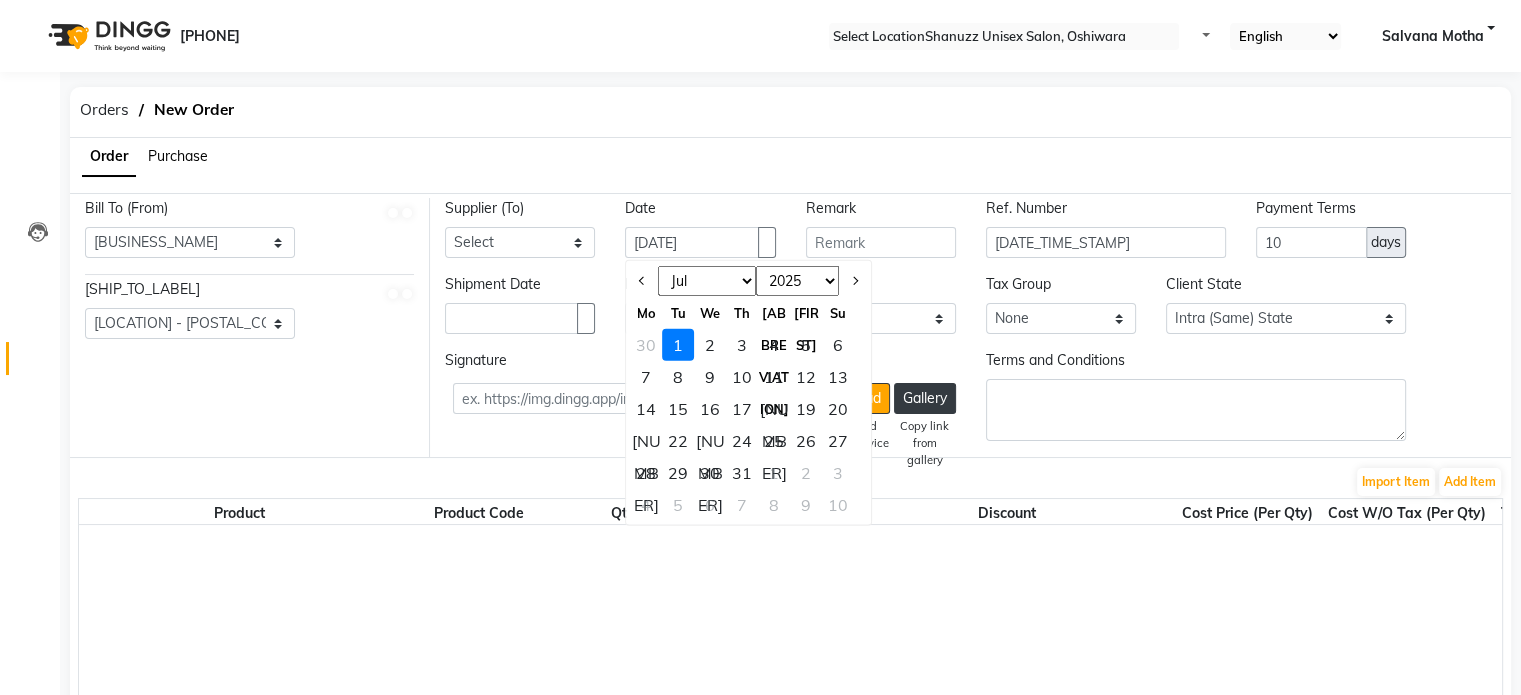click on "Jan Feb Mar Apr May Jun Jul Aug Sep Oct Nov Dec" at bounding box center [707, 281] 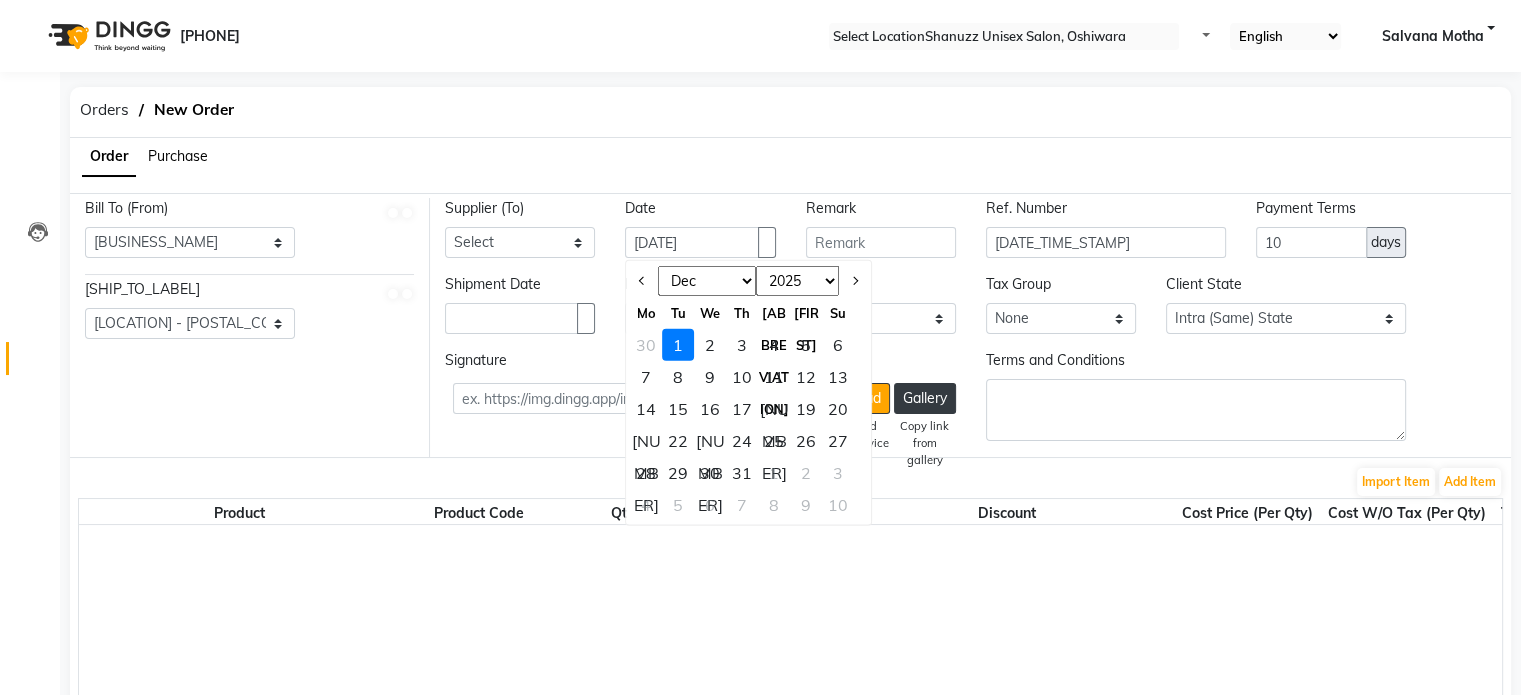 click on "Jan Feb Mar Apr May Jun Jul Aug Sep Oct Nov Dec" at bounding box center (707, 281) 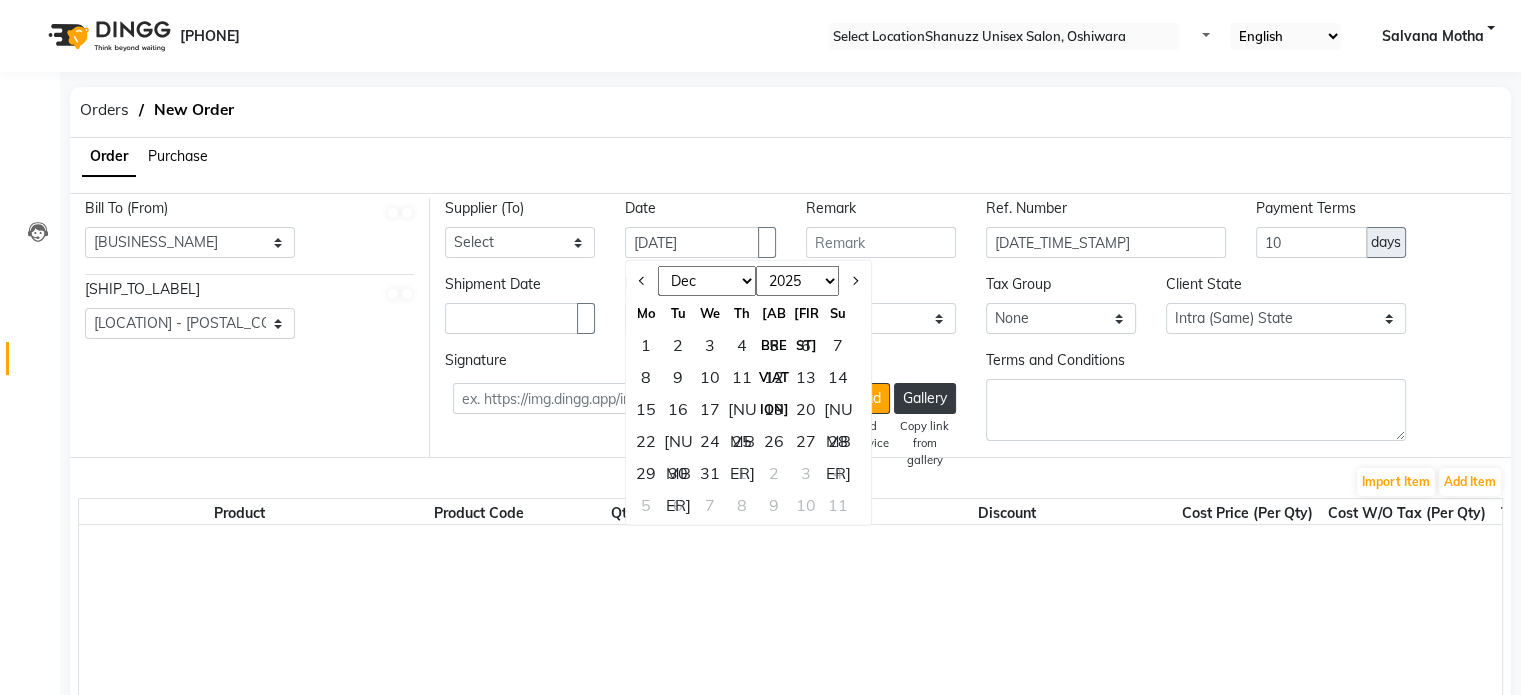 click on "2015 2016 2017 2018 2019 2020 2021 2022 2023 2024 2025 2026 2027 2028 2029 2030 2031 2032 2033 2034 2035" at bounding box center (797, 281) 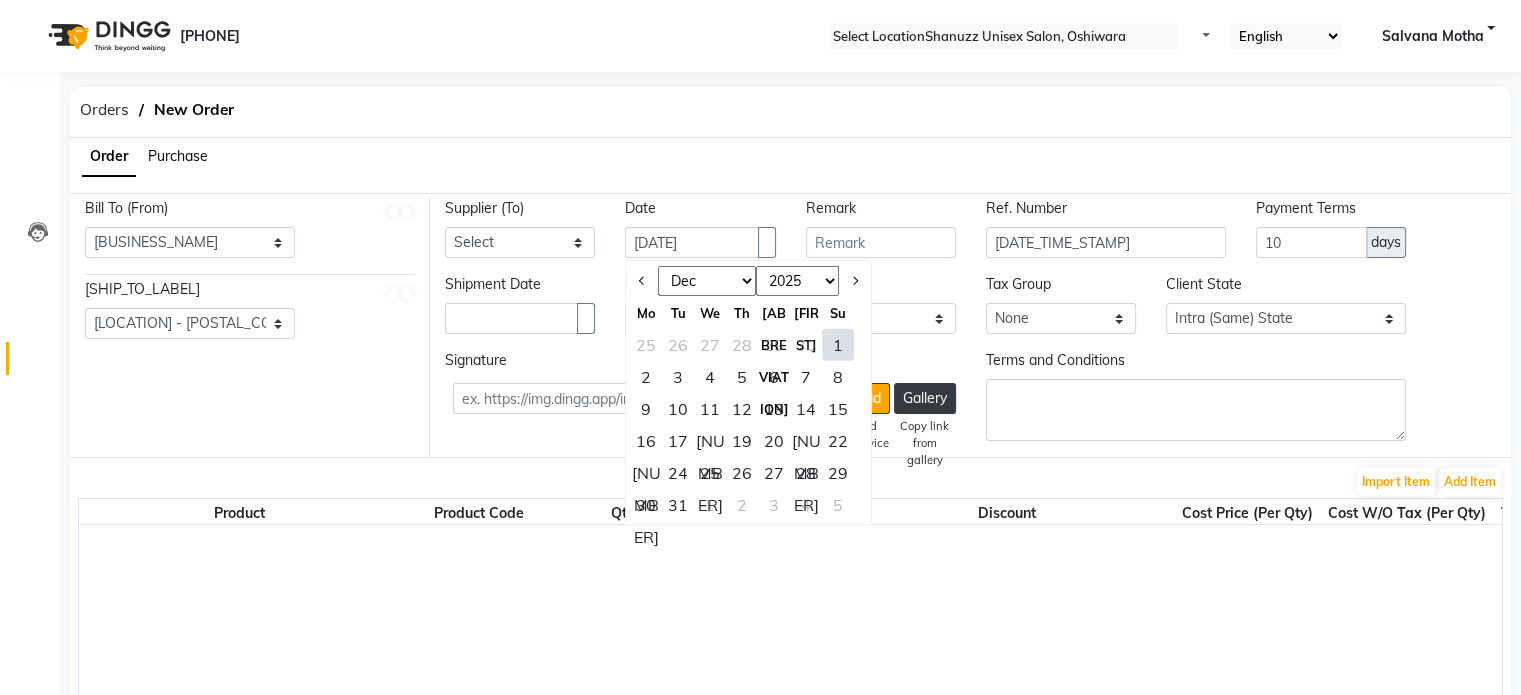 click on "31" at bounding box center [678, 505] 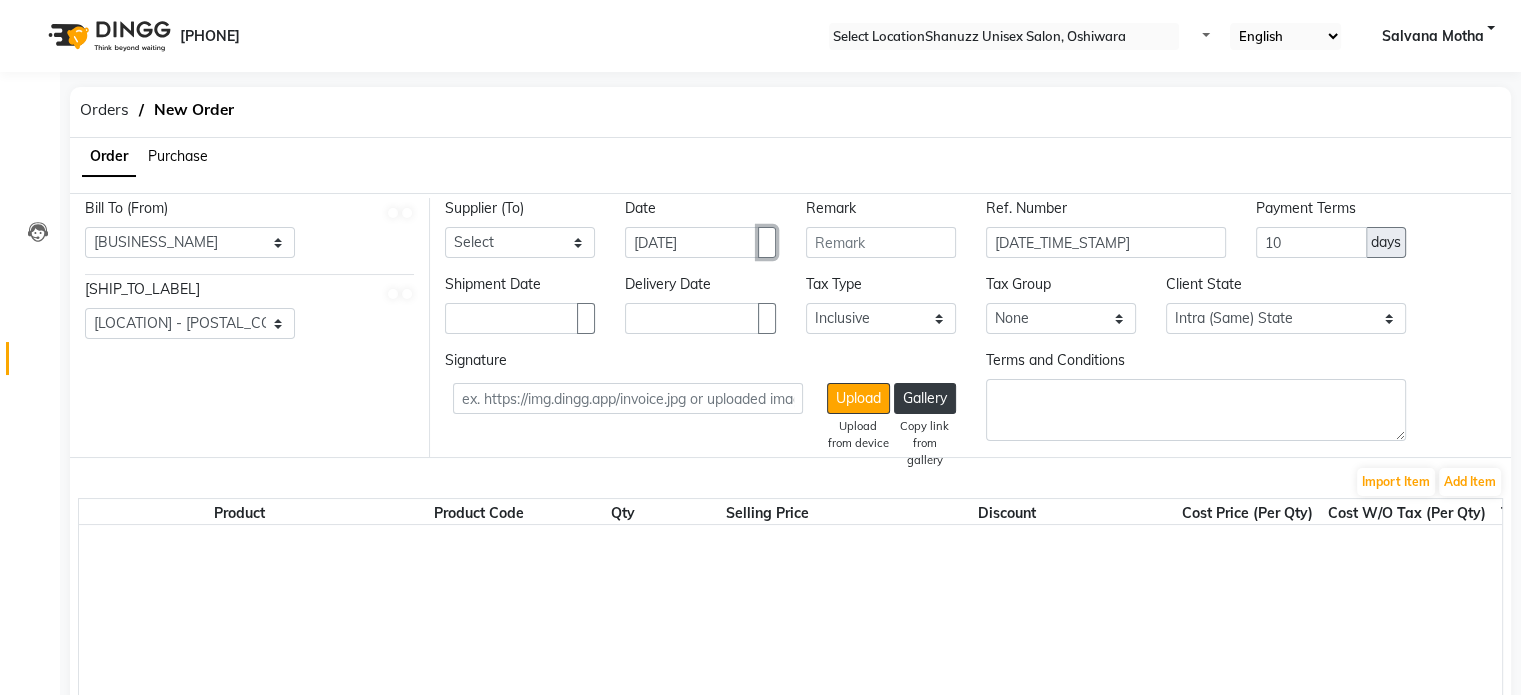 scroll, scrollTop: 216, scrollLeft: 0, axis: vertical 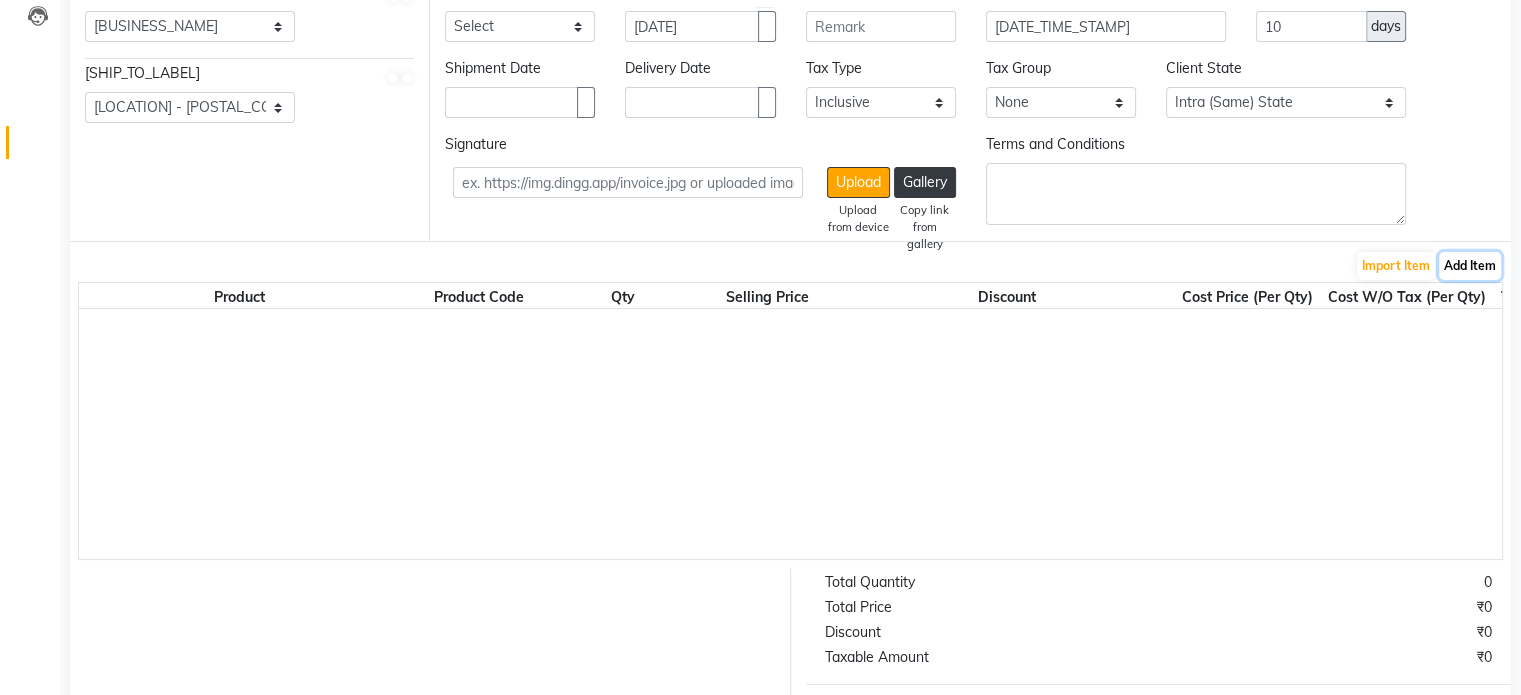 click on "Add Item" at bounding box center [1470, 266] 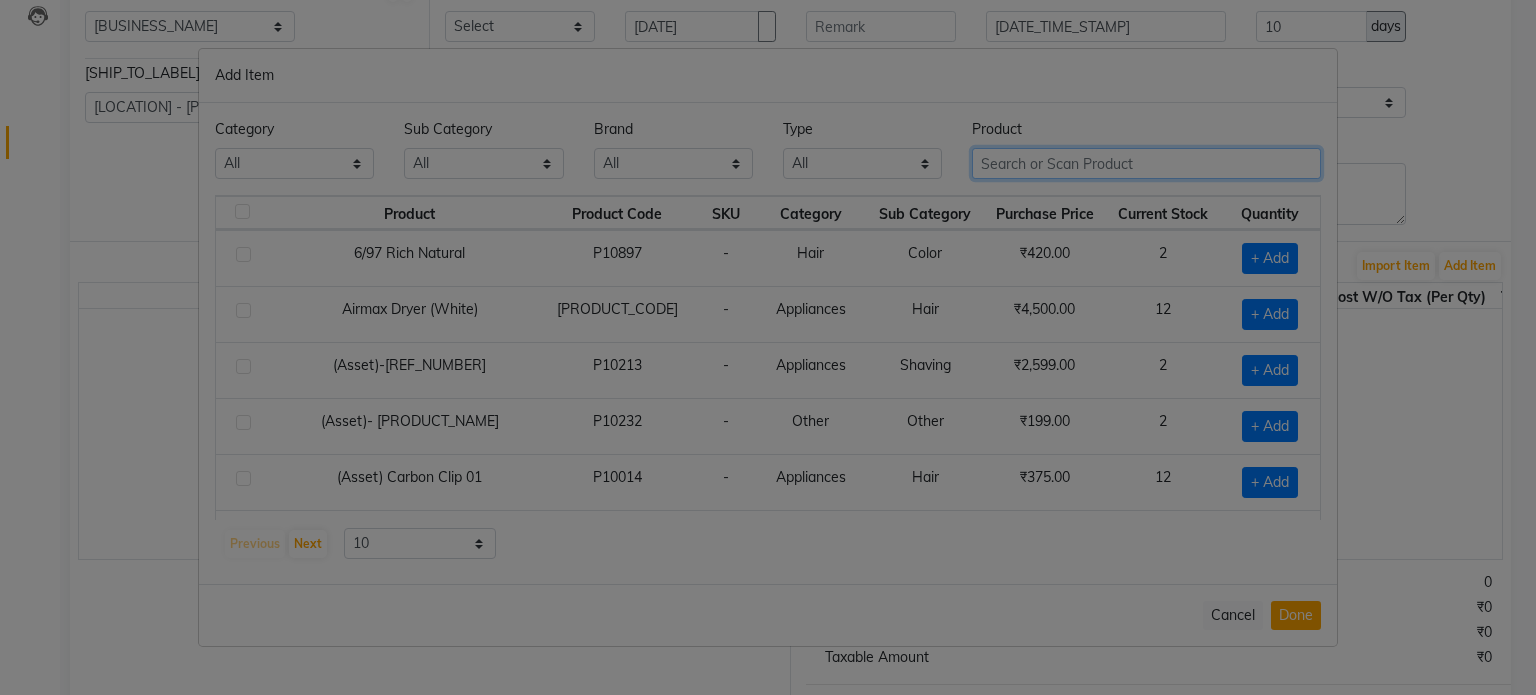 click at bounding box center [1146, 163] 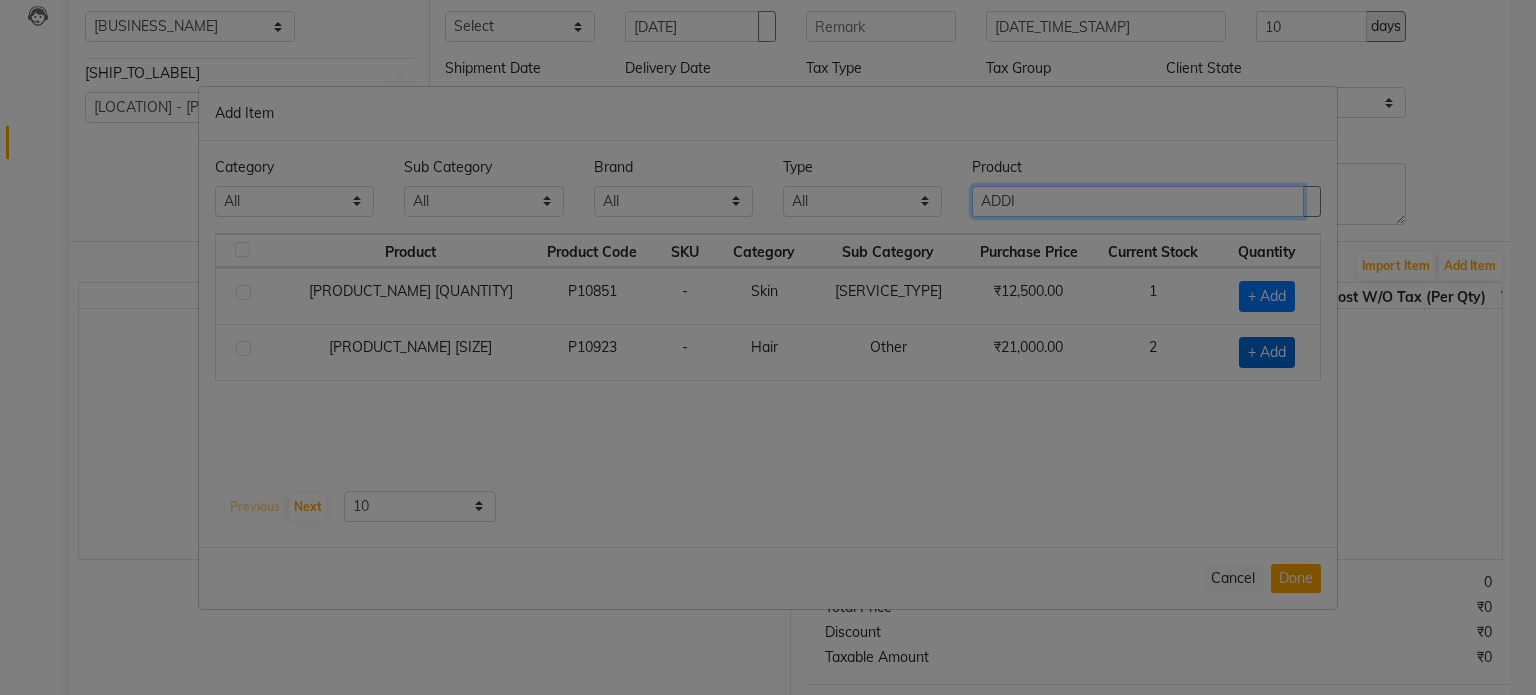 type on "ADDI" 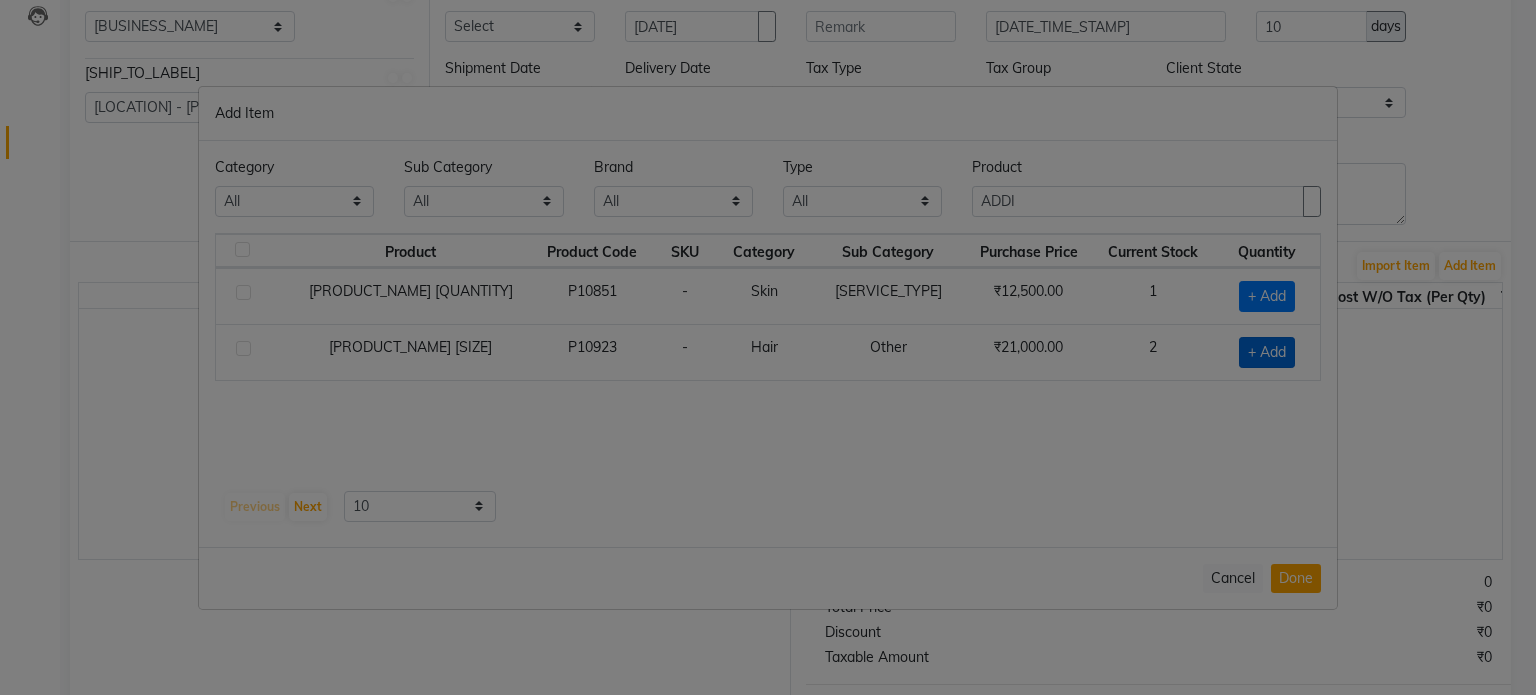 click on "+ Add" at bounding box center [1267, 296] 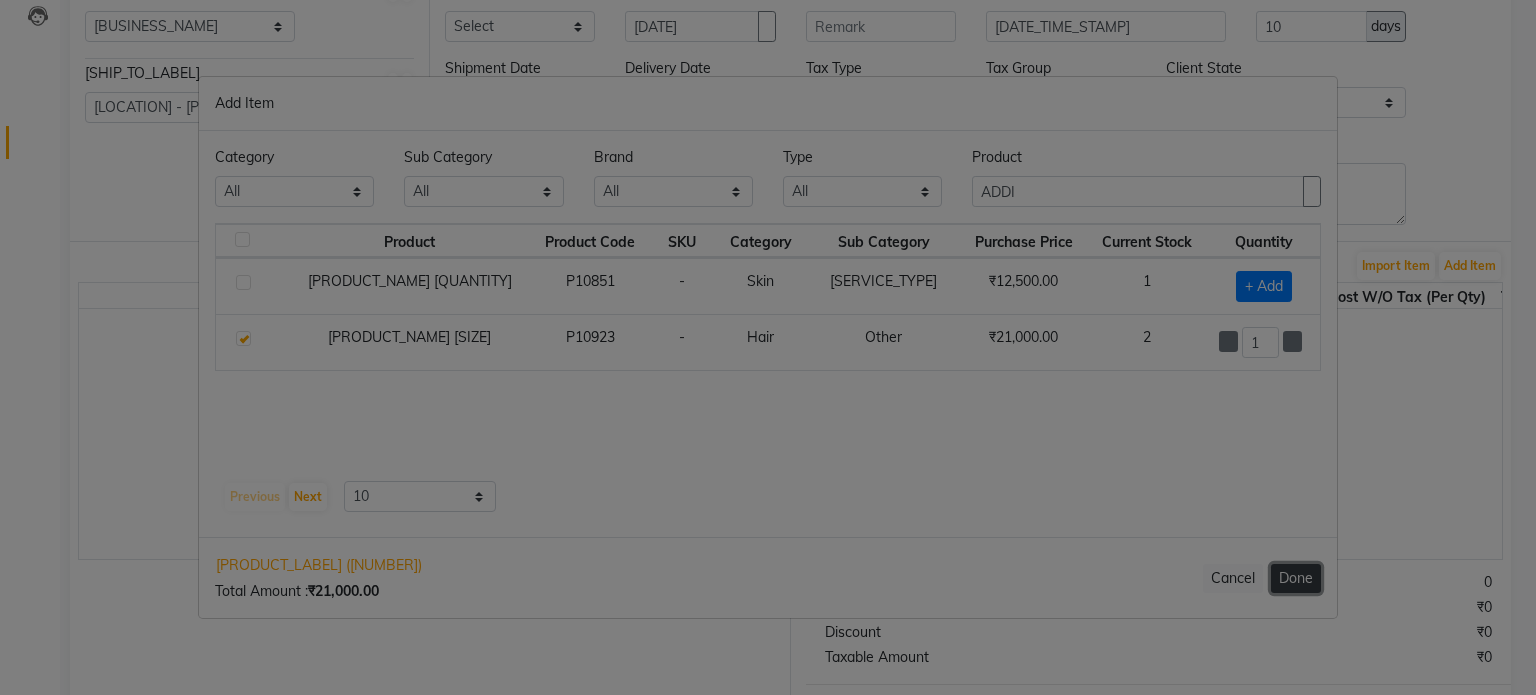click on "Done" at bounding box center (1296, 578) 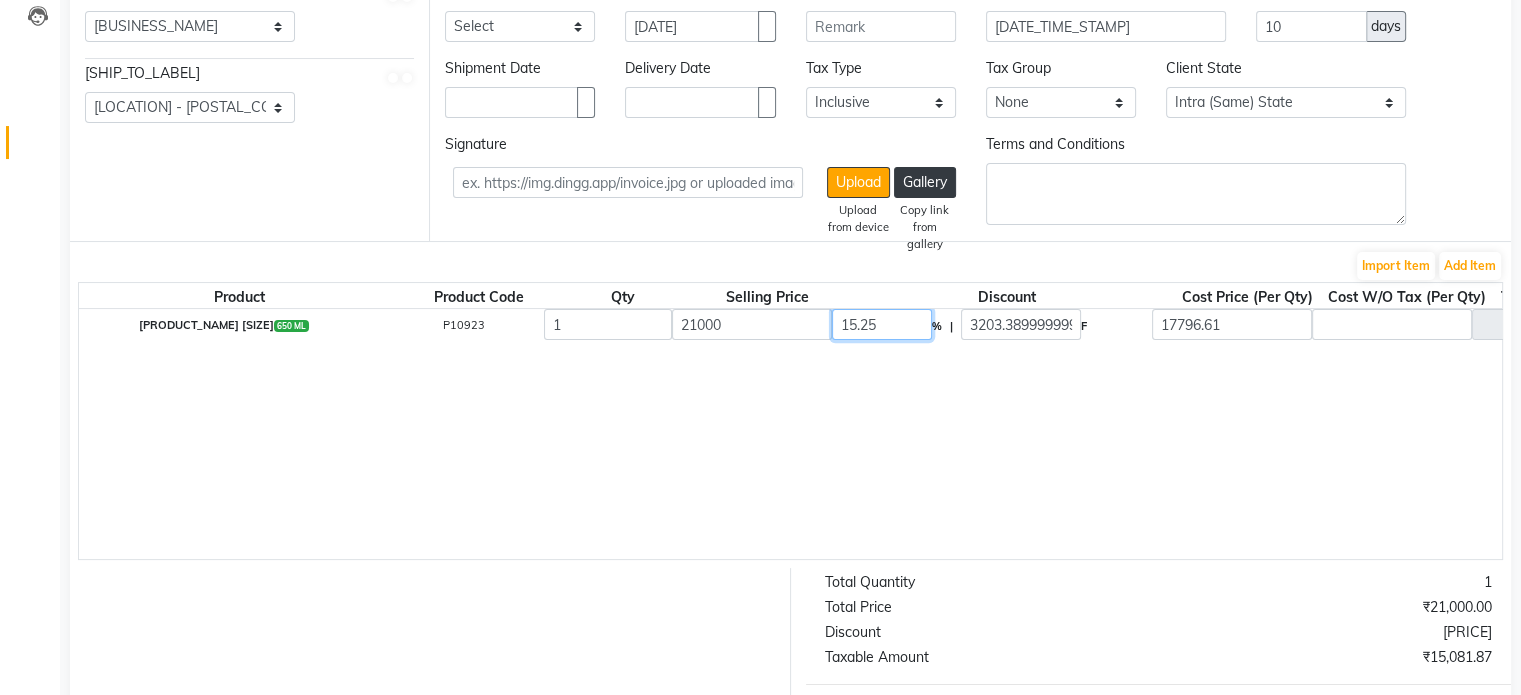 click on "15.25" at bounding box center (882, 324) 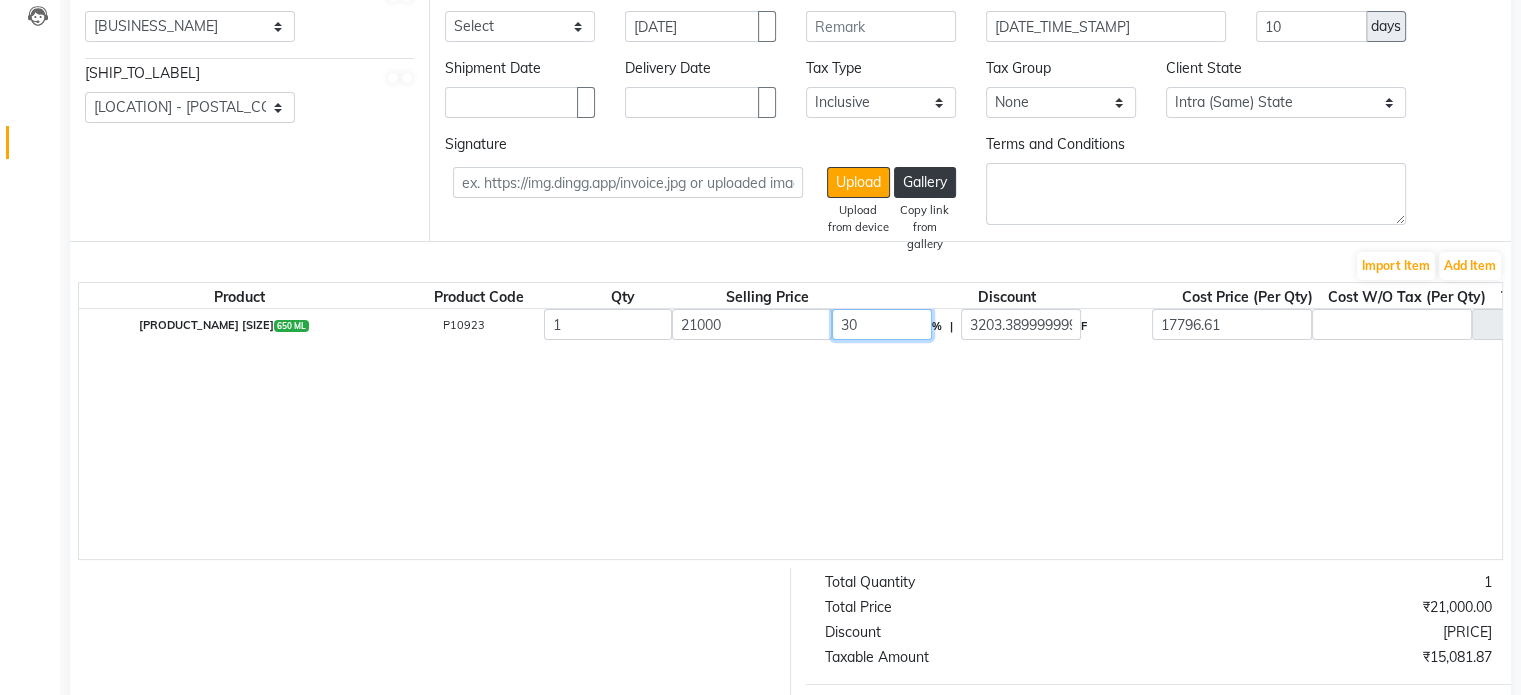 type on "30" 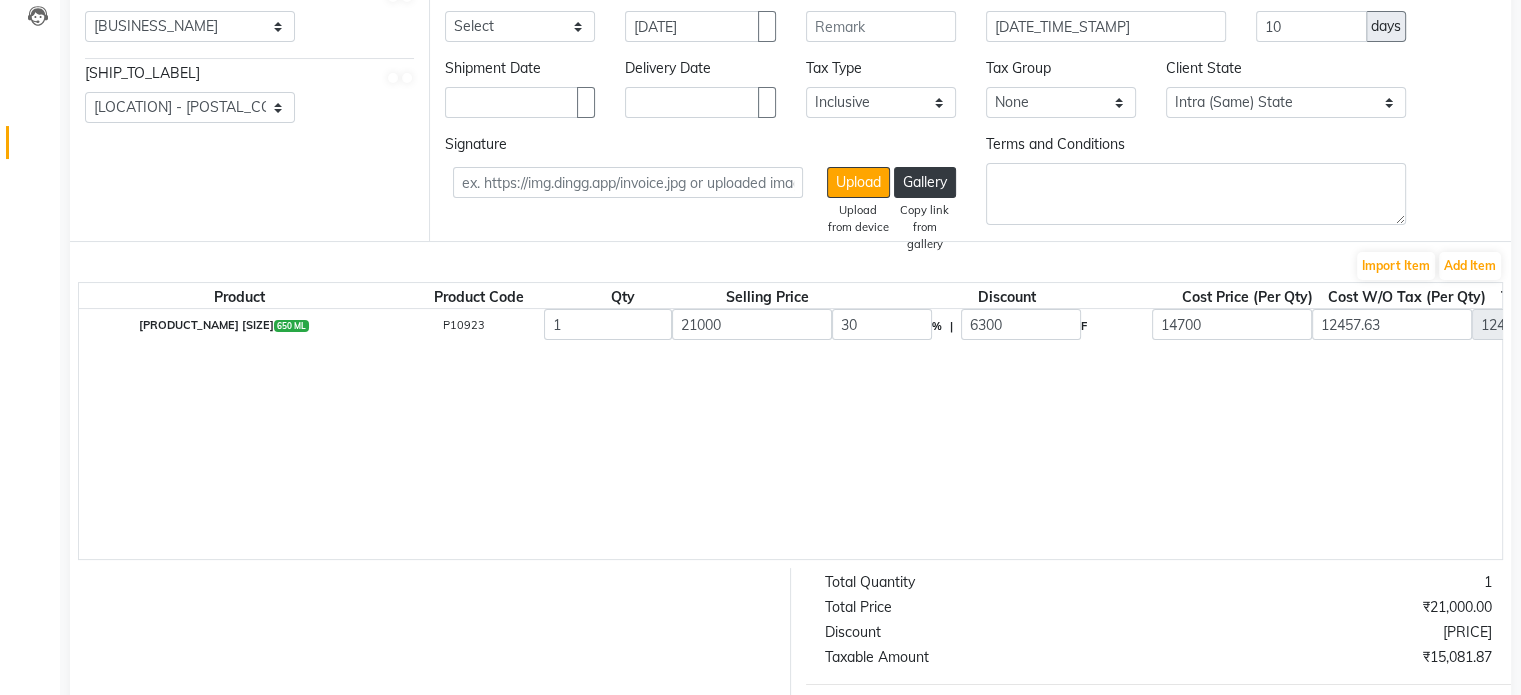 click on "Shield Additive  22/oz  650 ML  P10923  1 21000 30 % | 6300 F 14700 12457.63 12457.63 None IGST 12% GST  (18%)  2242.37 14700" at bounding box center (1658, 434) 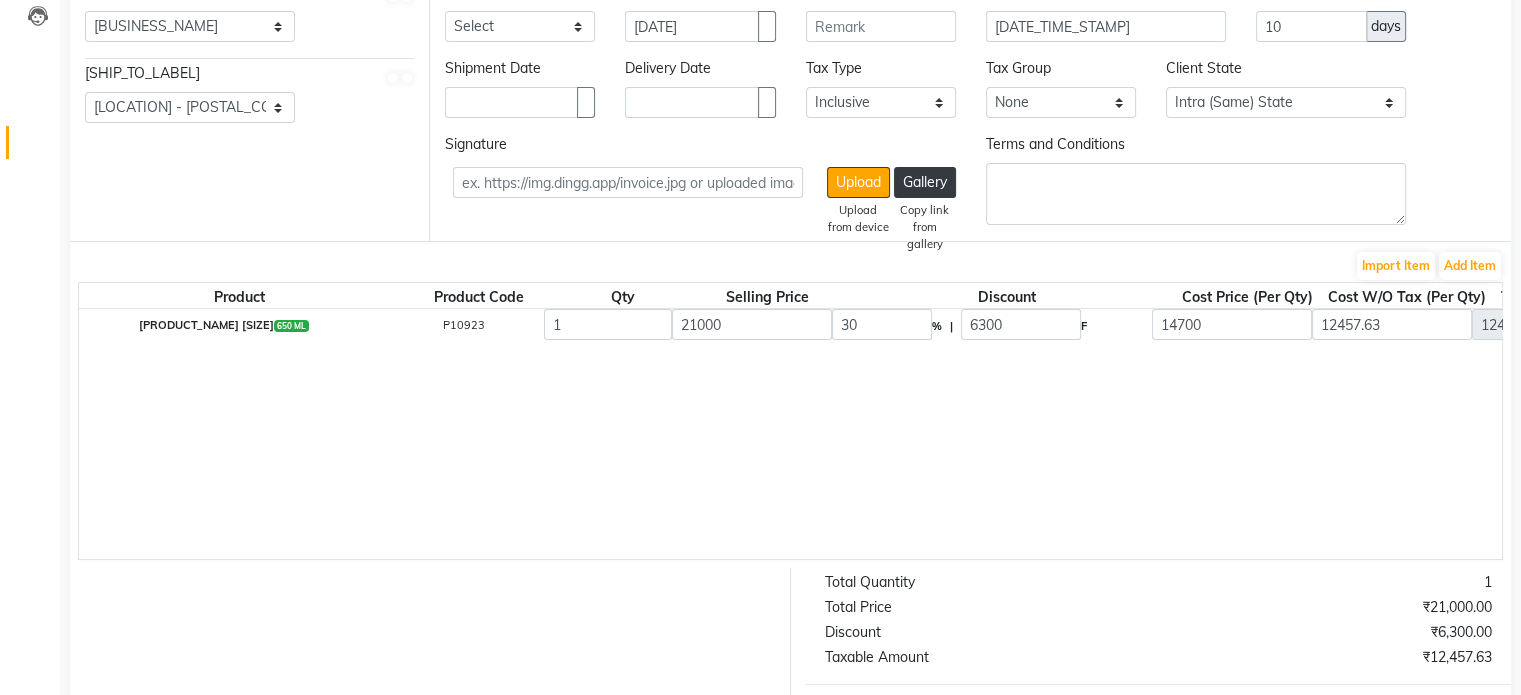 scroll, scrollTop: 584, scrollLeft: 0, axis: vertical 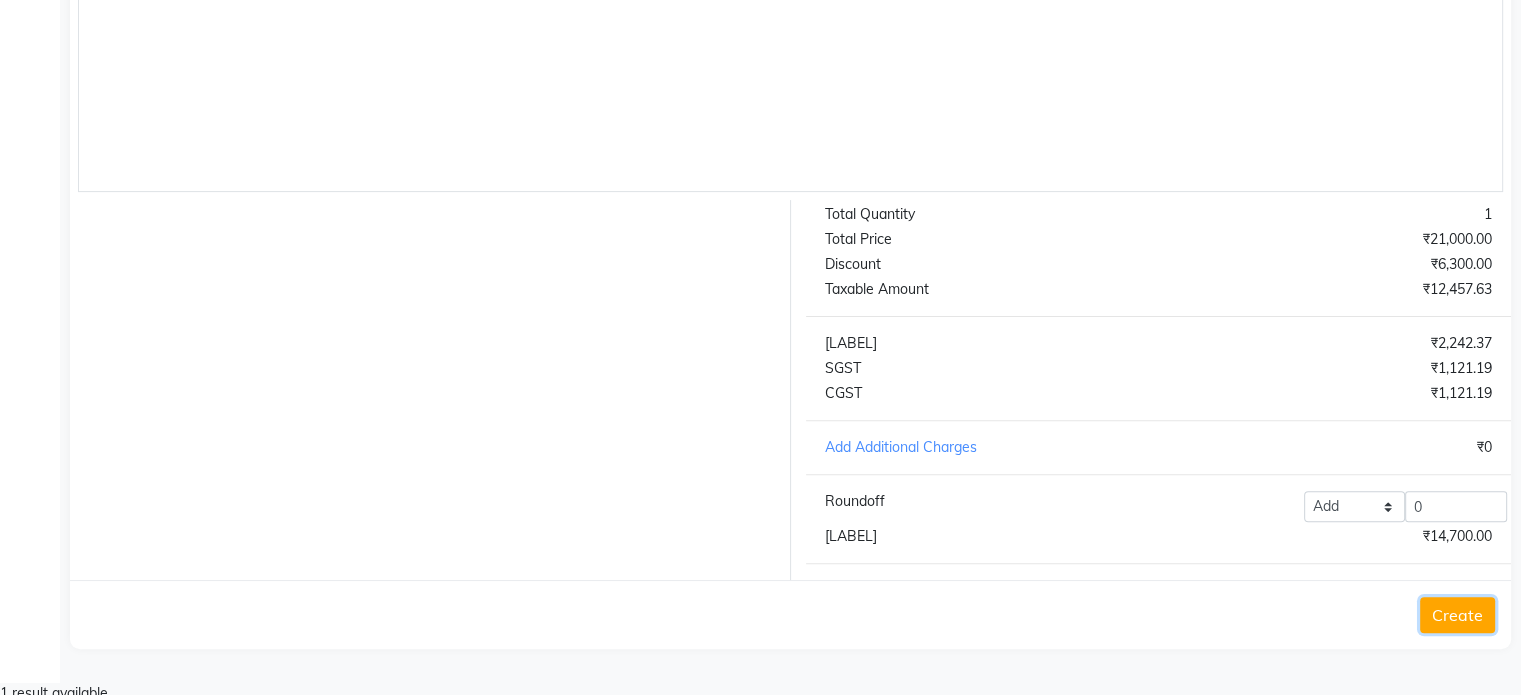 click on "Create" at bounding box center (1457, 615) 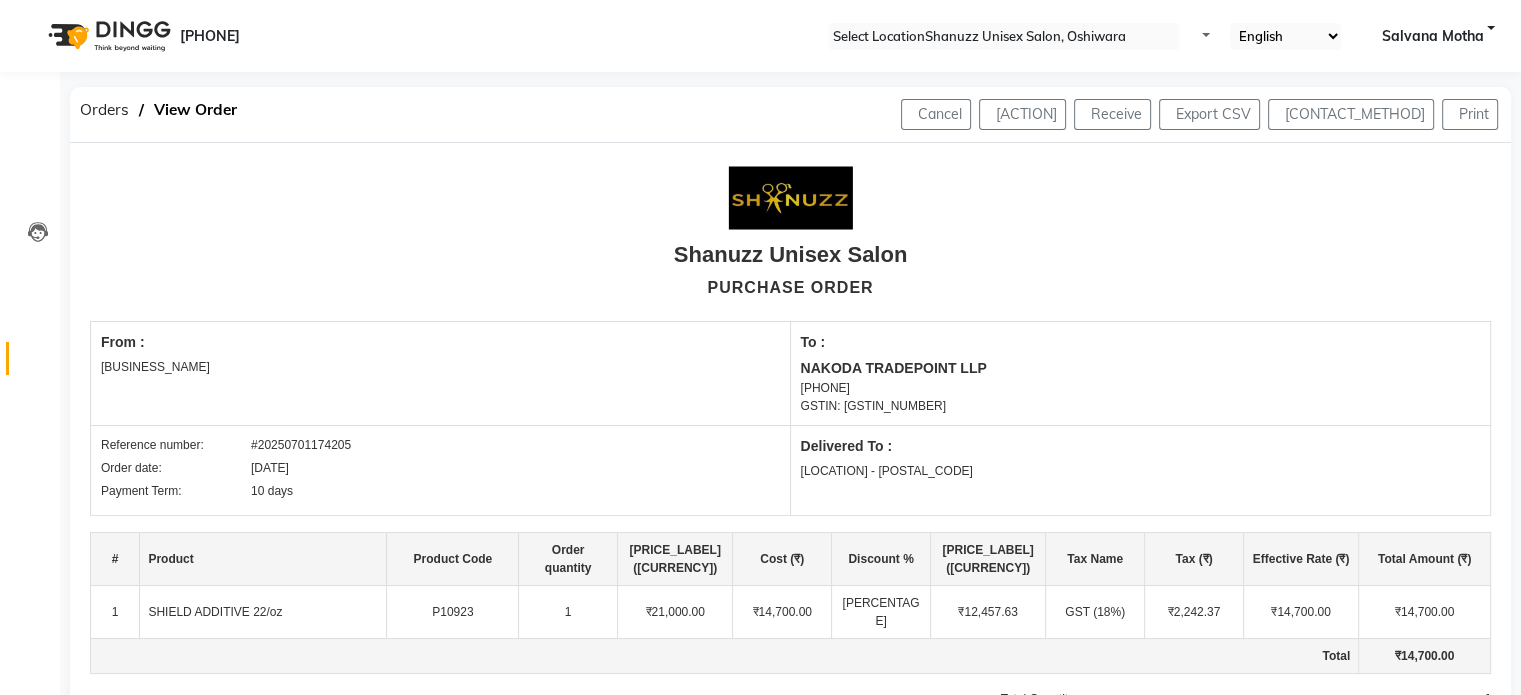 scroll, scrollTop: 0, scrollLeft: 0, axis: both 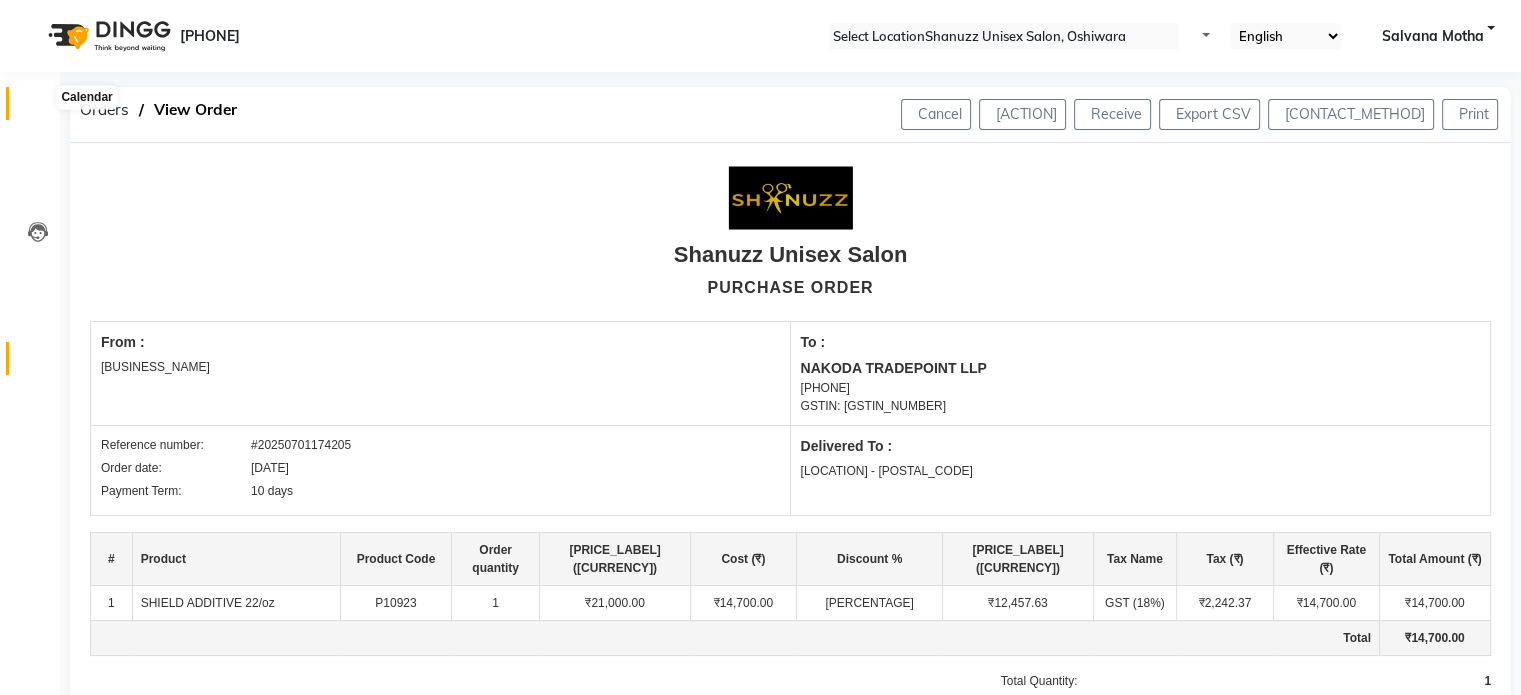 click at bounding box center (38, 108) 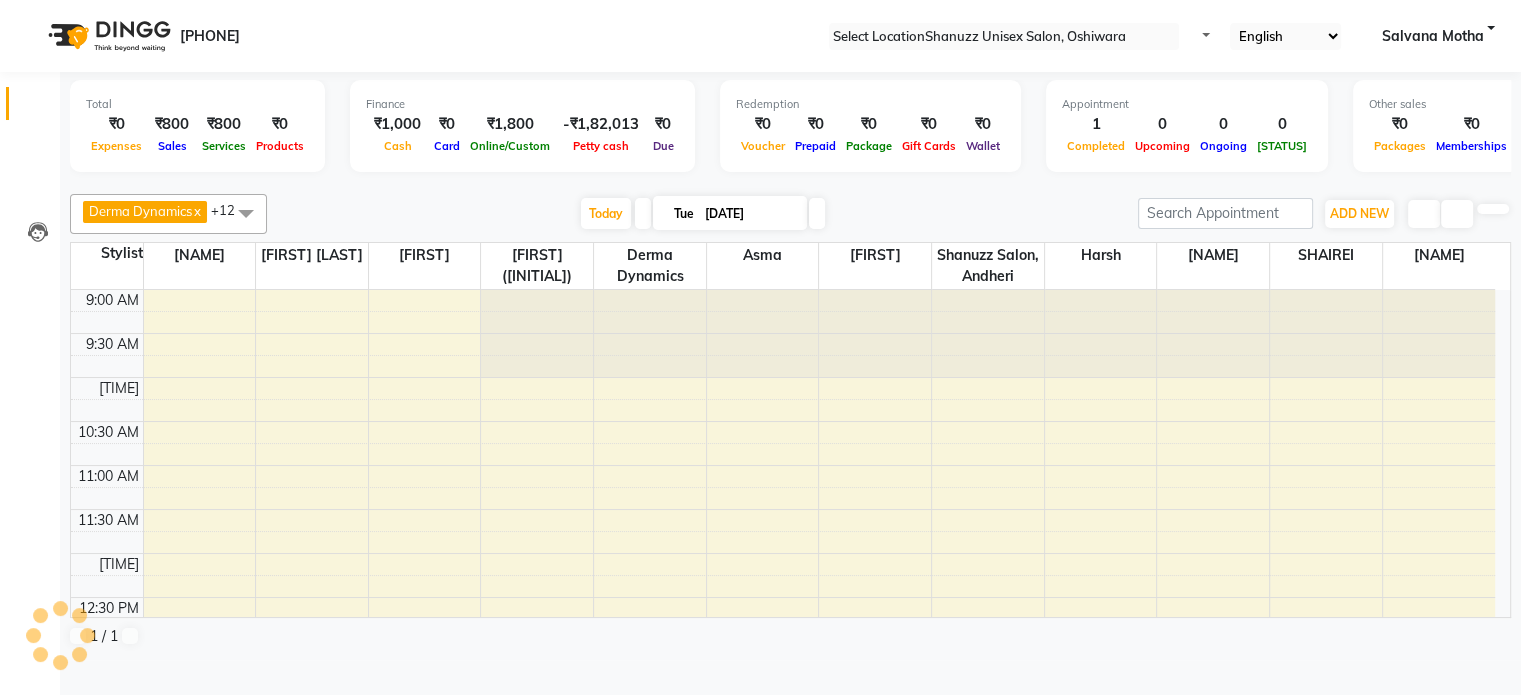 scroll, scrollTop: 0, scrollLeft: 0, axis: both 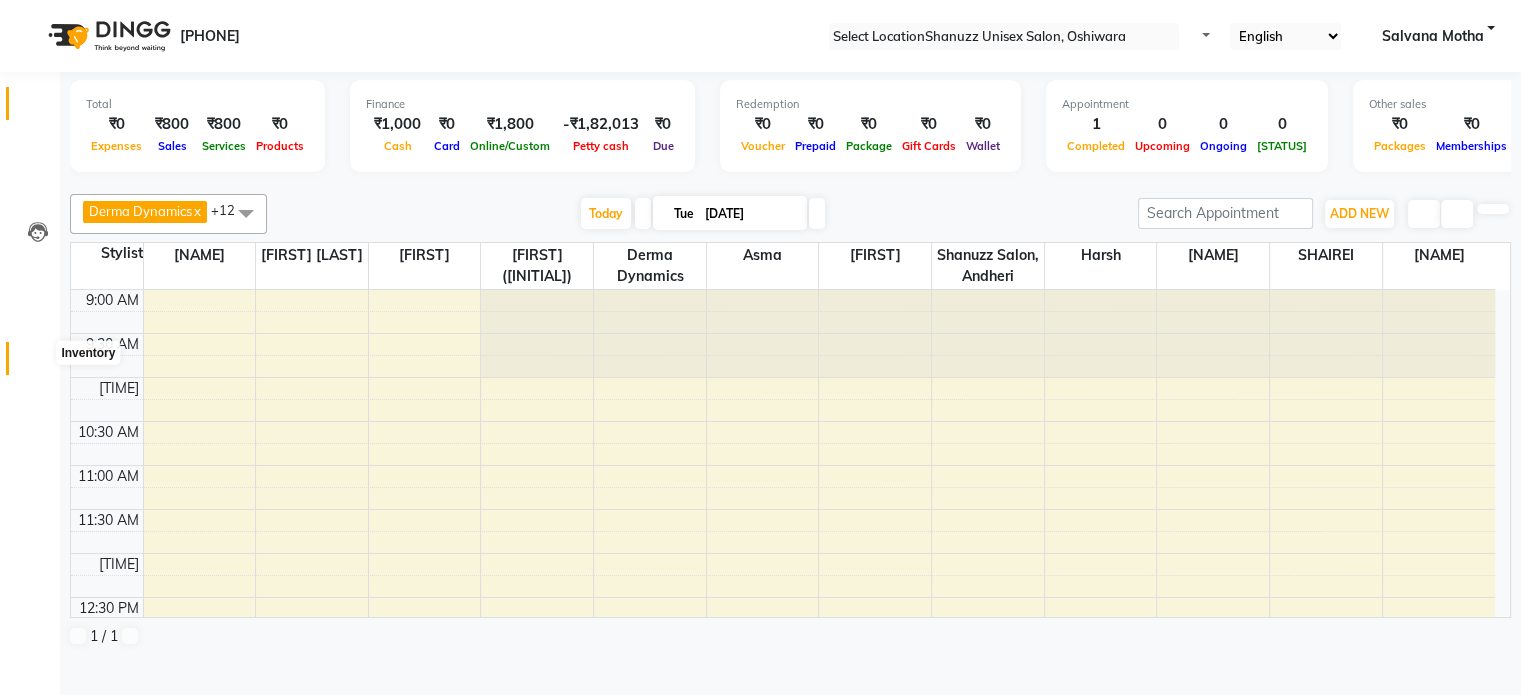 click at bounding box center [38, 363] 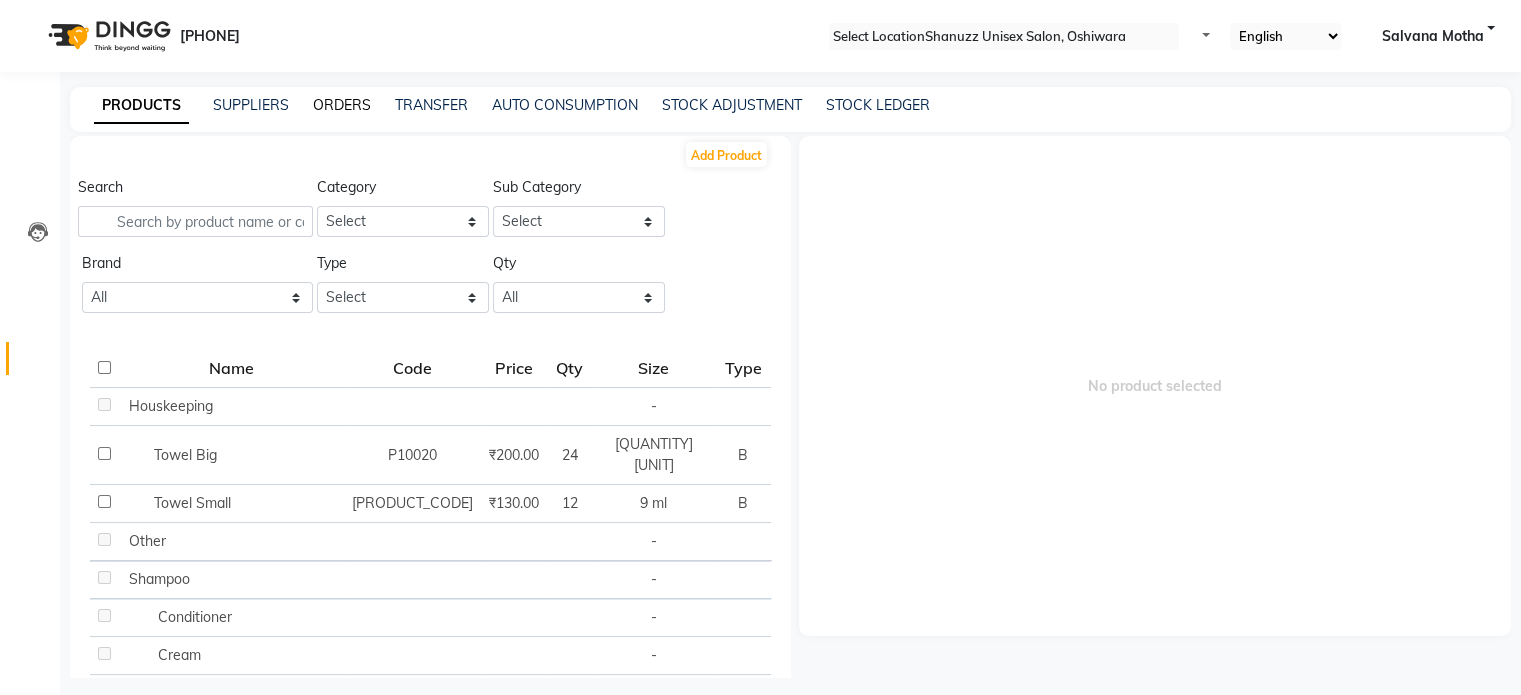 click on "ORDERS" at bounding box center (342, 105) 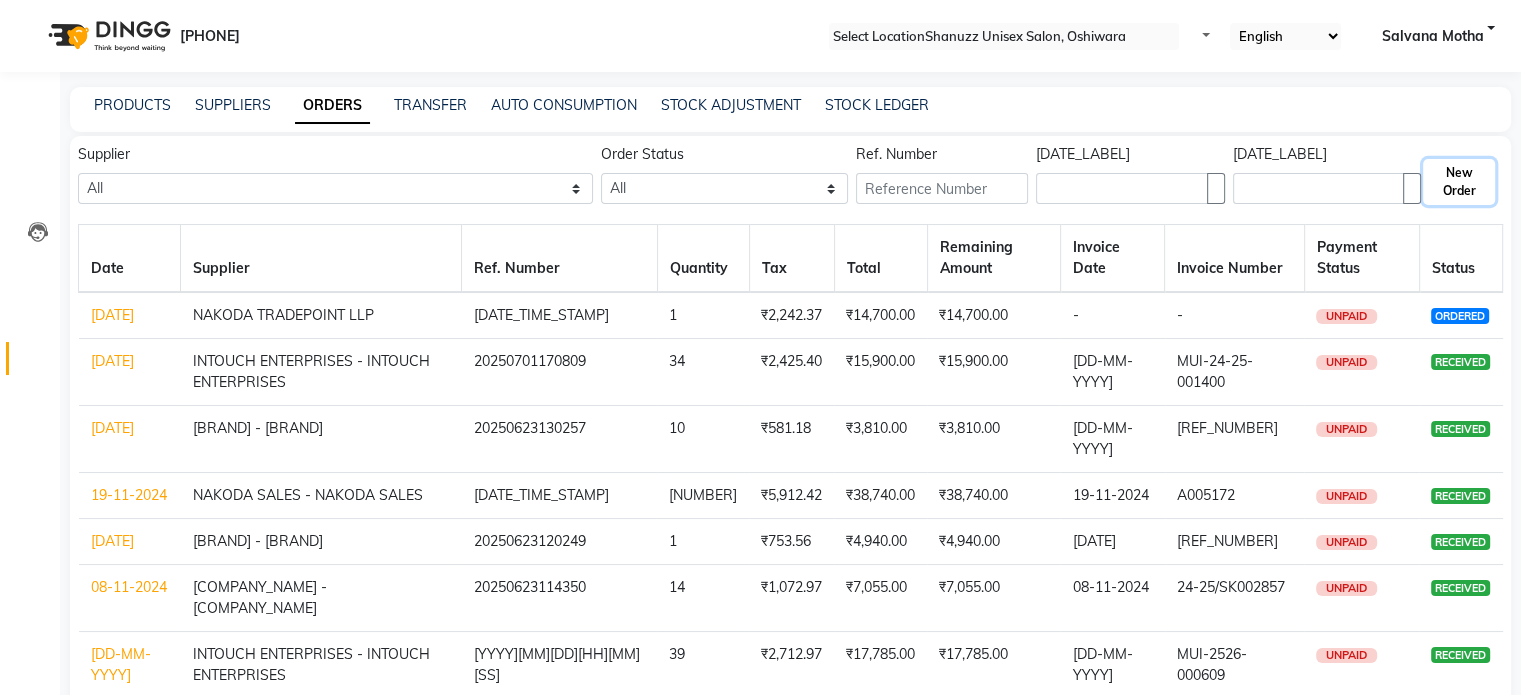 click on "New Order" at bounding box center [1459, 182] 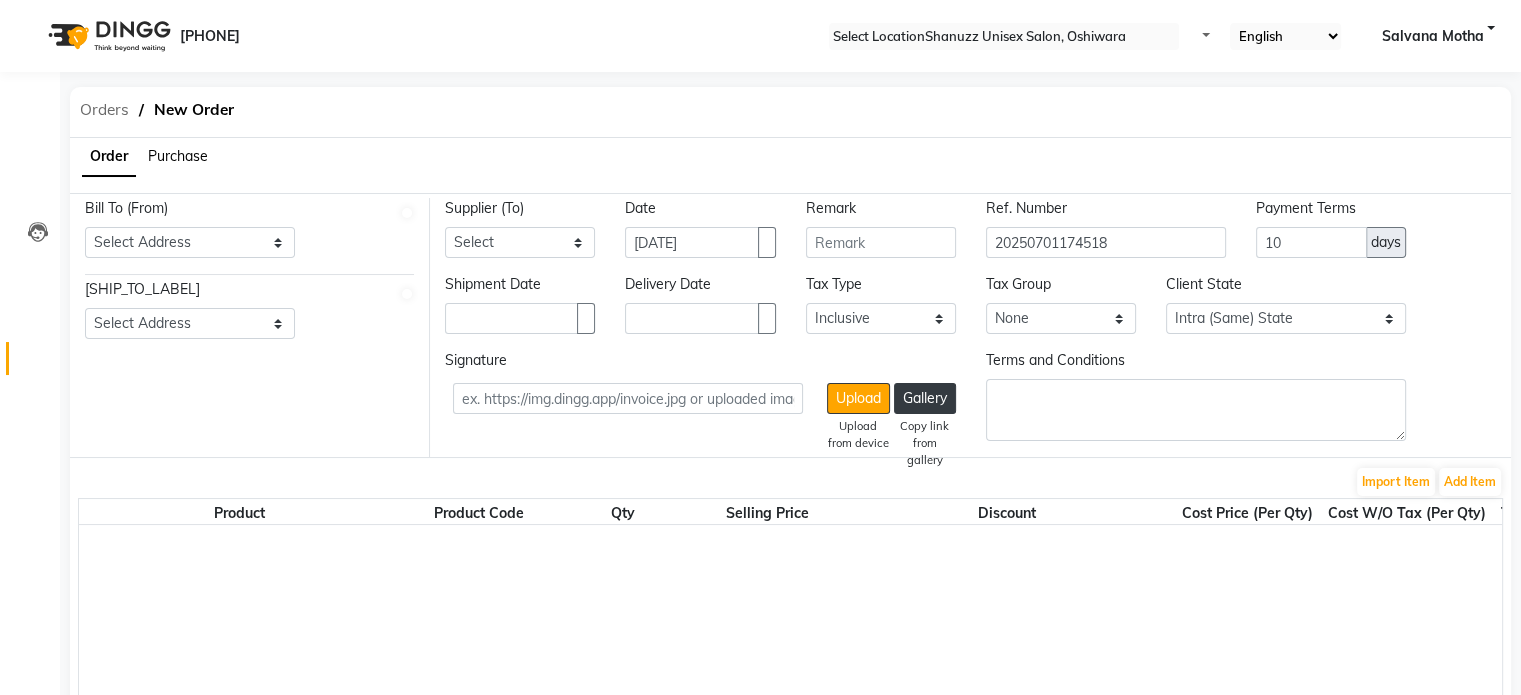 click on "Orders" at bounding box center (104, 110) 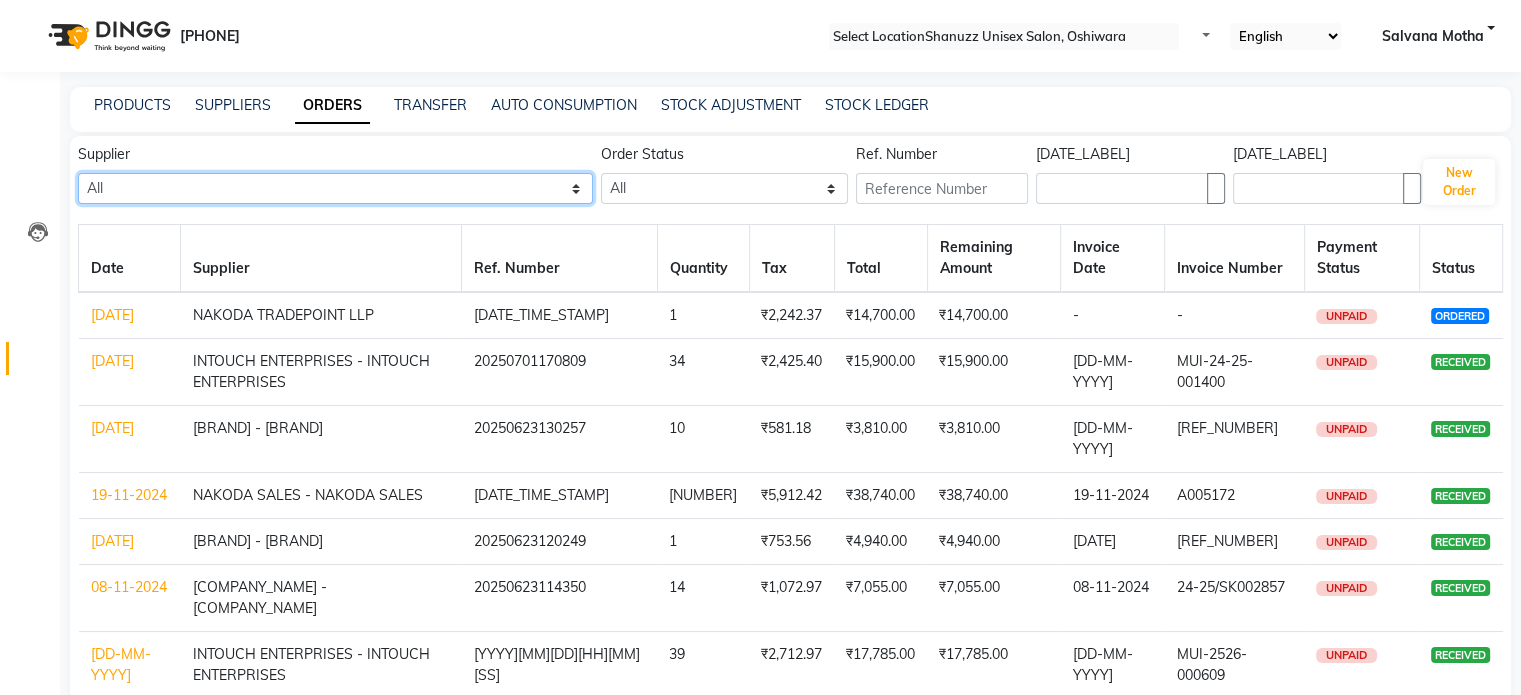 click on "[COMPANY_NAME] - [COMPANY_NAME] [COMPANY_NAME] - [COMPANY_NAME] [COMPANY_NAME] - [COMPANY_NAME] [COMPANY_NAME] - [COMPANY_NAME] [COMPANY_NAME] - [COMPANY_NAME] [COMPANY_NAME] - [COMPANY_NAME] [COMPANY_NAME] - [COMPANY_NAME] [COMPANY_NAME] - [COMPANY_NAME] [COMPANY_NAME] - [COMPANY_NAME] [COMPANY_NAME] - [COMPANY_NAME] [COMPANY_NAME] - [COMPANY_NAME] [COMPANY_NAME] - [COMPANY_NAME] [COMPANY_NAME] - [COMPANY_NAME] [COMPANY_NAME] - [COMPANY_NAME] [COMPANY_NAME] - [COMPANY_NAME] [COMPANY_NAME] - [COMPANY_NAME] [COMPANY_NAME] - [COMPANY_NAME] [COMPANY_NAME] - [COMPANY_NAME] [COMPANY_NAME] - [COMPANY_NAME] [COMPANY_NAME] - [COMPANY_NAME]" at bounding box center (335, 188) 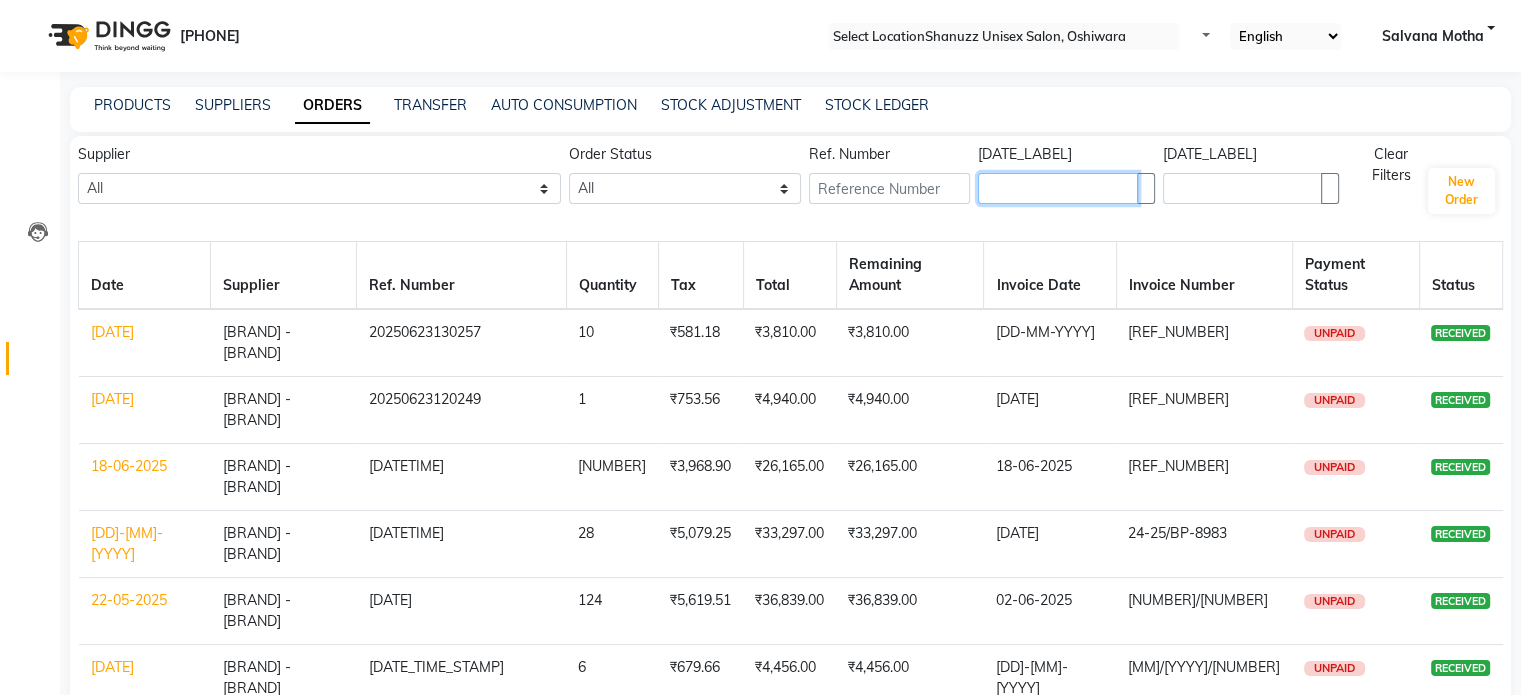 click at bounding box center (1058, 188) 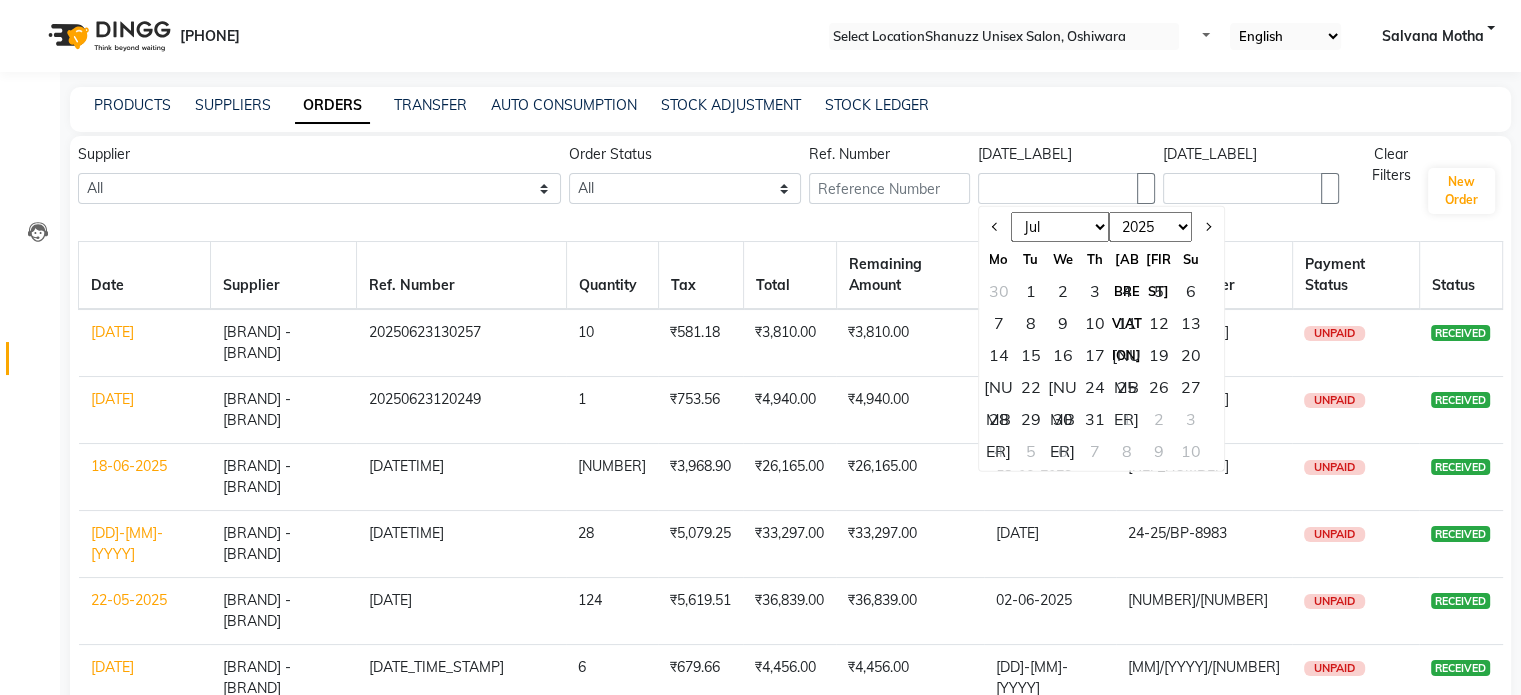 click on "Jan Feb Mar Apr May Jun Jul Aug Sep Oct Nov Dec" at bounding box center (1060, 227) 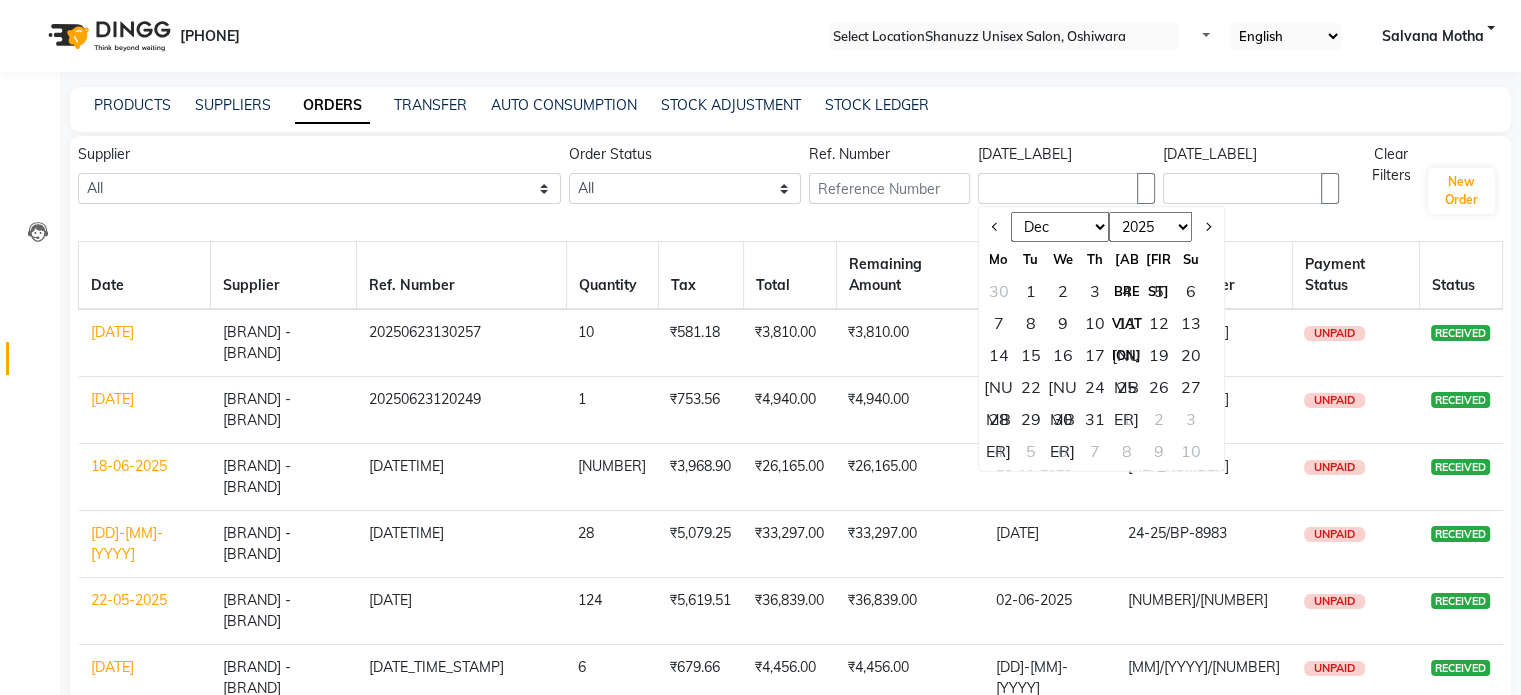 click on "Jan Feb Mar Apr May Jun Jul Aug Sep Oct Nov Dec" at bounding box center (1060, 227) 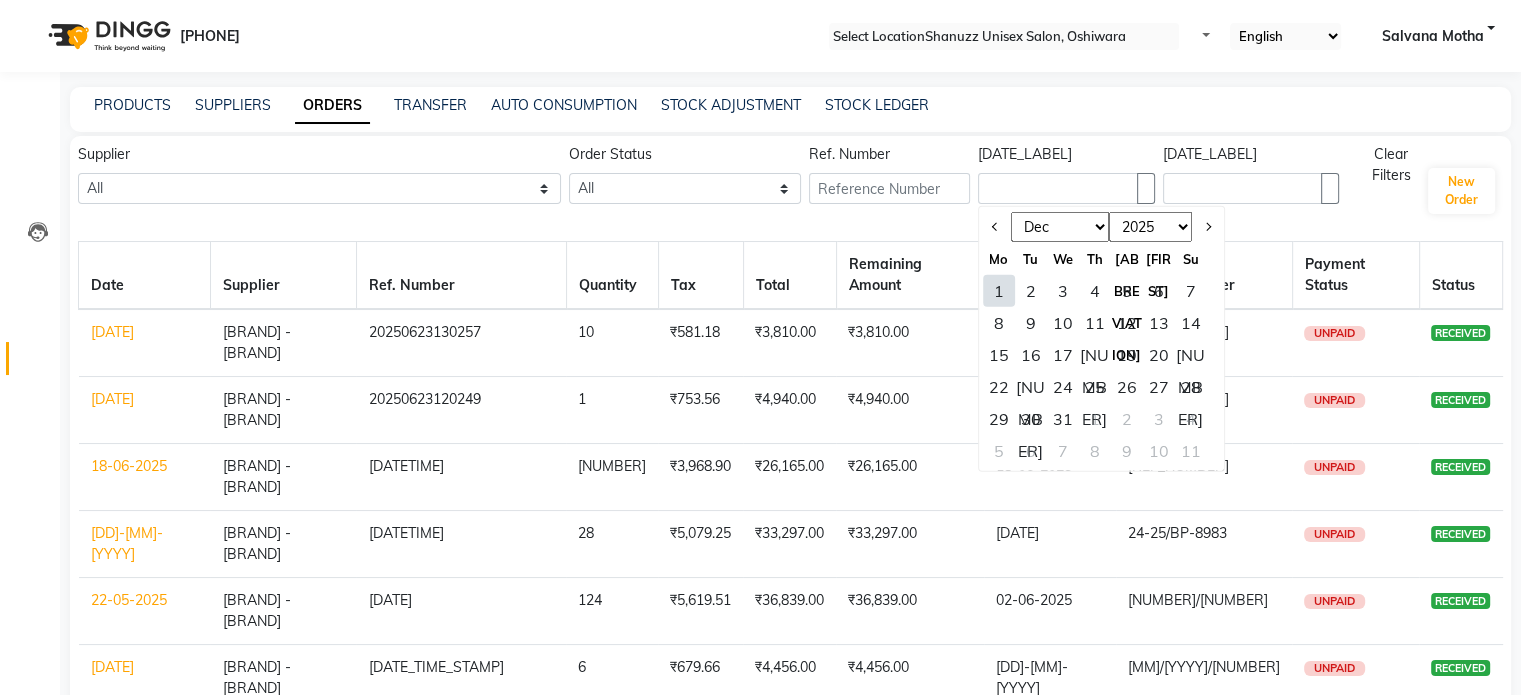 click on "25" at bounding box center (1095, 387) 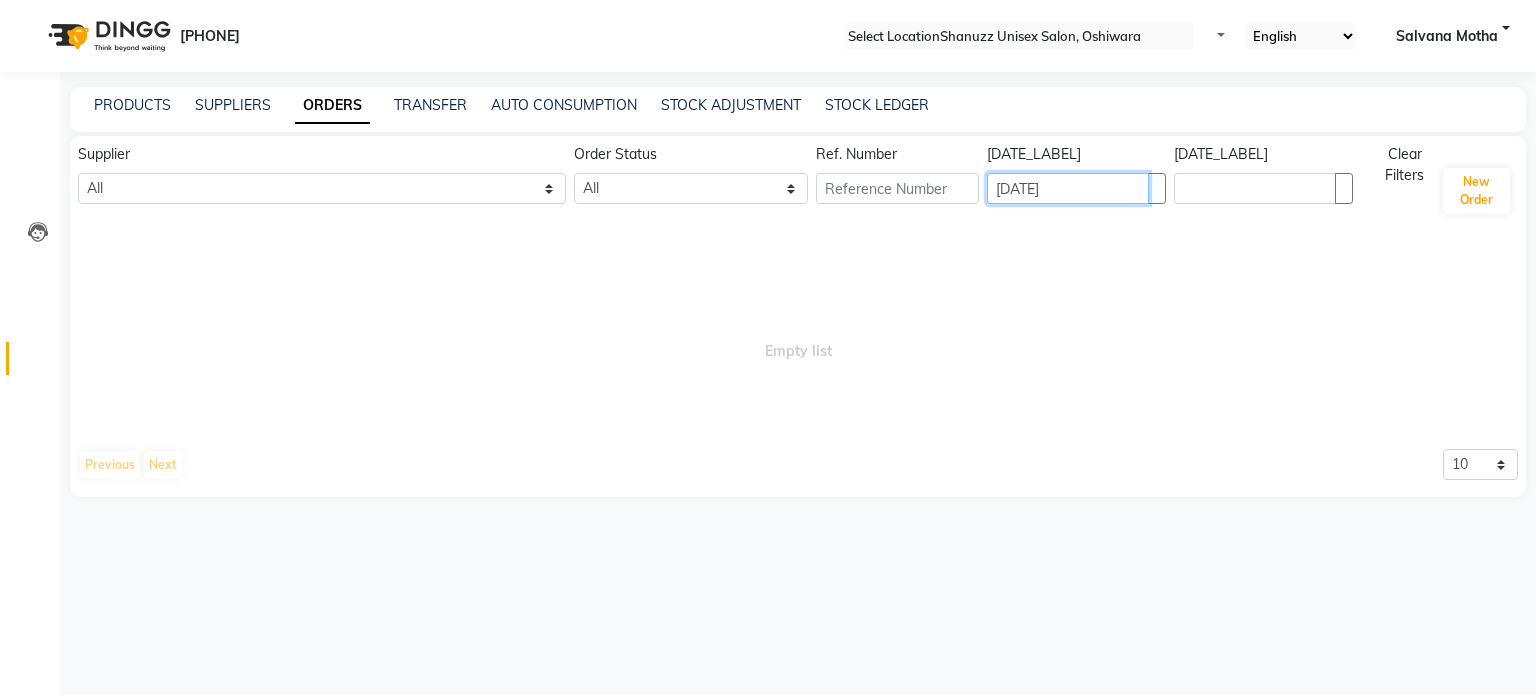click on "[DATE]" at bounding box center [1068, 188] 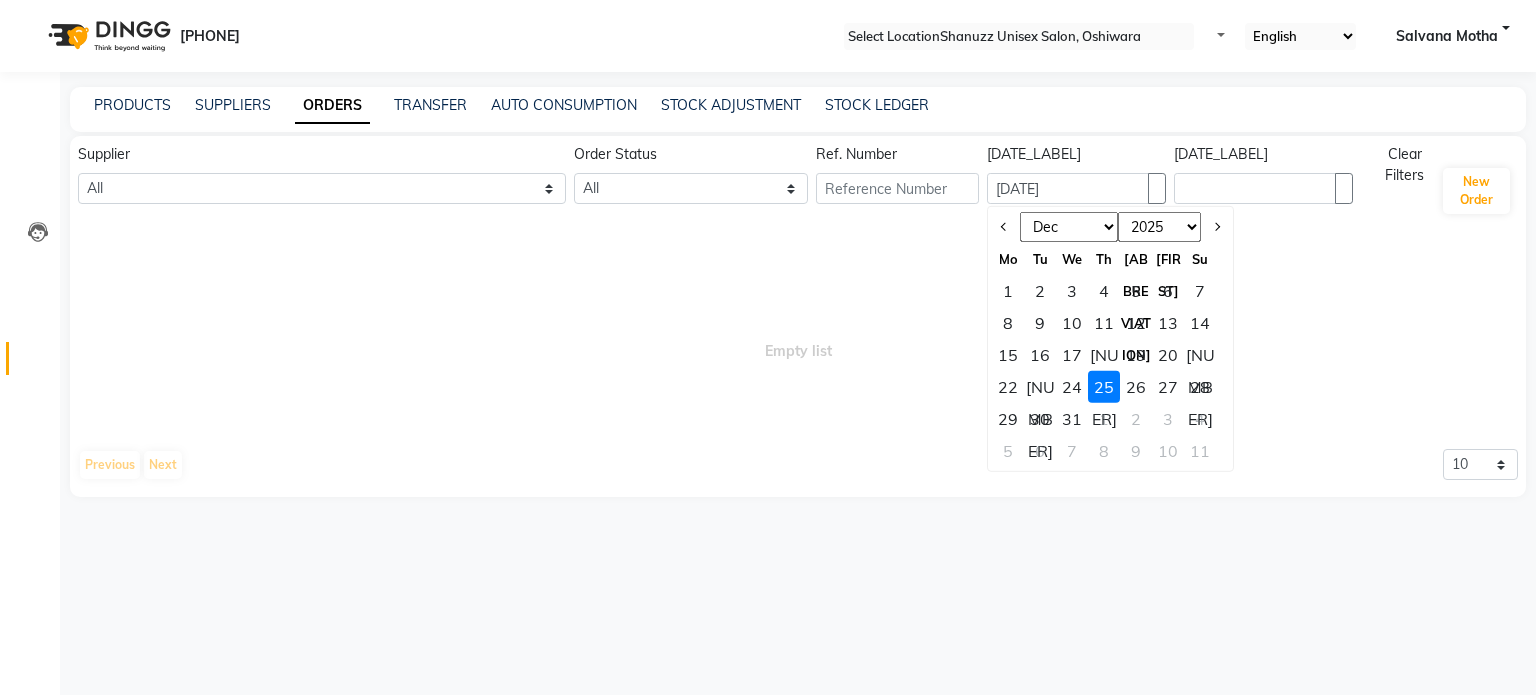 click on "2015 2016 2017 2018 2019 2020 2021 2022 2023 2024 2025 2026 2027 2028 2029 2030 2031 2032 2033 2034 2035" at bounding box center (1159, 227) 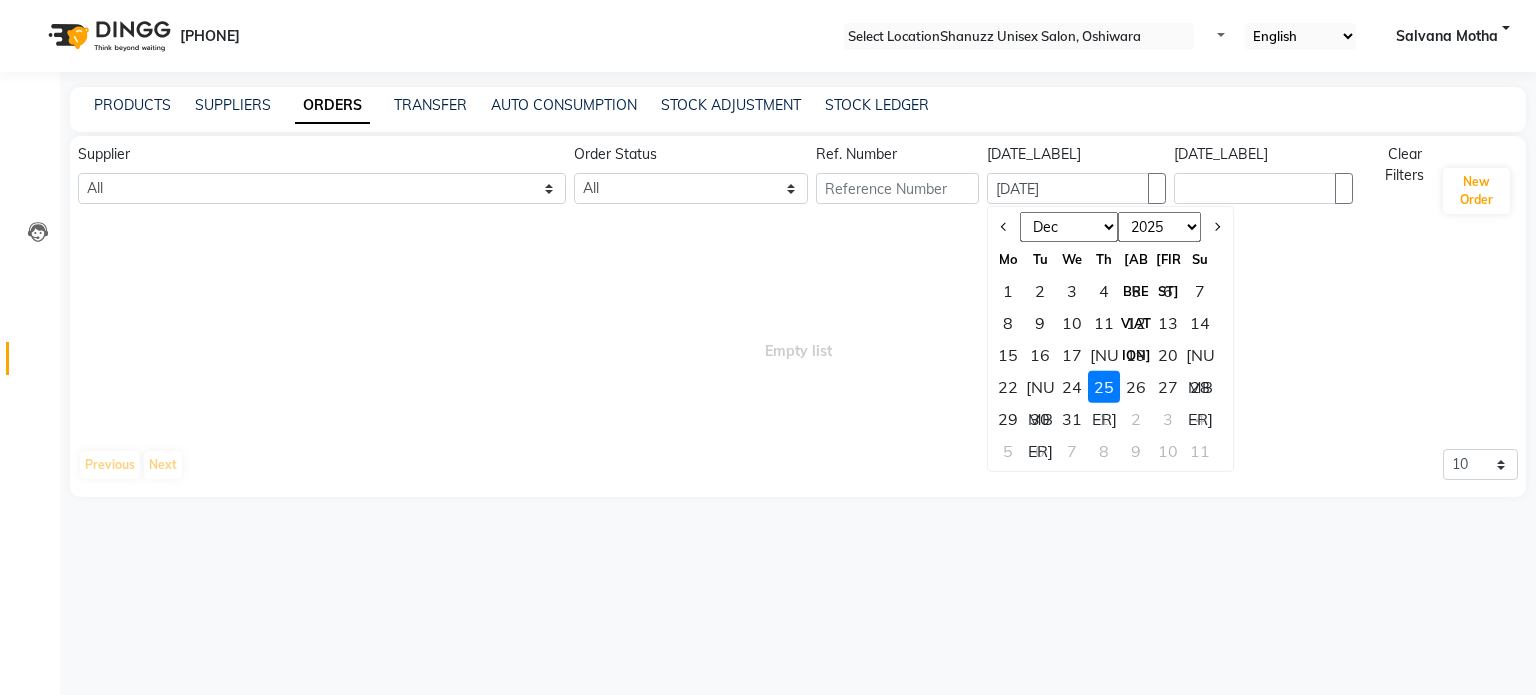 select on "[YYYY]" 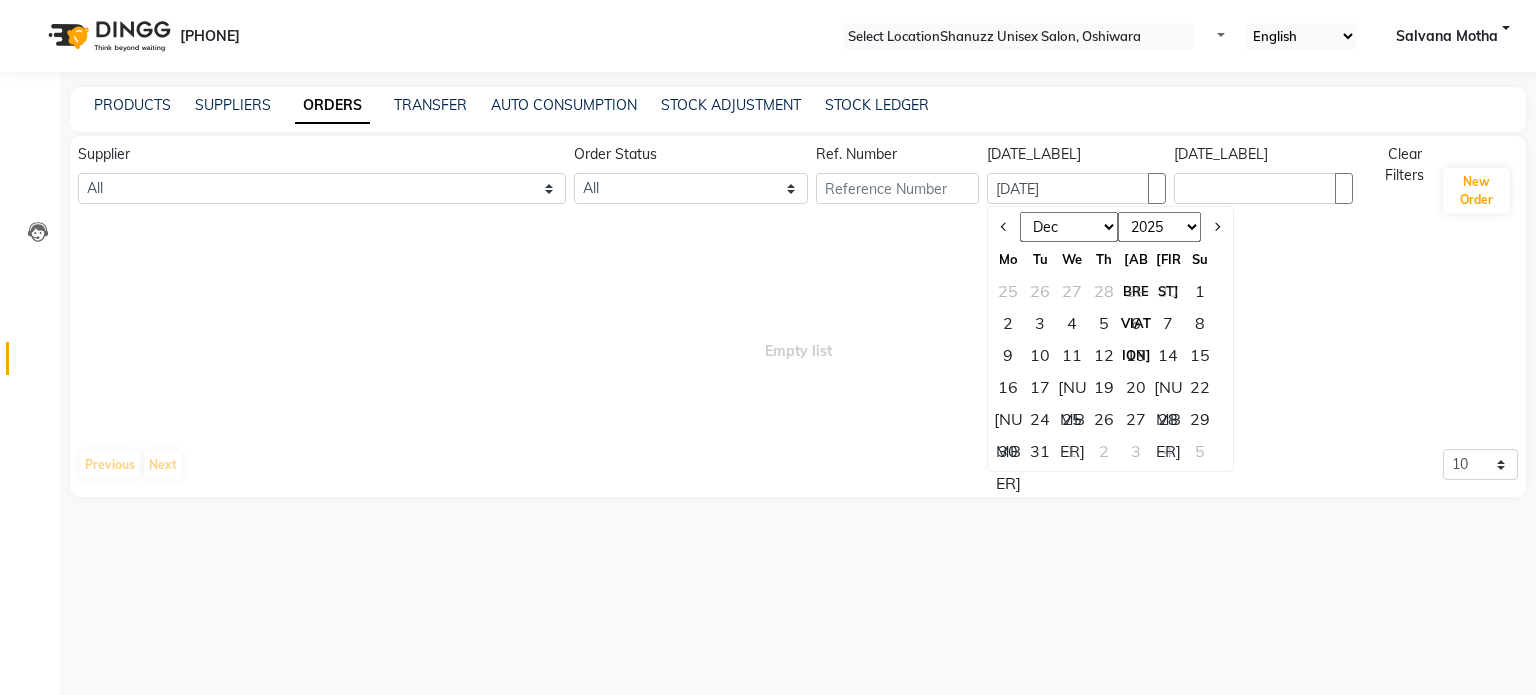 click on "Empty list" at bounding box center [798, 341] 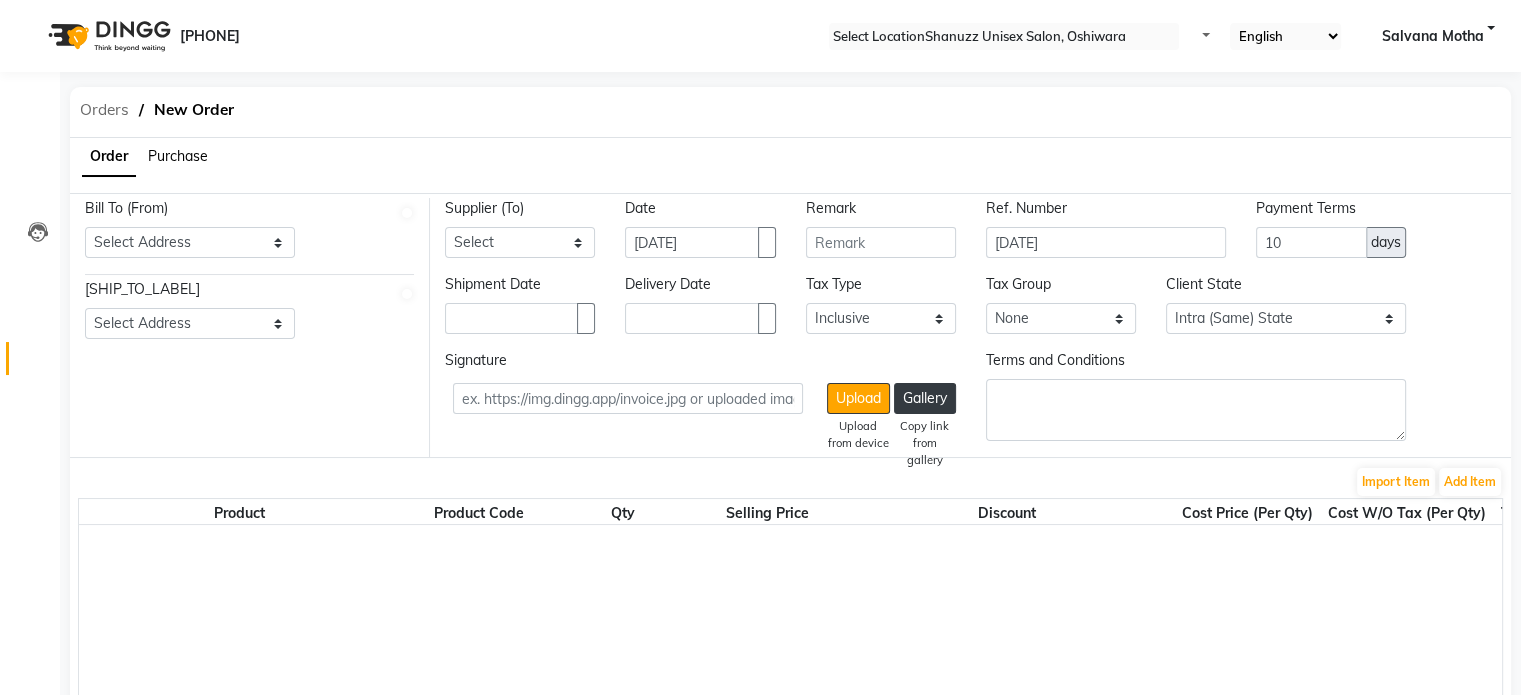 click on "Orders" at bounding box center (104, 110) 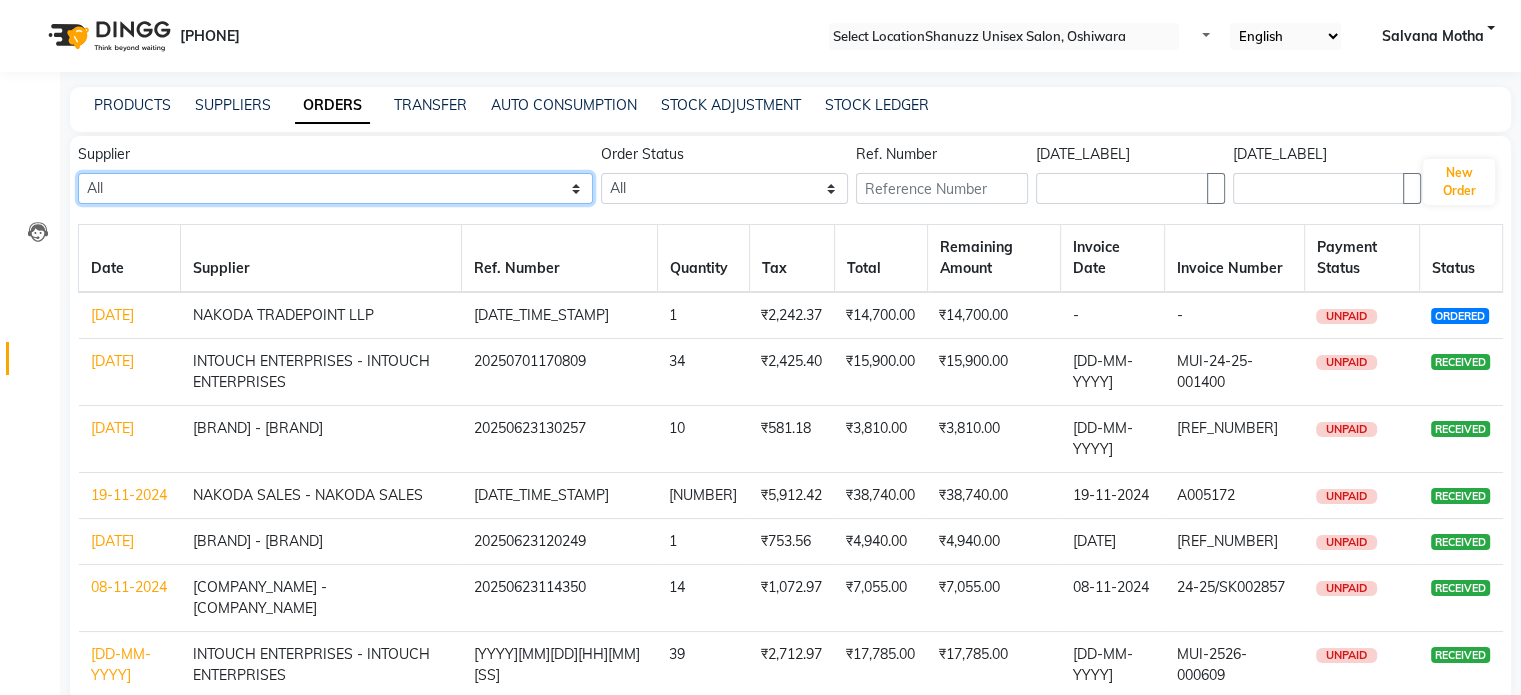 click on "[COMPANY_NAME] - [COMPANY_NAME] [COMPANY_NAME] - [COMPANY_NAME] [COMPANY_NAME] - [COMPANY_NAME] [COMPANY_NAME] - [COMPANY_NAME] [COMPANY_NAME] - [COMPANY_NAME] [COMPANY_NAME] - [COMPANY_NAME] [COMPANY_NAME] - [COMPANY_NAME] [COMPANY_NAME] - [COMPANY_NAME] [COMPANY_NAME] - [COMPANY_NAME] [COMPANY_NAME] - [COMPANY_NAME] [COMPANY_NAME] - [COMPANY_NAME] [COMPANY_NAME] - [COMPANY_NAME] [COMPANY_NAME] - [COMPANY_NAME] [COMPANY_NAME] - [COMPANY_NAME] [COMPANY_NAME] - [COMPANY_NAME] [COMPANY_NAME] - [COMPANY_NAME] [COMPANY_NAME] - [COMPANY_NAME] [COMPANY_NAME] - [COMPANY_NAME] [COMPANY_NAME] - [COMPANY_NAME] [COMPANY_NAME] - [COMPANY_NAME]" at bounding box center [335, 188] 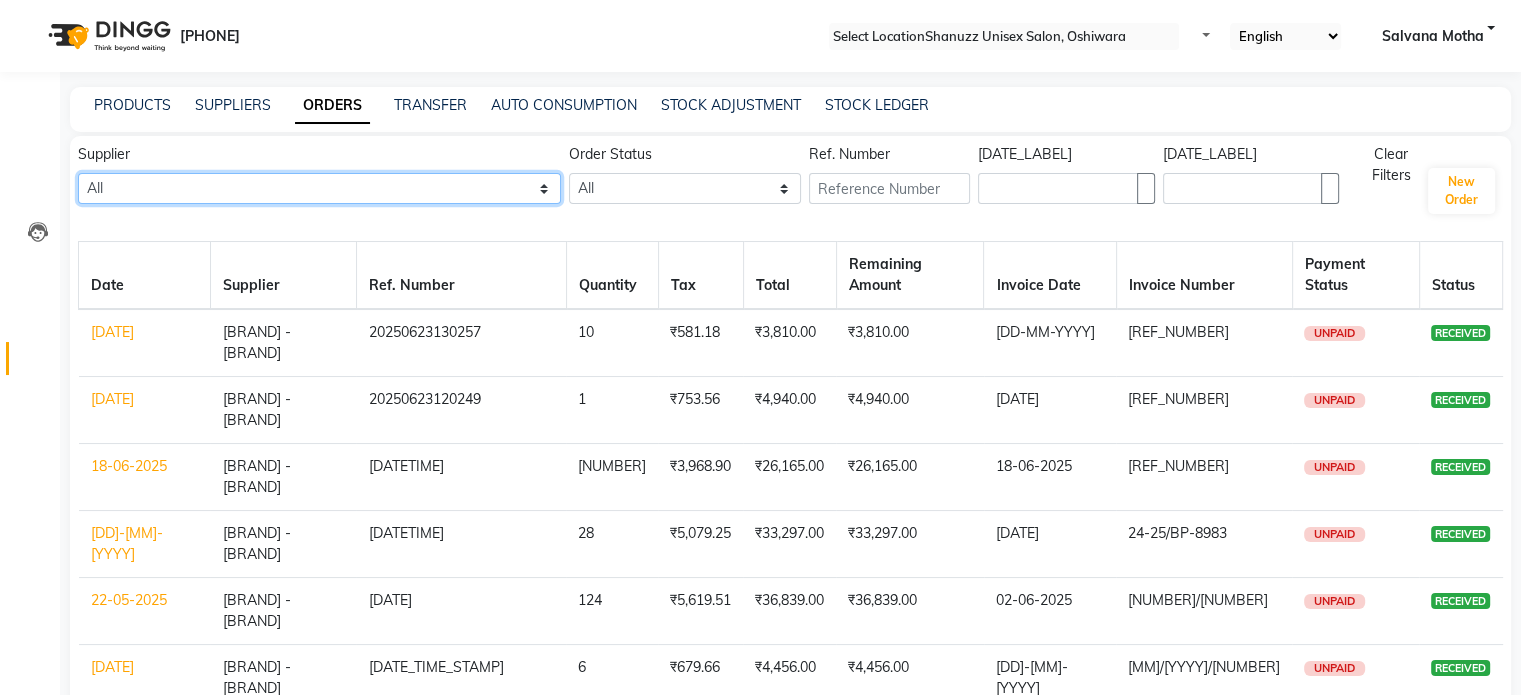 scroll, scrollTop: 133, scrollLeft: 0, axis: vertical 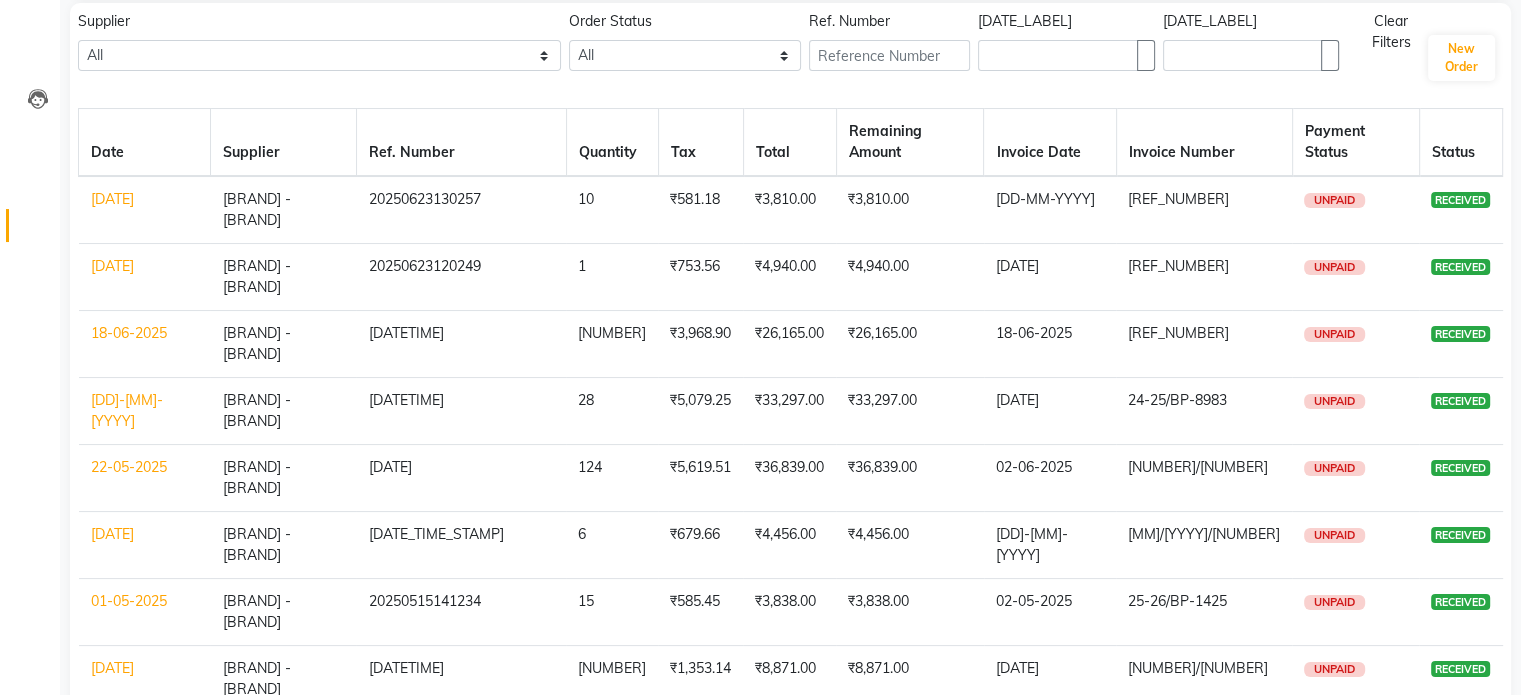 click on "Next" at bounding box center (163, 878) 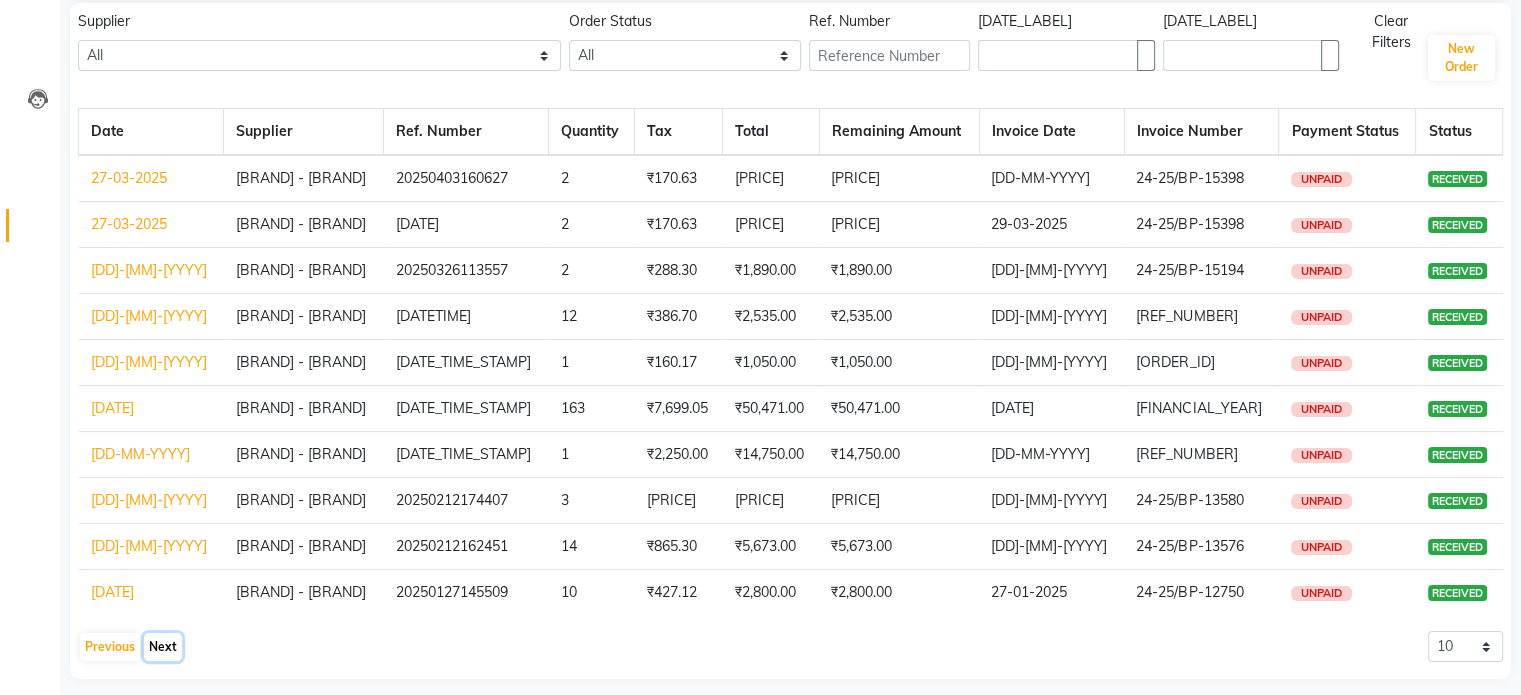 click on "Next" at bounding box center (163, 647) 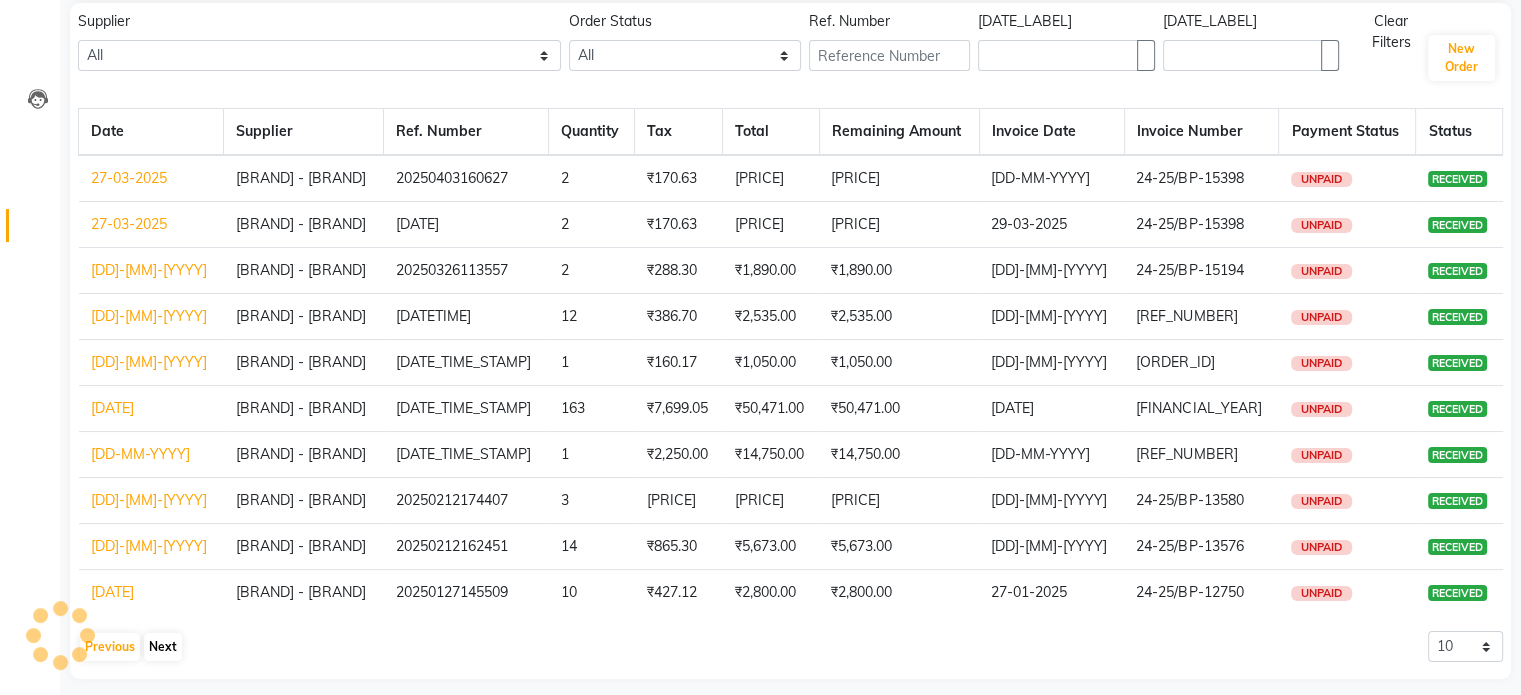 scroll, scrollTop: 0, scrollLeft: 0, axis: both 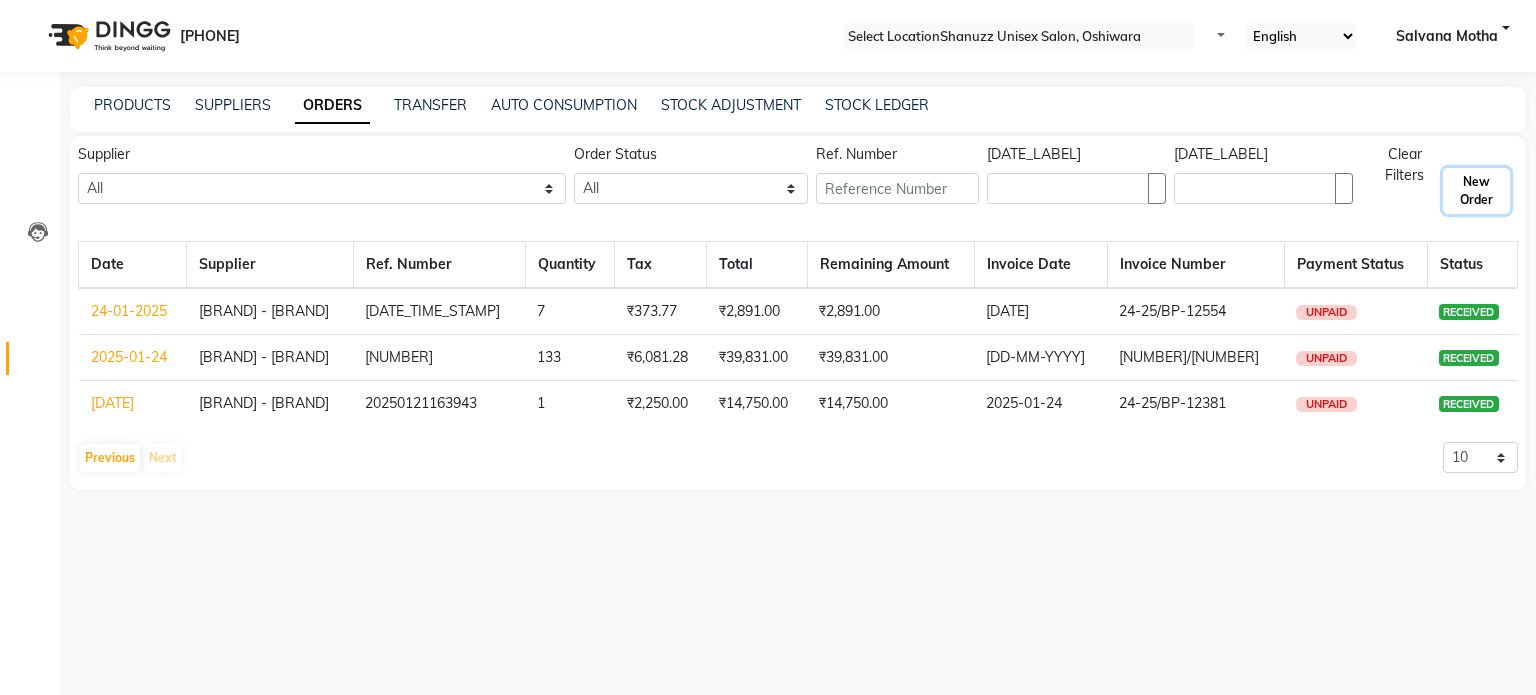 click on "New Order" at bounding box center (1476, 191) 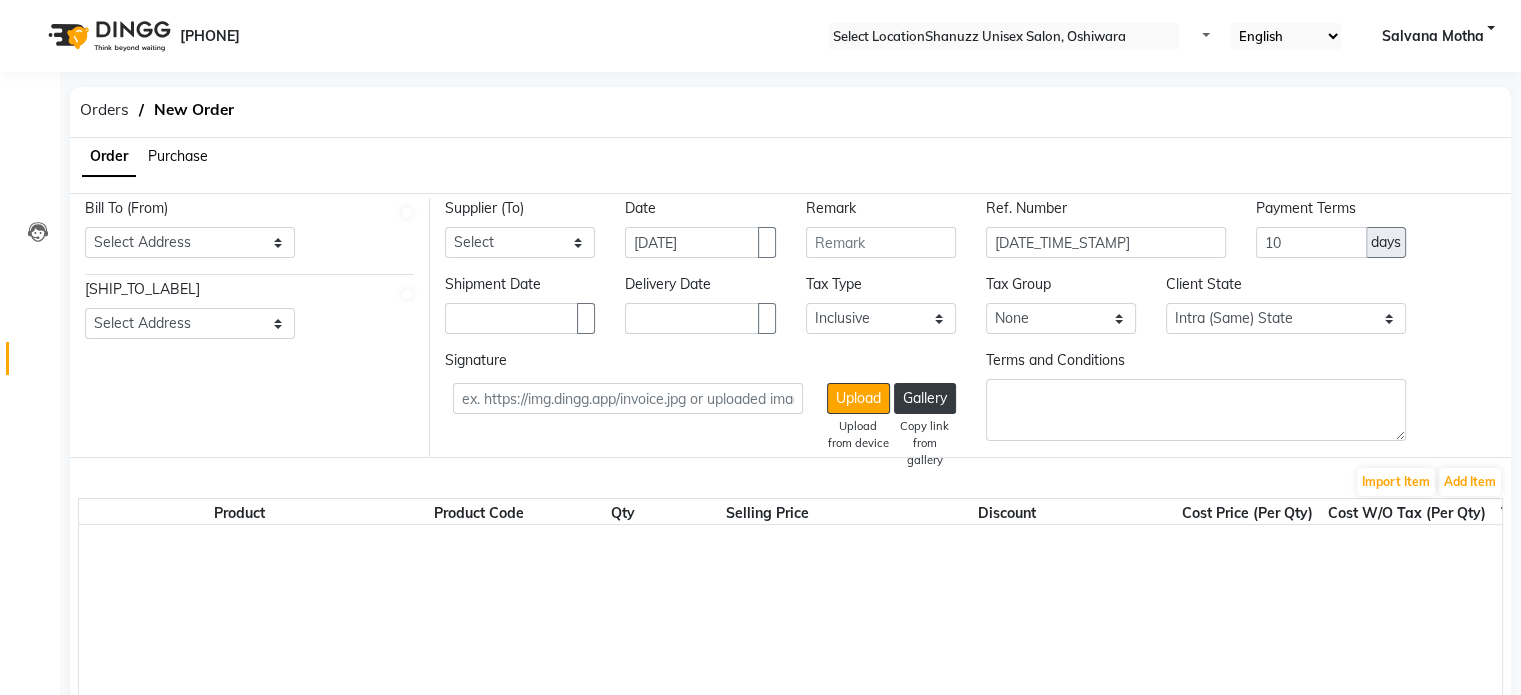 click on "Purchase" at bounding box center (109, 156) 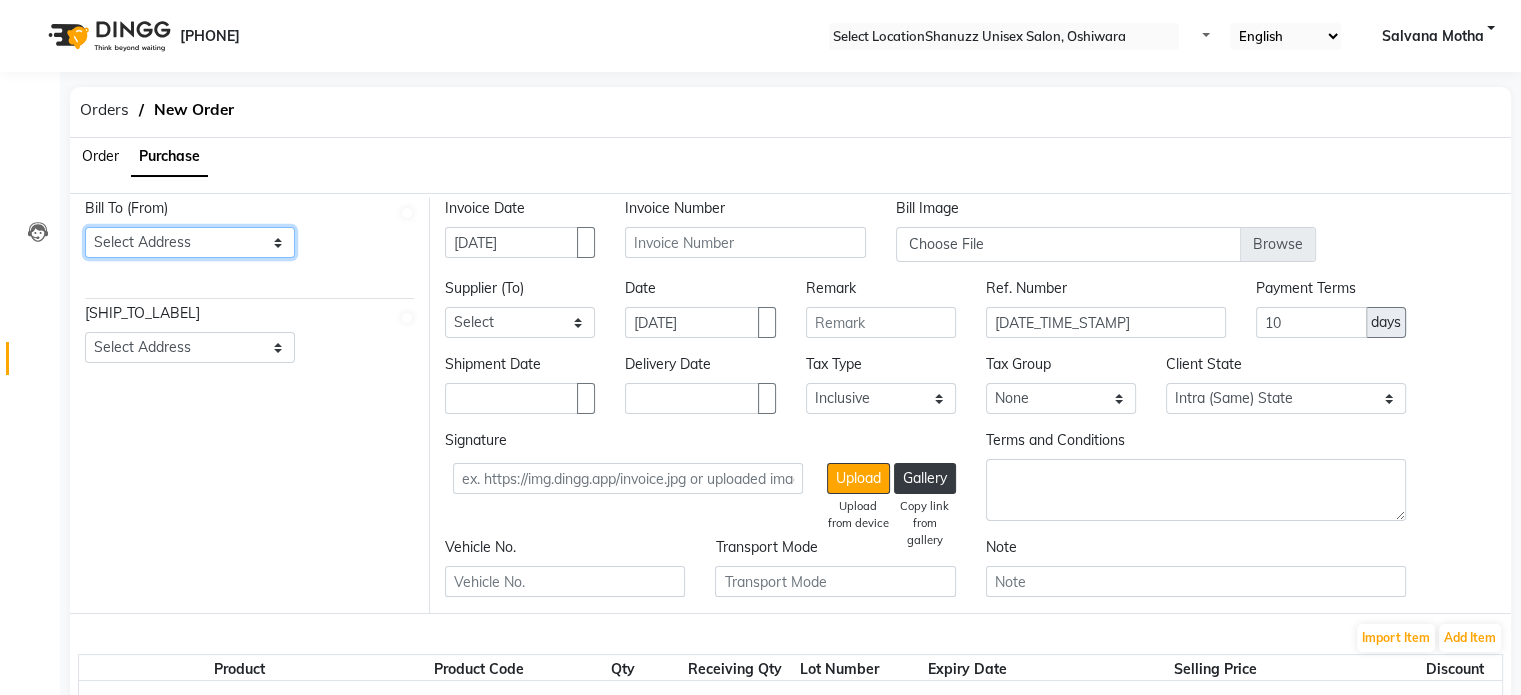 click on "Select Address FIRST FLOOR BUILDING 2,GALA NO 114,SANJAY MITTAL INDUSTRIAL ESTATE ANDHERI EAST SHANUZZ SALON OSHIWARA," at bounding box center [190, 242] 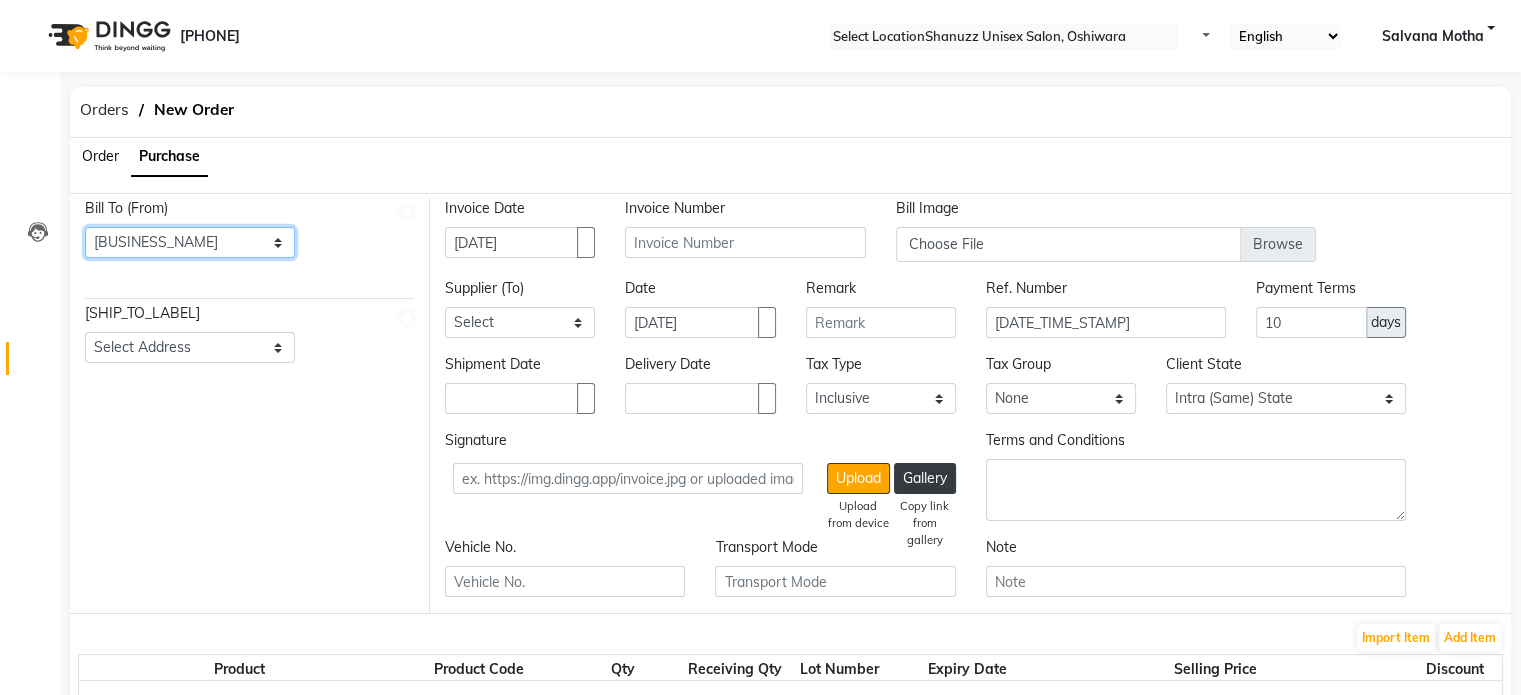 click on "Select Address FIRST FLOOR BUILDING 2,GALA NO 114,SANJAY MITTAL INDUSTRIAL ESTATE ANDHERI EAST SHANUZZ SALON OSHIWARA," at bounding box center (190, 242) 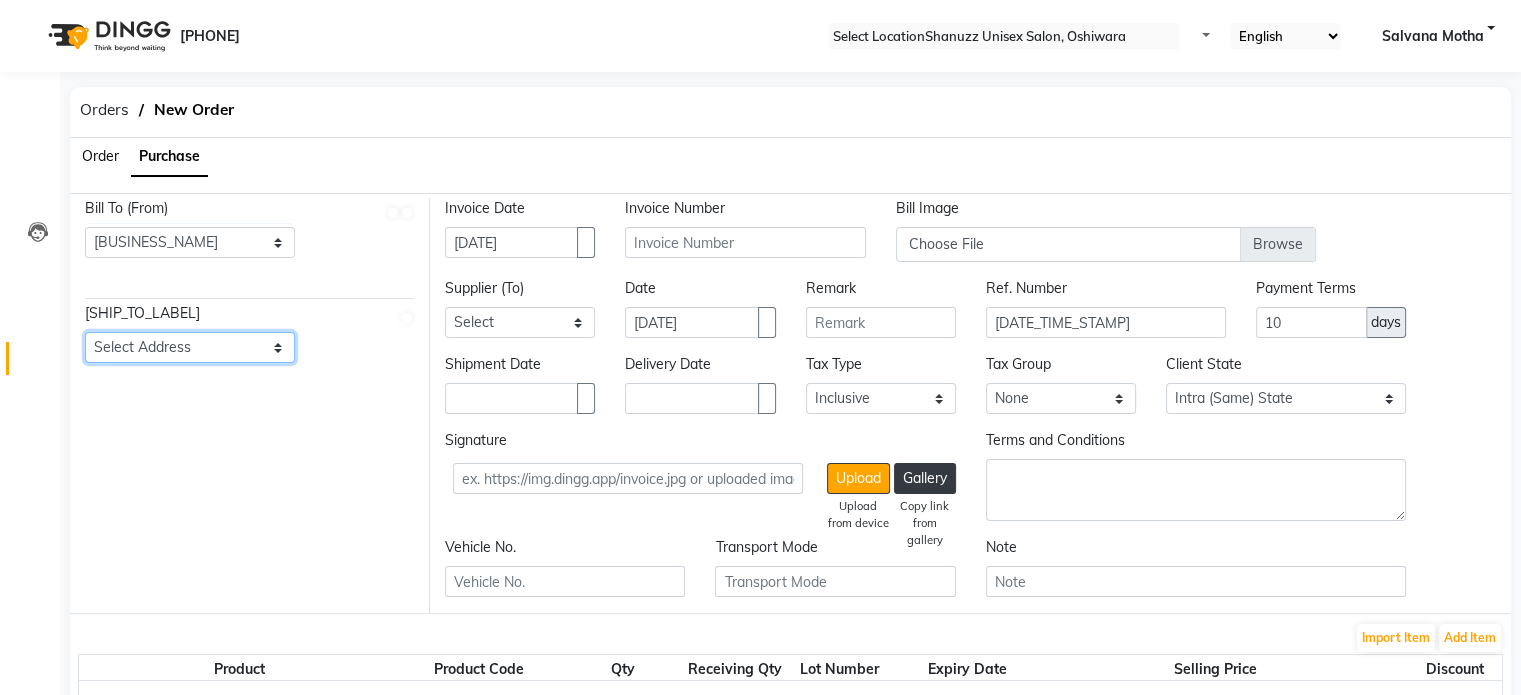 click on "Select Address Oshiwara, [CITY], [STATE]" at bounding box center [190, 347] 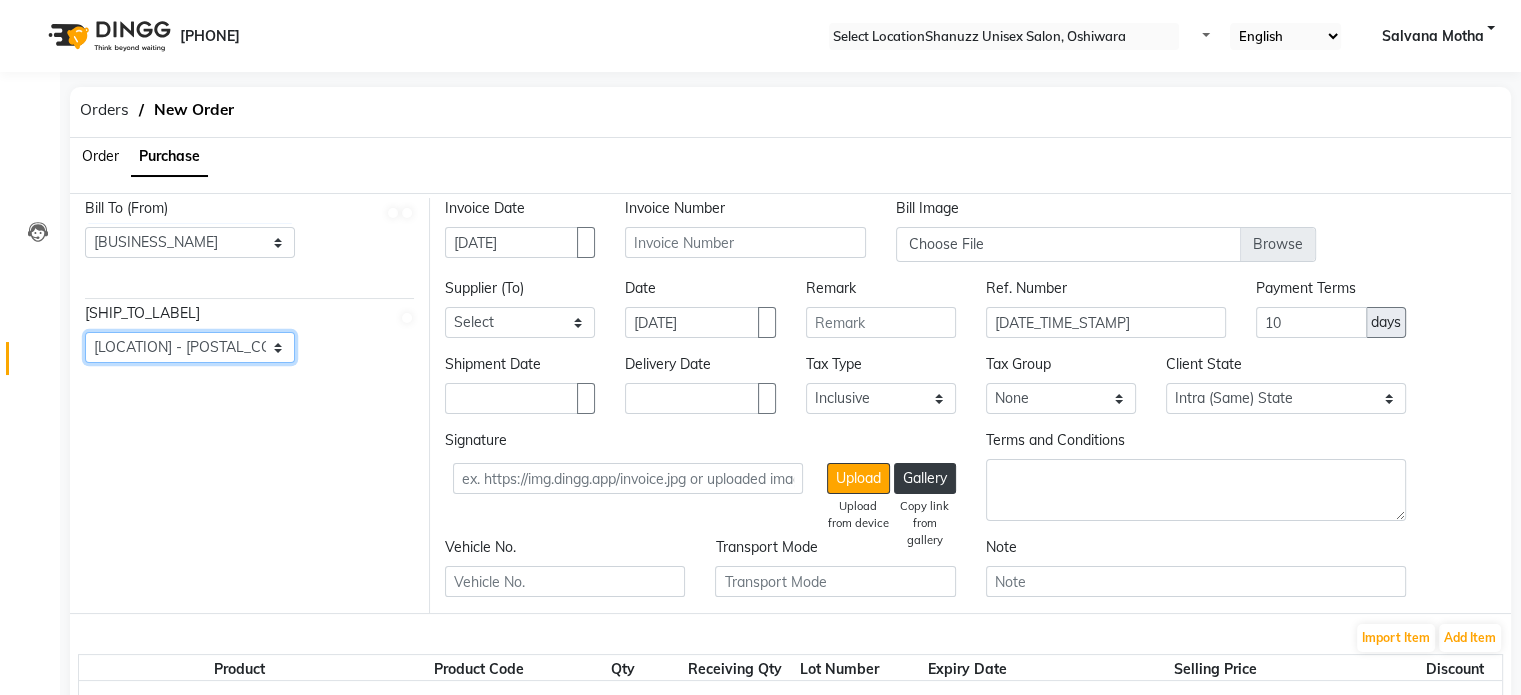 click on "Select Address Oshiwara, [CITY], [STATE]" at bounding box center (190, 347) 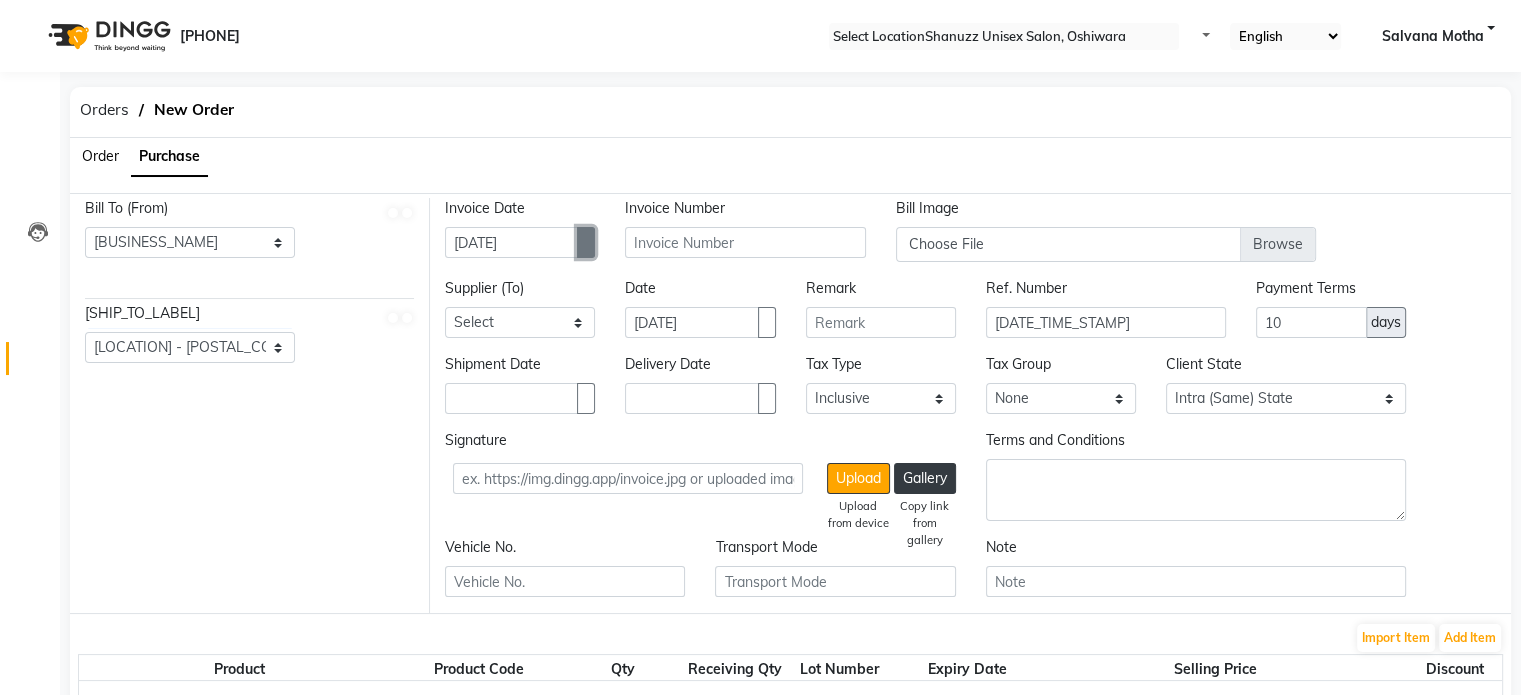 click at bounding box center [586, 242] 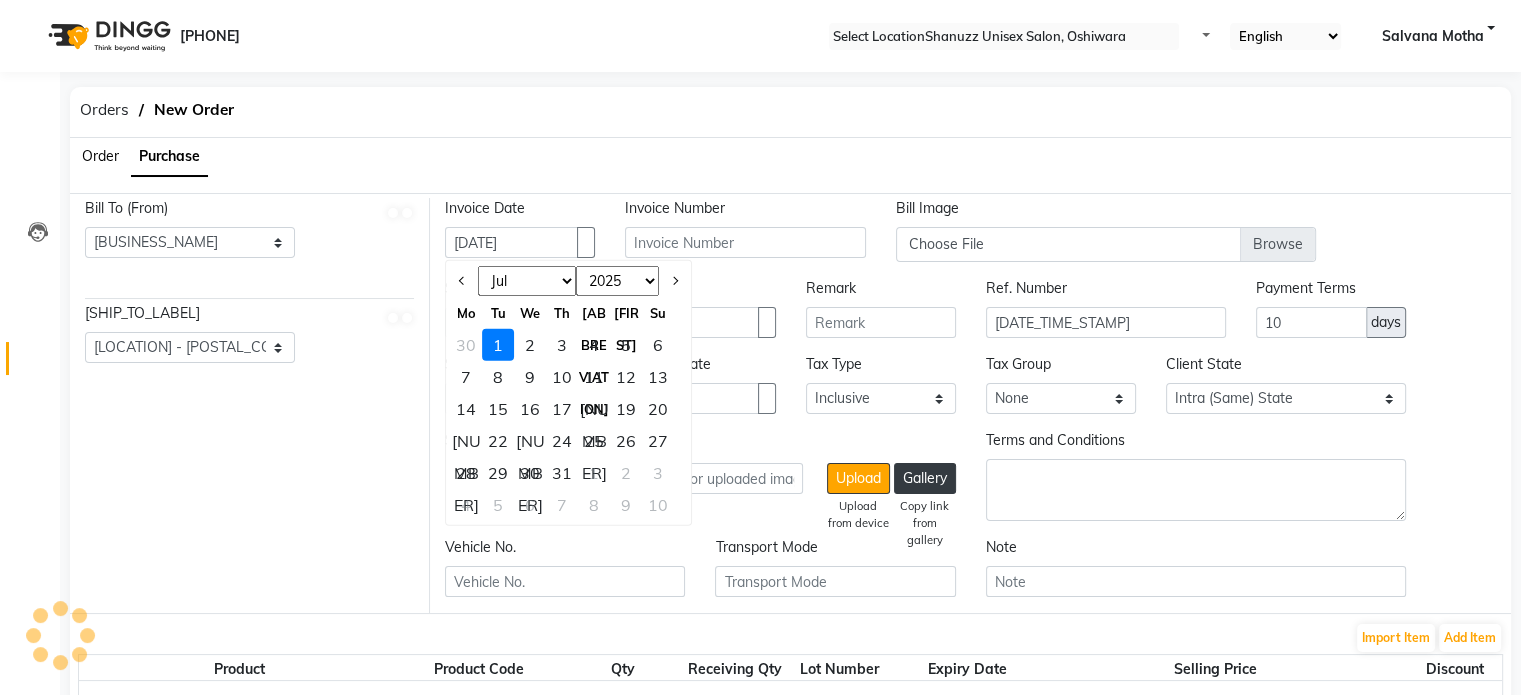 click on "2015 2016 2017 2018 2019 2020 2021 2022 2023 2024 2025 2026 2027 2028 2029 2030 2031 2032 2033 2034 2035" at bounding box center (617, 281) 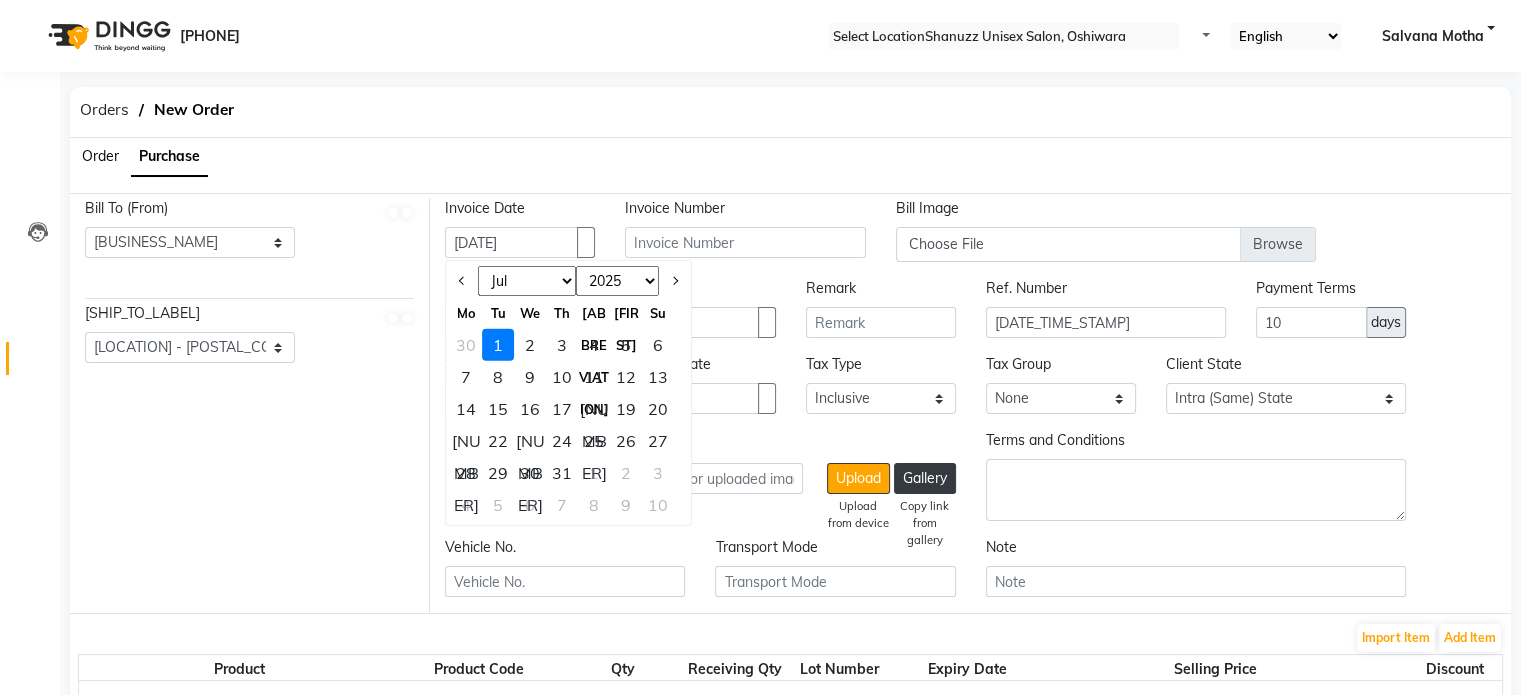 click on "Qty" at bounding box center (623, 669) 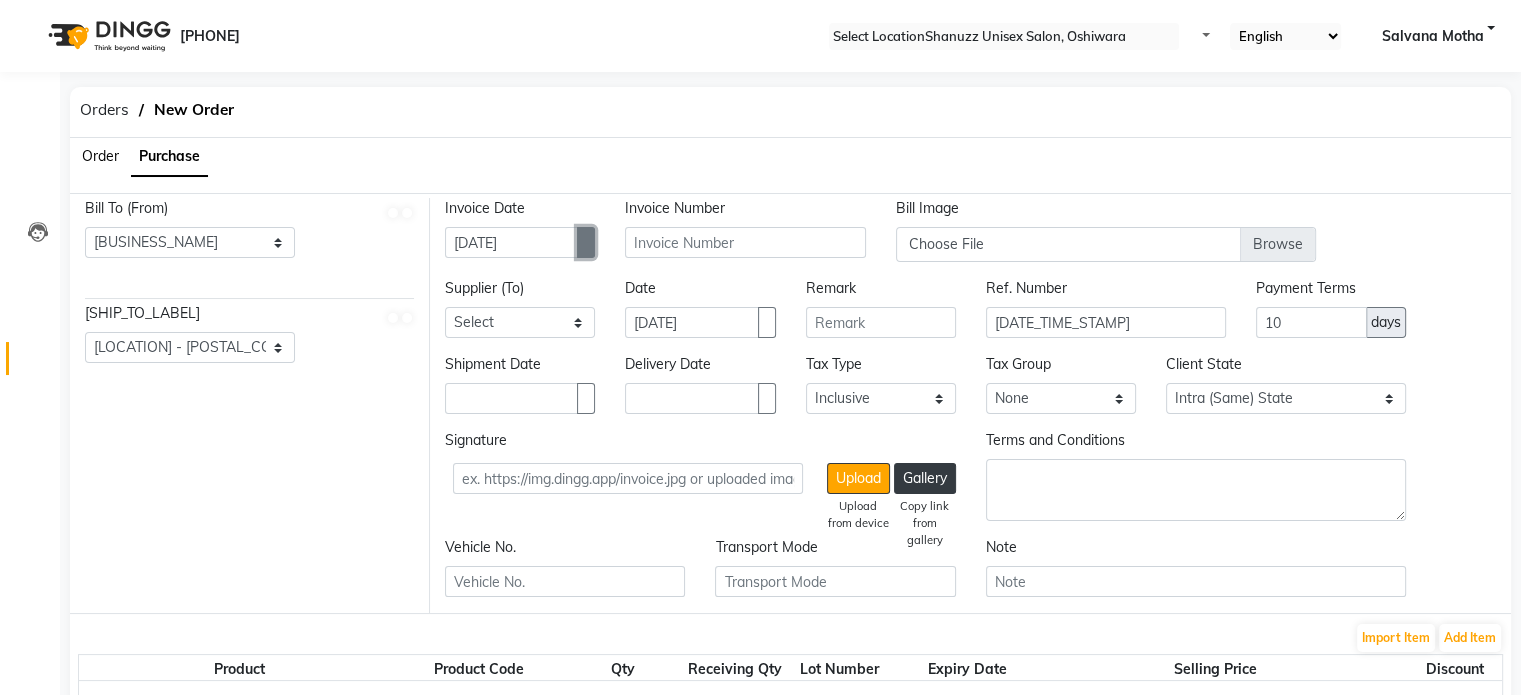 click at bounding box center [586, 243] 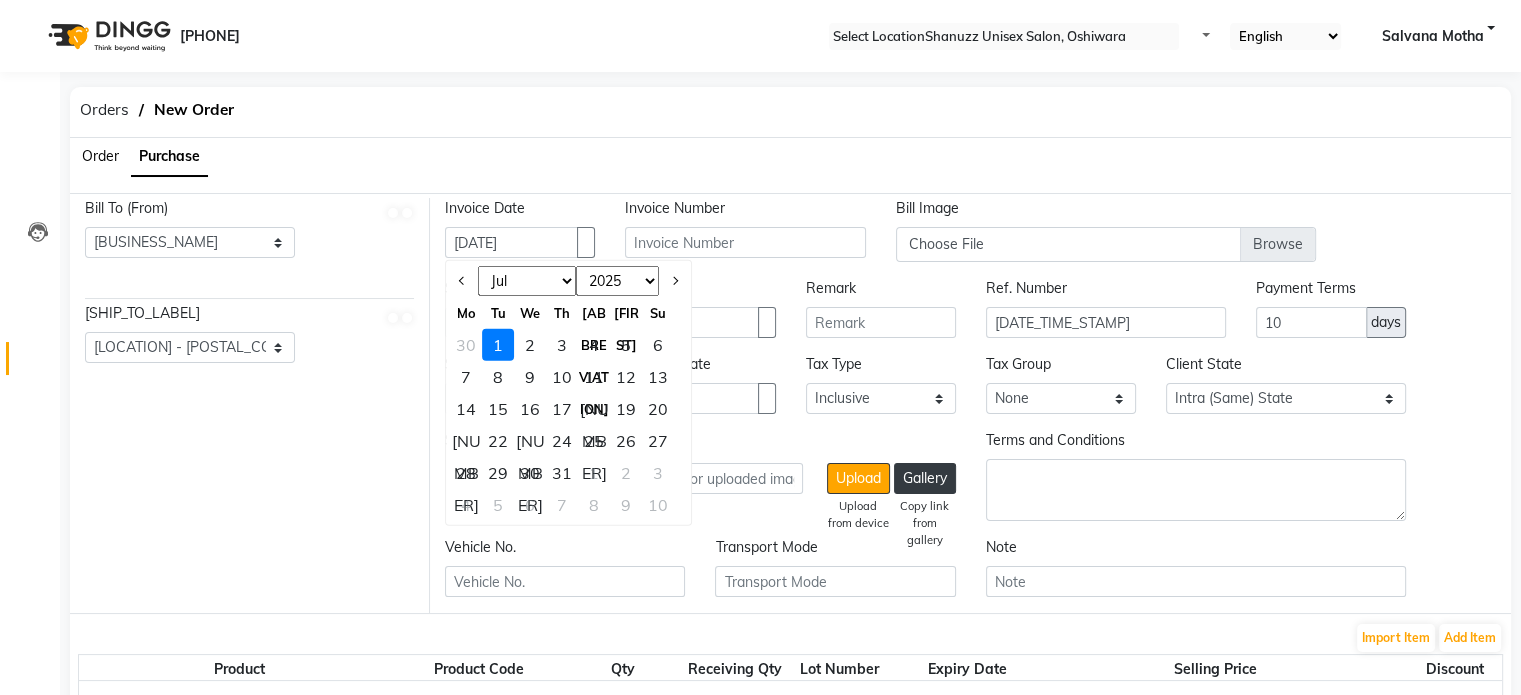 click on "2015 2016 2017 2018 2019 2020 2021 2022 2023 2024 2025 2026 2027 2028 2029 2030 2031 2032 2033 2034 2035" at bounding box center (617, 281) 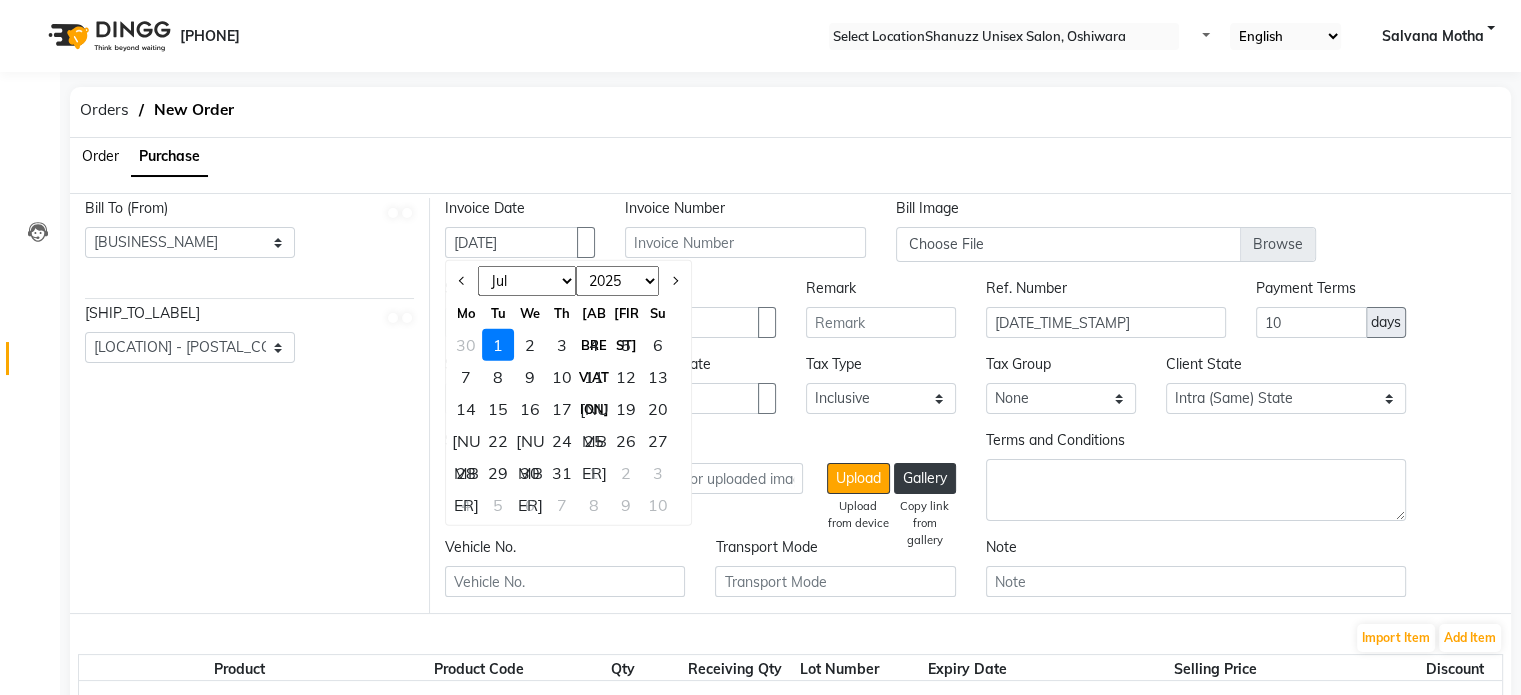 select on "[YYYY]" 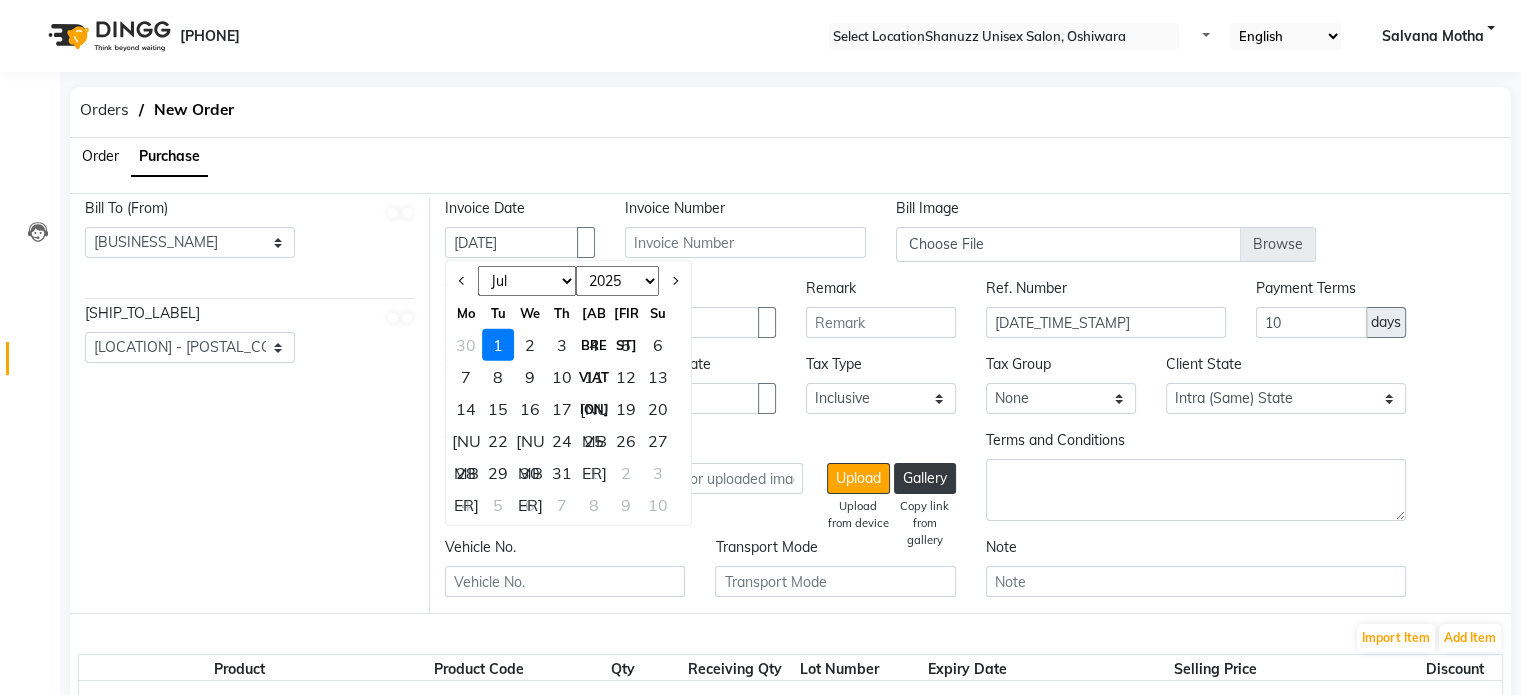 click on "2015 2016 2017 2018 2019 2020 2021 2022 2023 2024 2025 2026 2027 2028 2029 2030 2031 2032 2033 2034 2035" at bounding box center [617, 281] 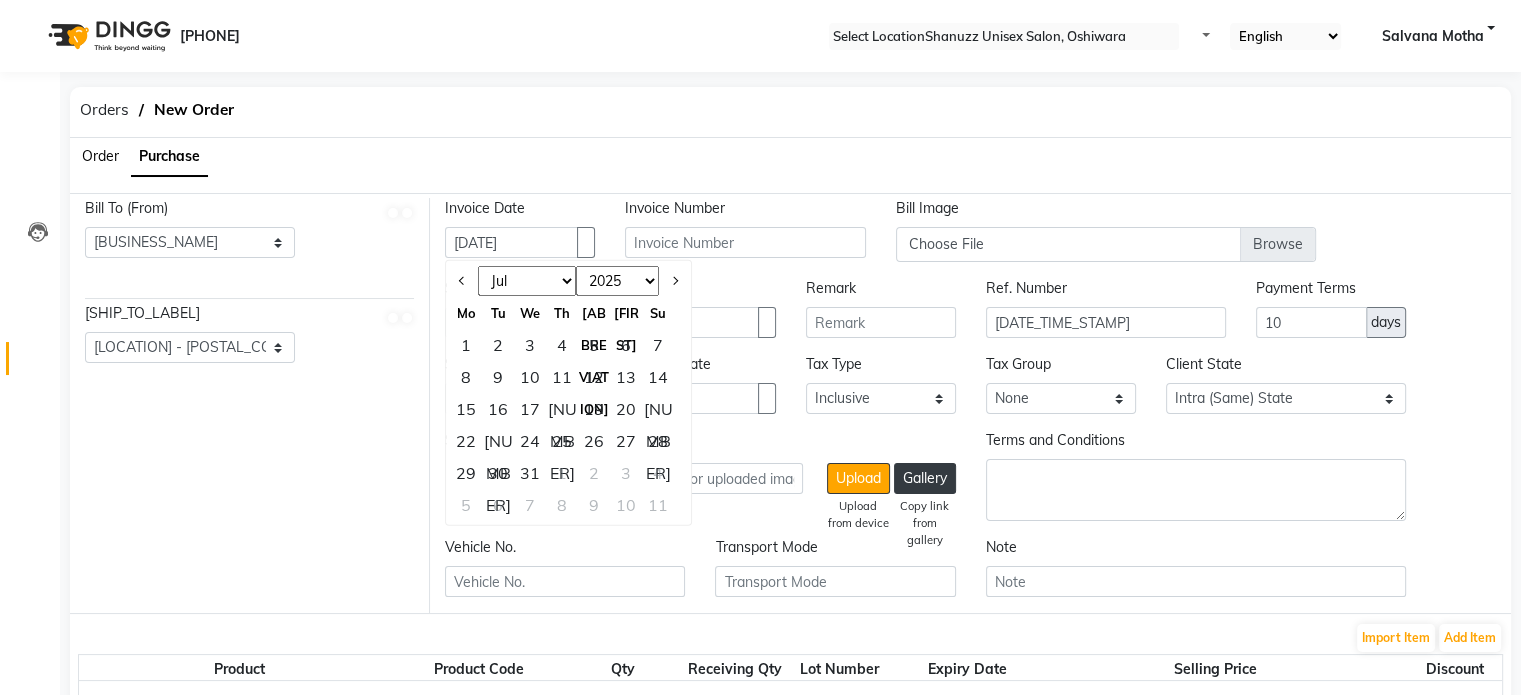 click on "Jan Feb Mar Apr May Jun Jul Aug Sep Oct Nov Dec" at bounding box center [527, 281] 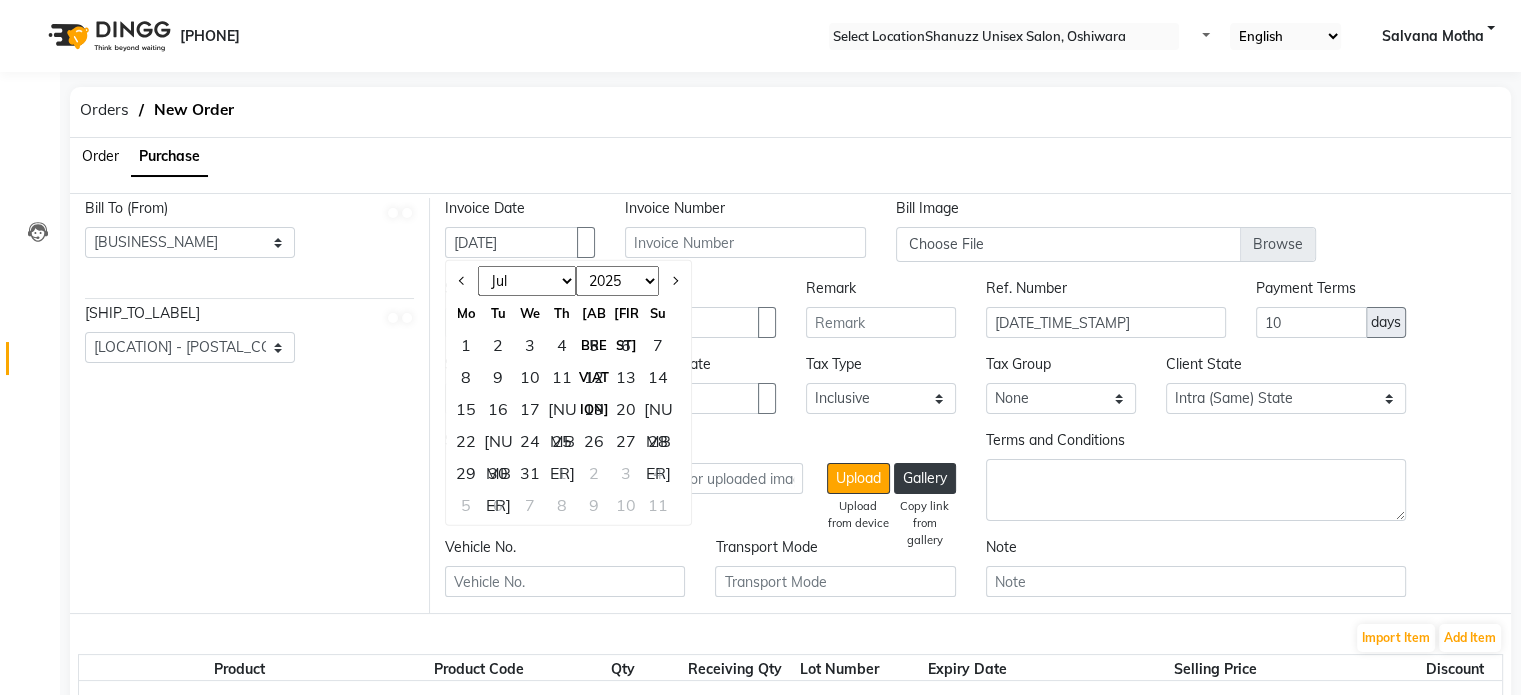 select on "12" 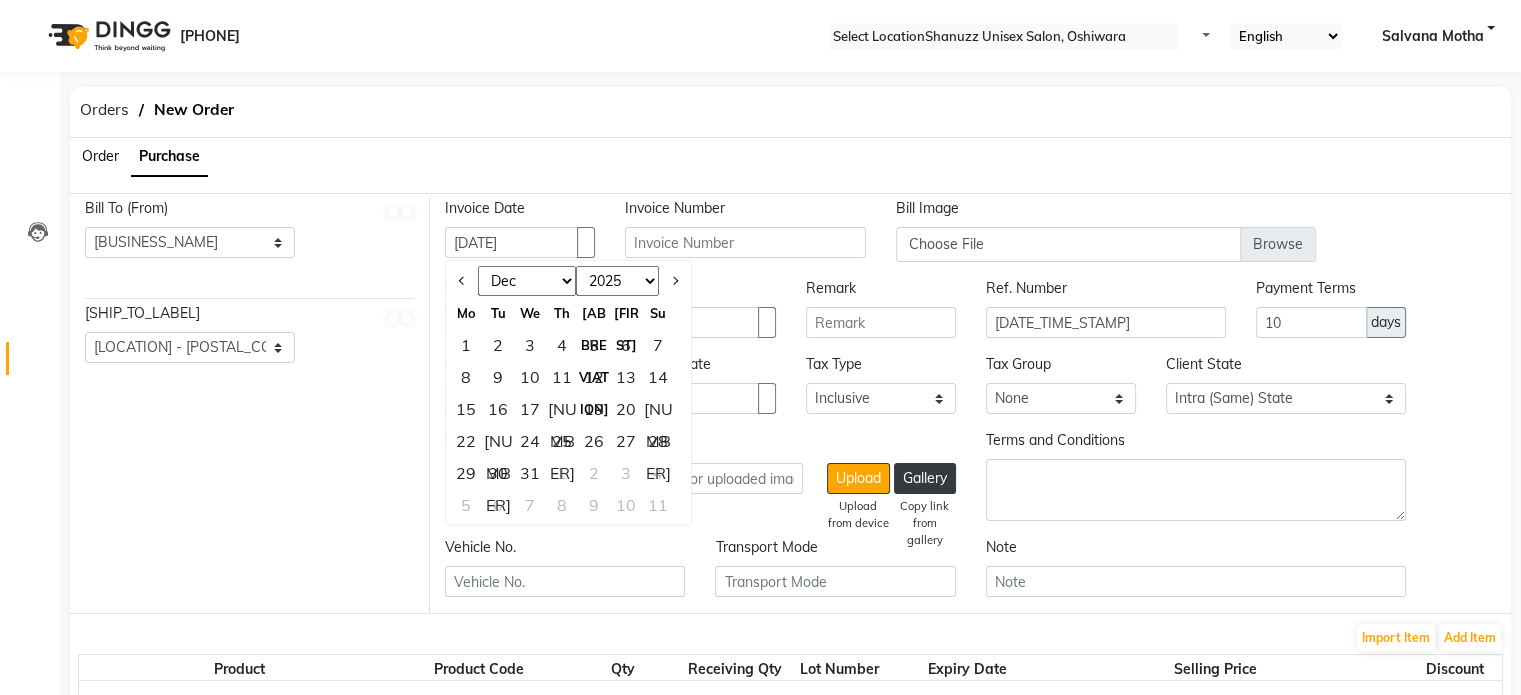 click on "Jan Feb Mar Apr May Jun Jul Aug Sep Oct Nov Dec" at bounding box center (527, 281) 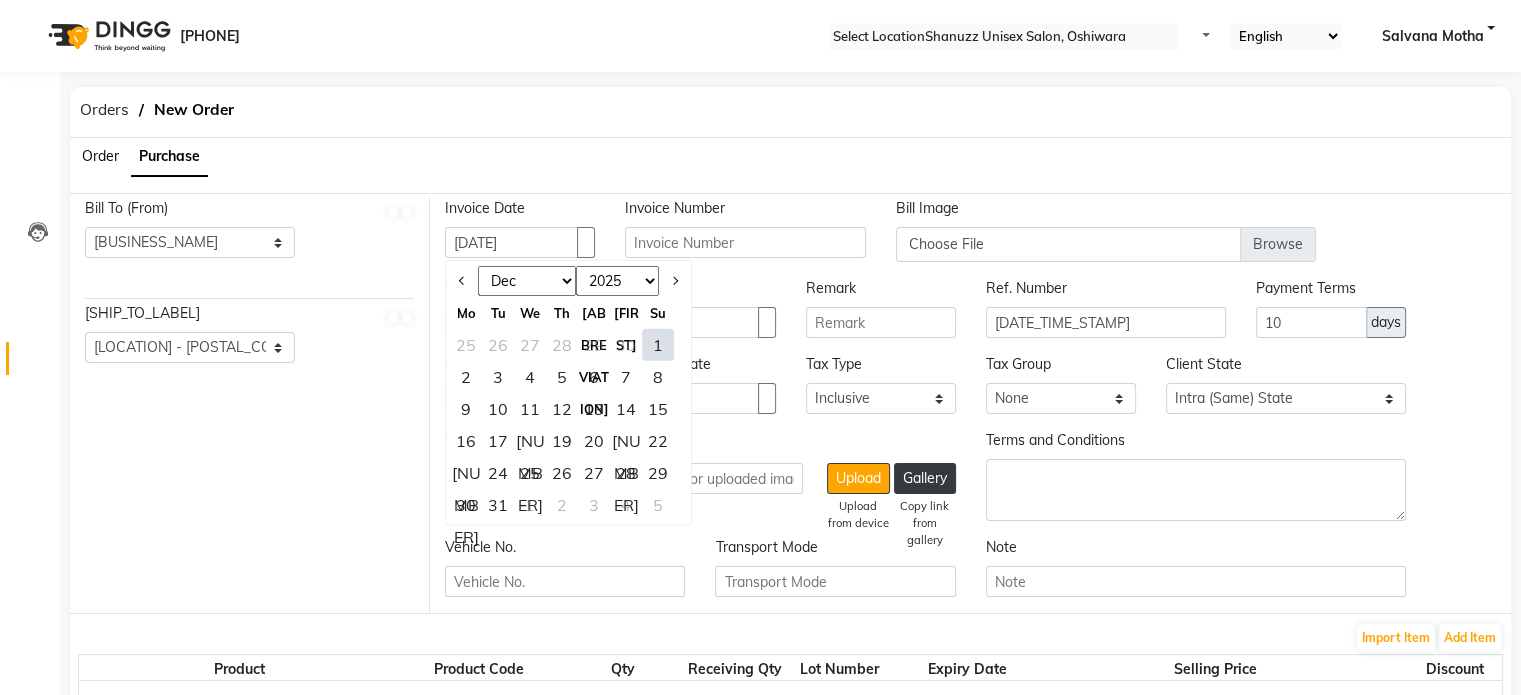 click on "12" at bounding box center (562, 409) 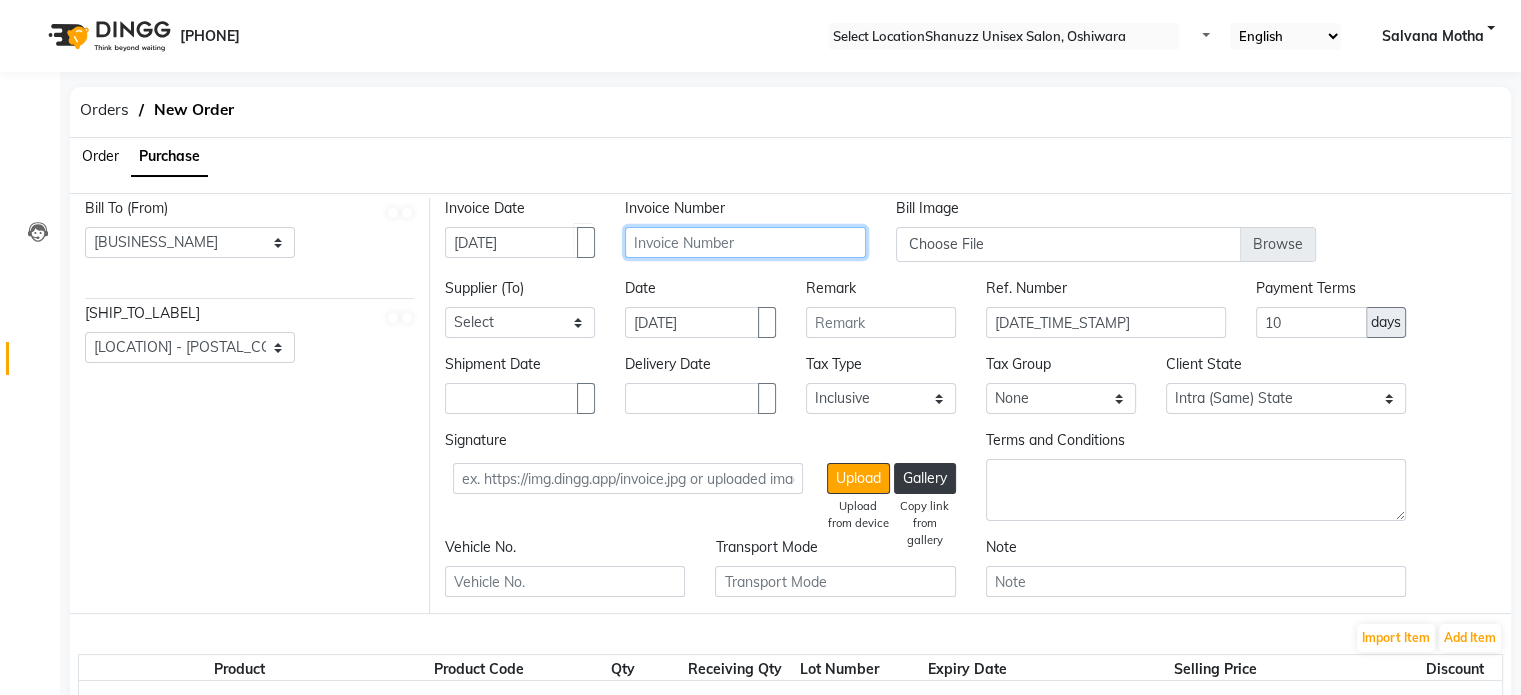 click at bounding box center (745, 242) 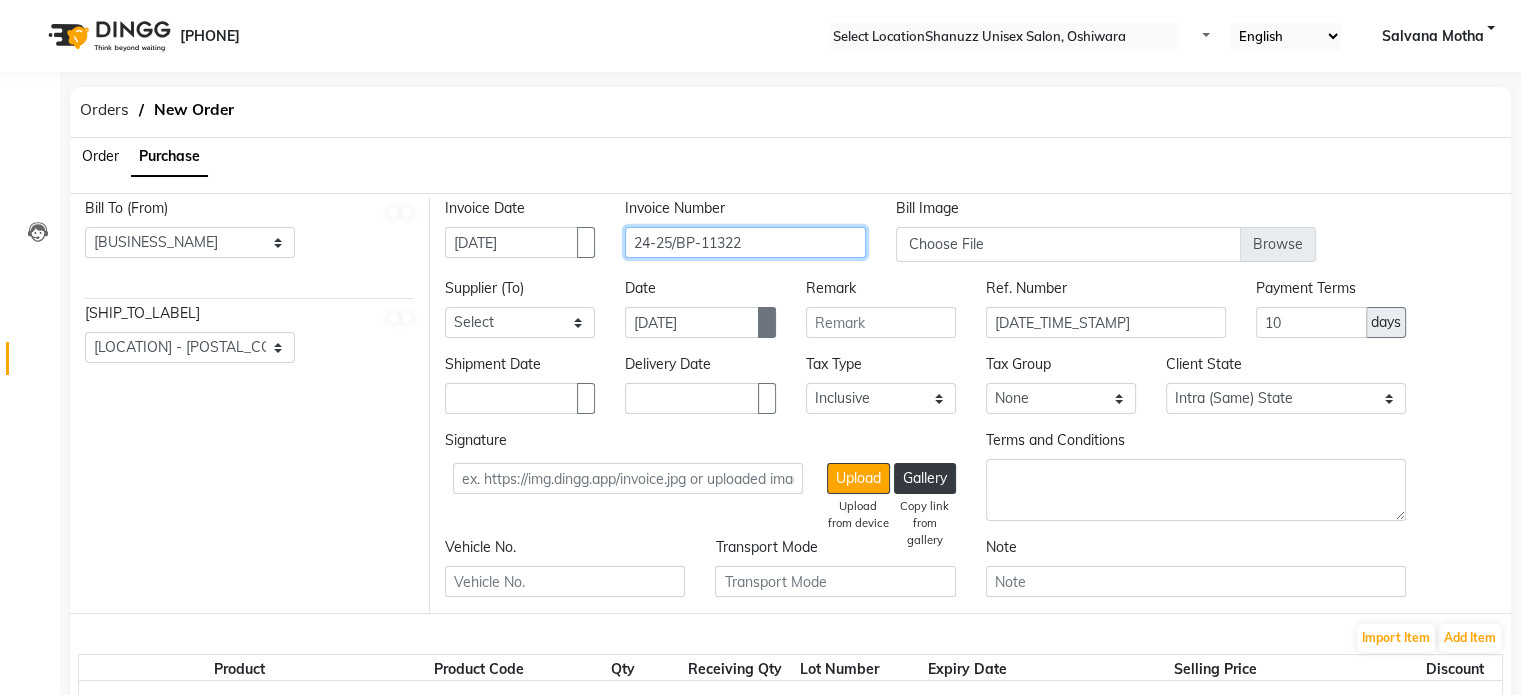 type on "24-25/BP-11322" 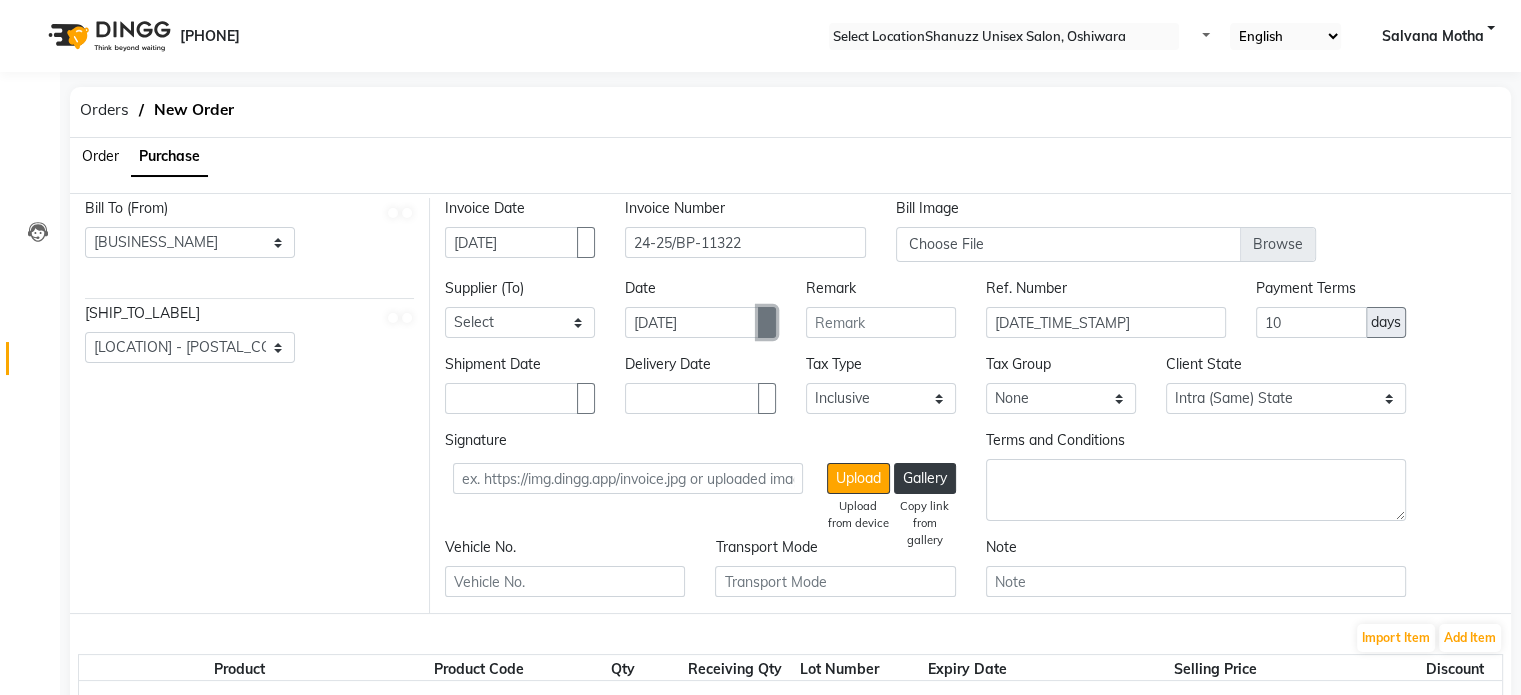 click at bounding box center [586, 242] 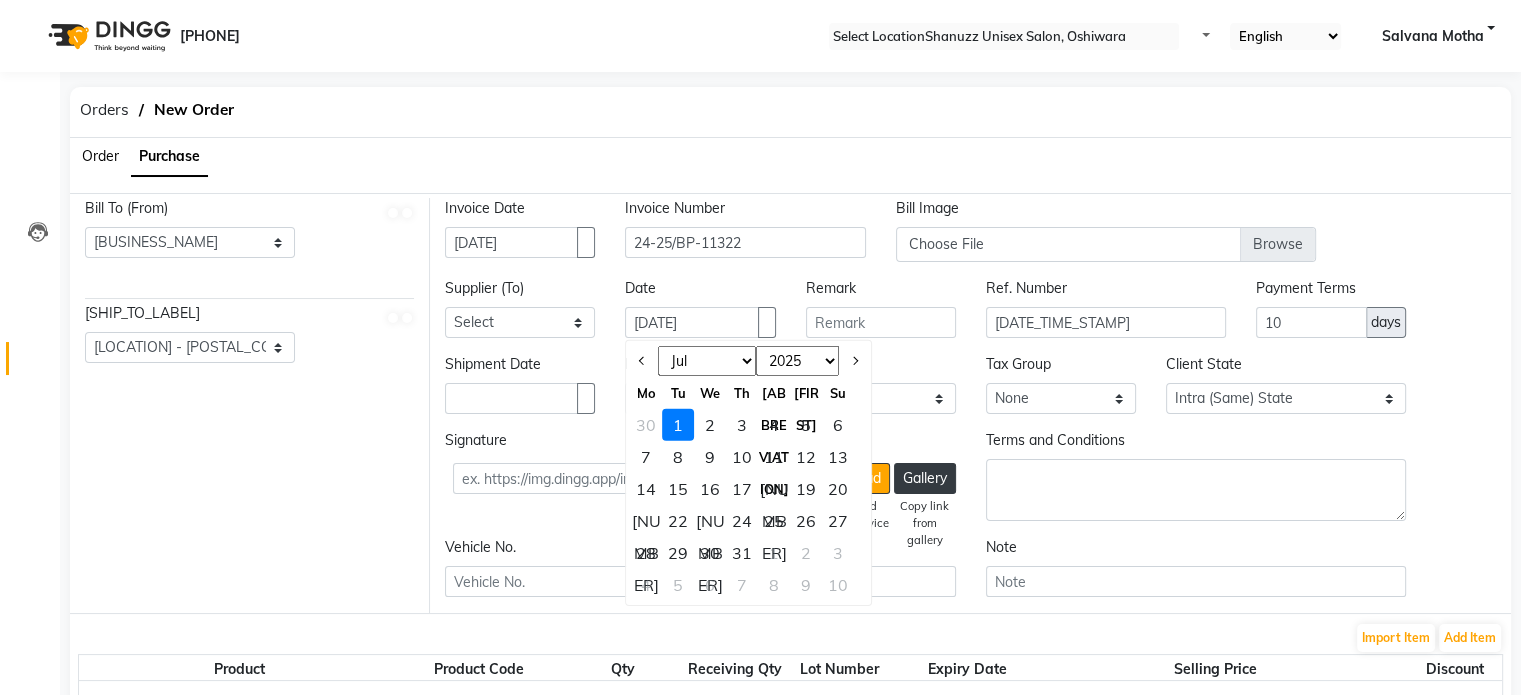 click on "2015 2016 2017 2018 2019 2020 2021 2022 2023 2024 2025 2026 2027 2028 2029 2030 2031 2032 2033 2034 2035" at bounding box center (797, 361) 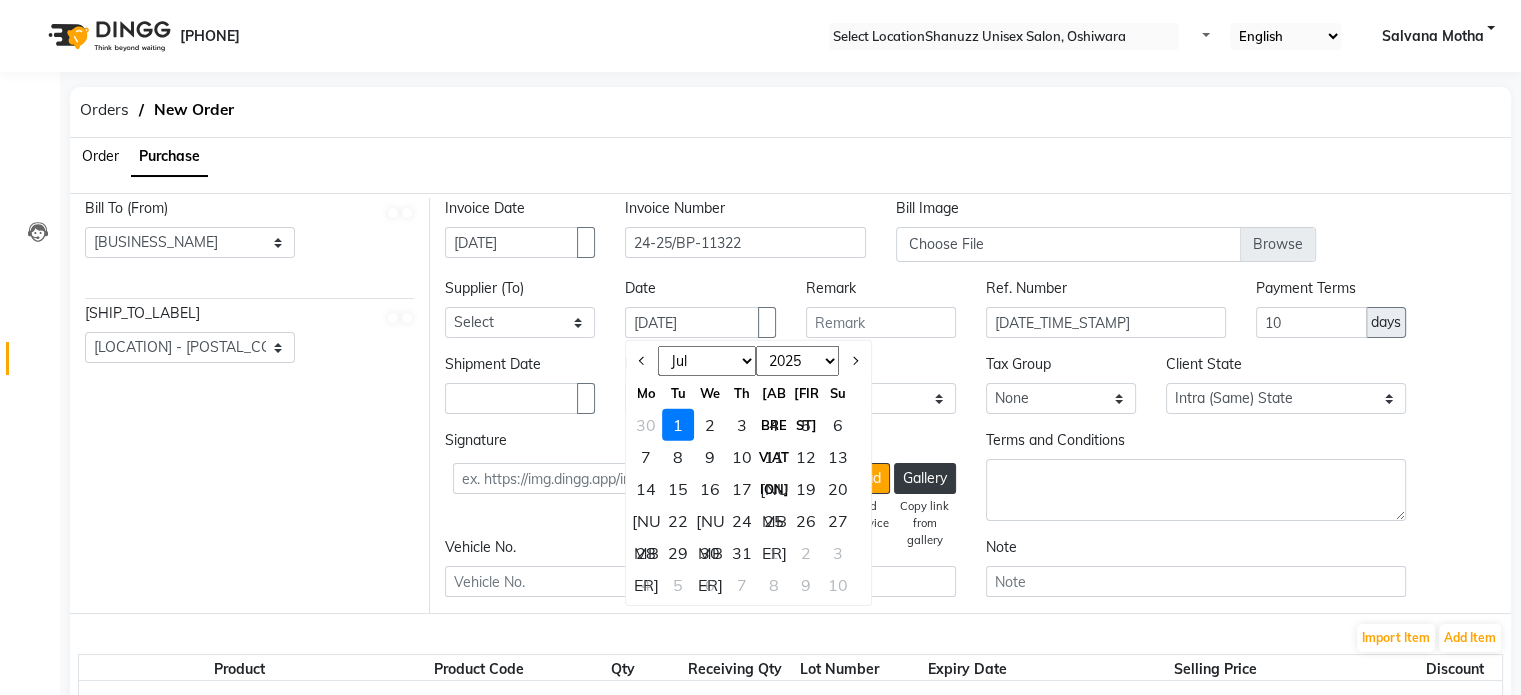 select on "[YYYY]" 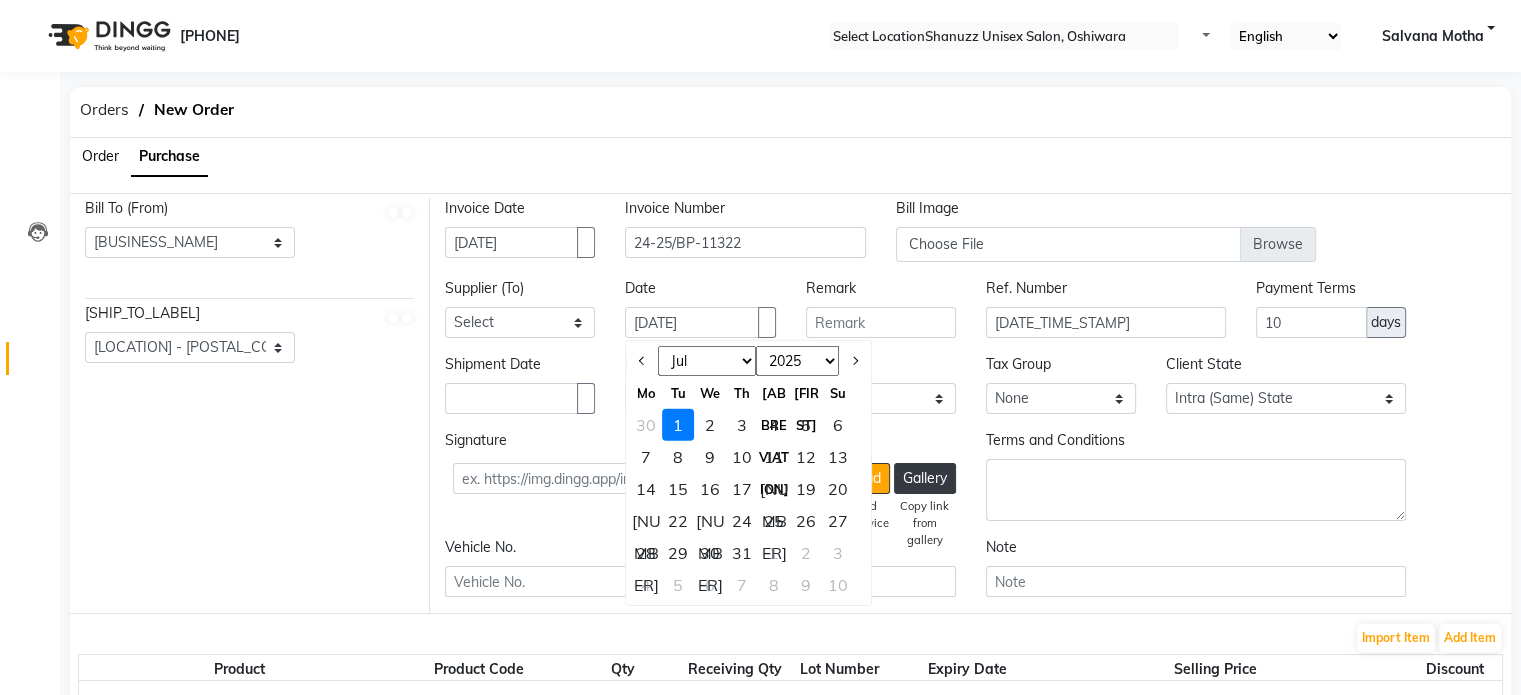 click on "2015 2016 2017 2018 2019 2020 2021 2022 2023 2024 2025 2026 2027 2028 2029 2030 2031 2032 2033 2034 2035" at bounding box center (797, 361) 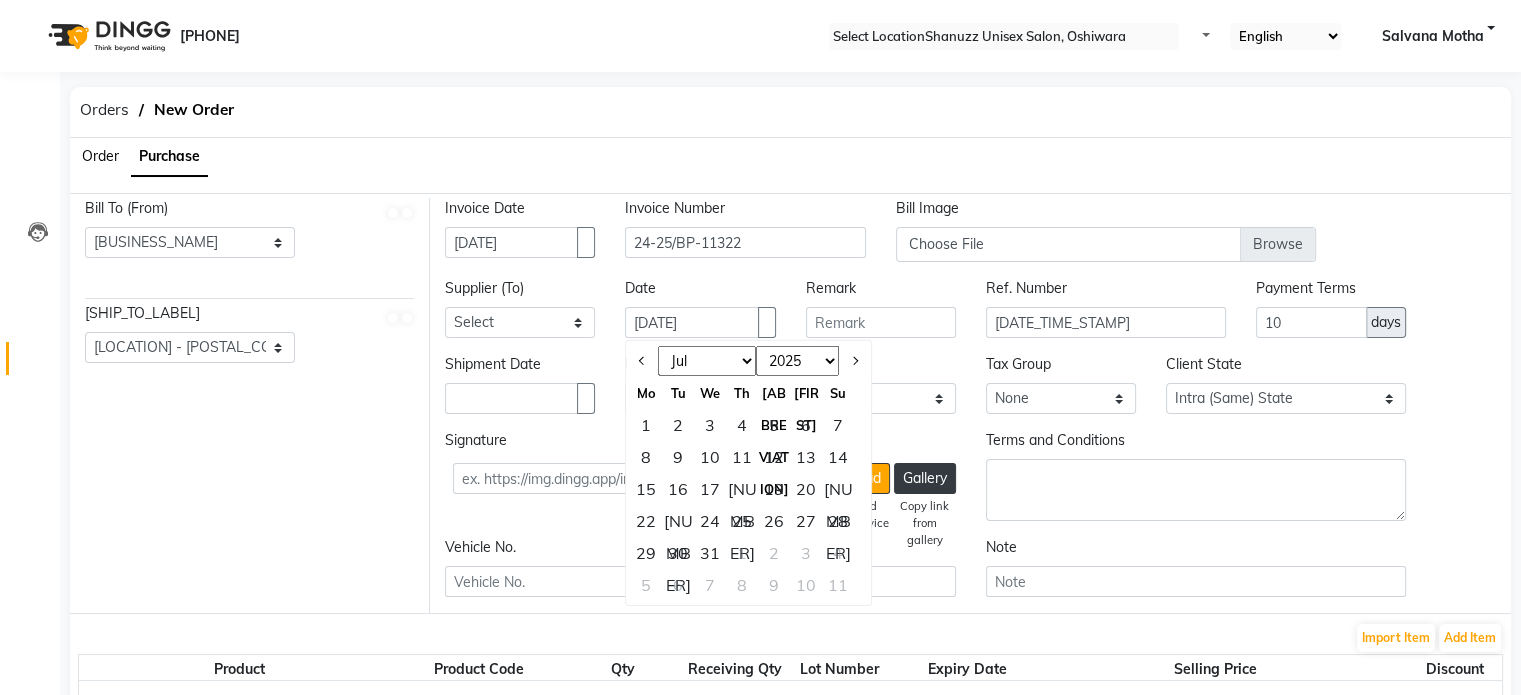 click on "Jan Feb Mar Apr May Jun Jul Aug Sep Oct Nov Dec" at bounding box center (707, 361) 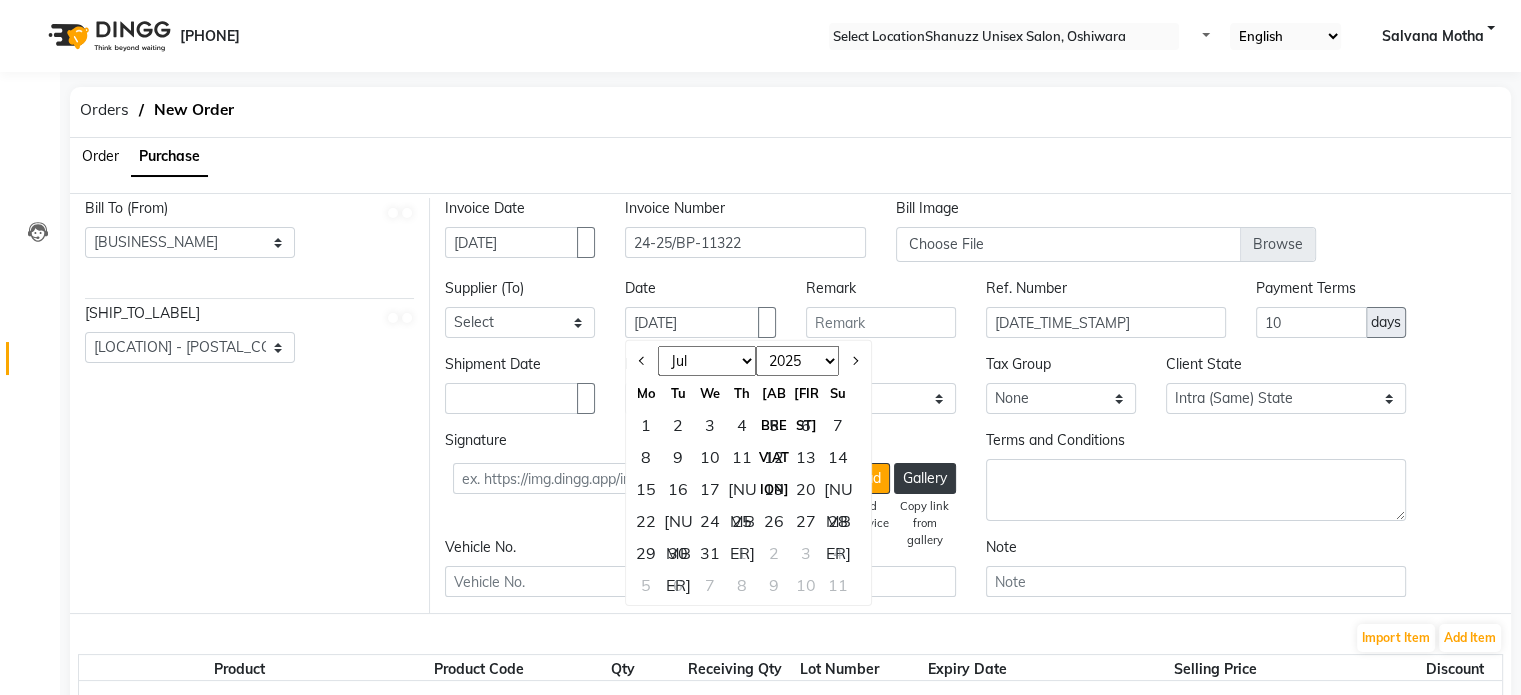 select on "12" 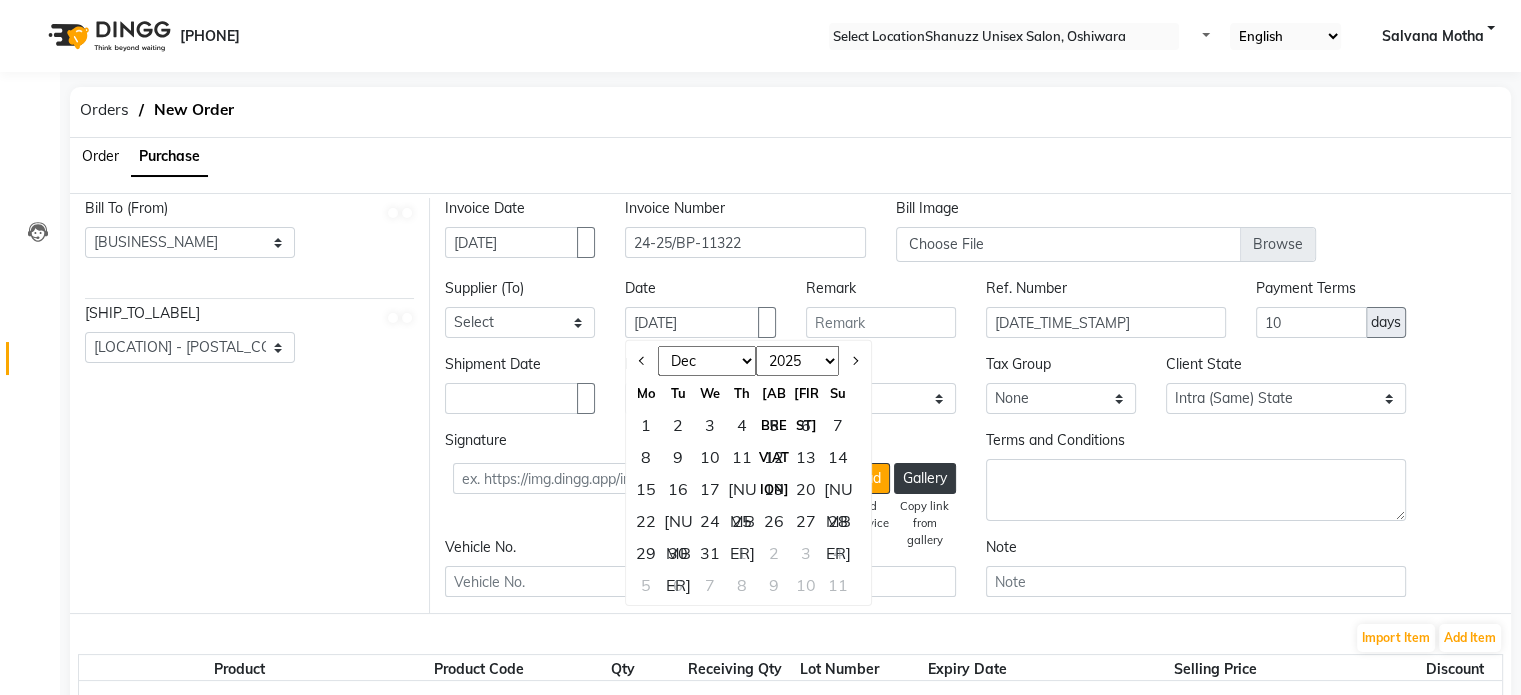 click on "Jan Feb Mar Apr May Jun Jul Aug Sep Oct Nov Dec" at bounding box center [707, 361] 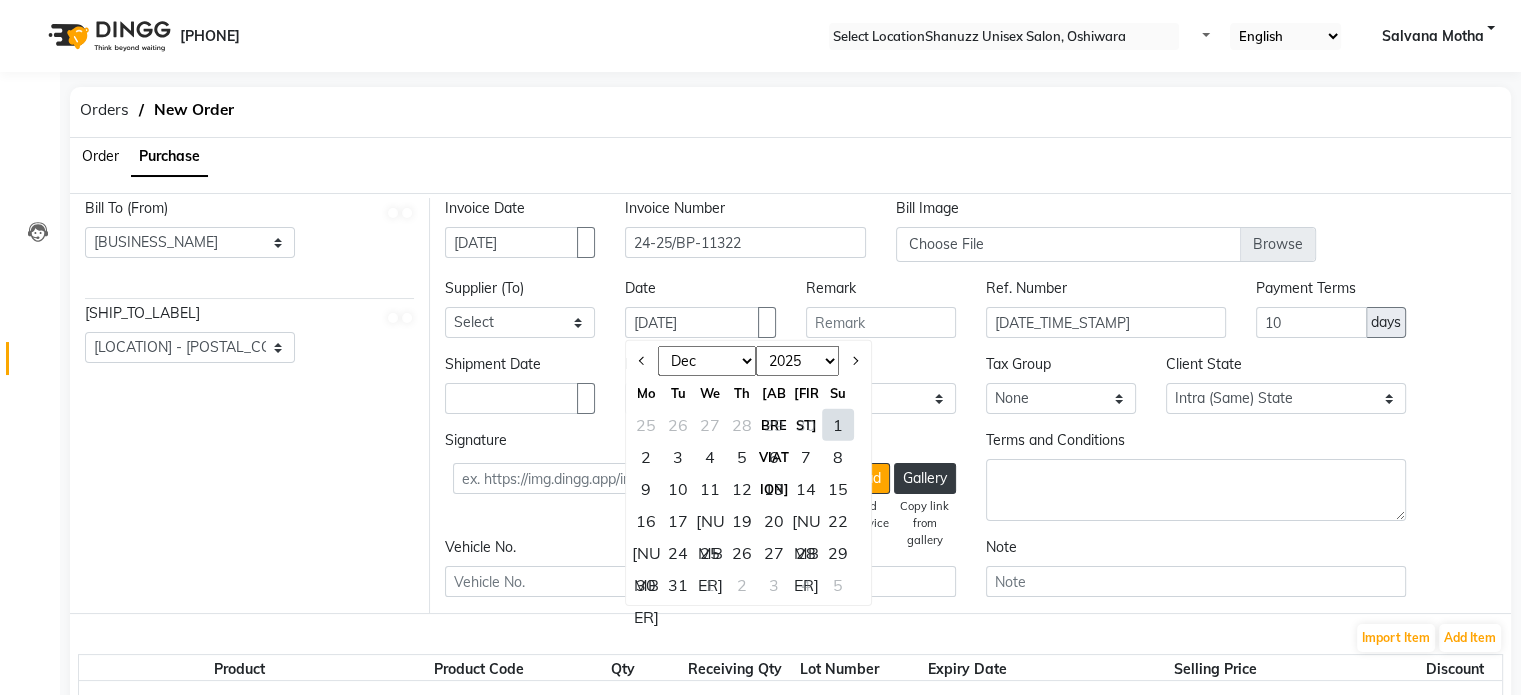 click on "25" at bounding box center [710, 553] 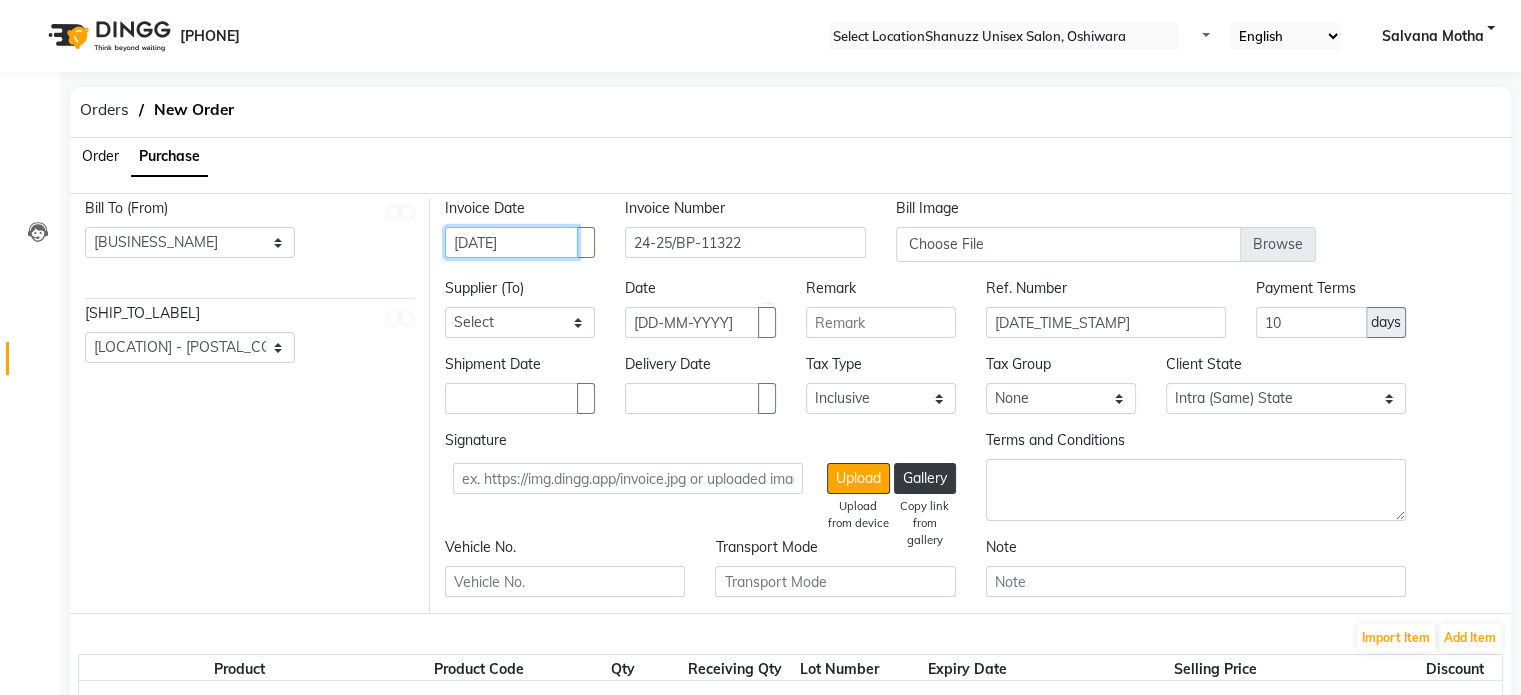 click on "[DATE]" at bounding box center (511, 242) 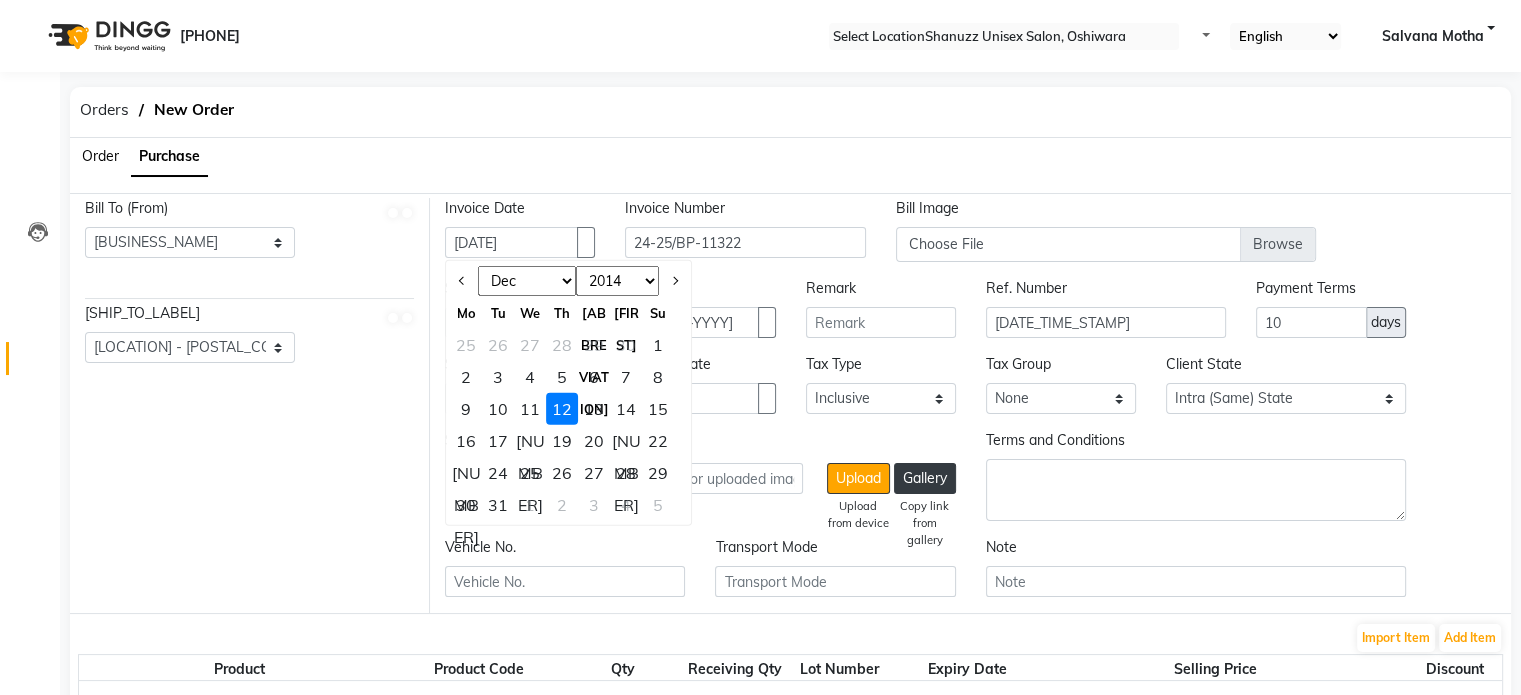 click on "25" at bounding box center [530, 473] 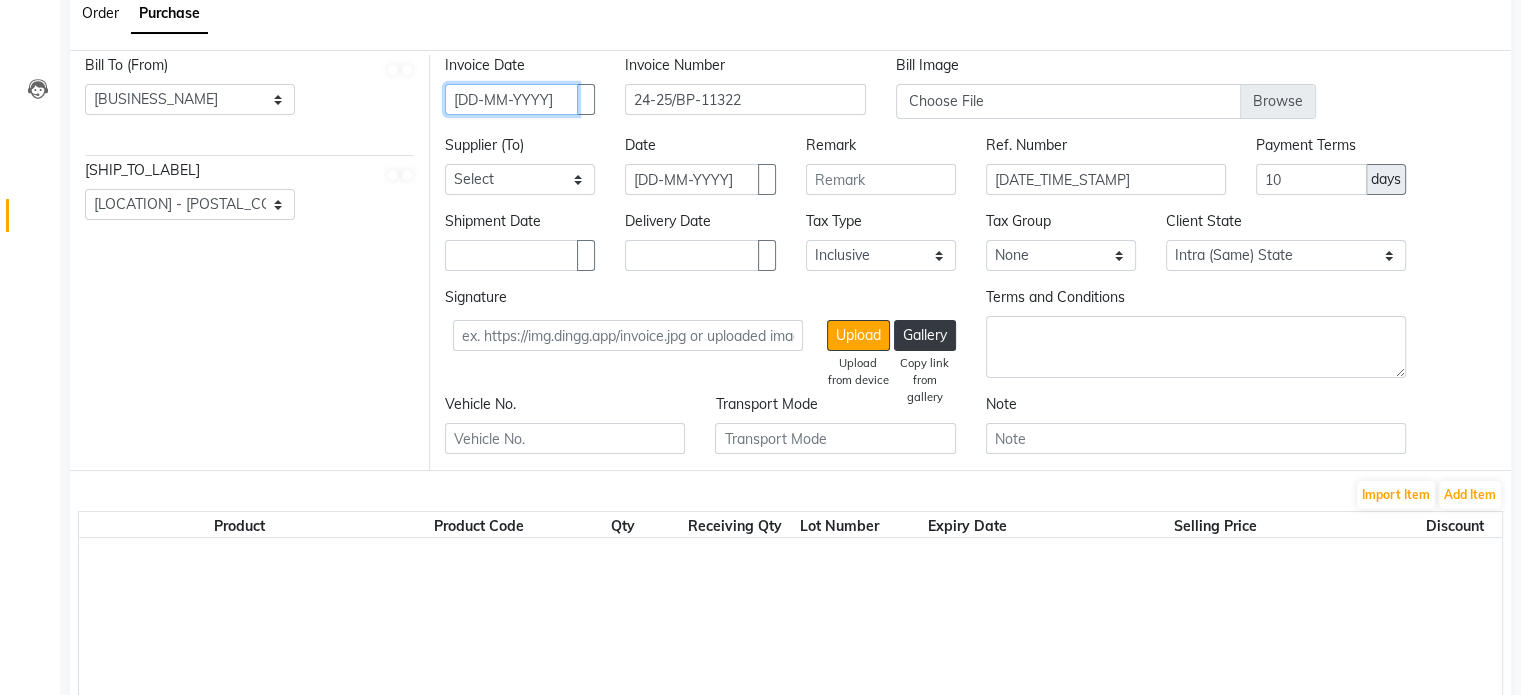 scroll, scrollTop: 284, scrollLeft: 0, axis: vertical 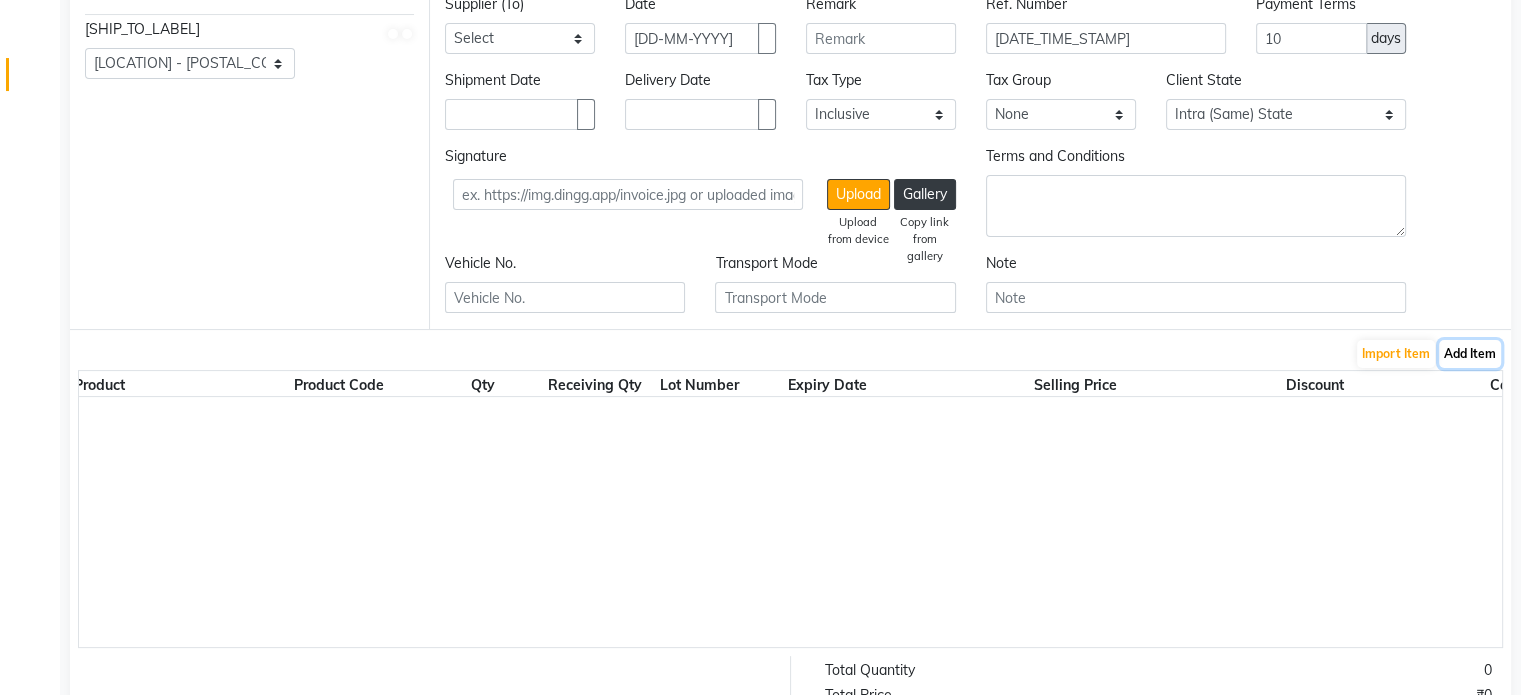 click on "Add Item" at bounding box center (1470, 354) 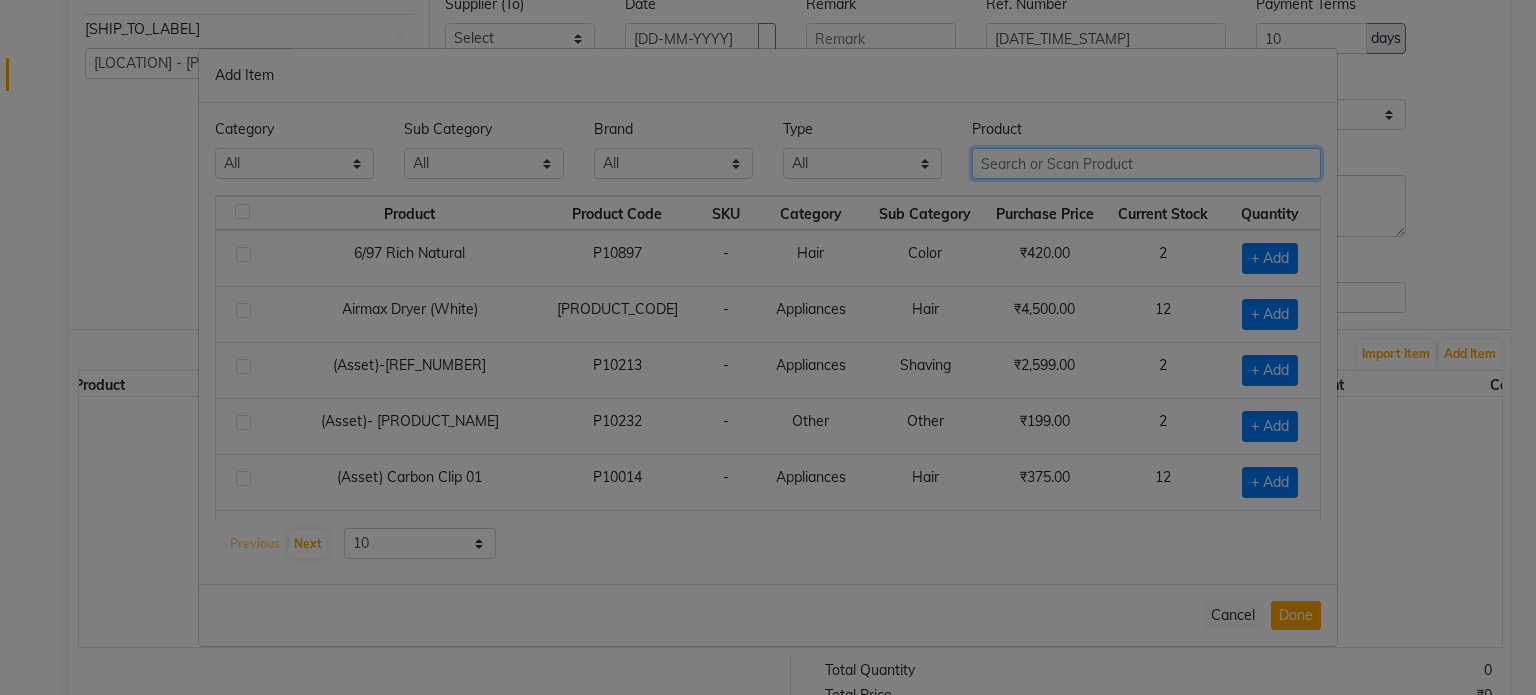 click at bounding box center [1146, 163] 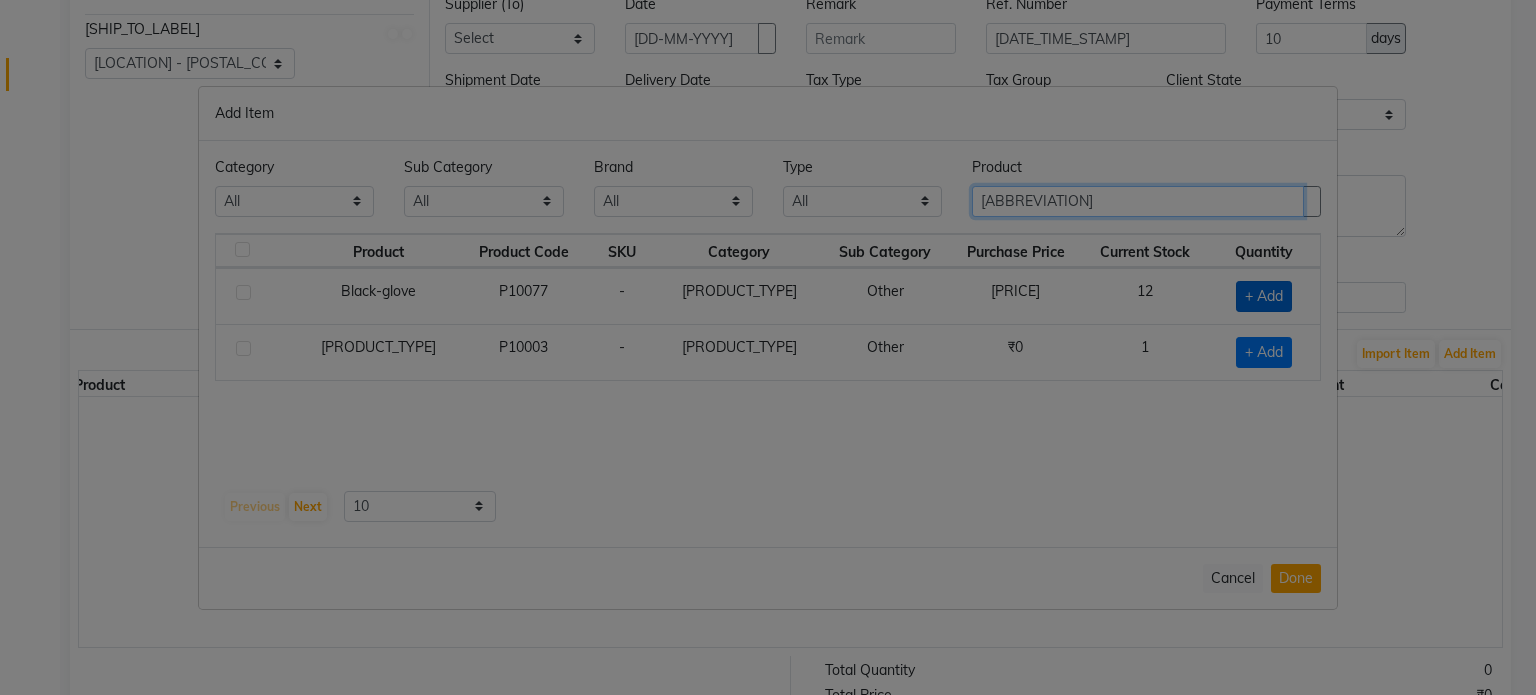 type on "[ABBREVIATION]" 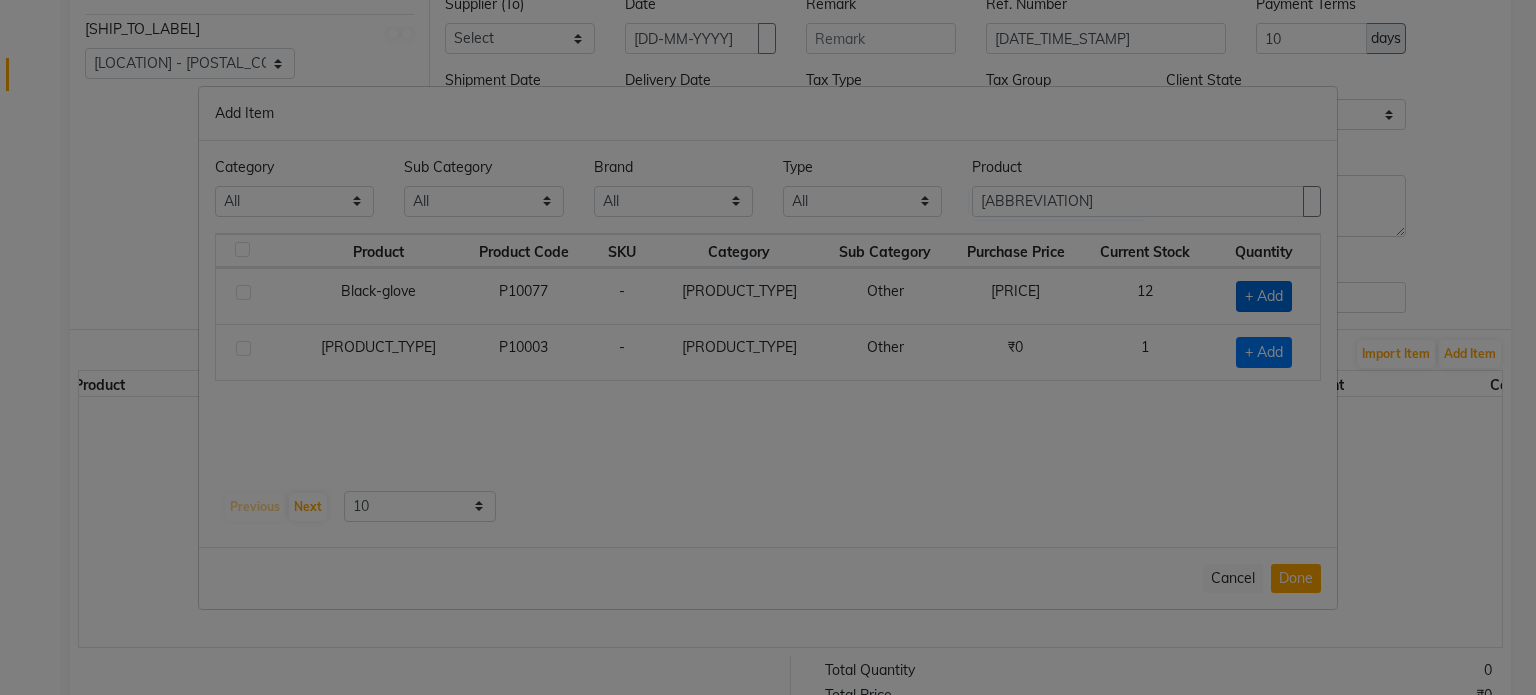 click on "+ Add" at bounding box center [1264, 296] 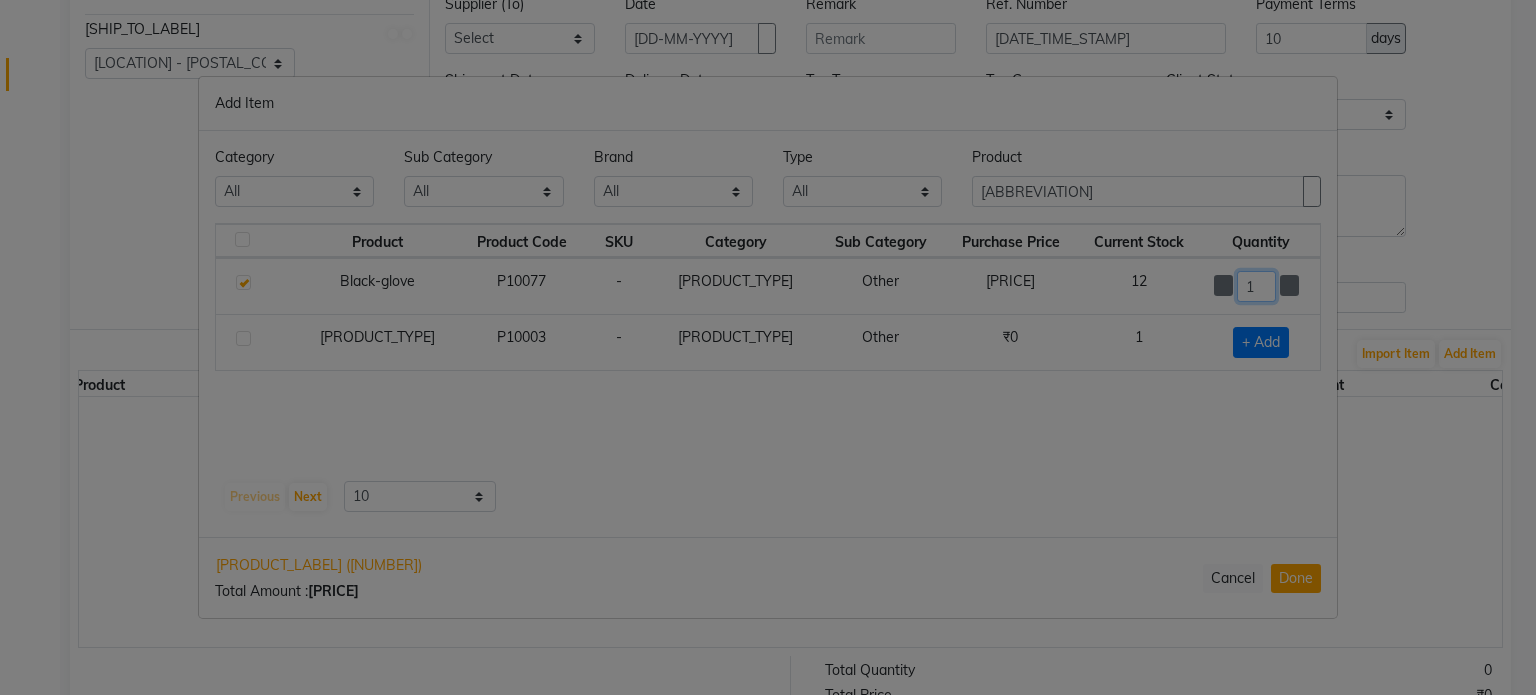 click on "1" at bounding box center [1256, 286] 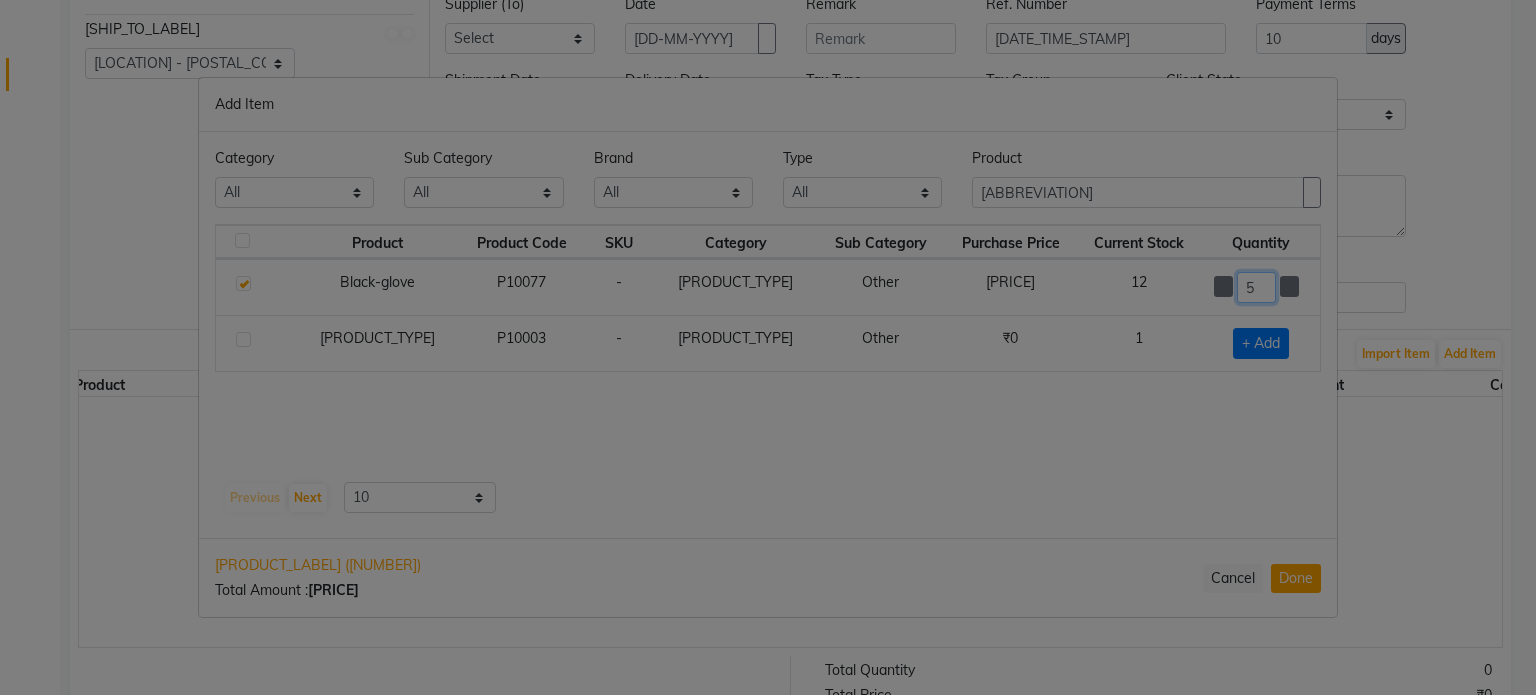 type on "5" 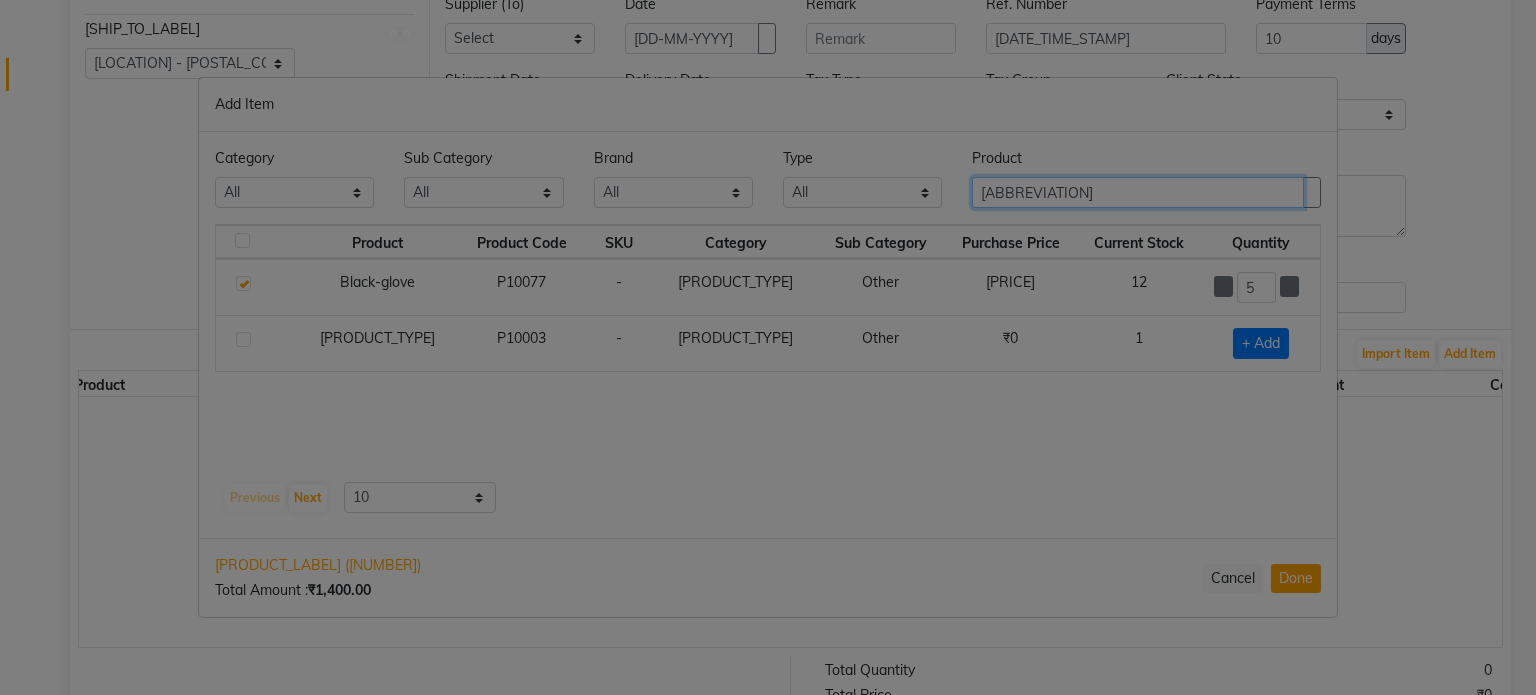 click on "[ABBREVIATION]" at bounding box center (1138, 192) 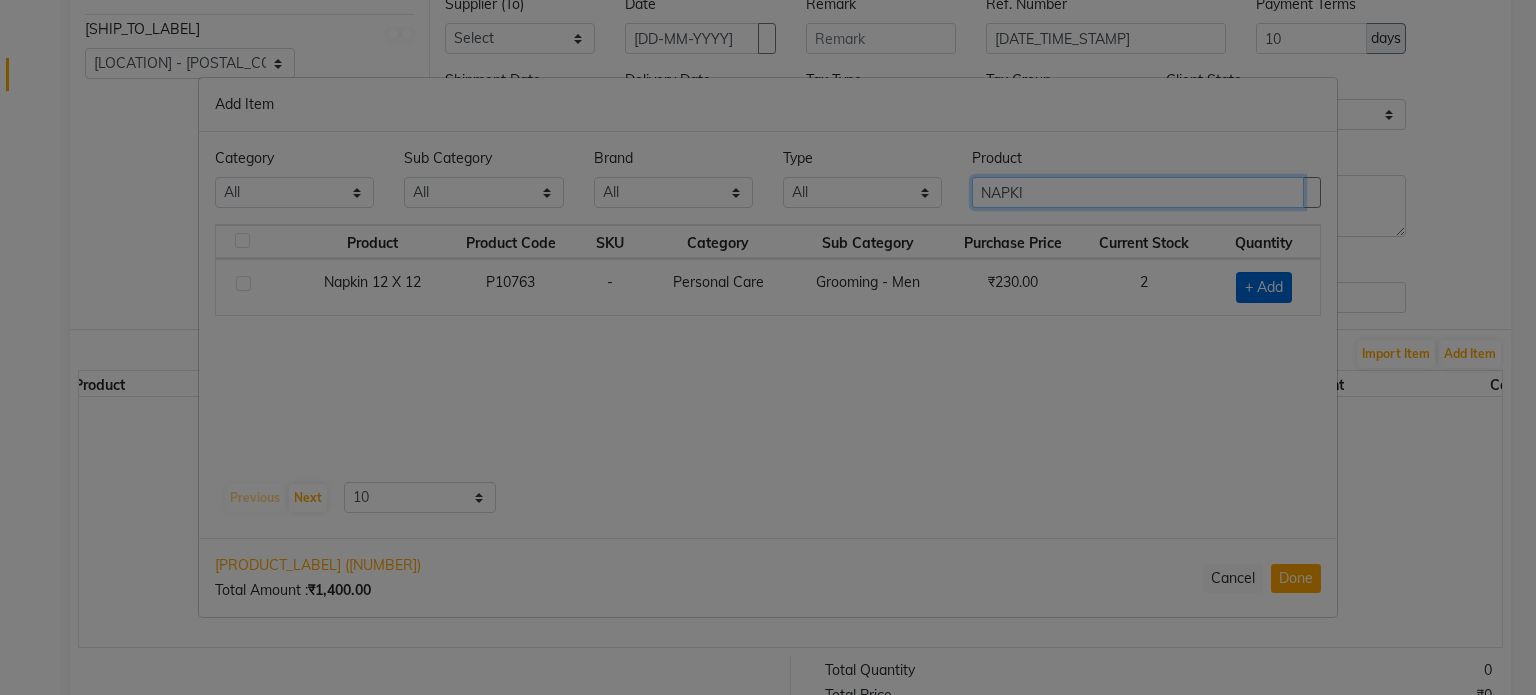 type on "NAPKI" 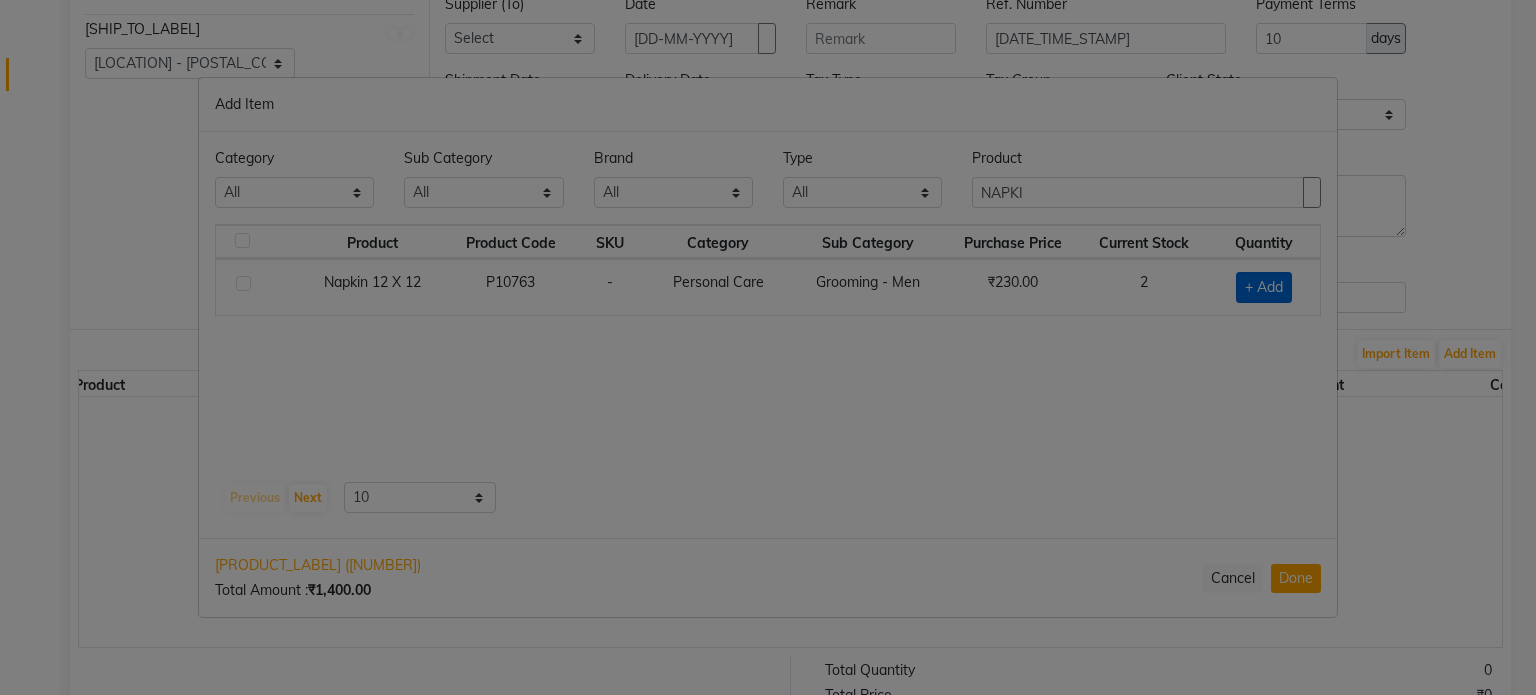 click on "+ Add" at bounding box center (1264, 287) 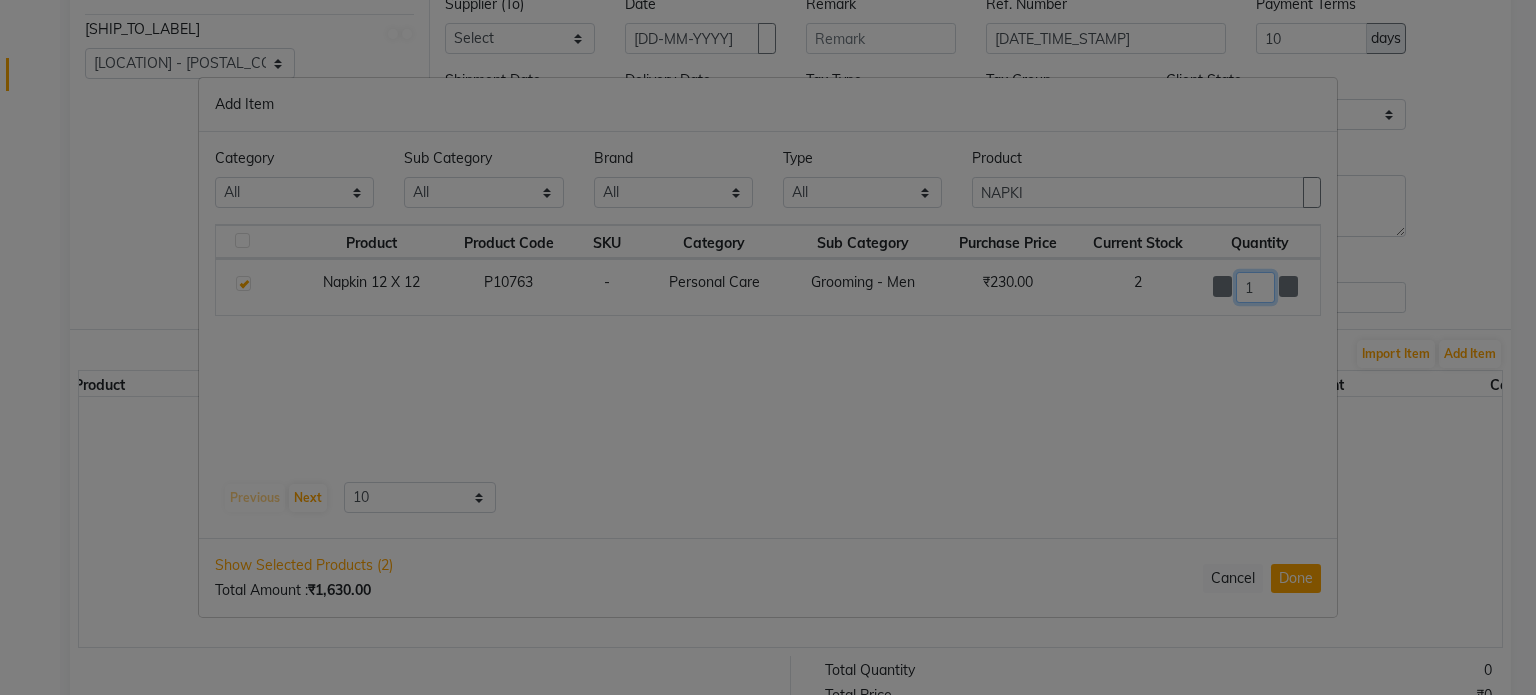 click on "1" at bounding box center (1256, 287) 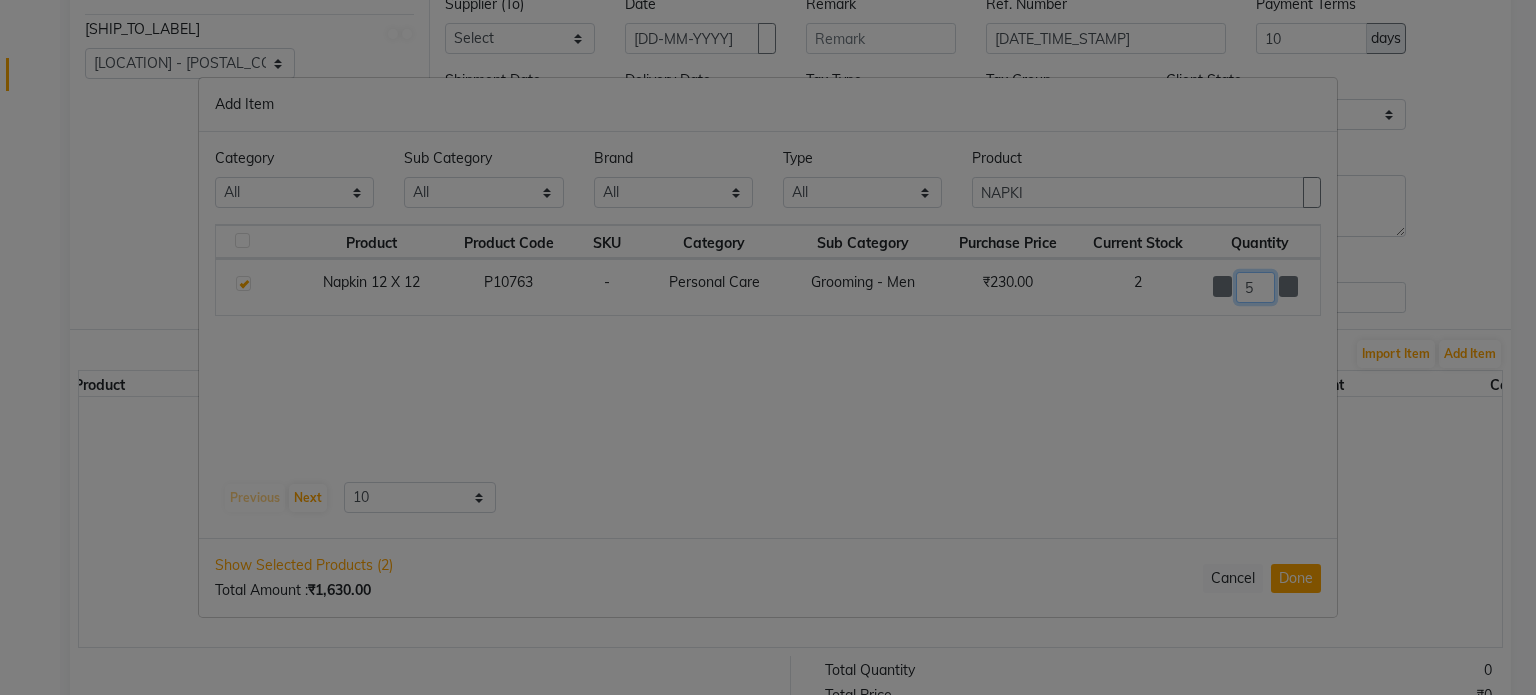 type on "5" 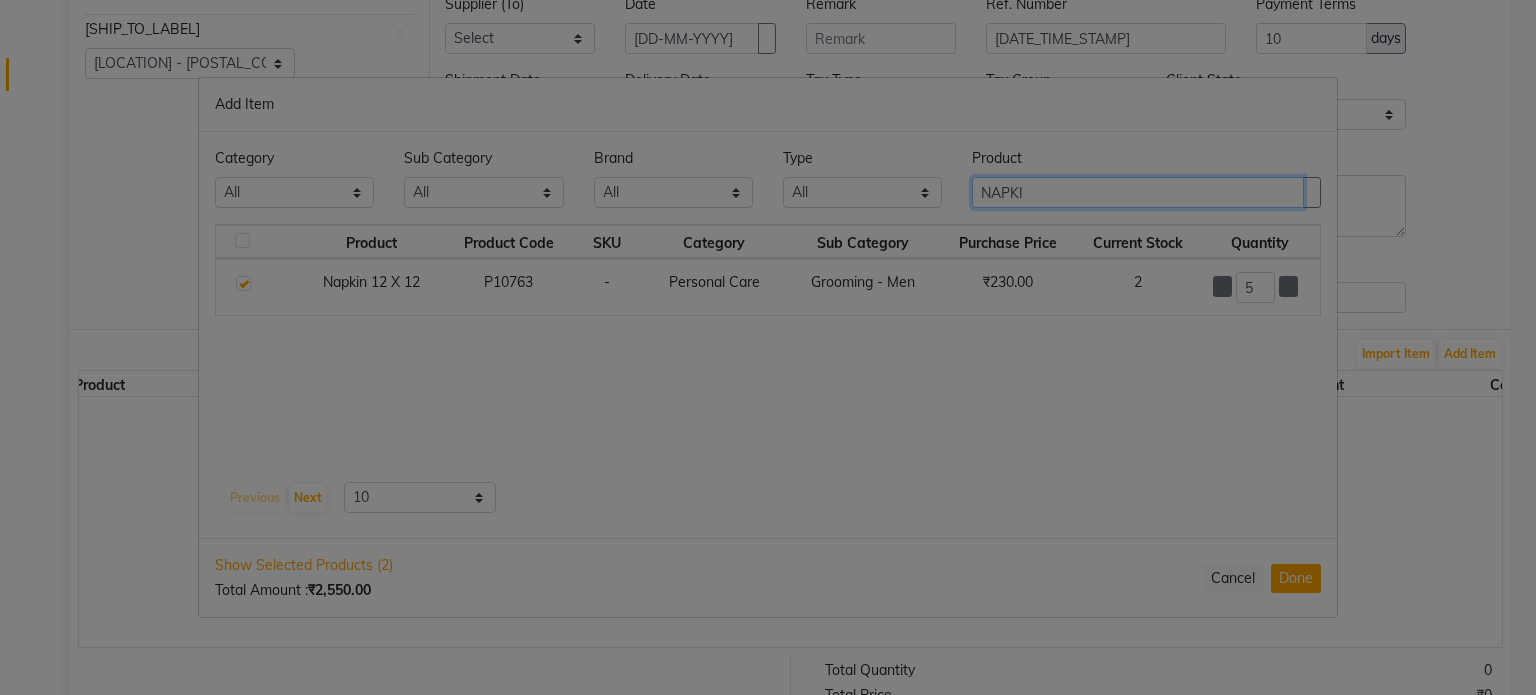 click on "NAPKI" at bounding box center [1138, 192] 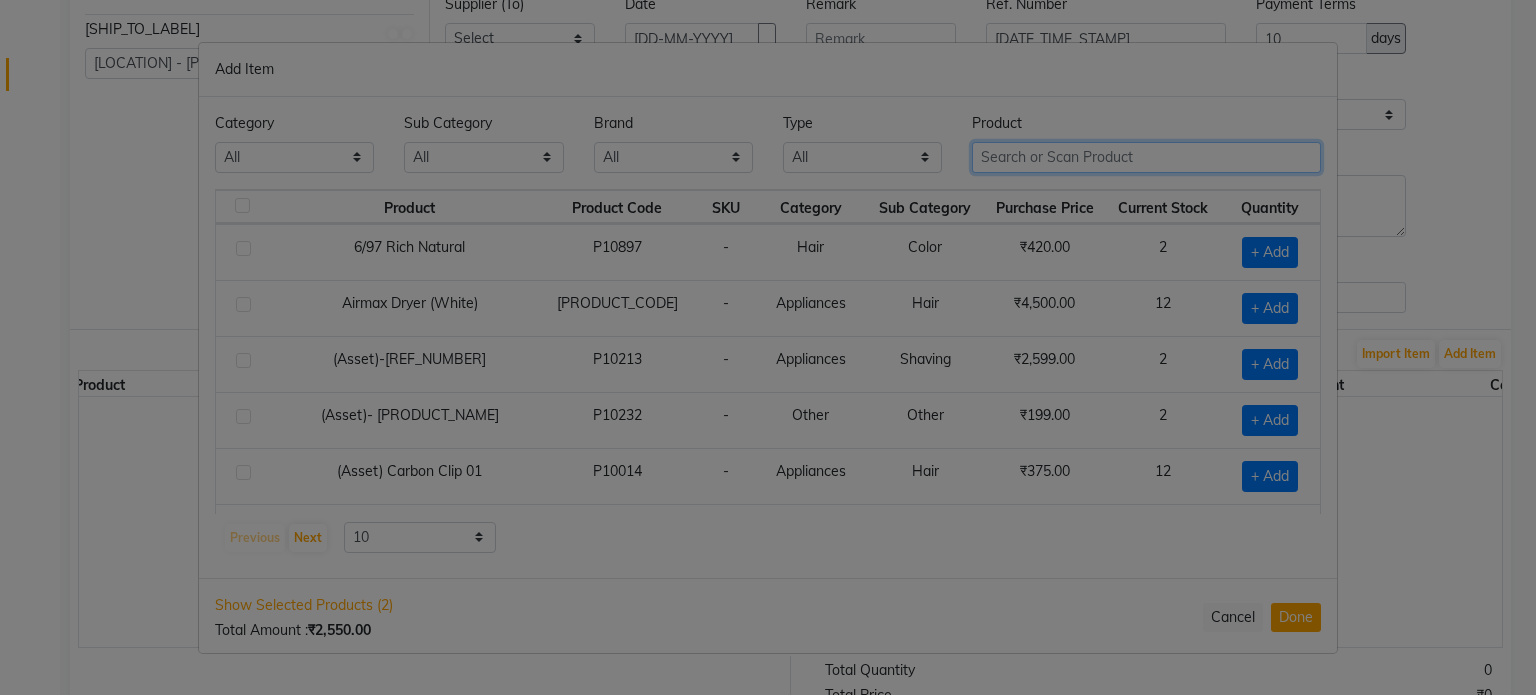 click at bounding box center (1146, 157) 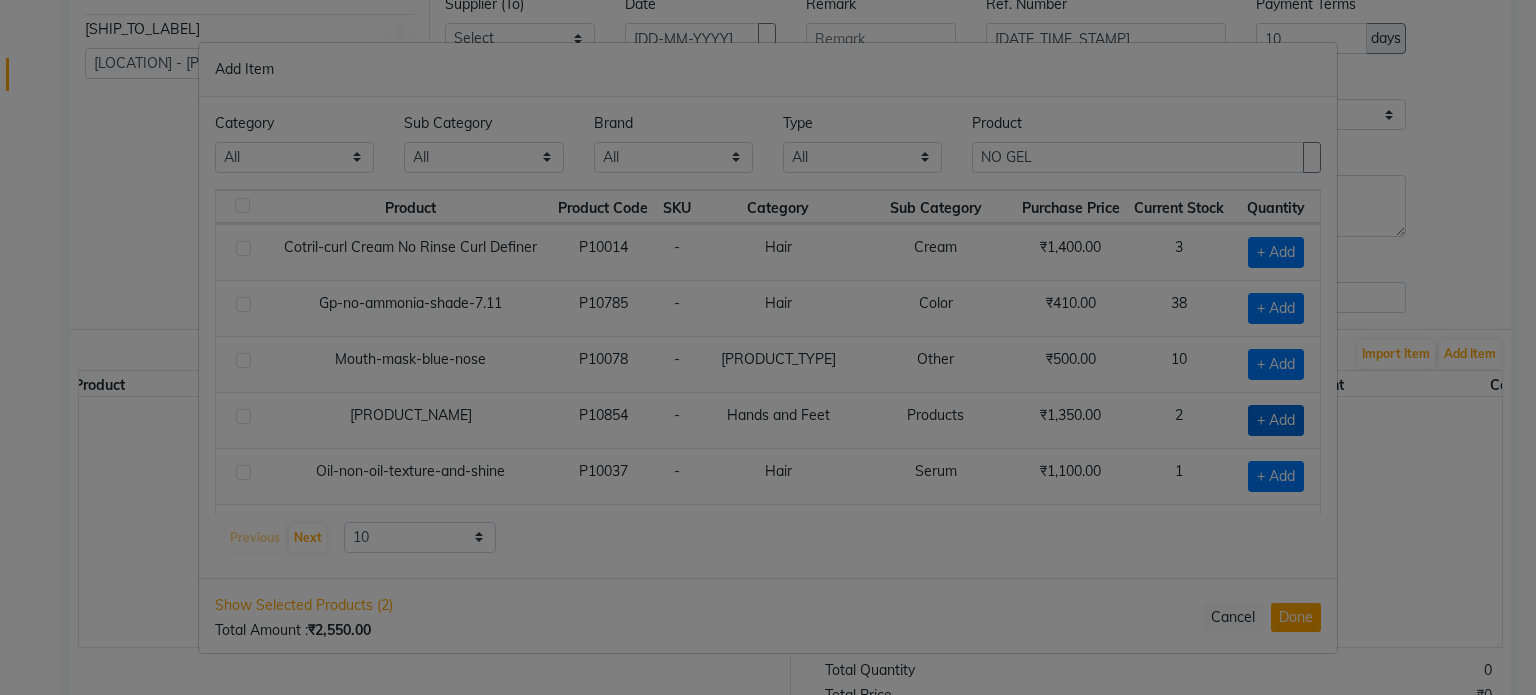 click on "+ Add" at bounding box center [1276, 252] 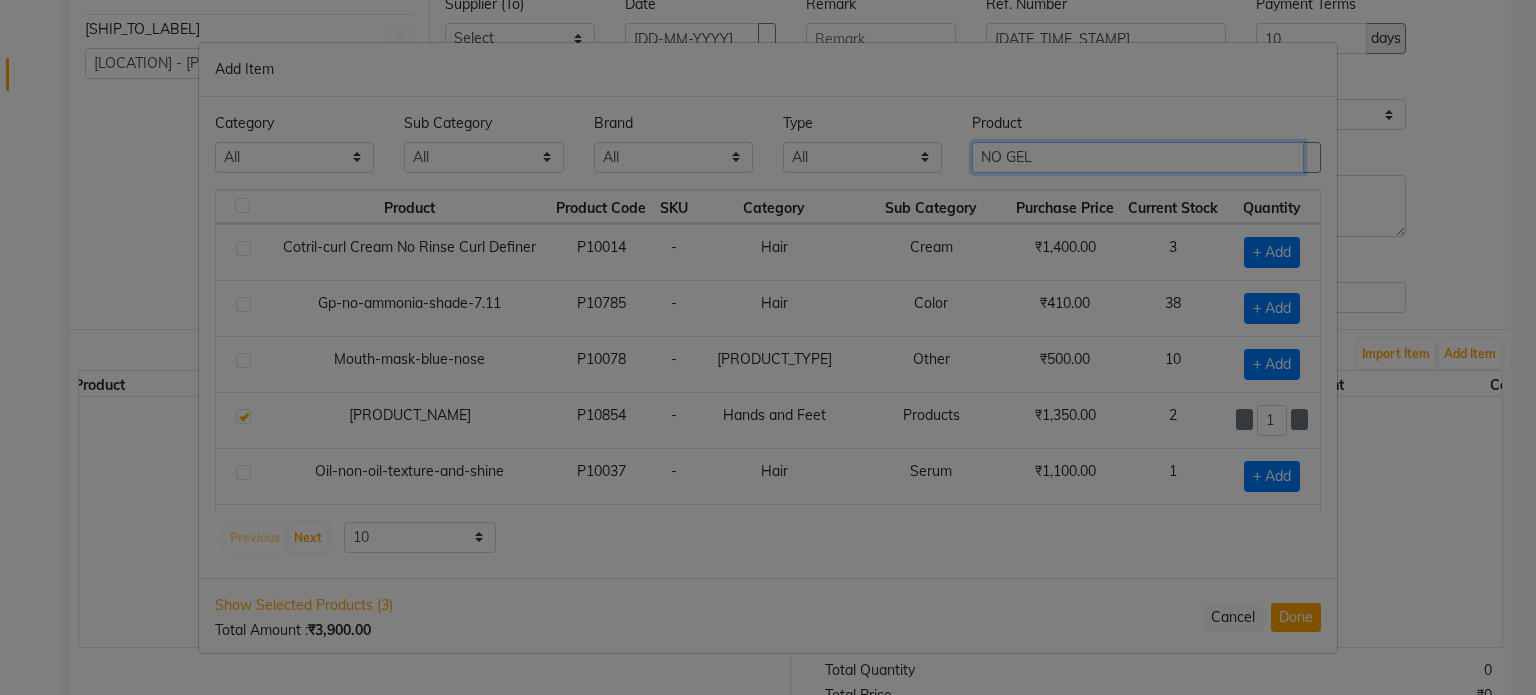click on "NO GEL" at bounding box center [1138, 157] 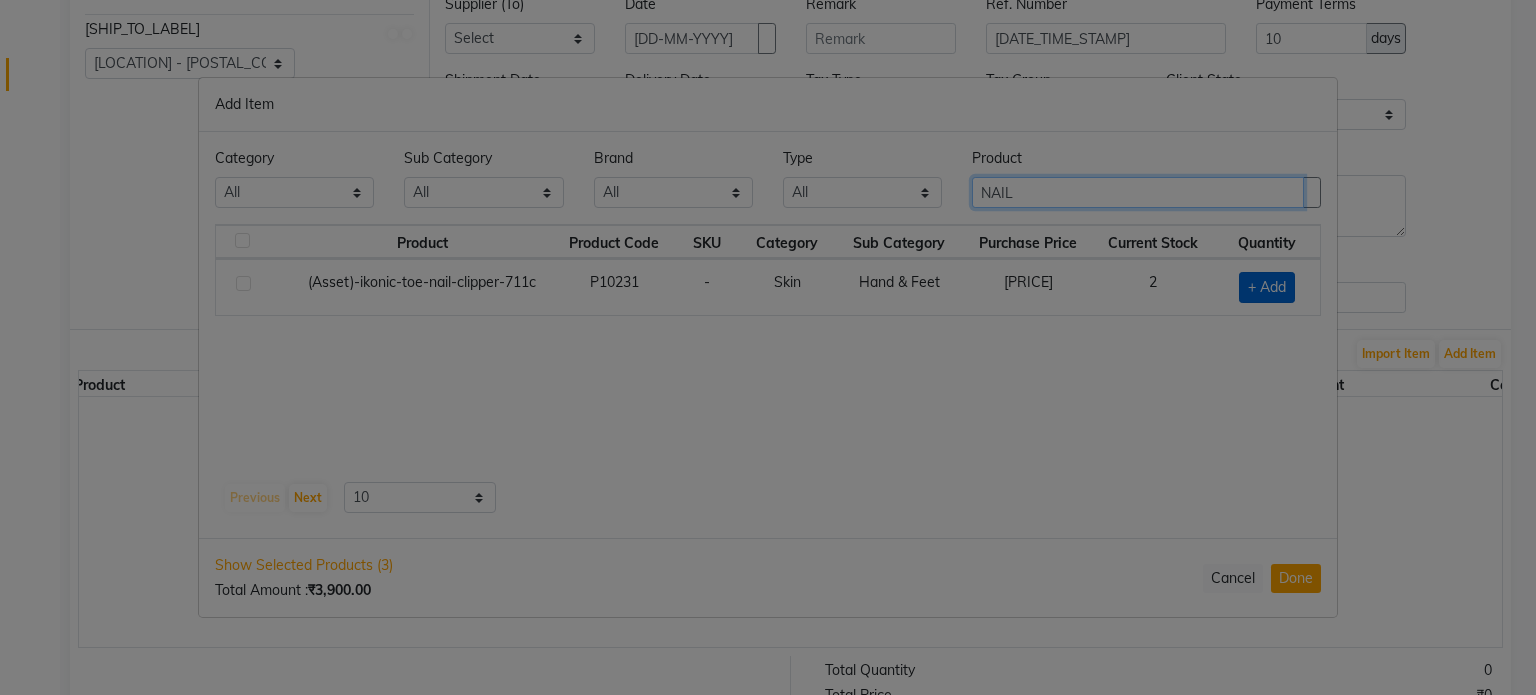 type on "NAIL" 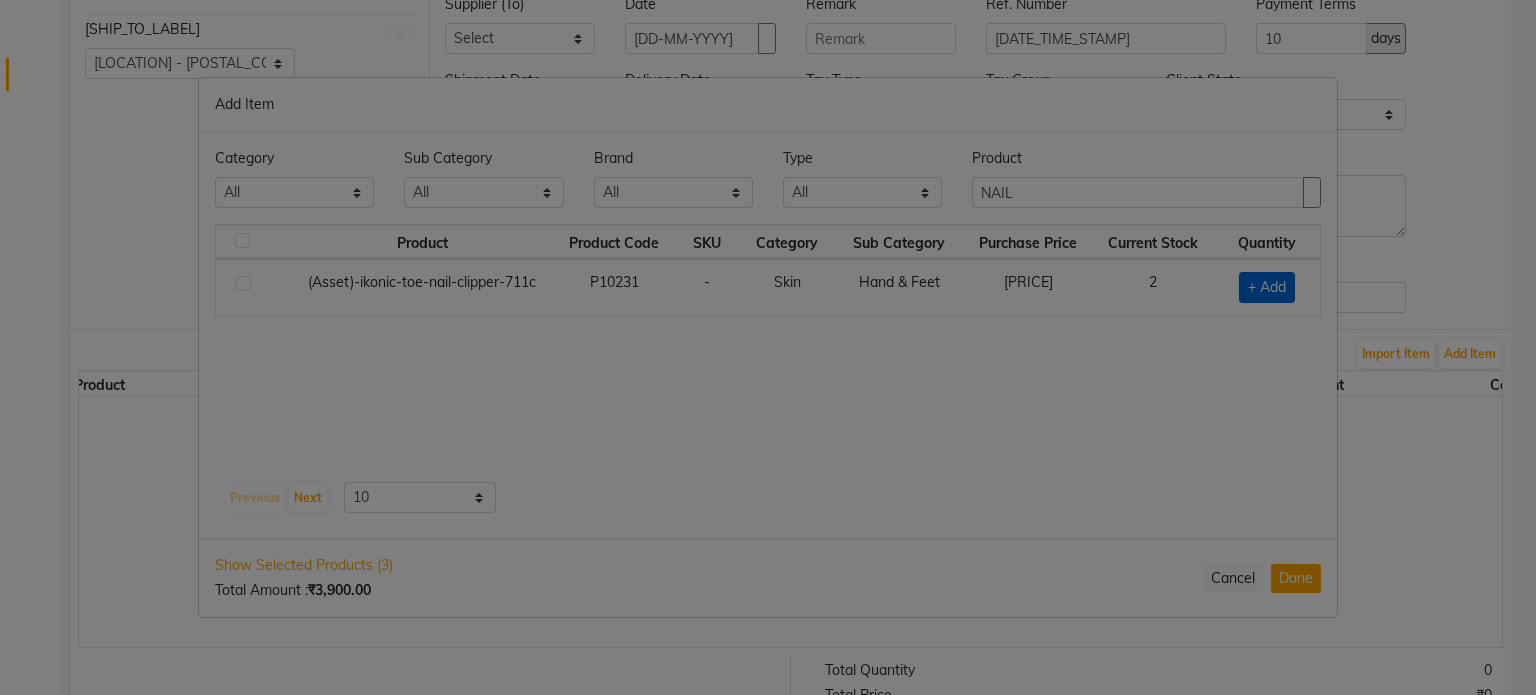 click on "+ Add" at bounding box center (1267, 287) 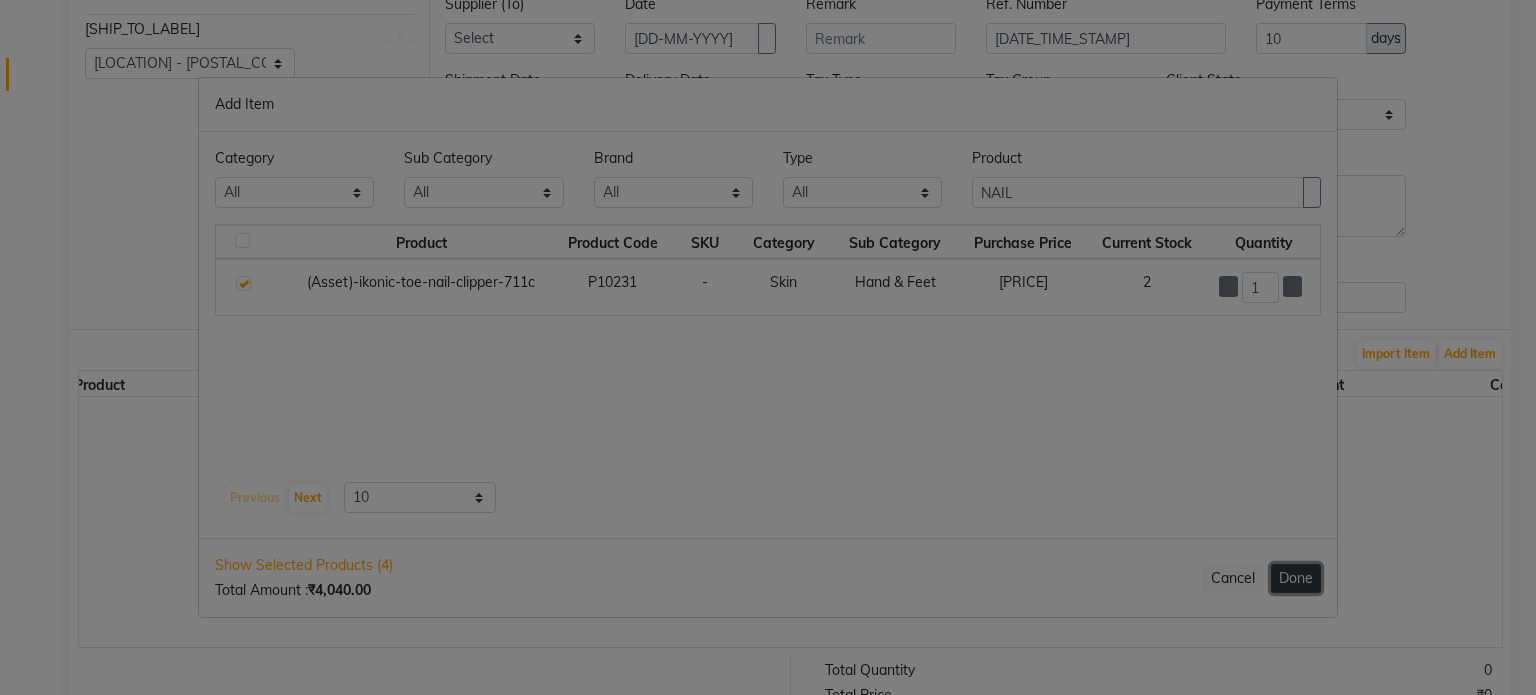click on "Done" at bounding box center [1296, 578] 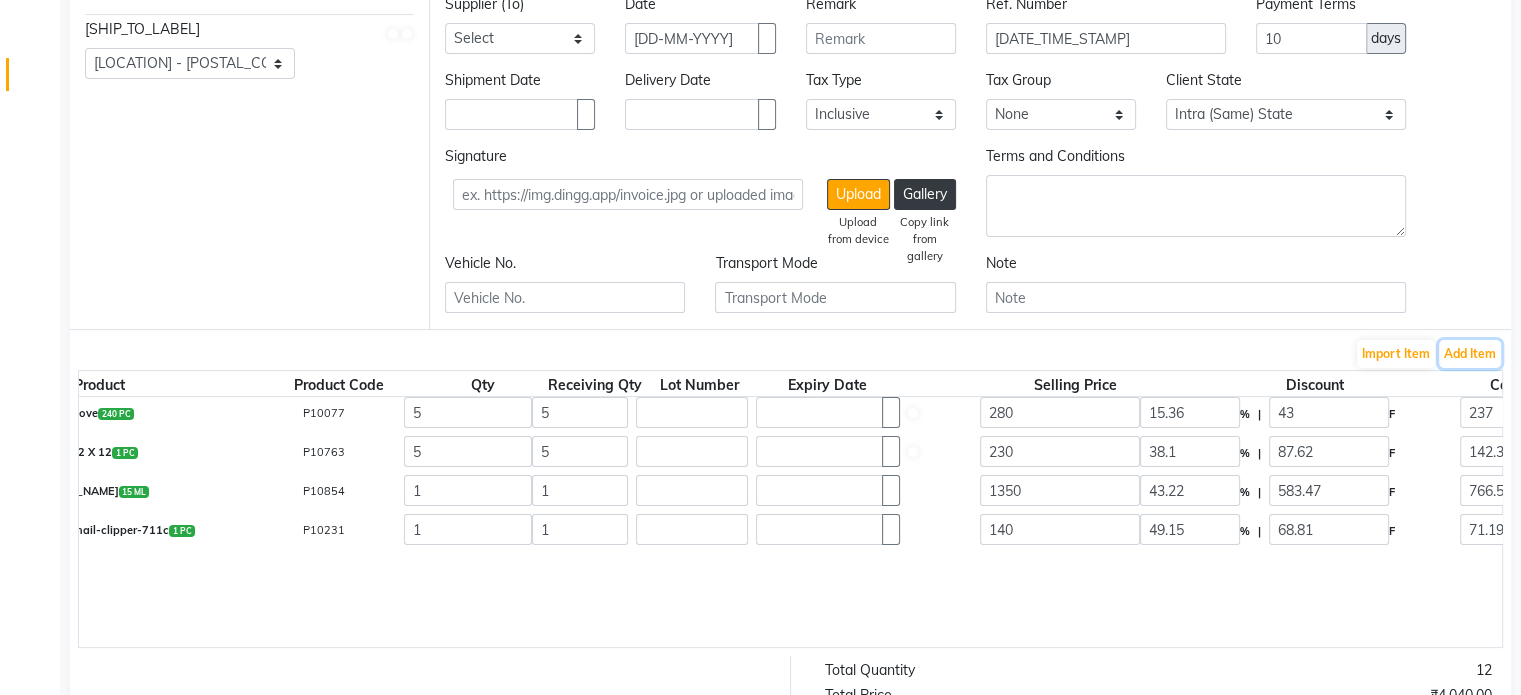 scroll, scrollTop: 0, scrollLeft: 0, axis: both 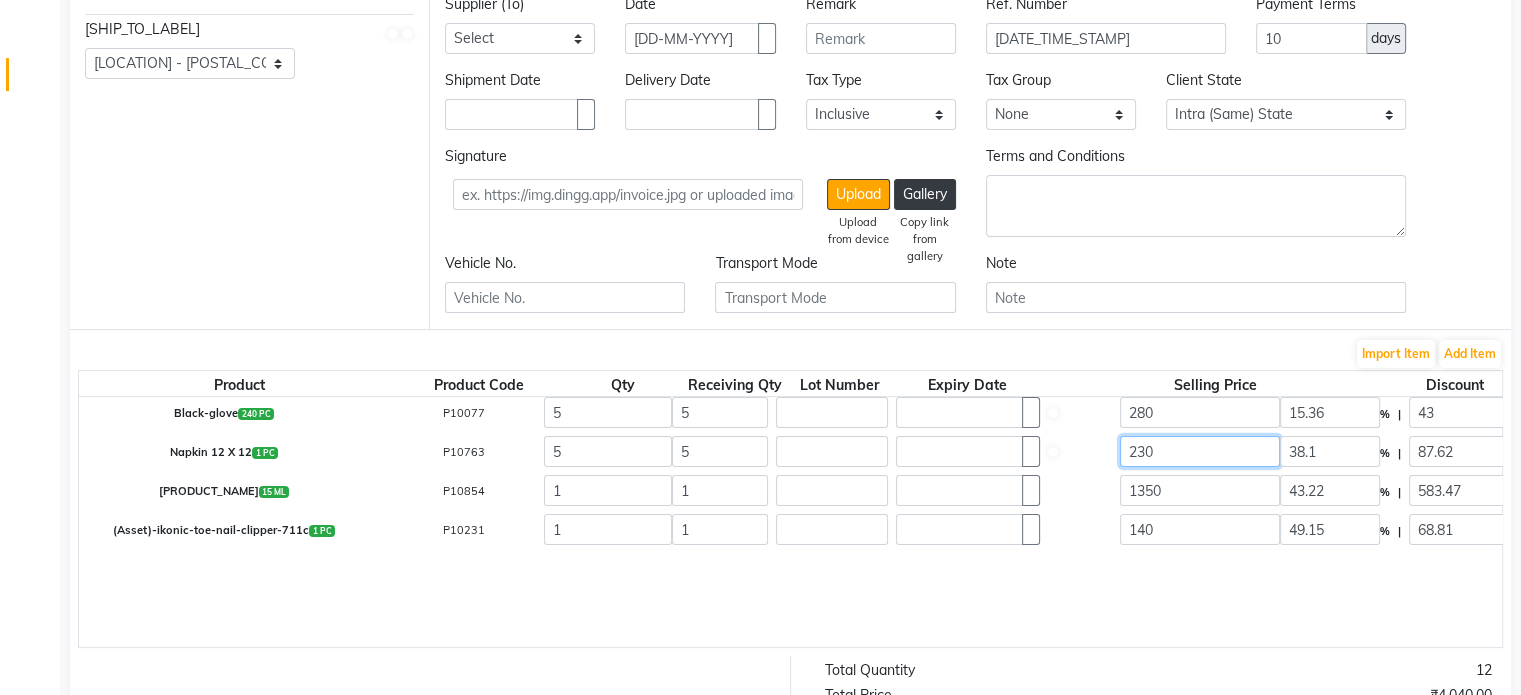 click on "230" at bounding box center (608, 412) 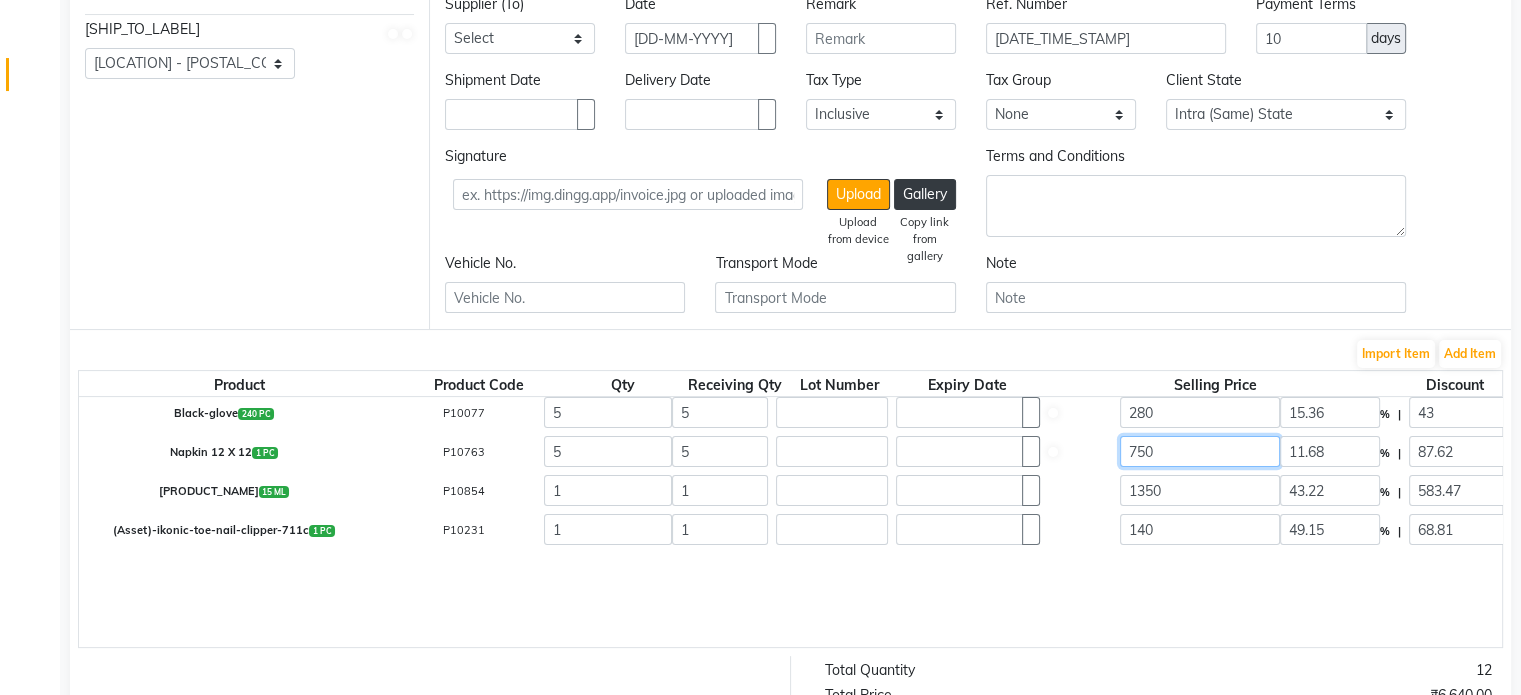 type on "750" 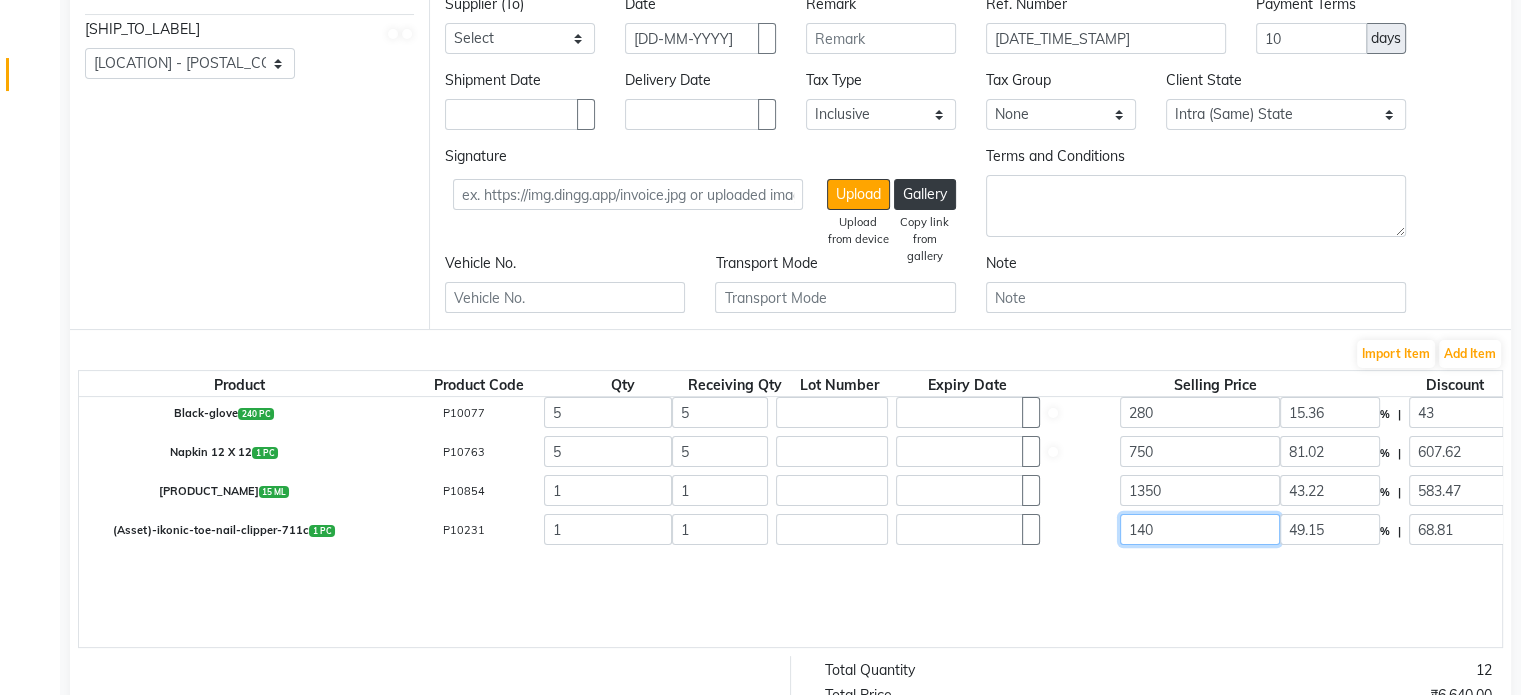 click on "140" at bounding box center [608, 412] 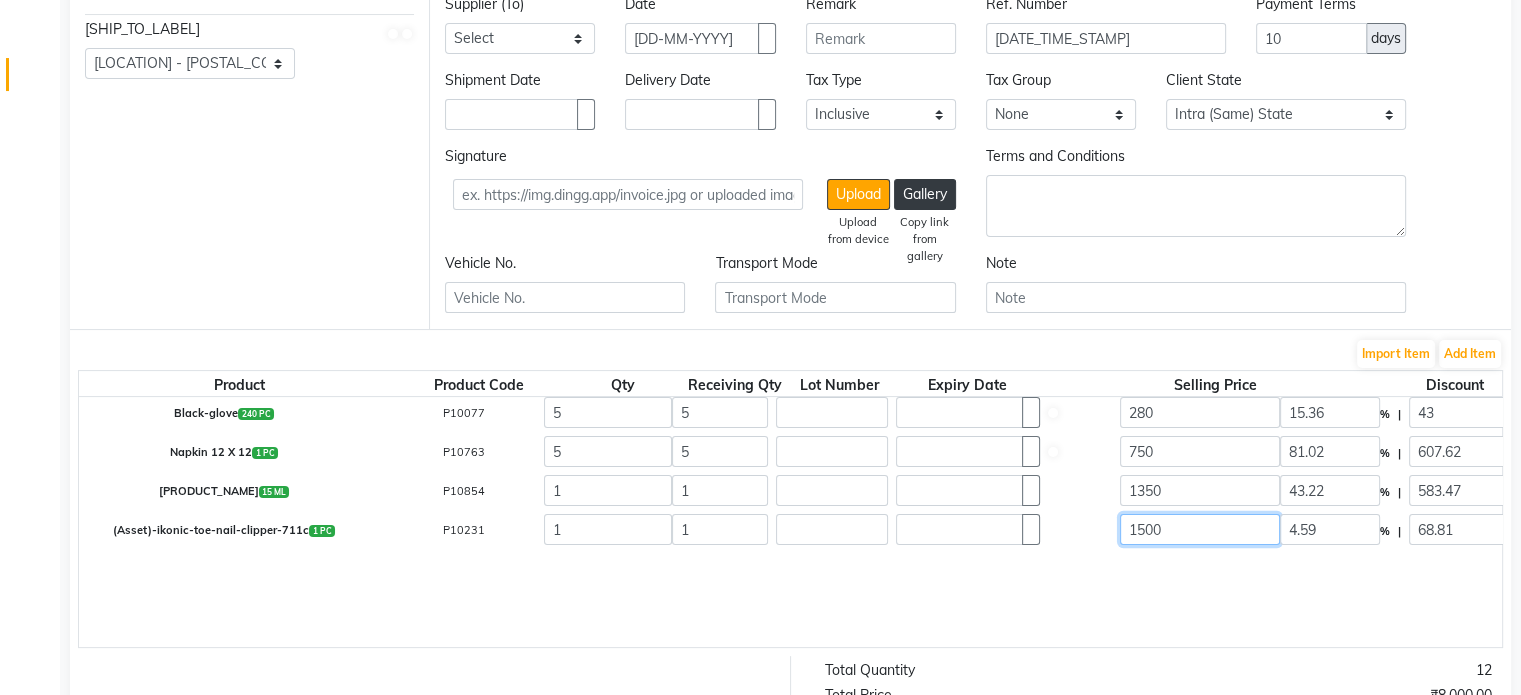 type on "1500" 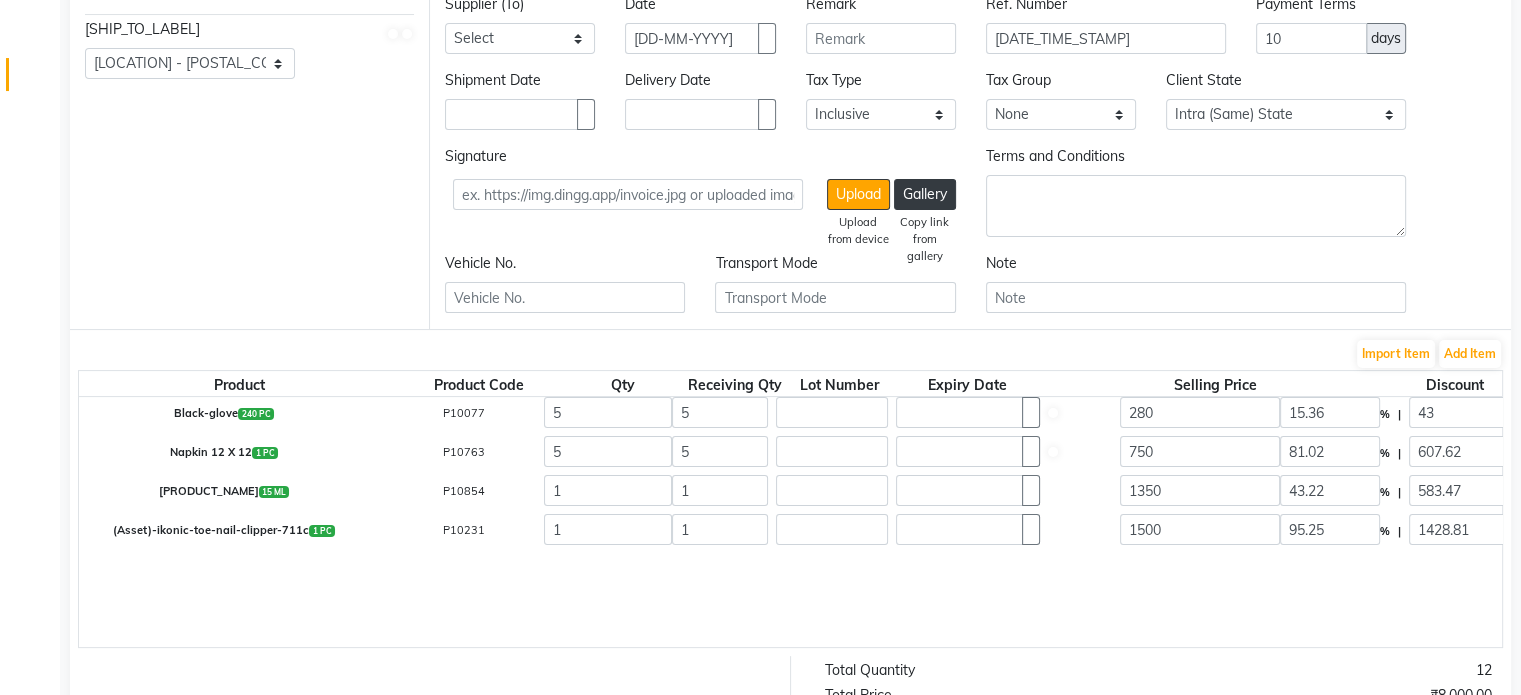 click at bounding box center (1502, 553) 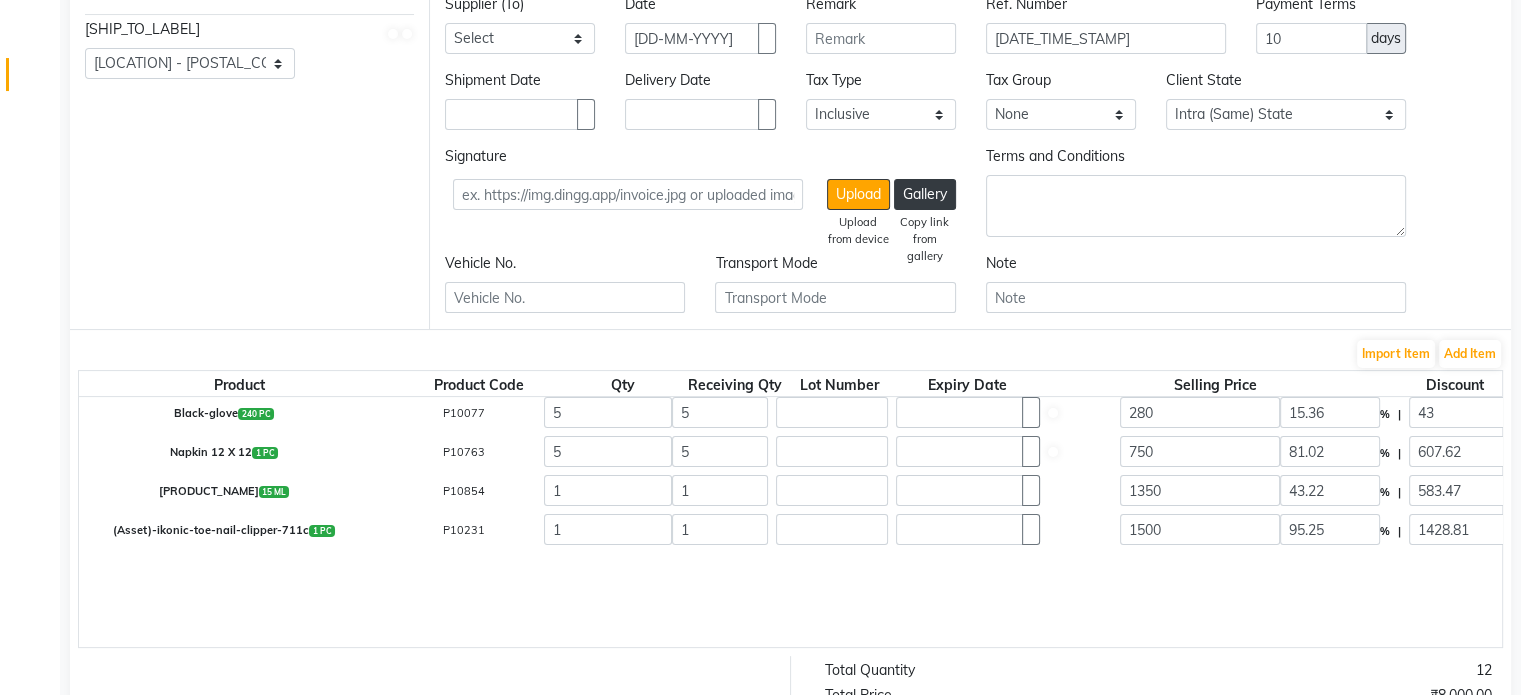 scroll, scrollTop: 0, scrollLeft: 0, axis: both 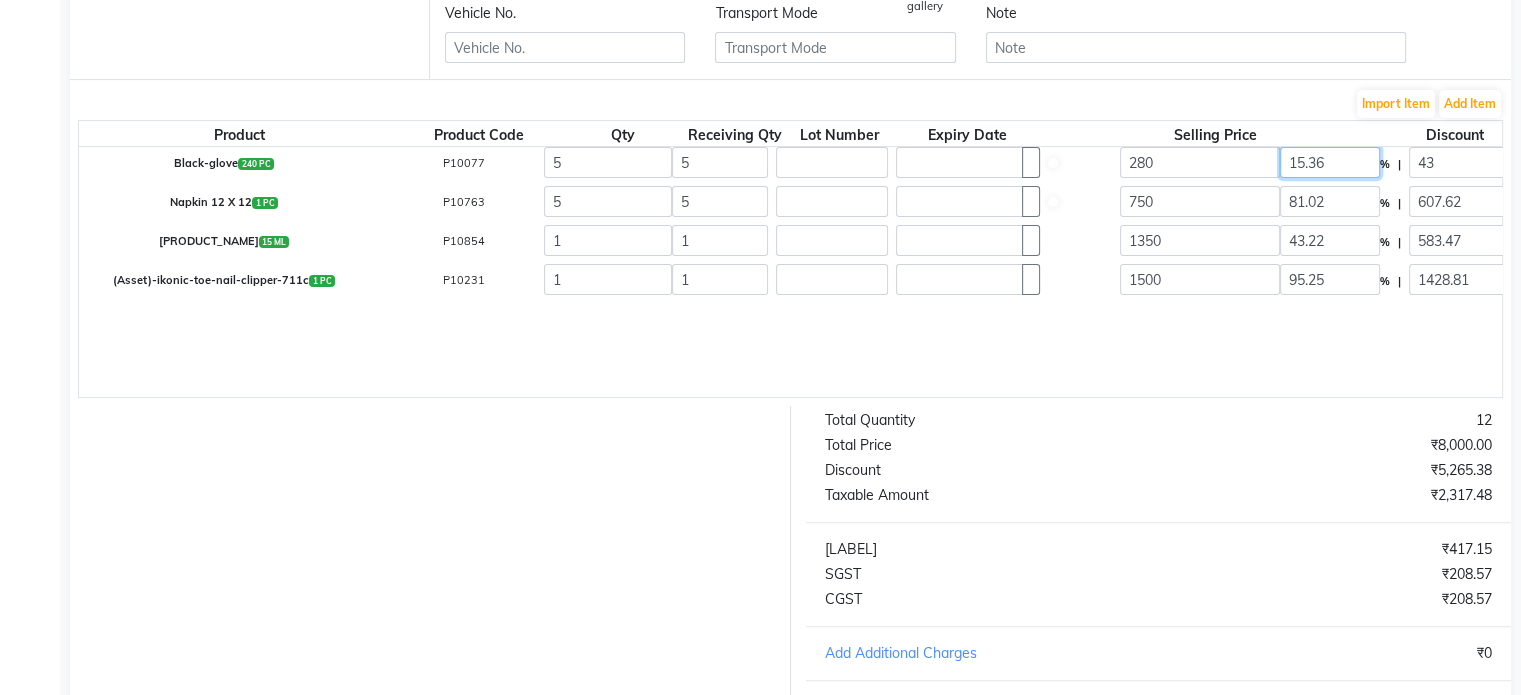 click on "15.36" at bounding box center (1330, 162) 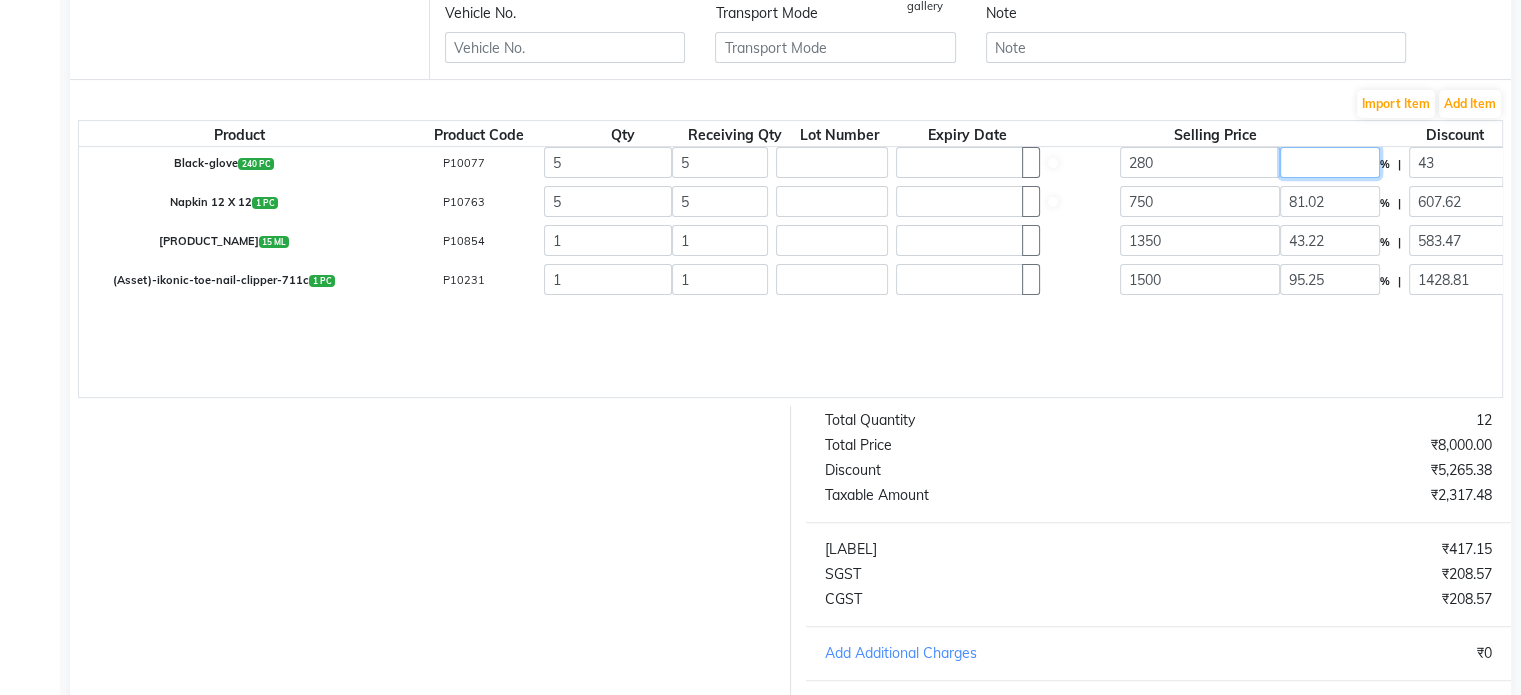 type 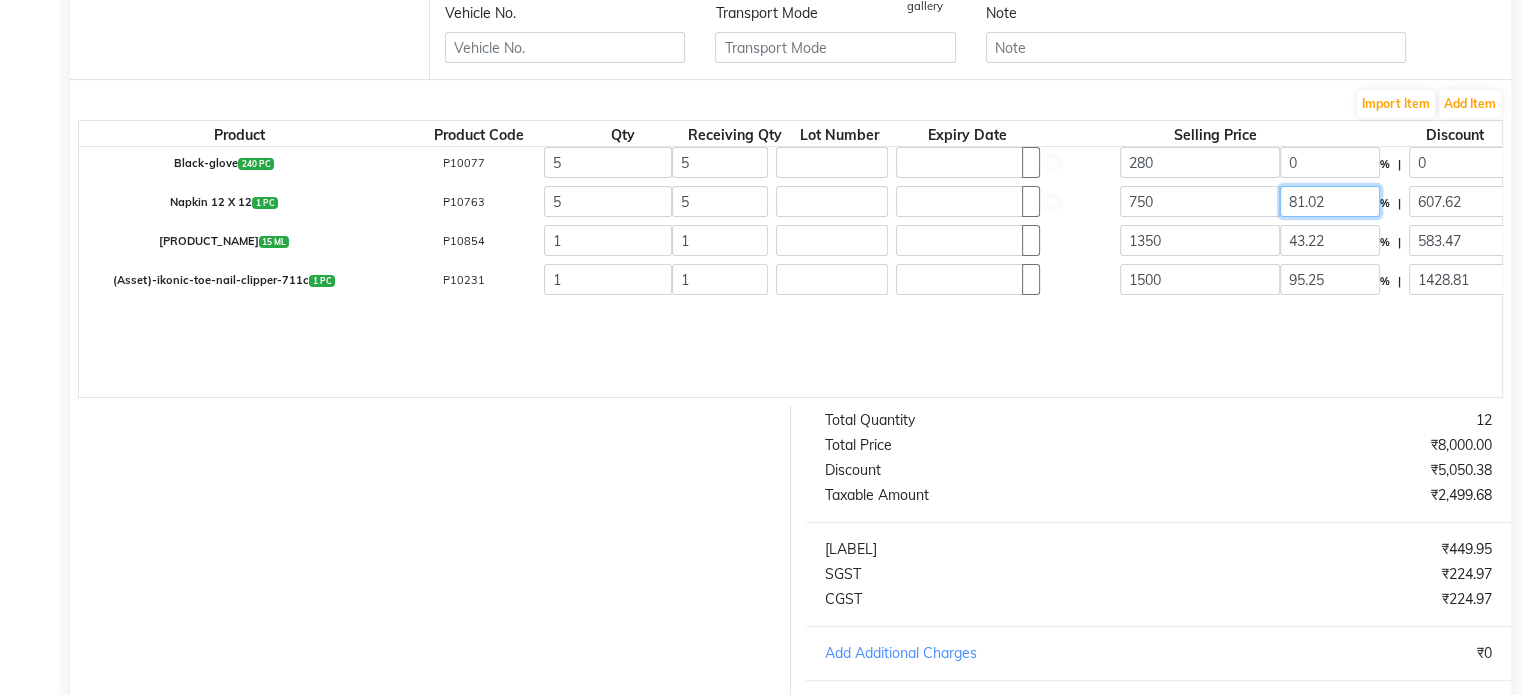click on "81.02" at bounding box center [1330, 162] 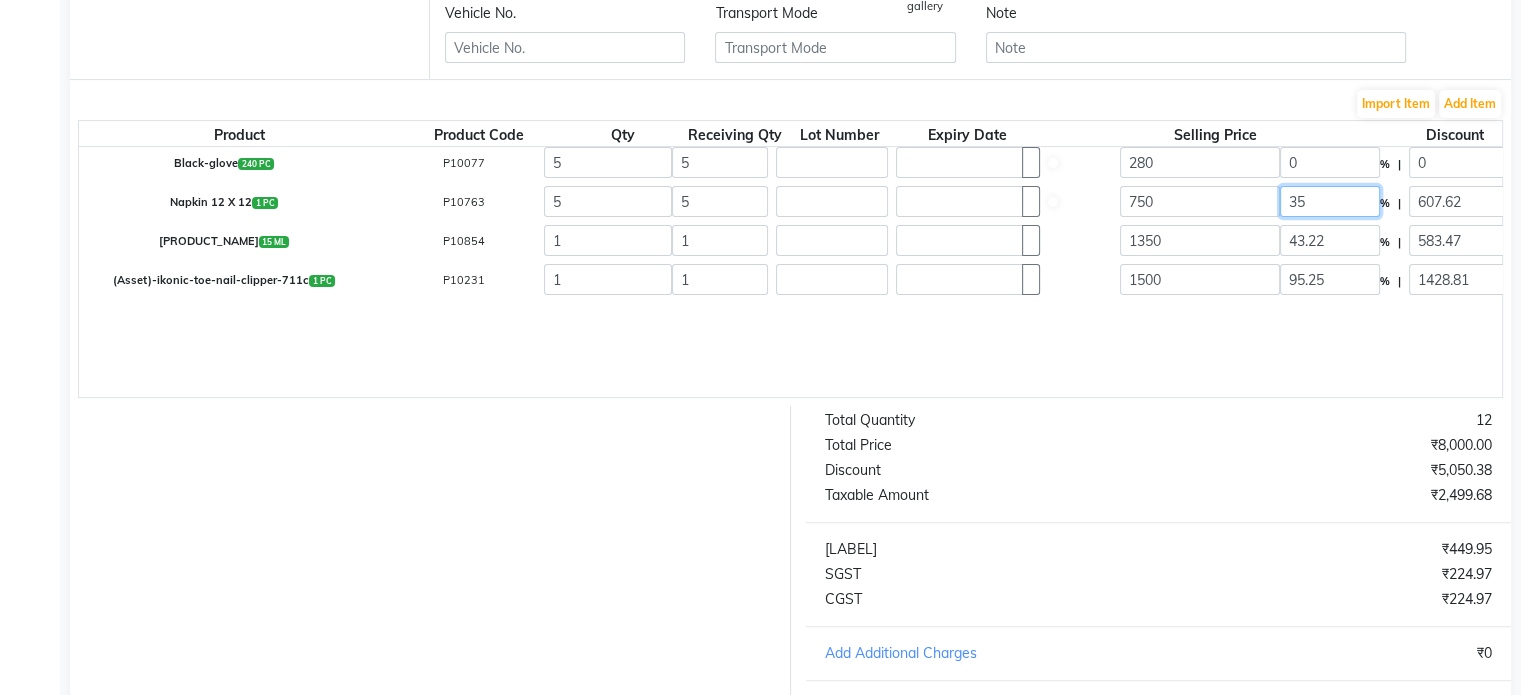 type on "35" 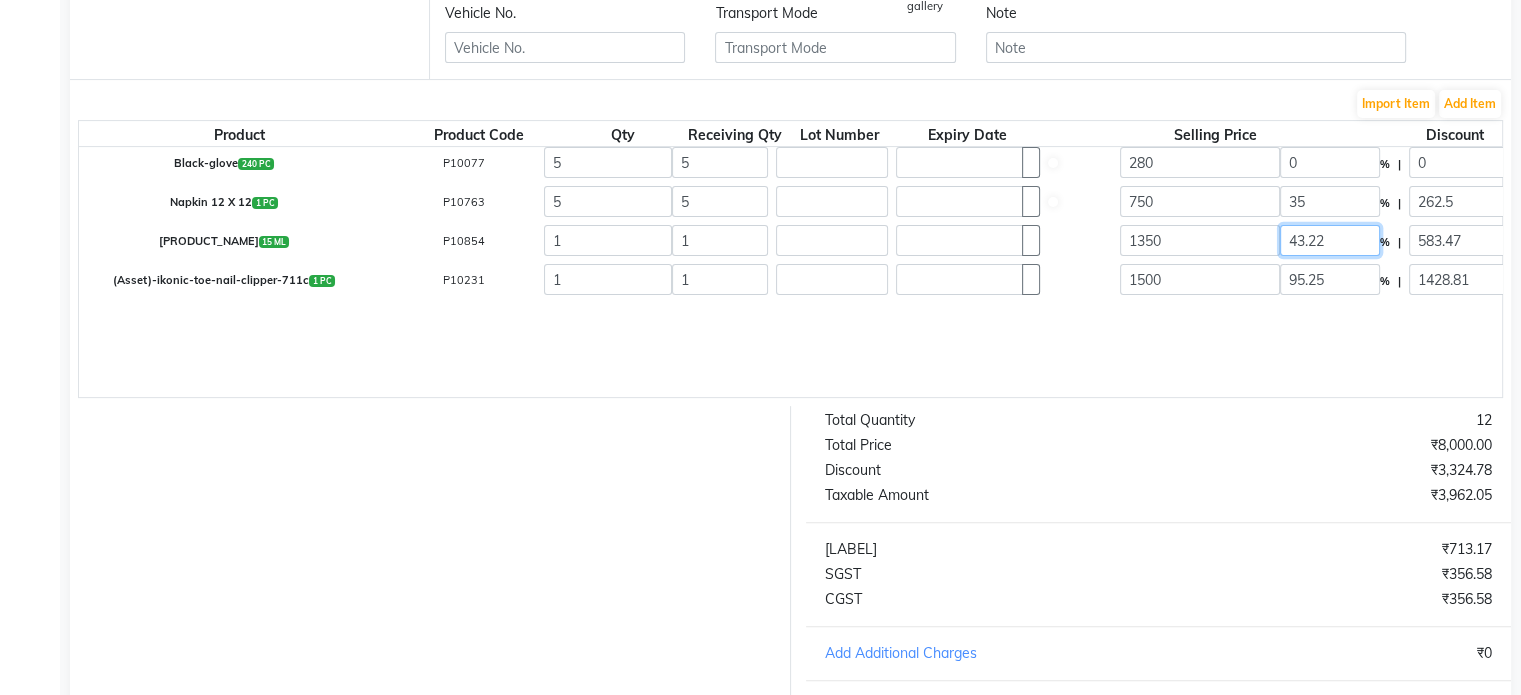 click on "43.22" at bounding box center (1330, 162) 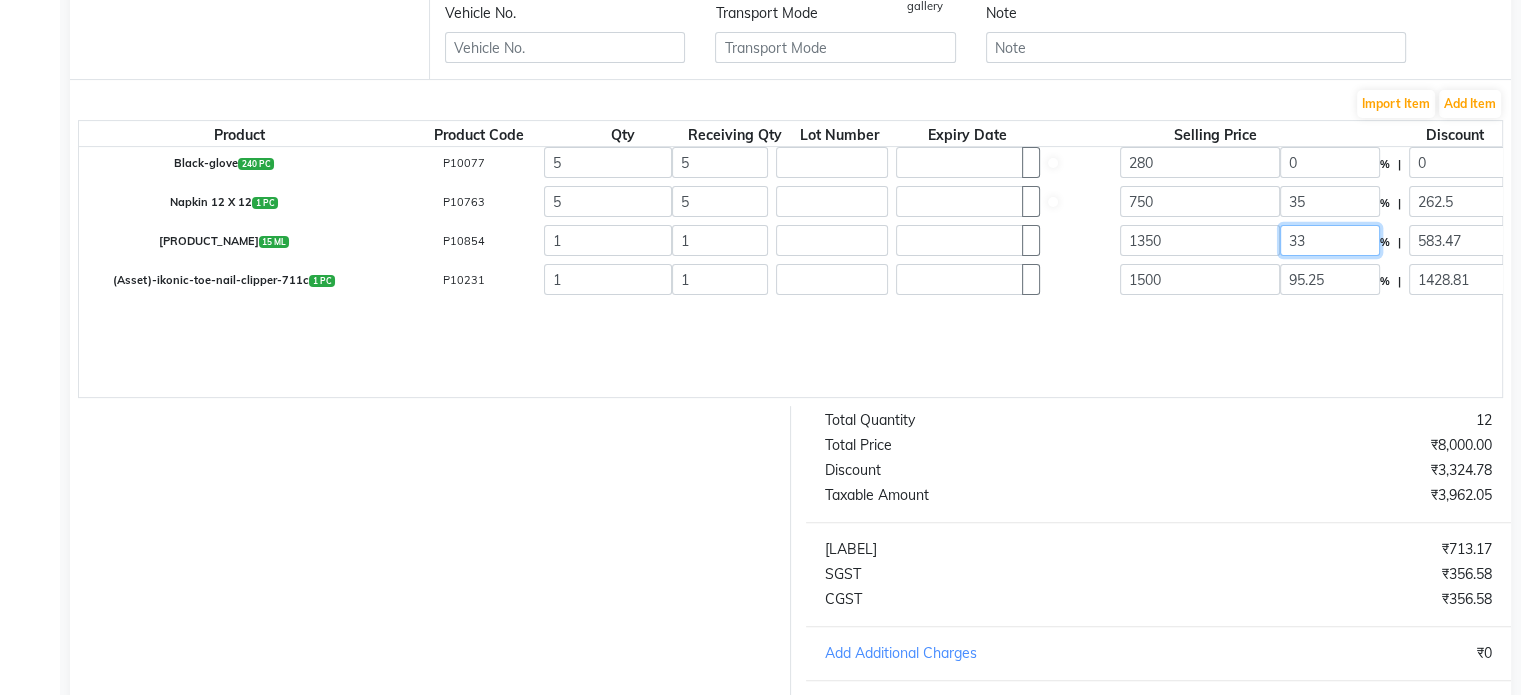 type on "33" 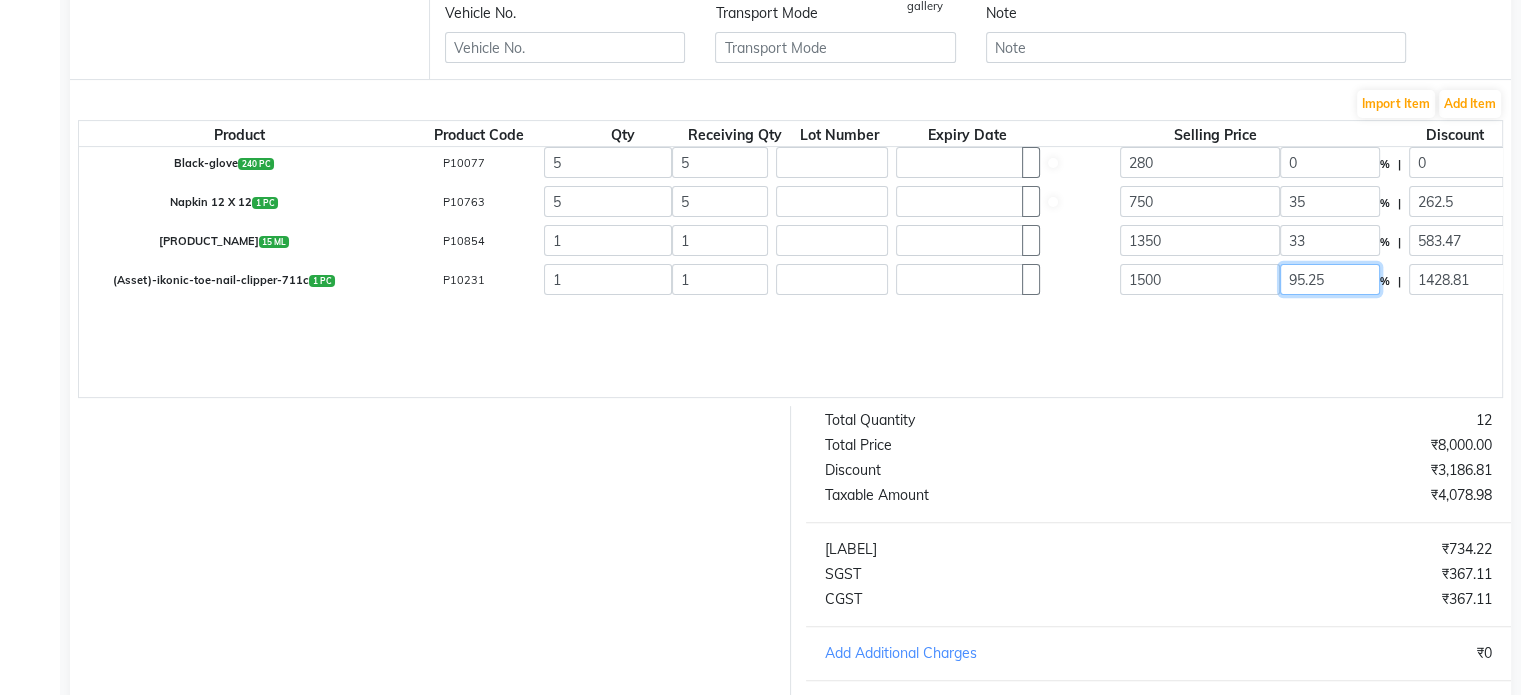 click on "95.25" at bounding box center (1330, 162) 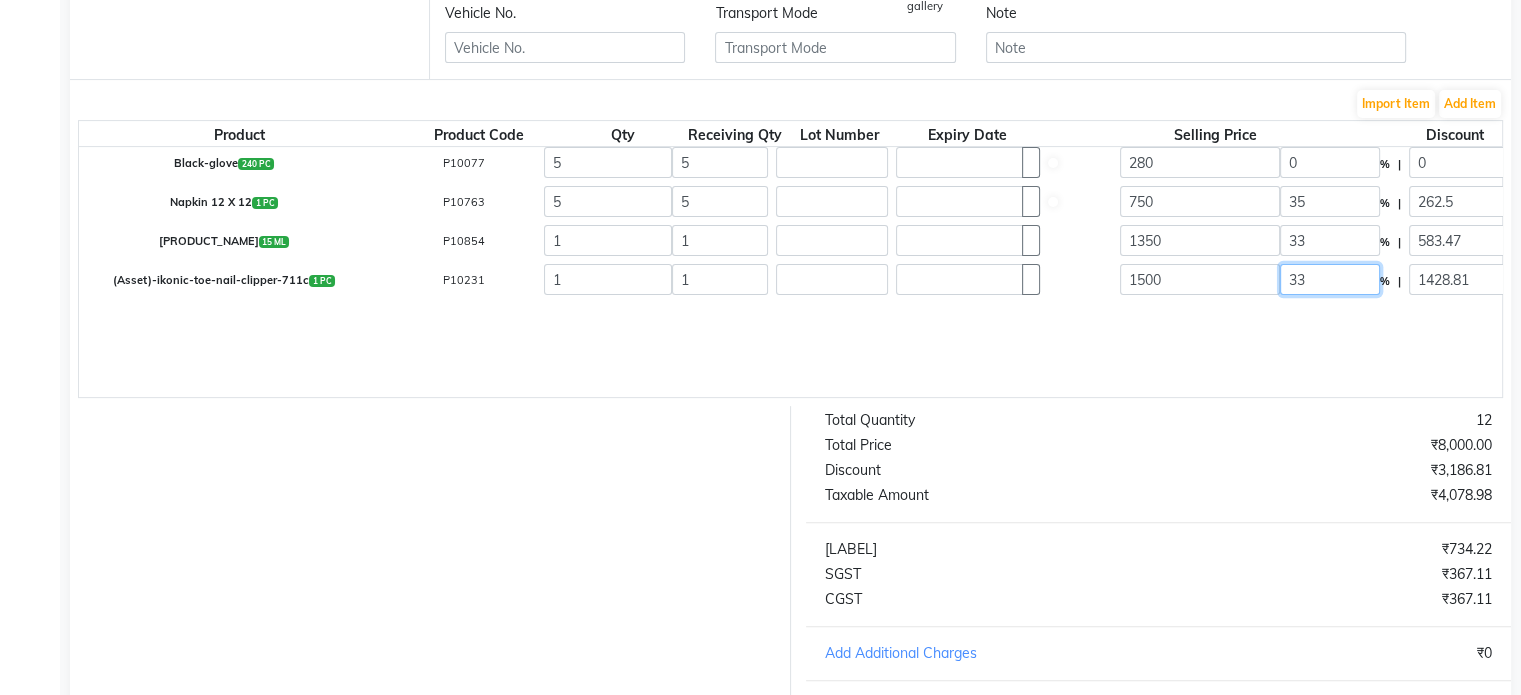 type on "33" 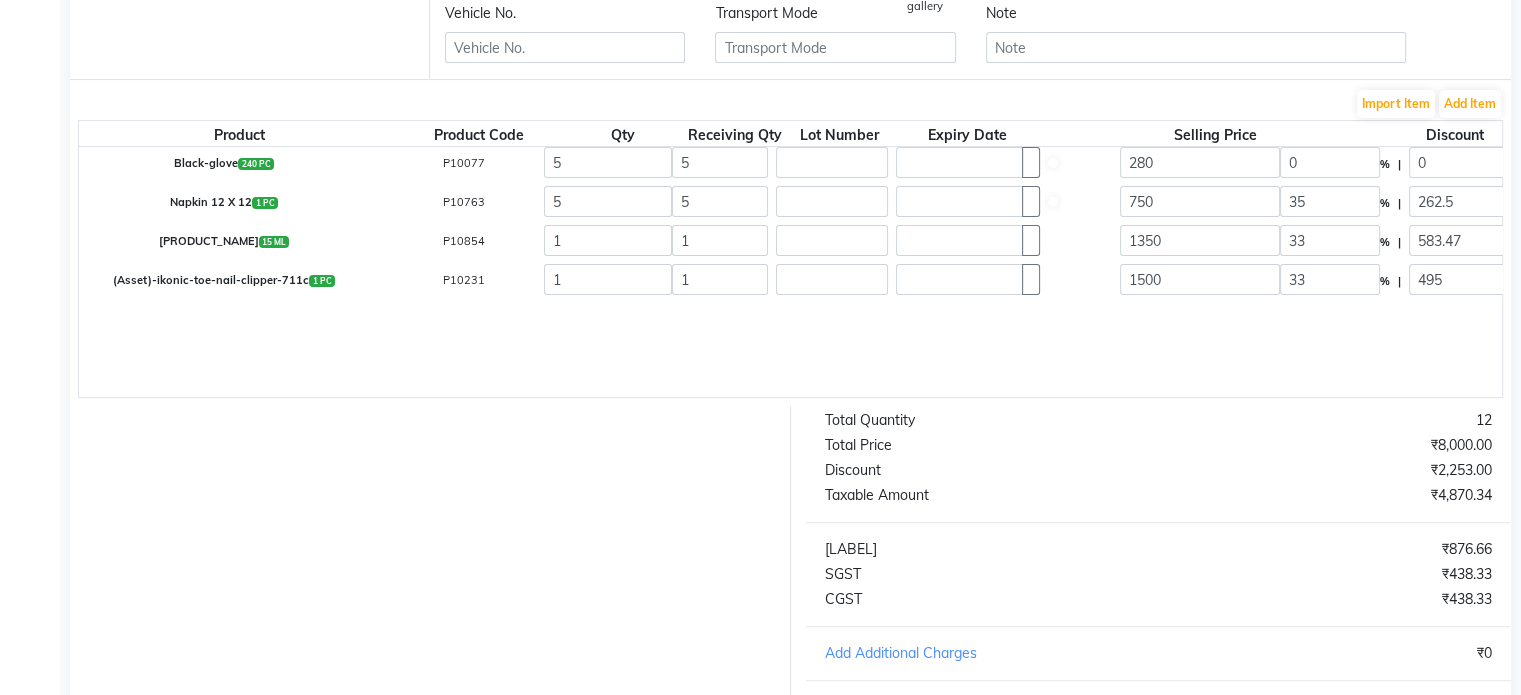 click on "₹8,000.00" at bounding box center [1332, 420] 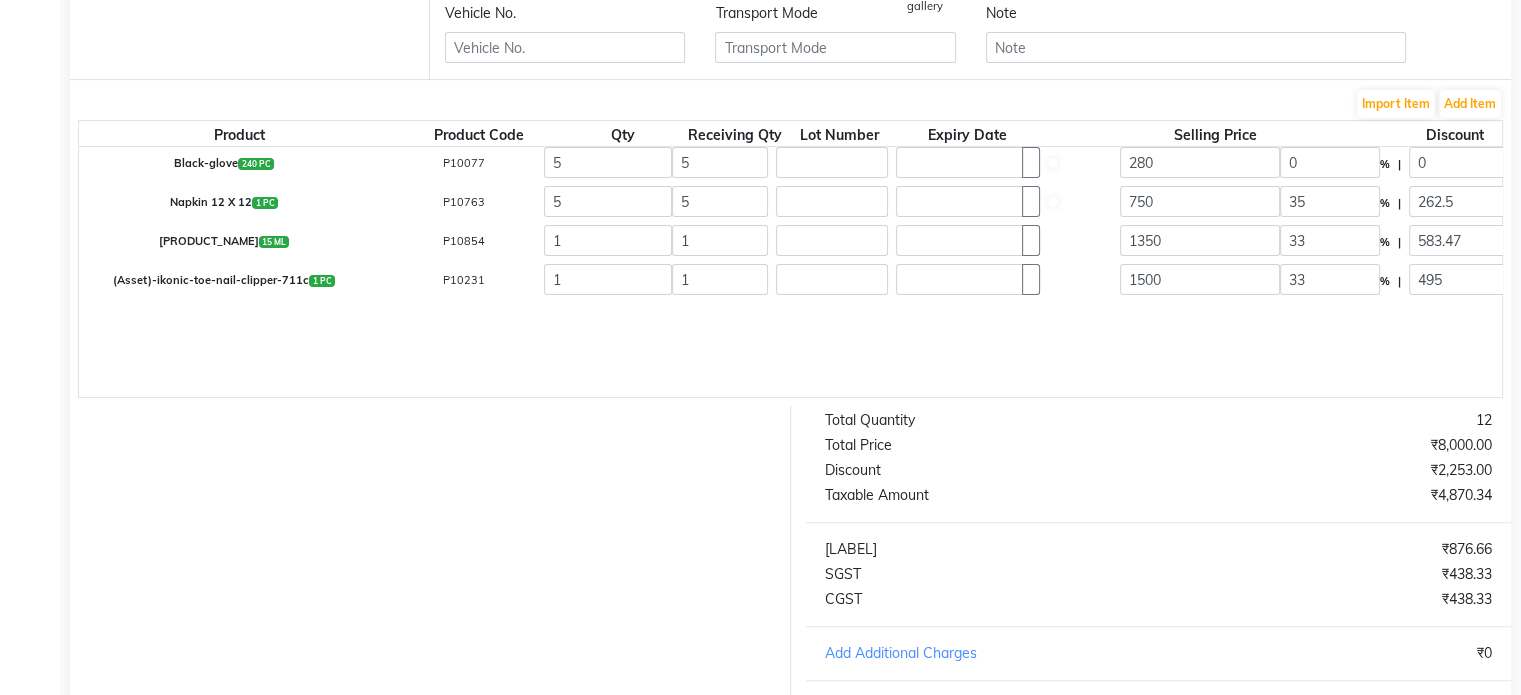 scroll, scrollTop: 753, scrollLeft: 0, axis: vertical 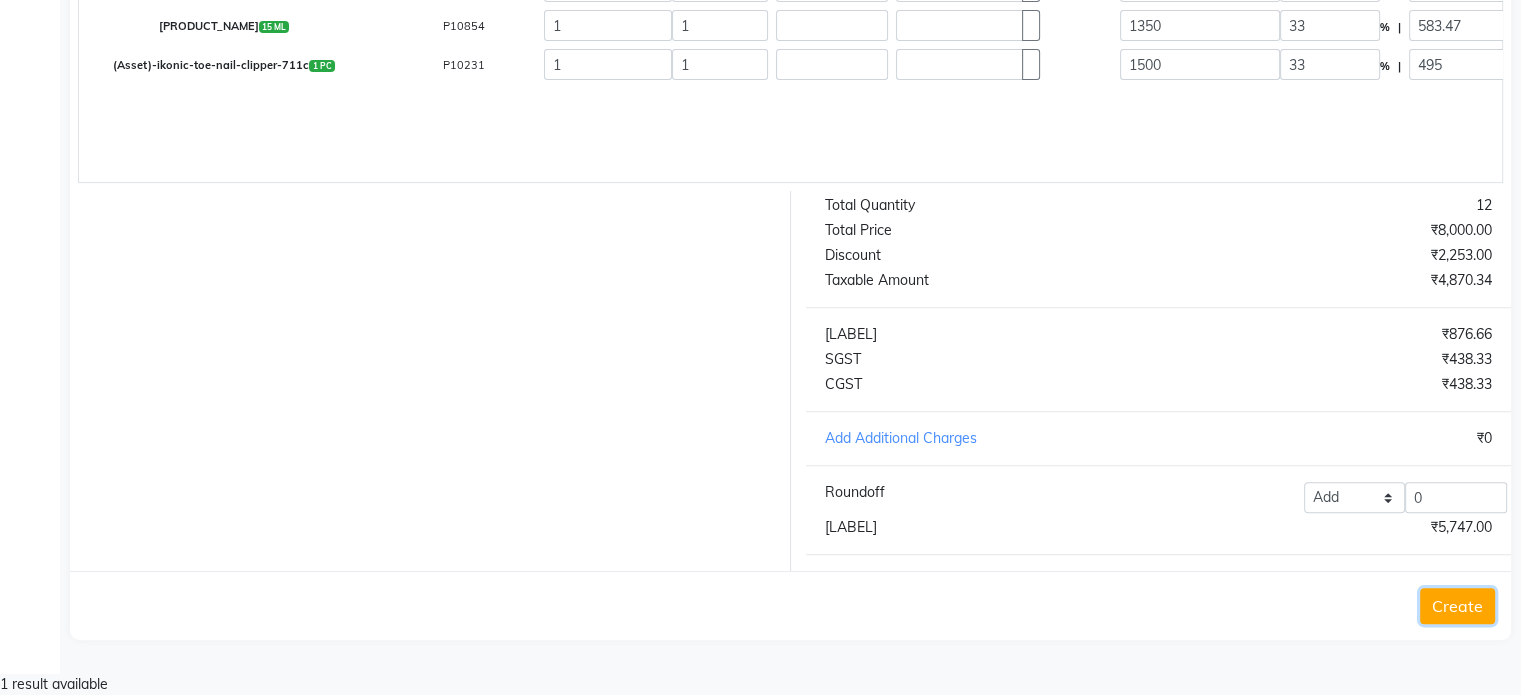 click on "Create" at bounding box center (1457, 606) 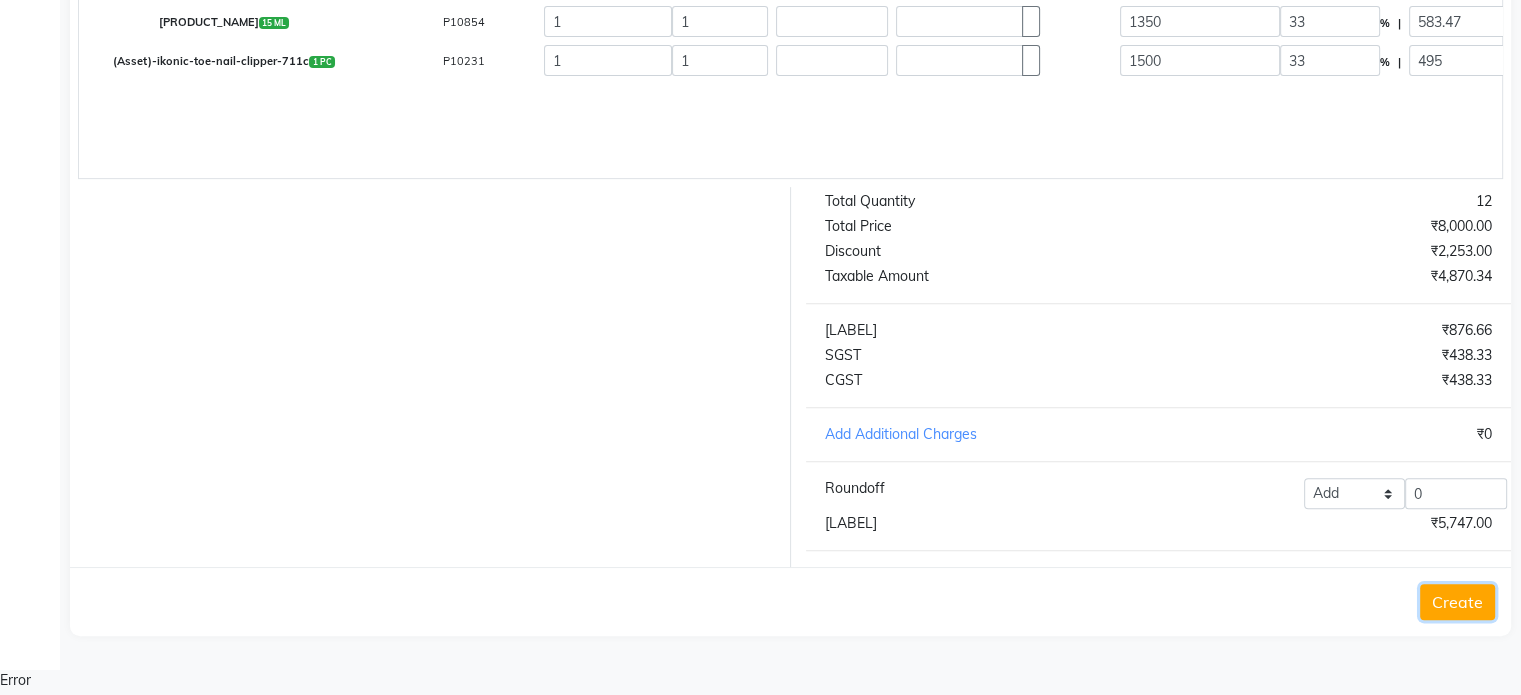 scroll, scrollTop: 173, scrollLeft: 0, axis: vertical 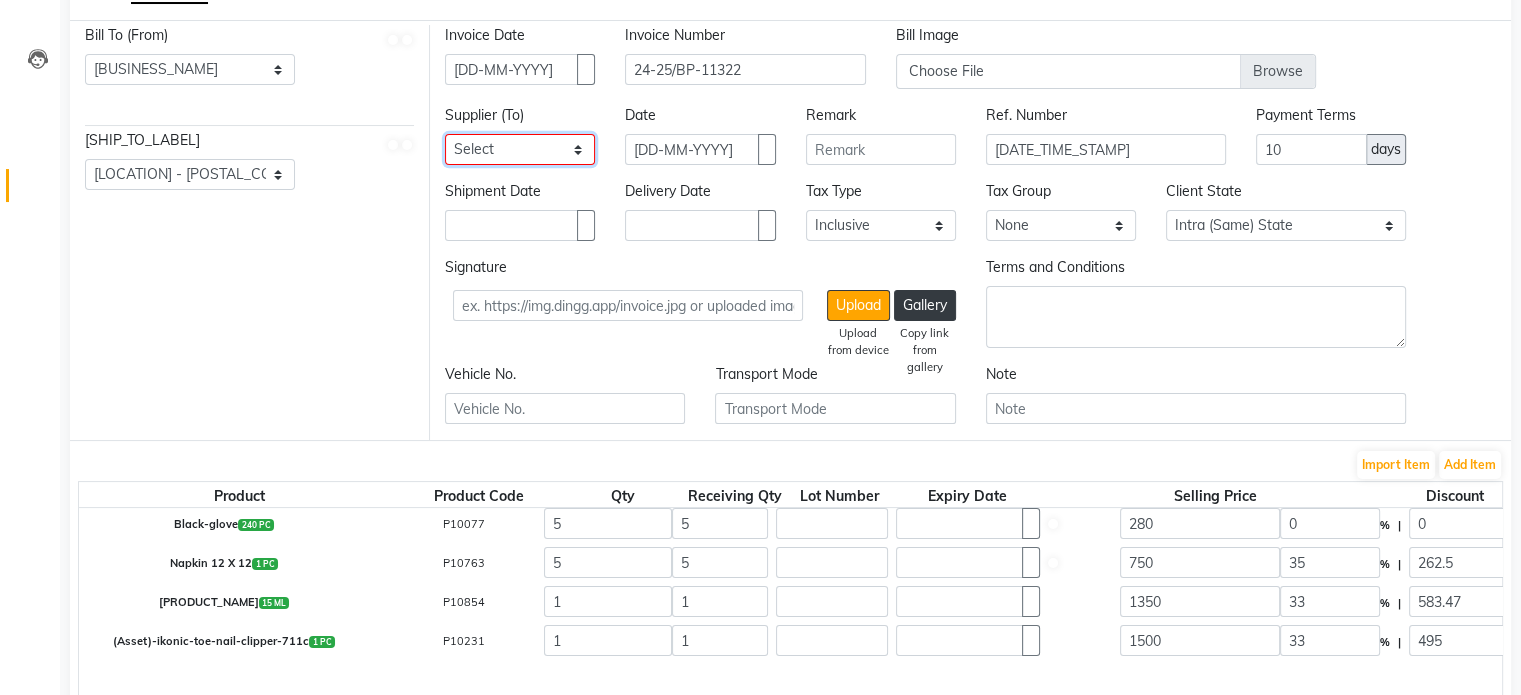 click on "Select Evibloom Private Limited - EVIBLOOM PRIVATE LIMITED NAKODA TRADEPPOINT LLP BEAUTY PALACE - BEAUTY PALACE DHAANVI BEAUTY - DHAANVI BEAUTY  INTOUCH ENTERPRISES - INTOUCH ENTERPRISES MOKSH ENTERPRISE - MOKSH ENTERPRISE NAKODA SALES - NAKODA SALES OSP - OSP HEALTHCARE MUSKAAN MARKETING - MUSKAAN MARKETING EVERGREEN  - EVERGREEN WE THINK COSMETICS LLP - WE THINK COSMETICS LLP B&B ENTERPRISES - B&B ENTERPRISES DAWNTECH ELECTRONICS - DAWNTECH ELECTRONICS PRIVATE LIMITED  SALON CENTER - SALON CENTER NAKODA MARKETING - NAKODA  MARKETING GREY TRENDY PROFESSIONAL  KCS MARKETING SERVICES - KCS MARKETING SERVICES UNIVERSAL MARKETING IMPEX - UNIVERSAL MARKETING IMPEX ZUBIN DISTRIBUTORS - ZUBIN DISTRIBUTORS BEAUTY PLANET TURQUOISE WELLNESS OM SHANTI CORPORATION  - OM SHANTI CORPORATION" at bounding box center [520, 149] 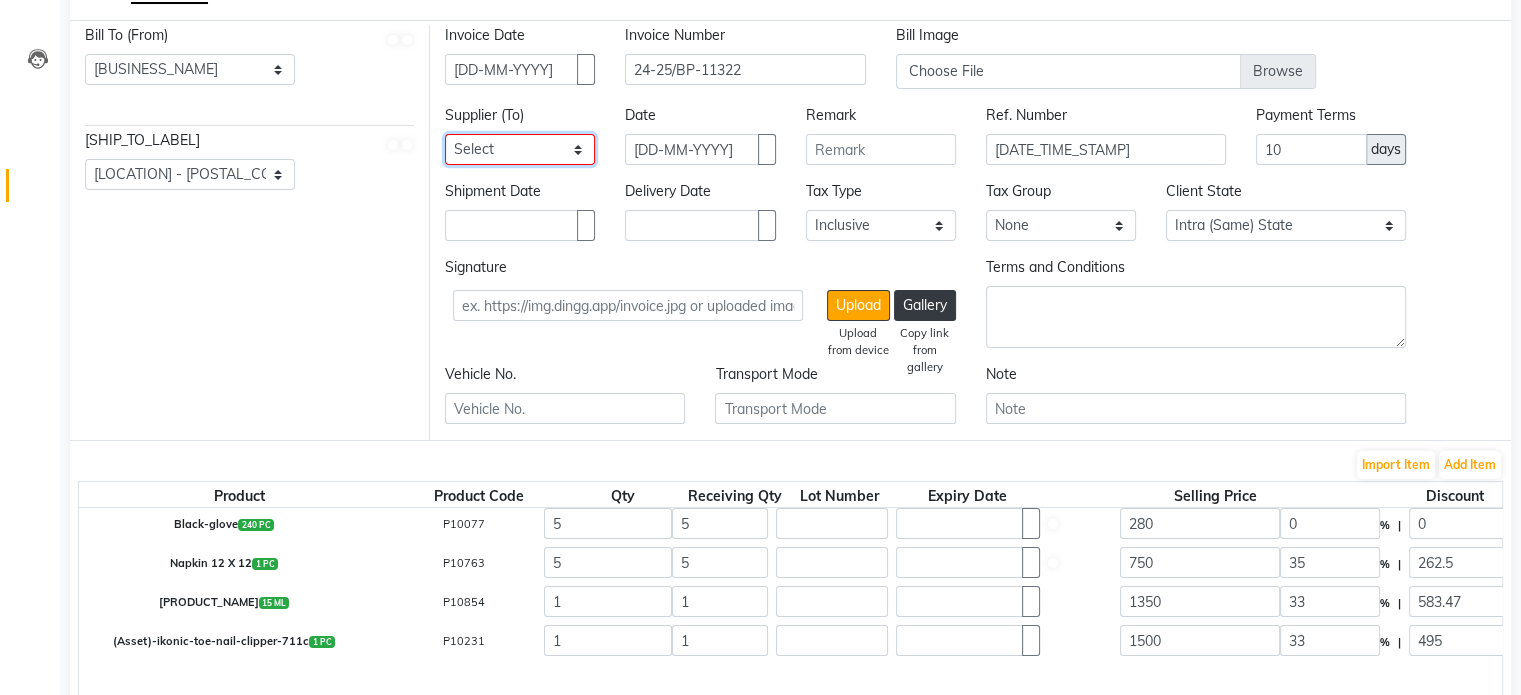 select on "[NUMBER]" 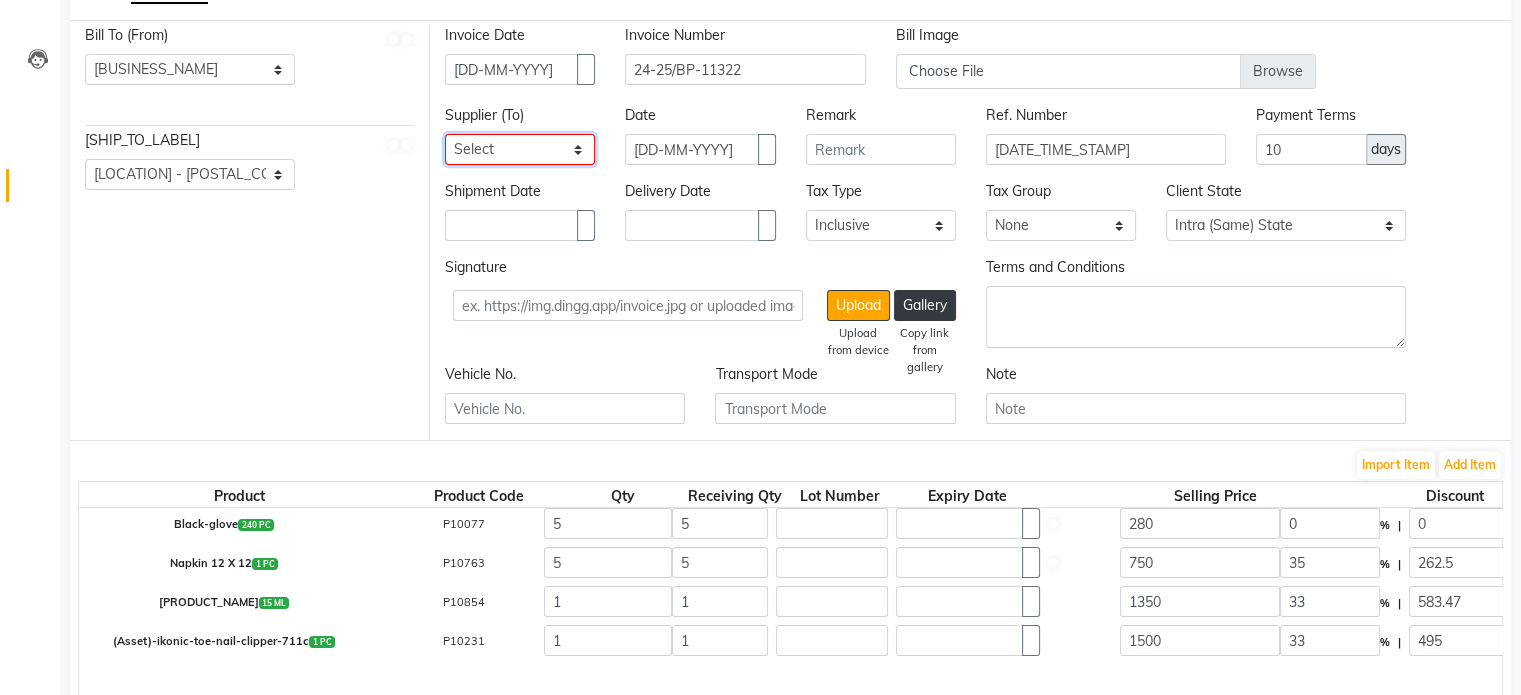 click on "Select Evibloom Private Limited - EVIBLOOM PRIVATE LIMITED NAKODA TRADEPPOINT LLP BEAUTY PALACE - BEAUTY PALACE DHAANVI BEAUTY - DHAANVI BEAUTY  INTOUCH ENTERPRISES - INTOUCH ENTERPRISES MOKSH ENTERPRISE - MOKSH ENTERPRISE NAKODA SALES - NAKODA SALES OSP - OSP HEALTHCARE MUSKAAN MARKETING - MUSKAAN MARKETING EVERGREEN  - EVERGREEN WE THINK COSMETICS LLP - WE THINK COSMETICS LLP B&B ENTERPRISES - B&B ENTERPRISES DAWNTECH ELECTRONICS - DAWNTECH ELECTRONICS PRIVATE LIMITED  SALON CENTER - SALON CENTER NAKODA MARKETING - NAKODA  MARKETING GREY TRENDY PROFESSIONAL  KCS MARKETING SERVICES - KCS MARKETING SERVICES UNIVERSAL MARKETING IMPEX - UNIVERSAL MARKETING IMPEX ZUBIN DISTRIBUTORS - ZUBIN DISTRIBUTORS BEAUTY PLANET TURQUOISE WELLNESS OM SHANTI CORPORATION  - OM SHANTI CORPORATION" at bounding box center (520, 149) 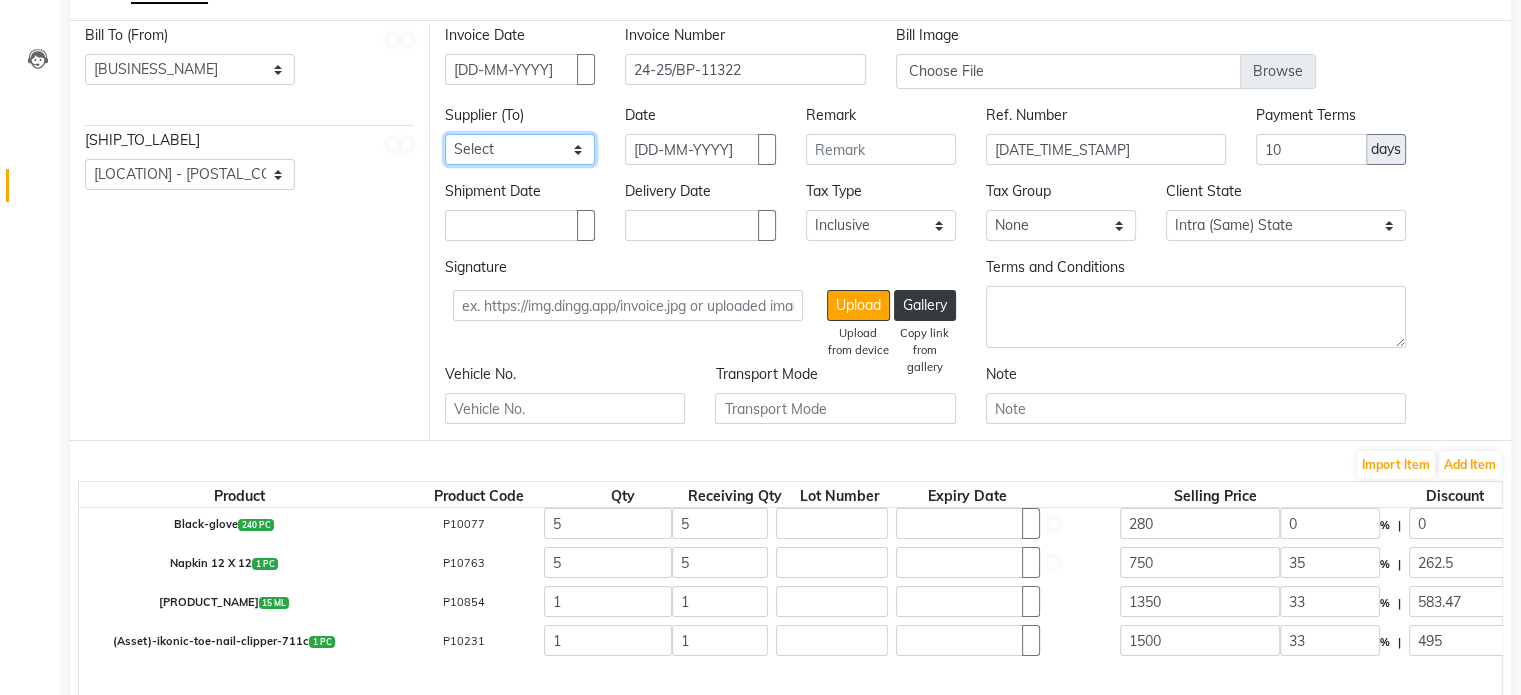 scroll, scrollTop: 140, scrollLeft: 0, axis: vertical 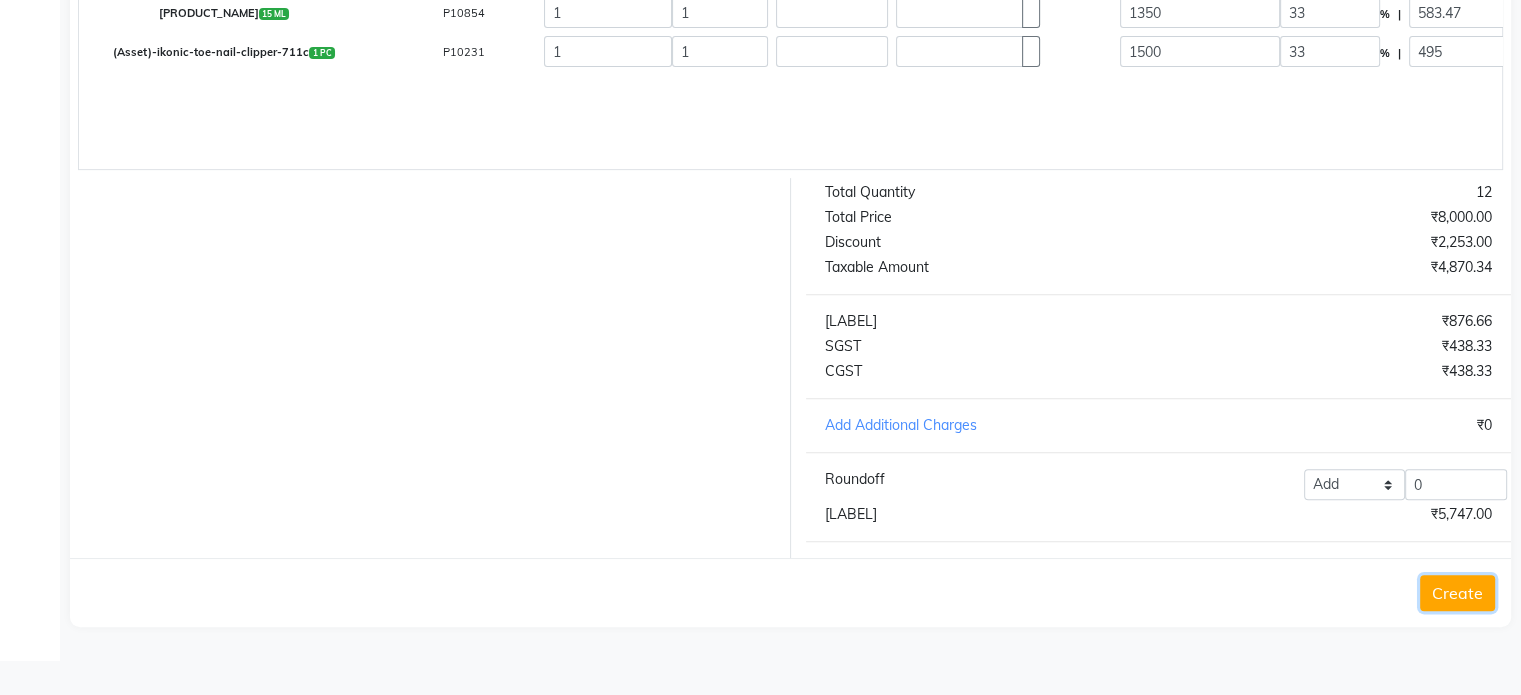 click on "Create" at bounding box center (1457, 593) 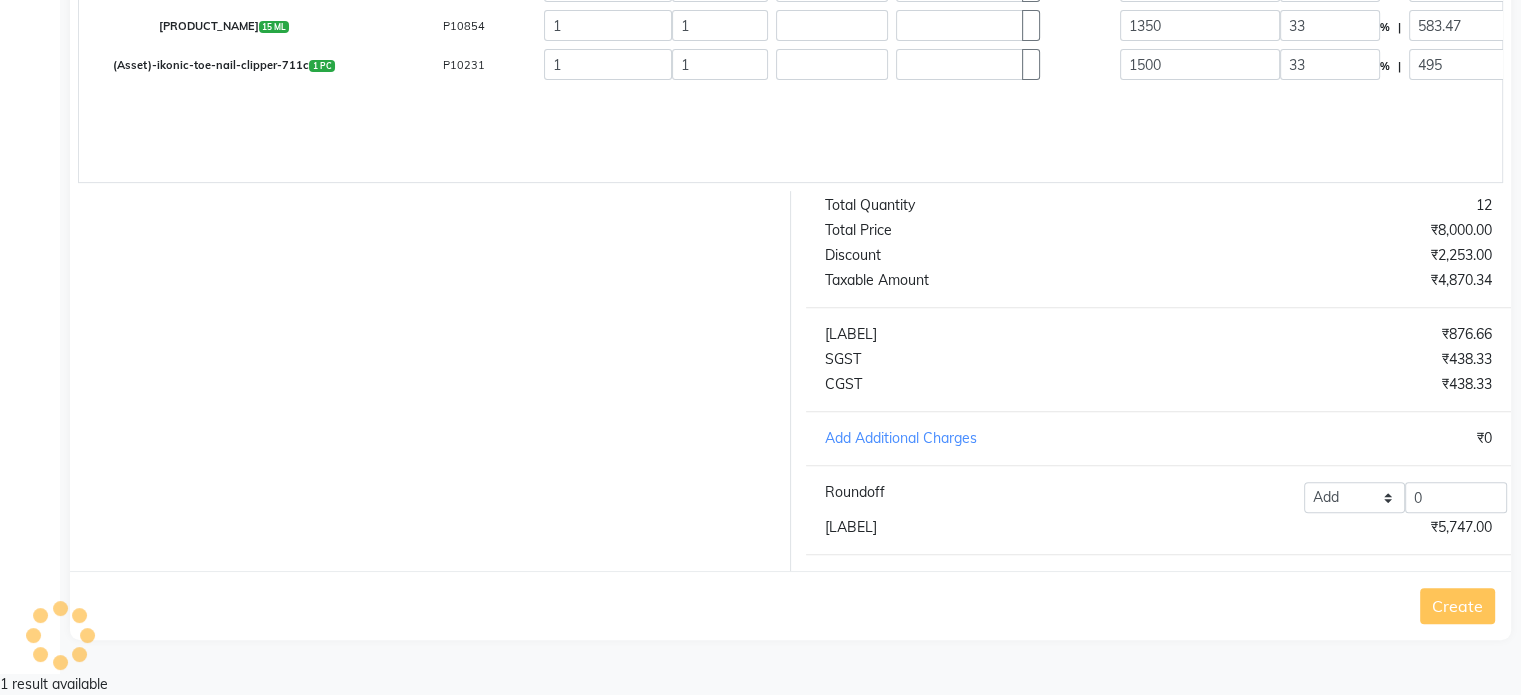 scroll, scrollTop: 0, scrollLeft: 0, axis: both 